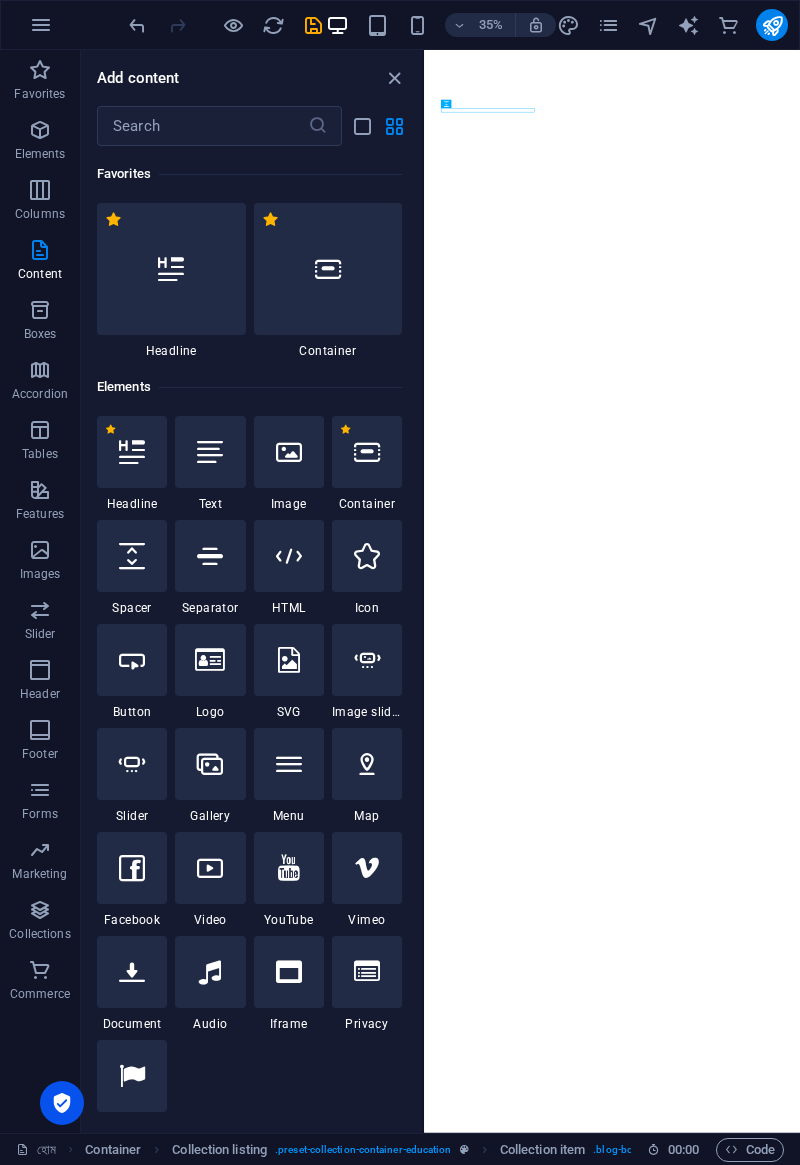 scroll, scrollTop: 0, scrollLeft: 0, axis: both 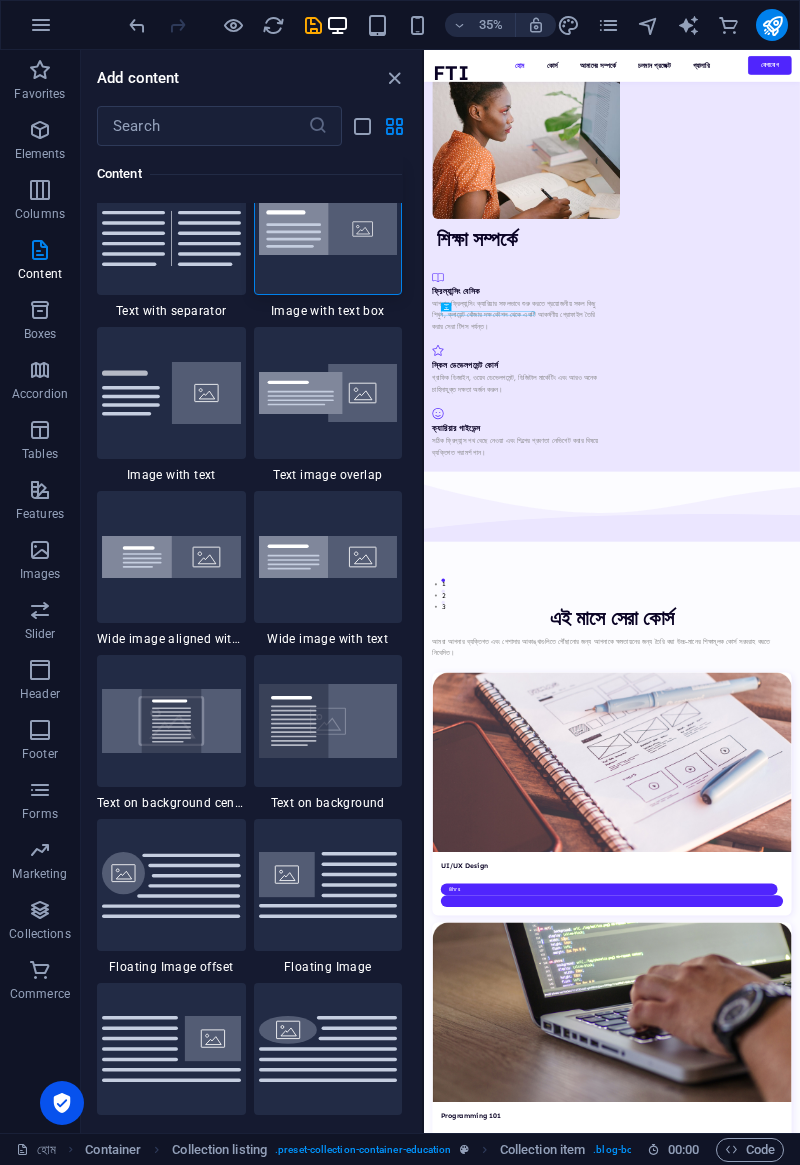 click on "UI/UX Design" at bounding box center (961, 2381) 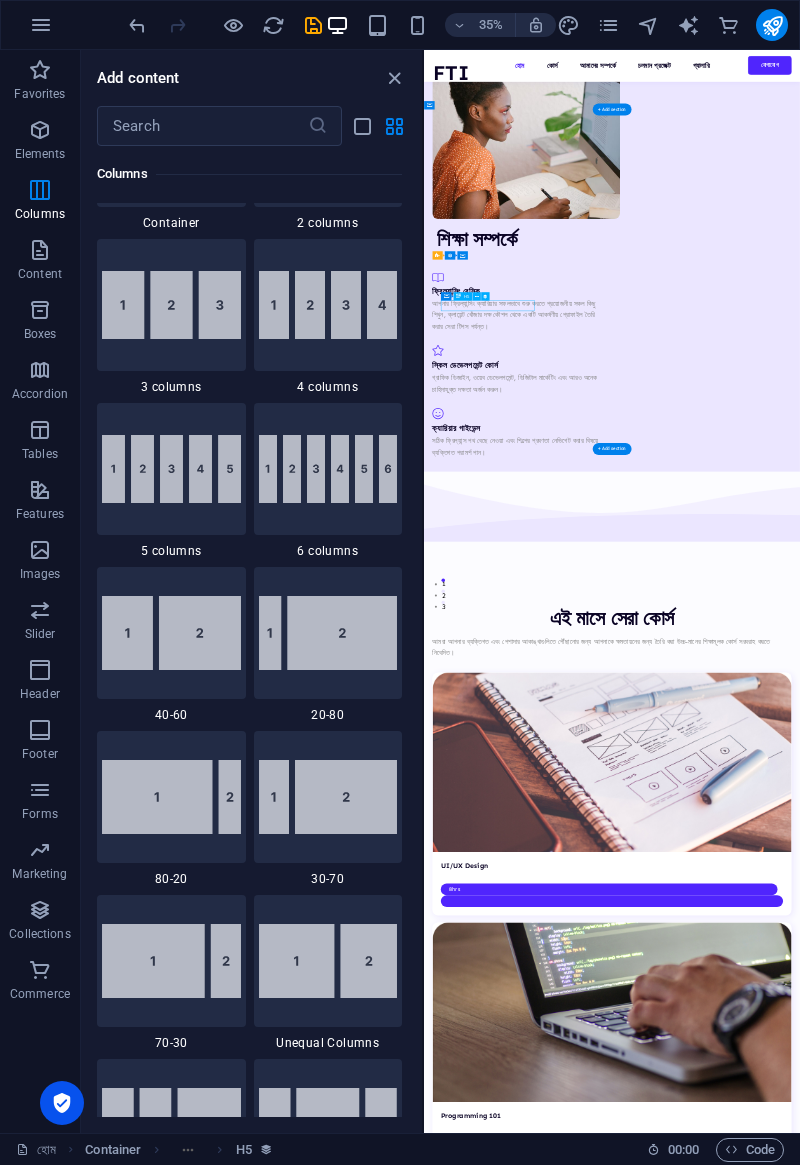 scroll, scrollTop: 1140, scrollLeft: 0, axis: vertical 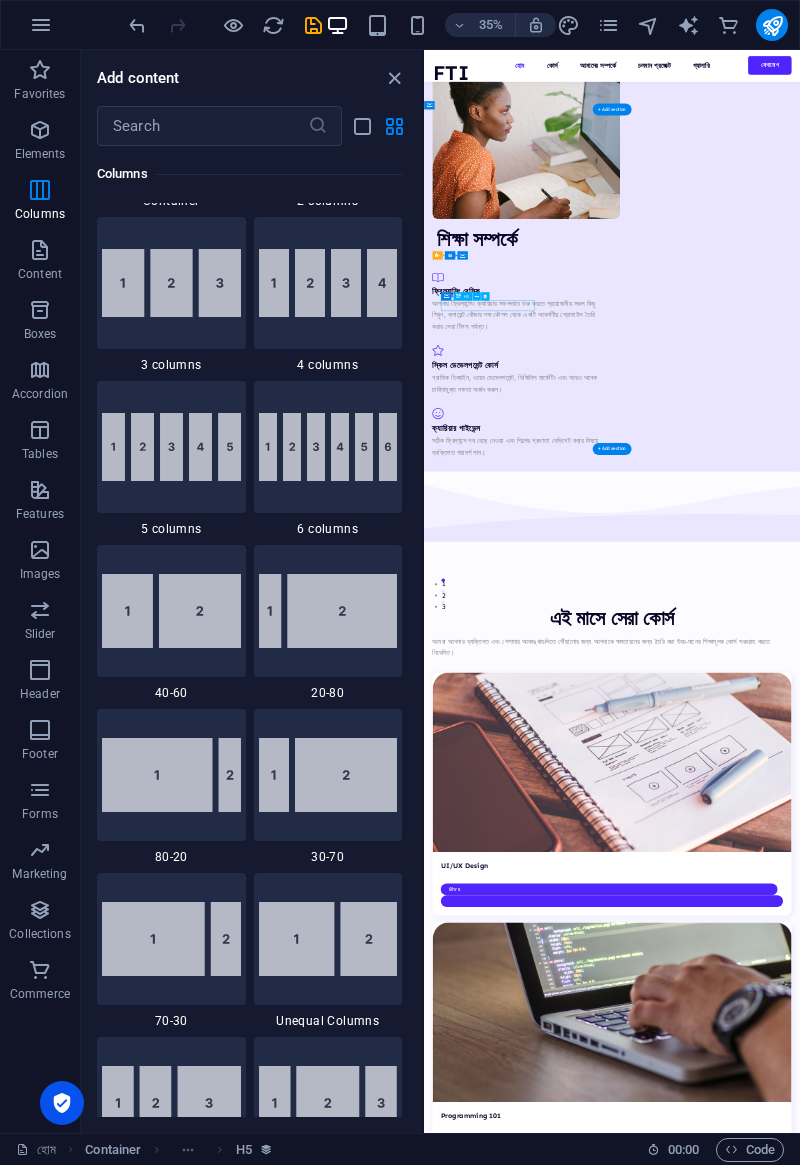 click at bounding box center (328, 611) 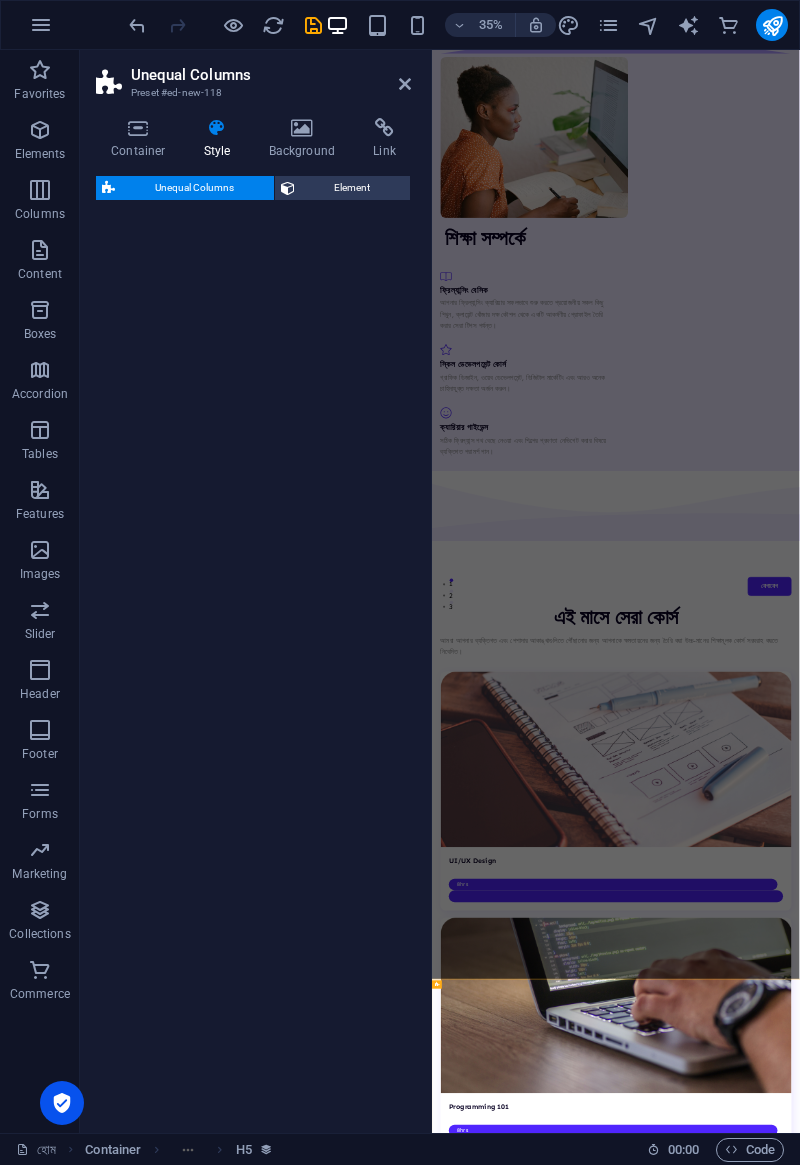 select on "%" 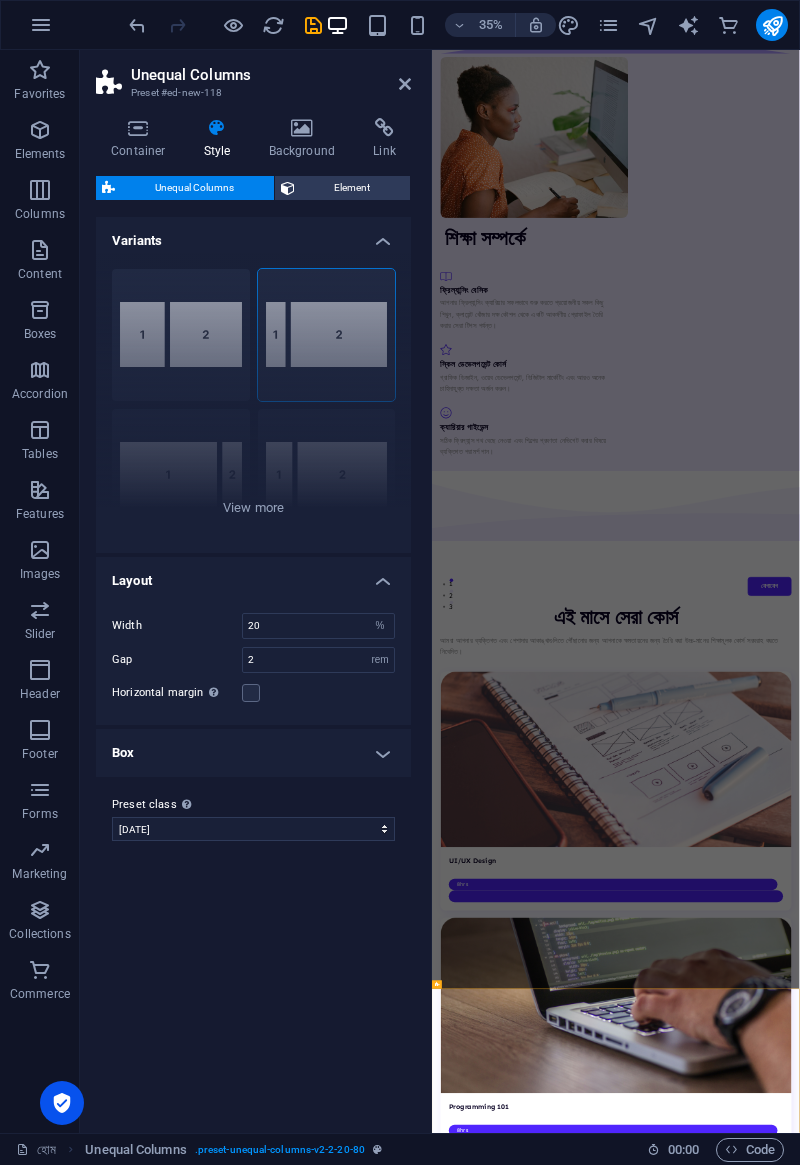 scroll, scrollTop: 0, scrollLeft: 0, axis: both 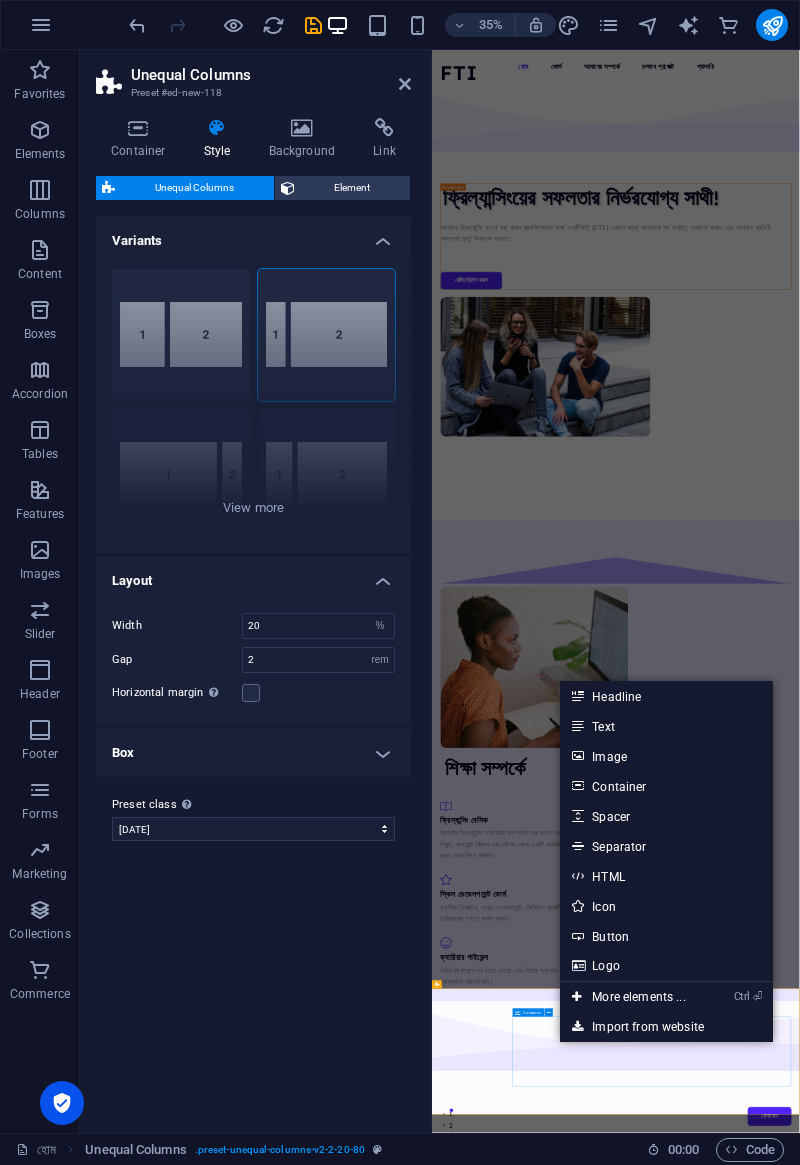 click at bounding box center (957, 5588) 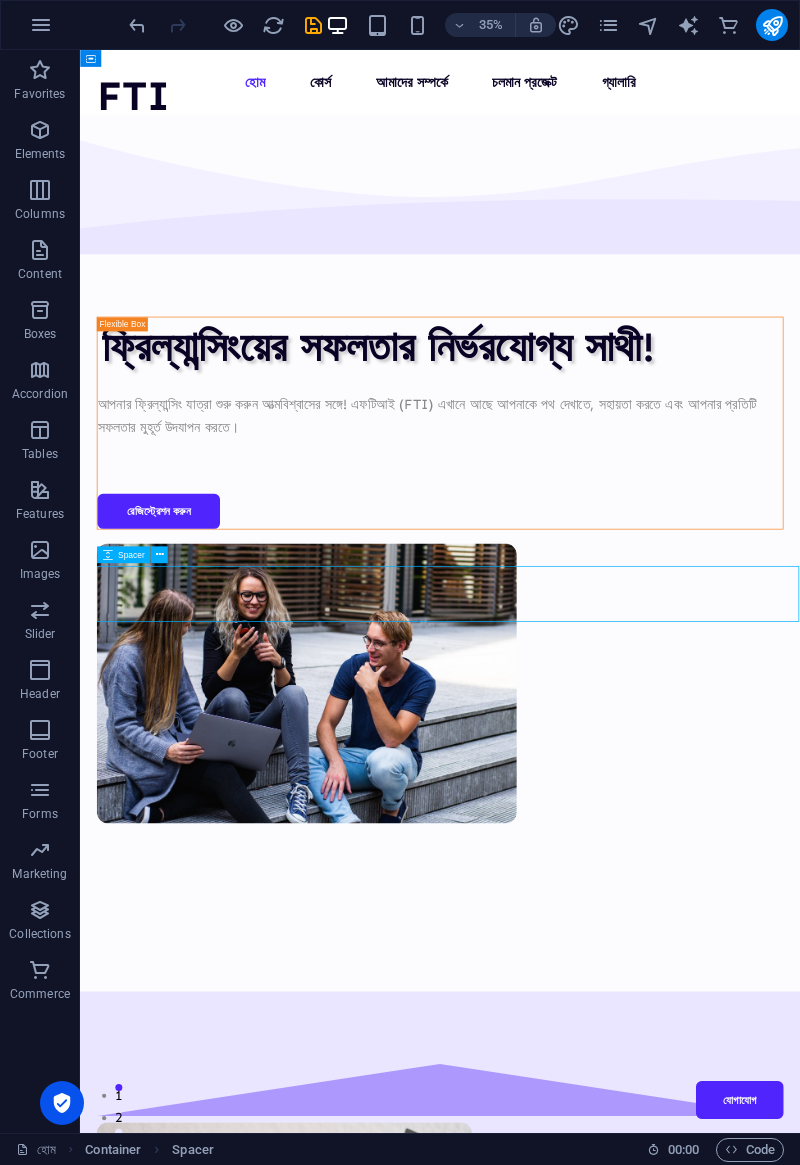 scroll, scrollTop: 1736, scrollLeft: 0, axis: vertical 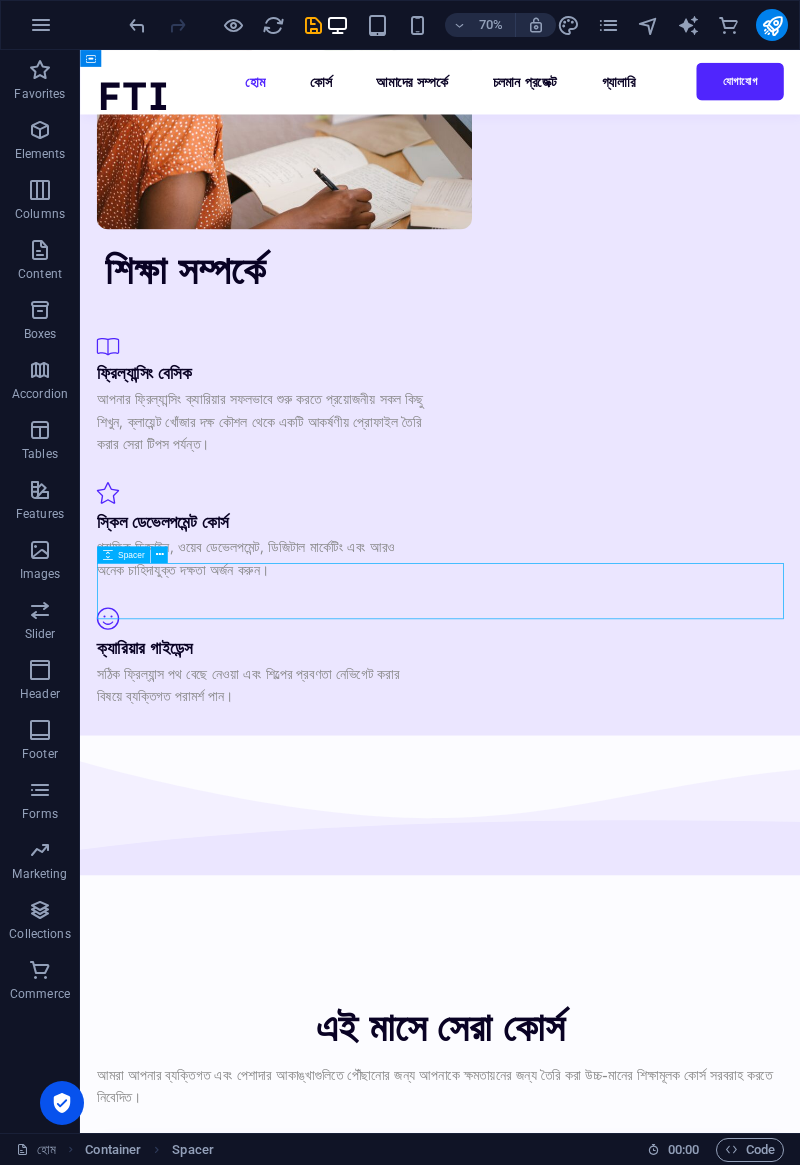 click at bounding box center (594, 1847) 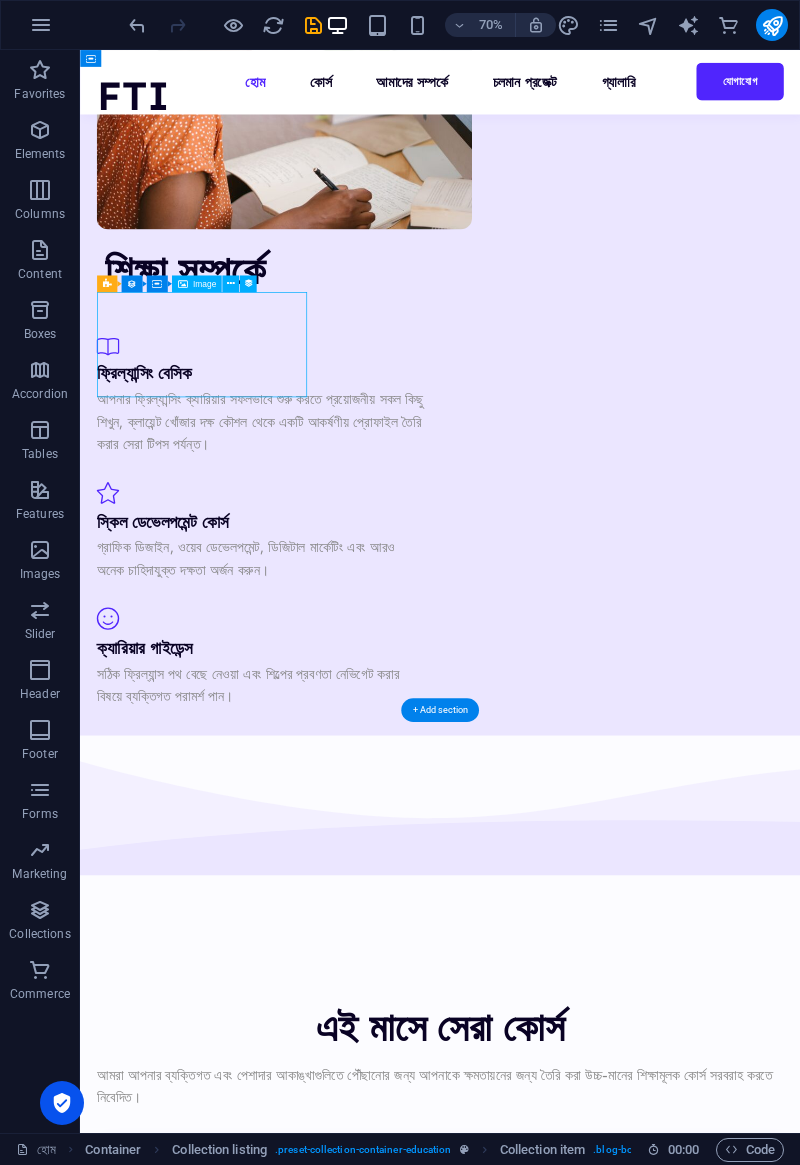 click at bounding box center (594, 1847) 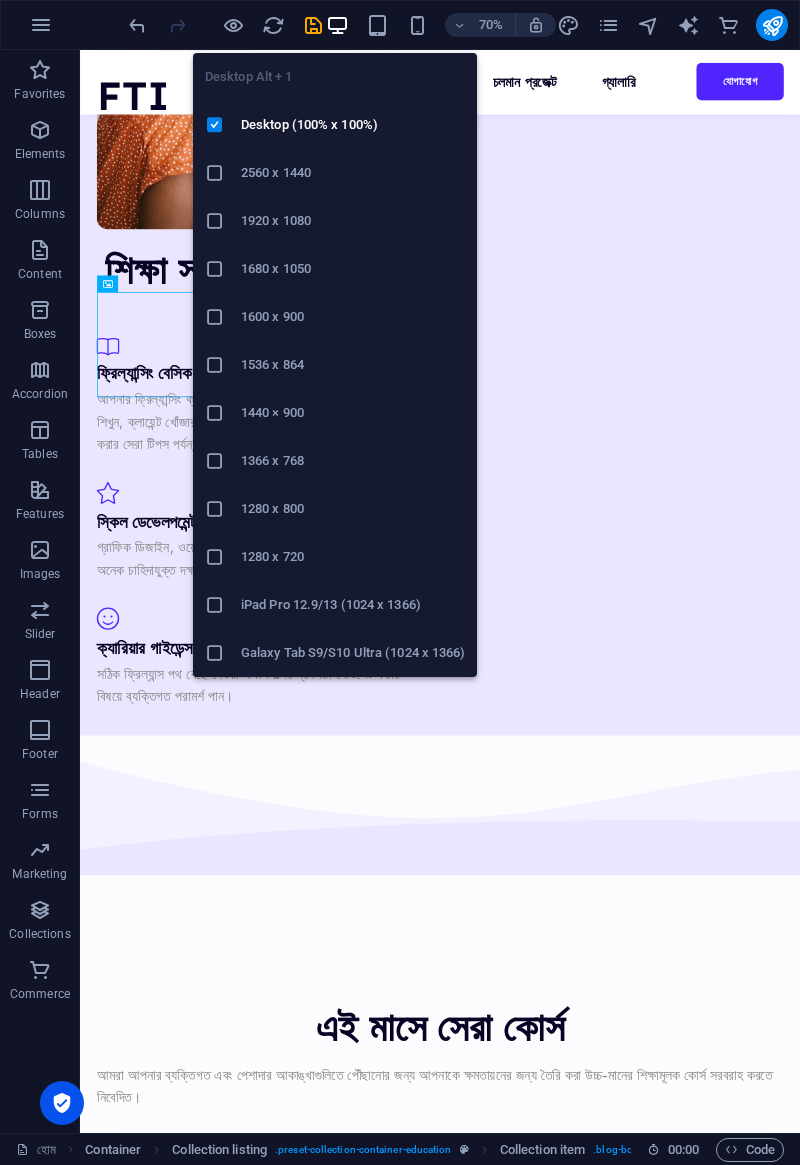 click at bounding box center (594, 1490) 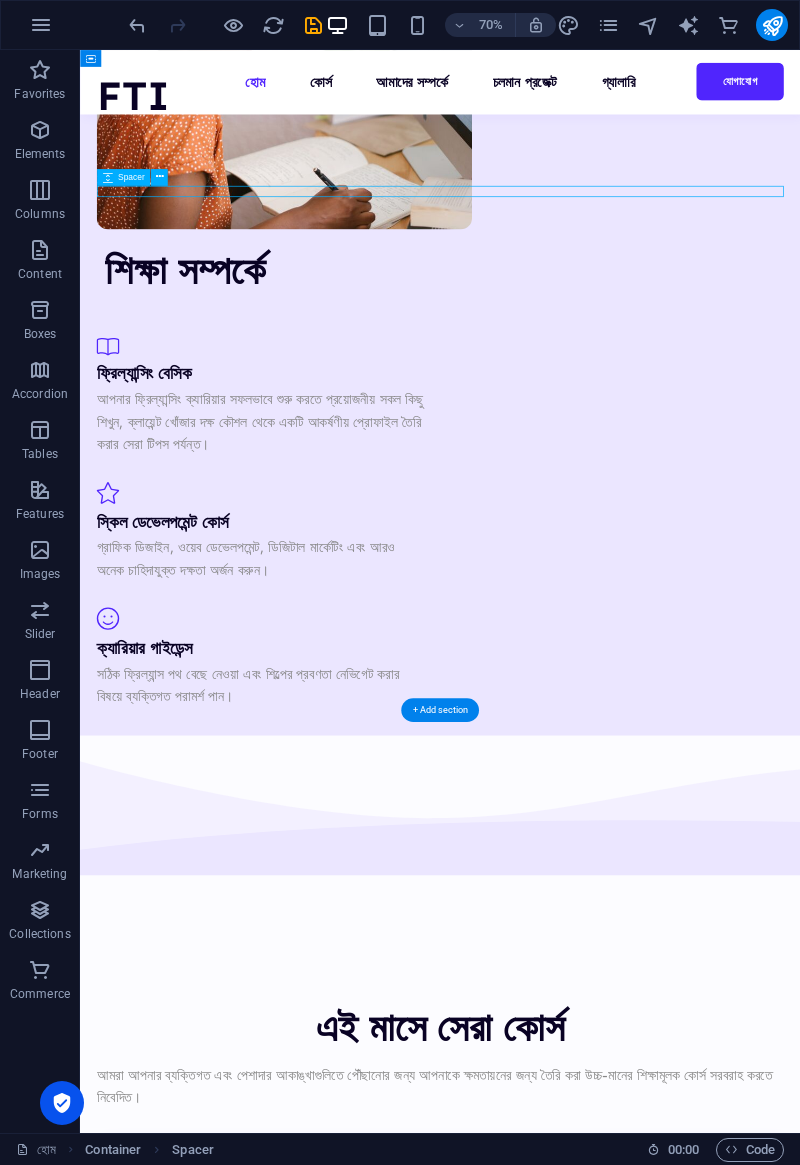 click at bounding box center (377, 25) 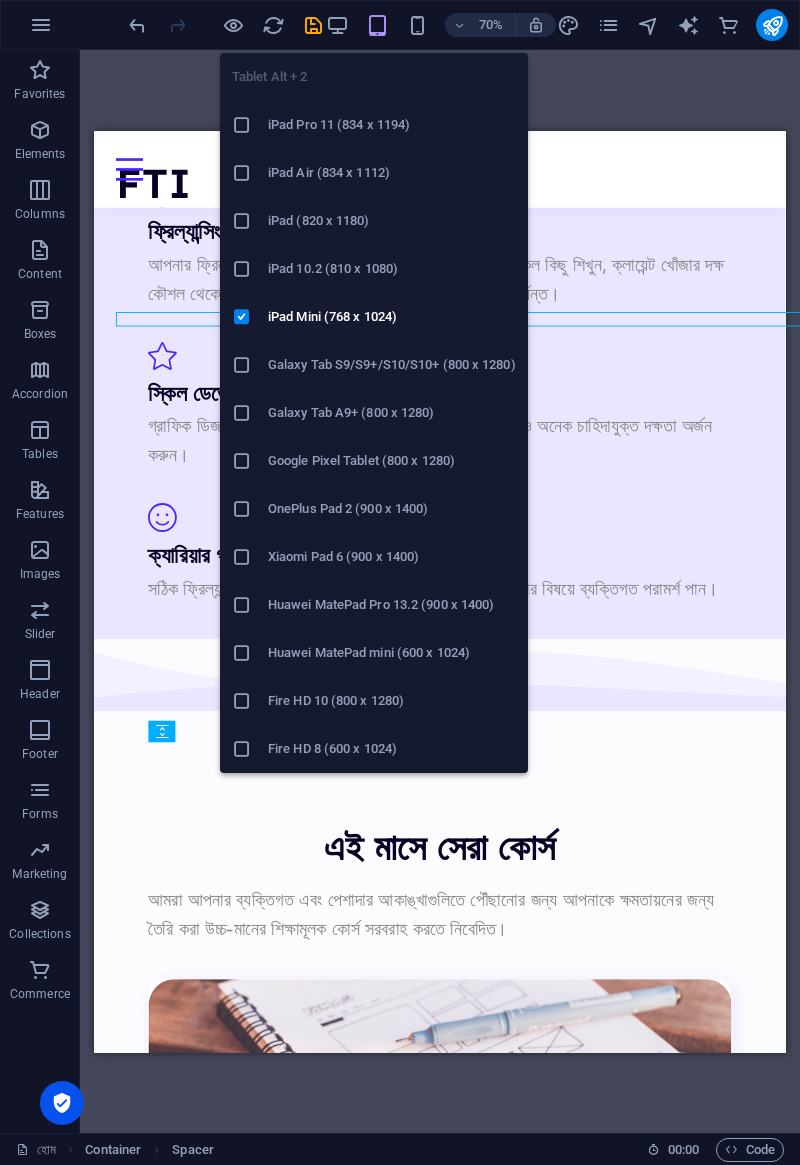 scroll, scrollTop: 1728, scrollLeft: 0, axis: vertical 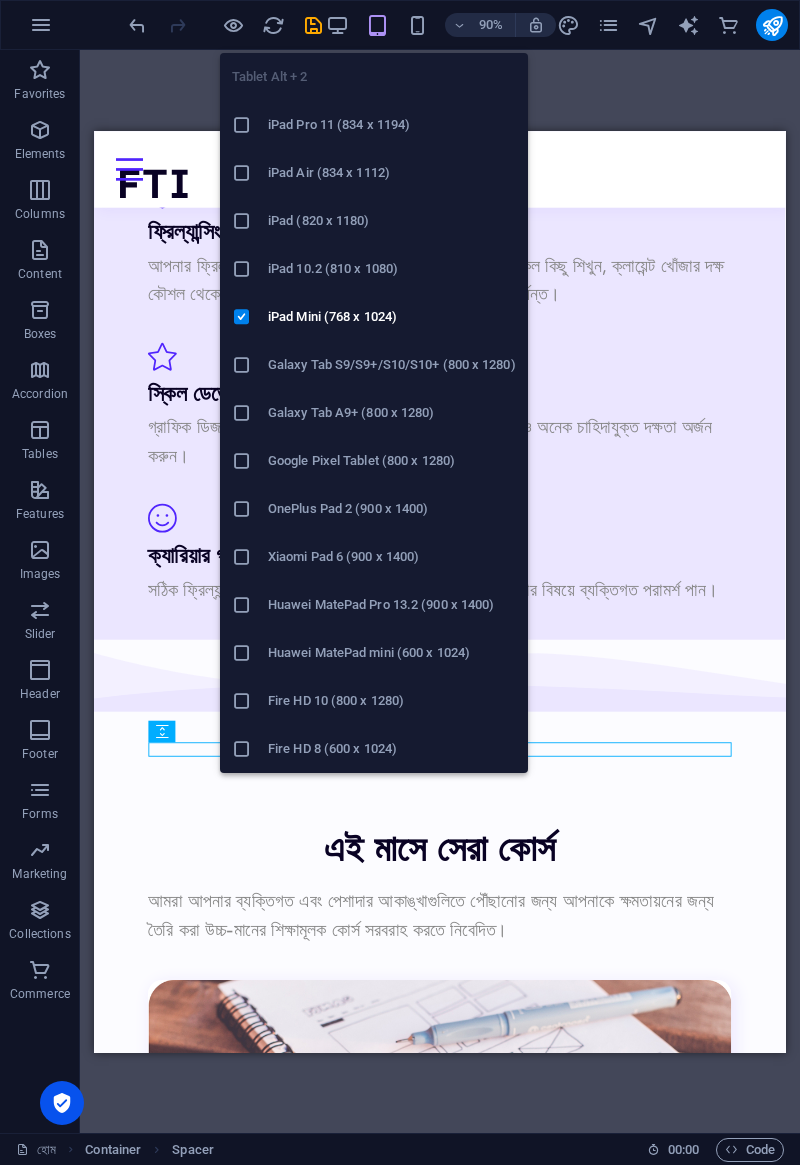 click on "Drag here to replace the existing content. Press “Ctrl” if you want to create a new element.
H1   Unequal Columns   Container   Menu   Menu Bar   H5   Container   Collection listing   Collection listing   Collection item   Collection listing   Collection item   Container   Container   Container   Spacer   Unequal Columns   Placeholder   Container   Spacer   Collection listing   Collection item   Container   Image   Spacer" at bounding box center (440, 591) 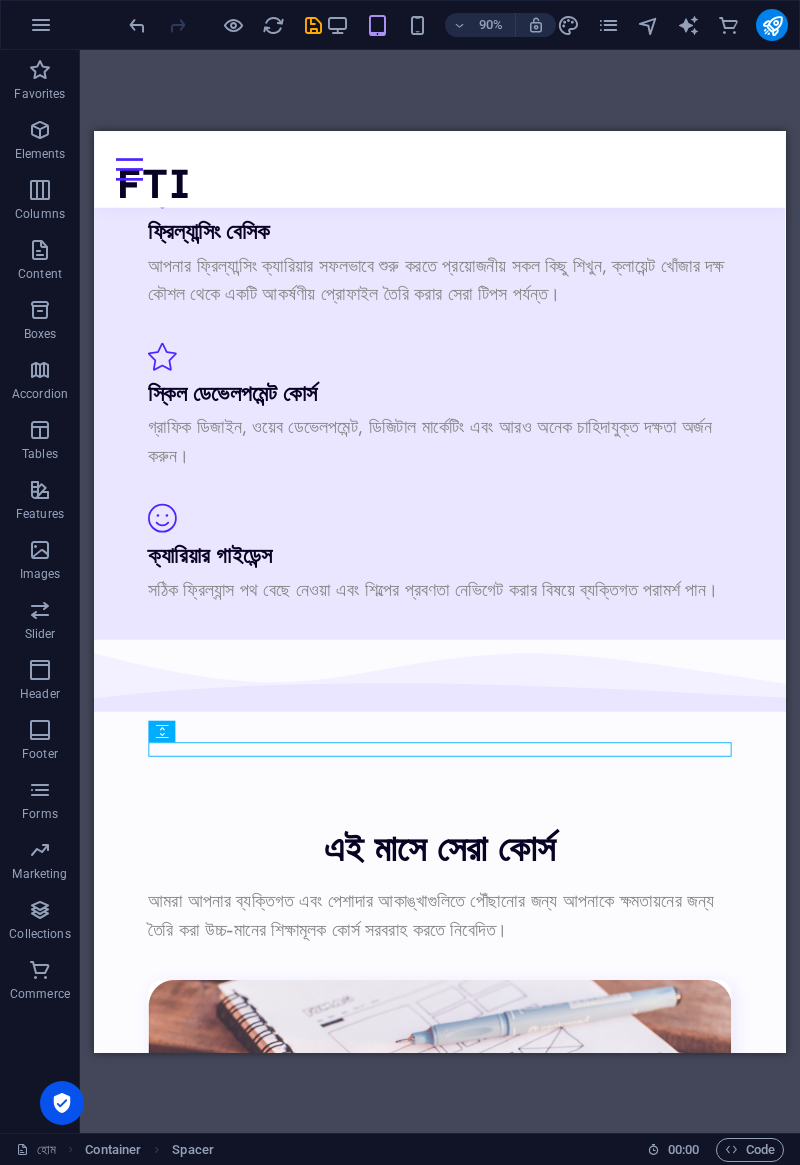 click at bounding box center [337, 25] 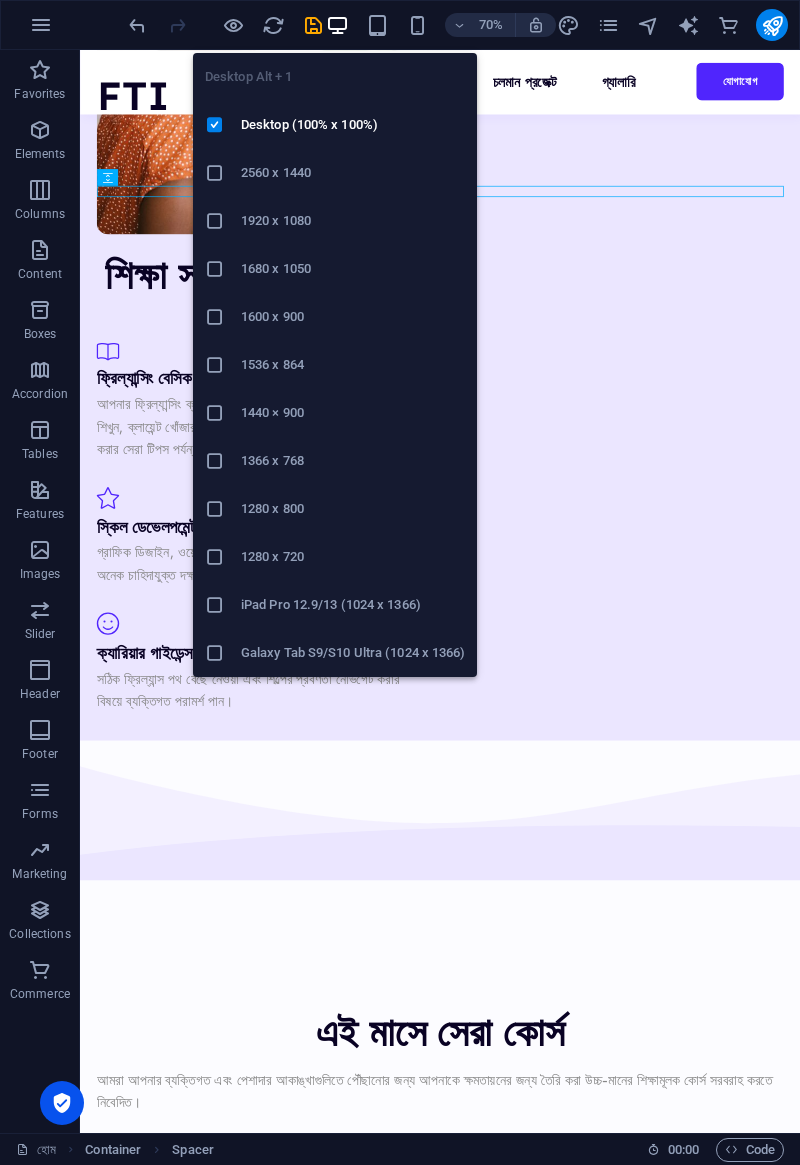 scroll, scrollTop: 1736, scrollLeft: 0, axis: vertical 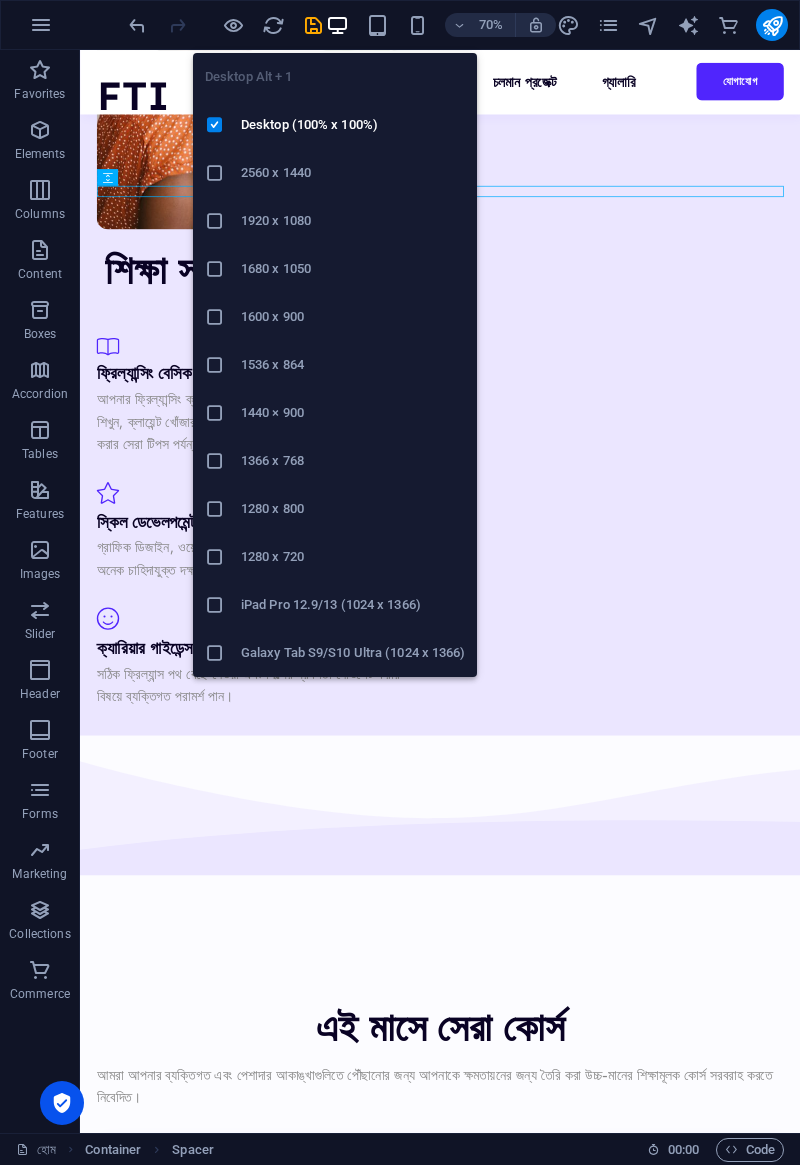 click on "এই মাসে সেরা কোর্স" at bounding box center (594, 1447) 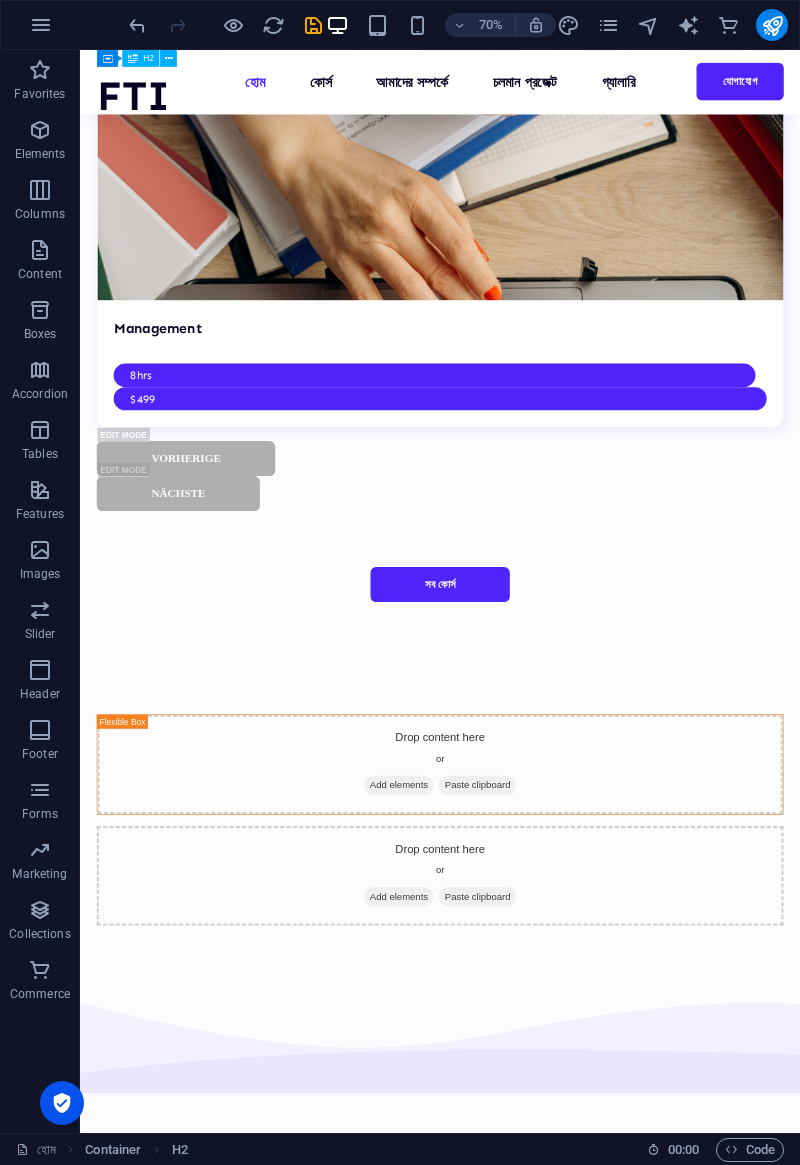 scroll, scrollTop: 4806, scrollLeft: 0, axis: vertical 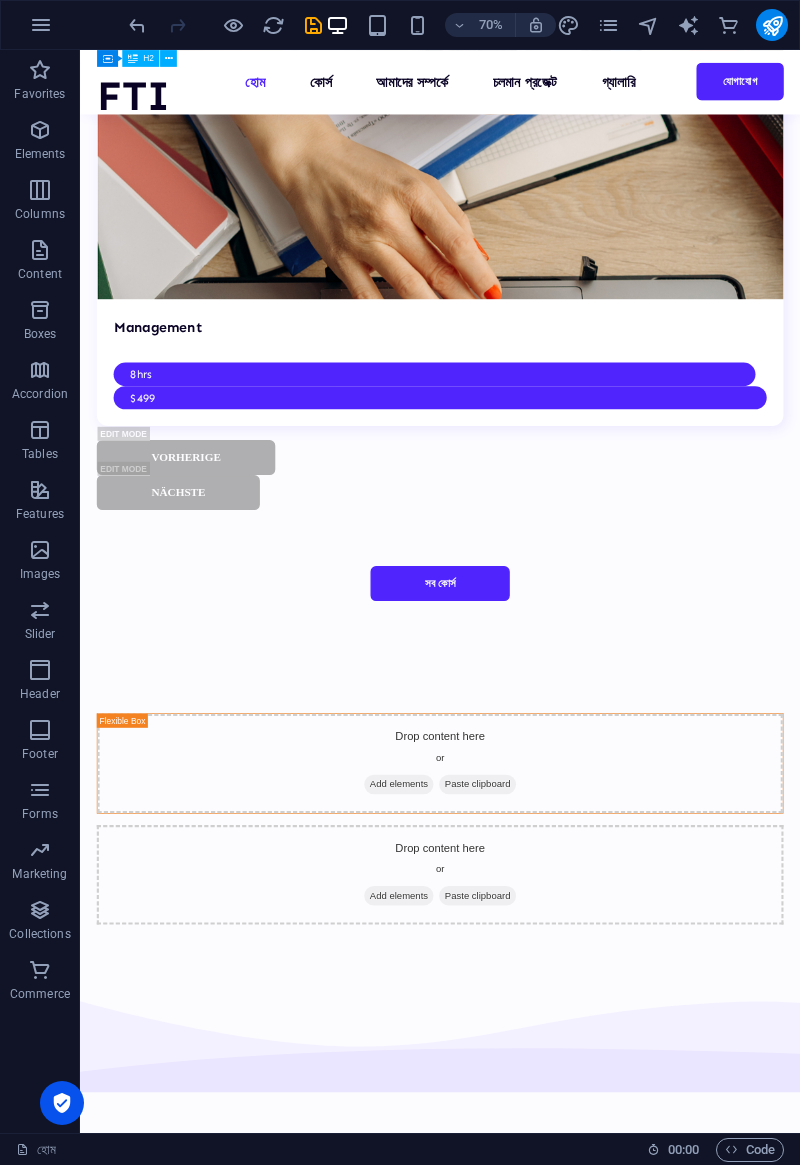 click at bounding box center (40, 130) 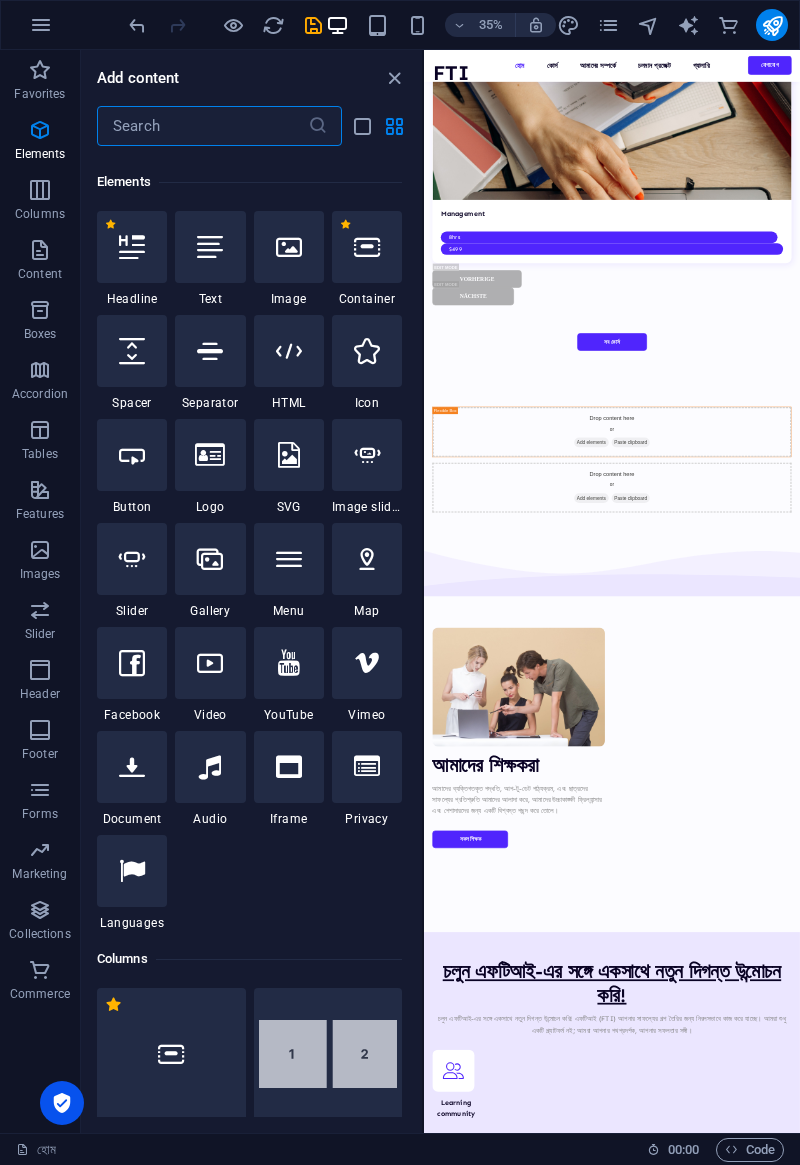 scroll, scrollTop: 213, scrollLeft: 0, axis: vertical 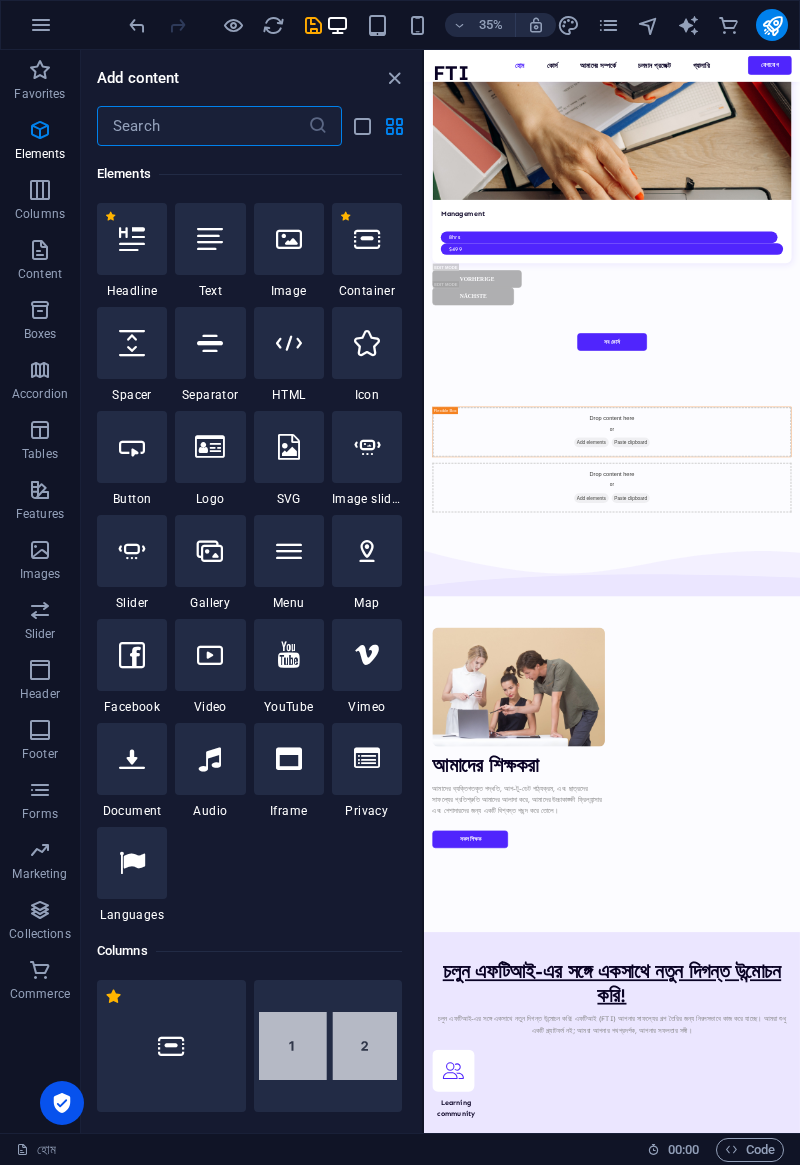 click at bounding box center (41, 25) 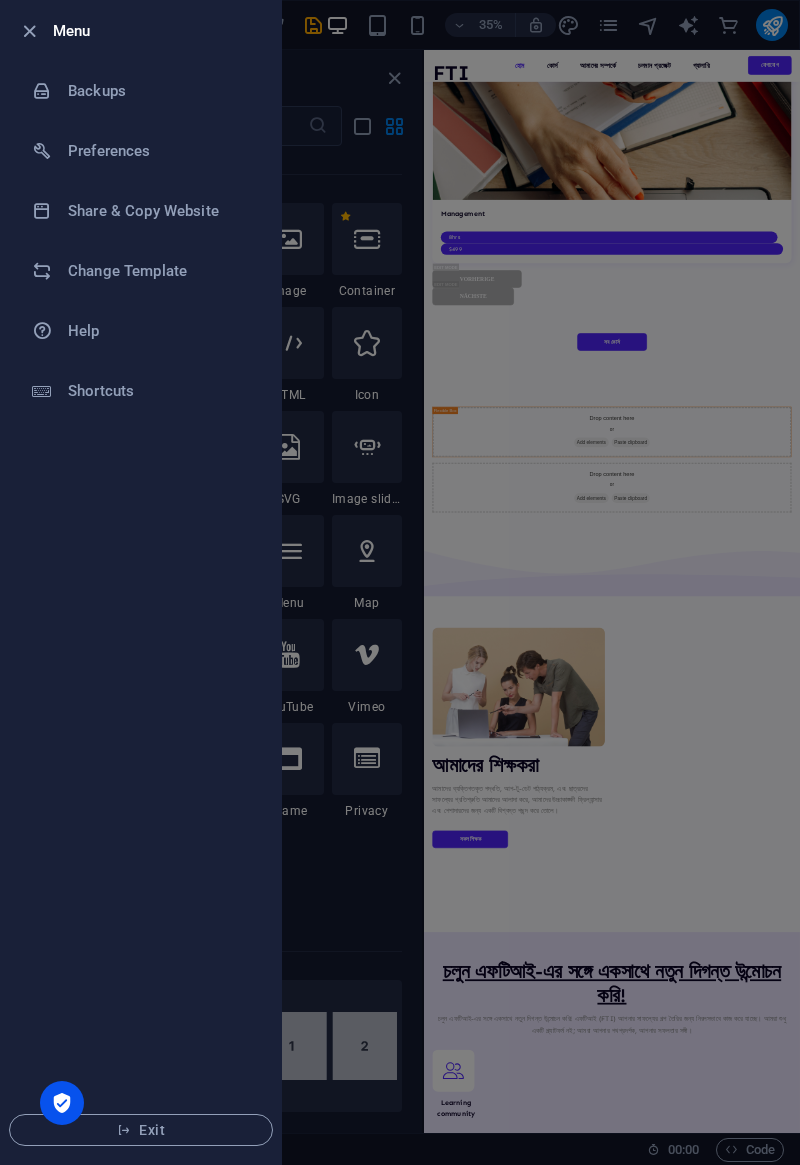 click at bounding box center [400, 582] 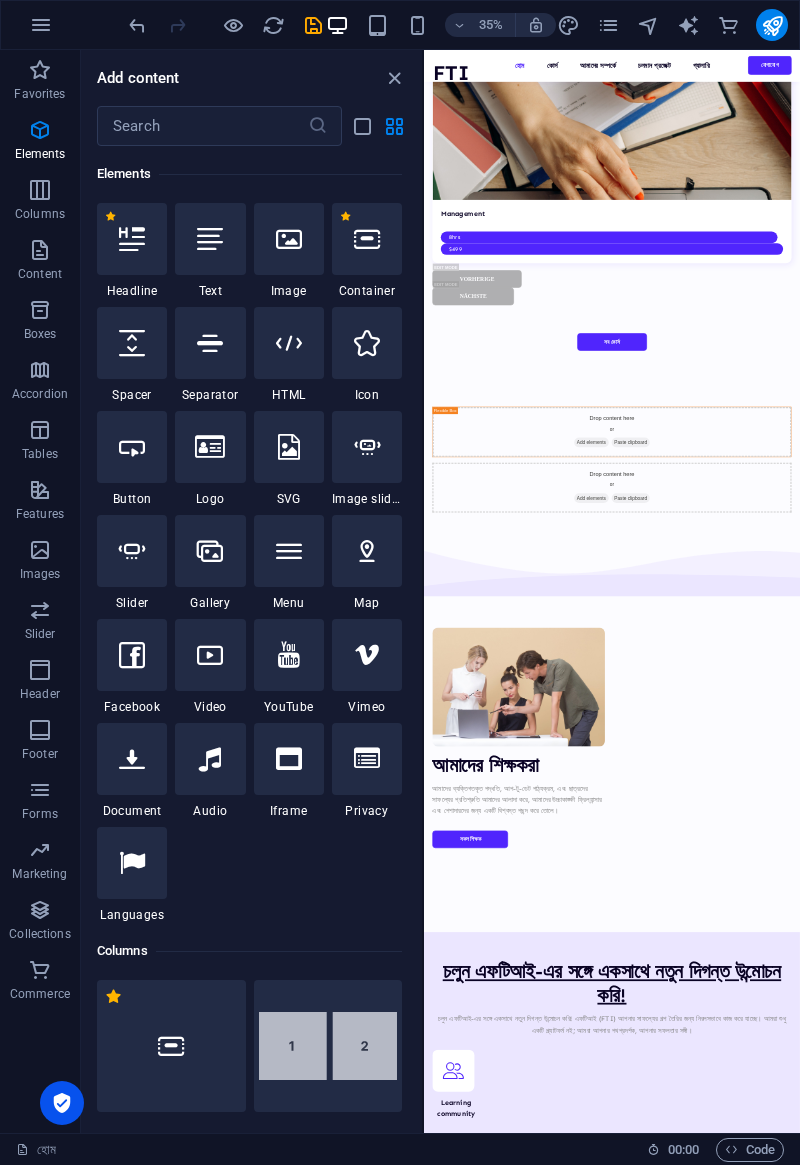 click at bounding box center [608, 25] 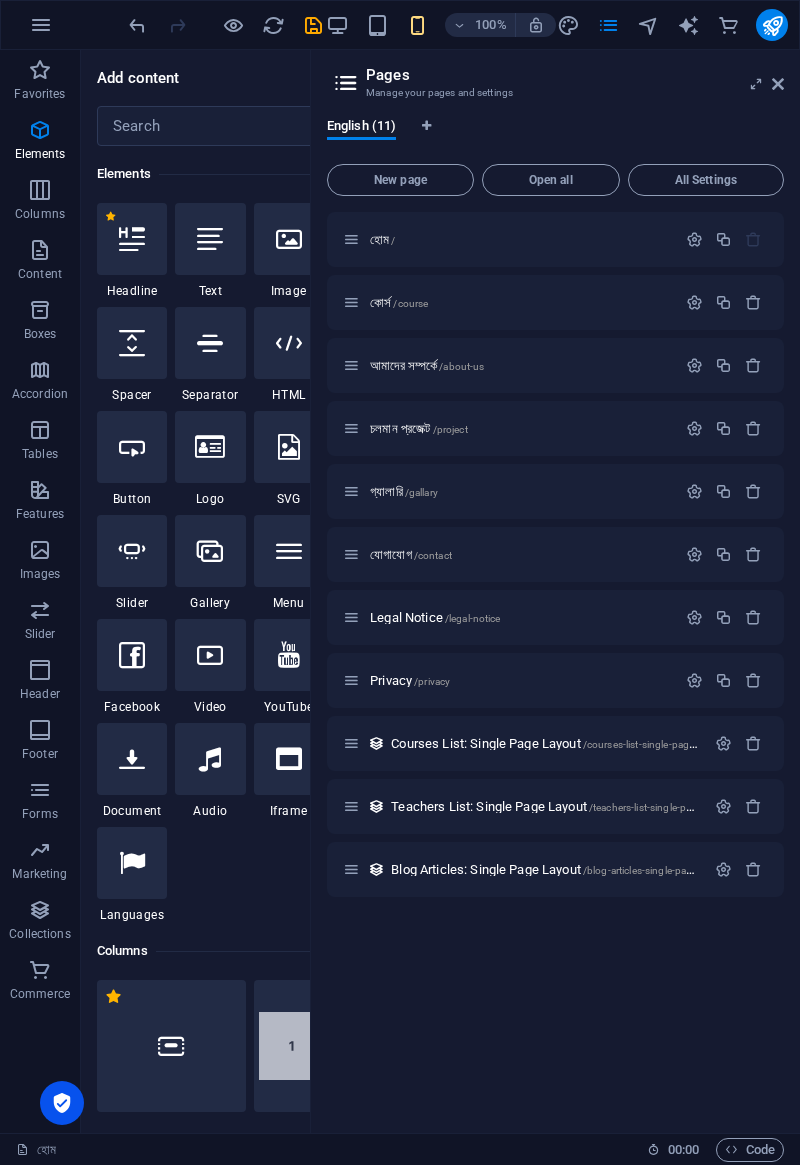 scroll, scrollTop: 0, scrollLeft: 0, axis: both 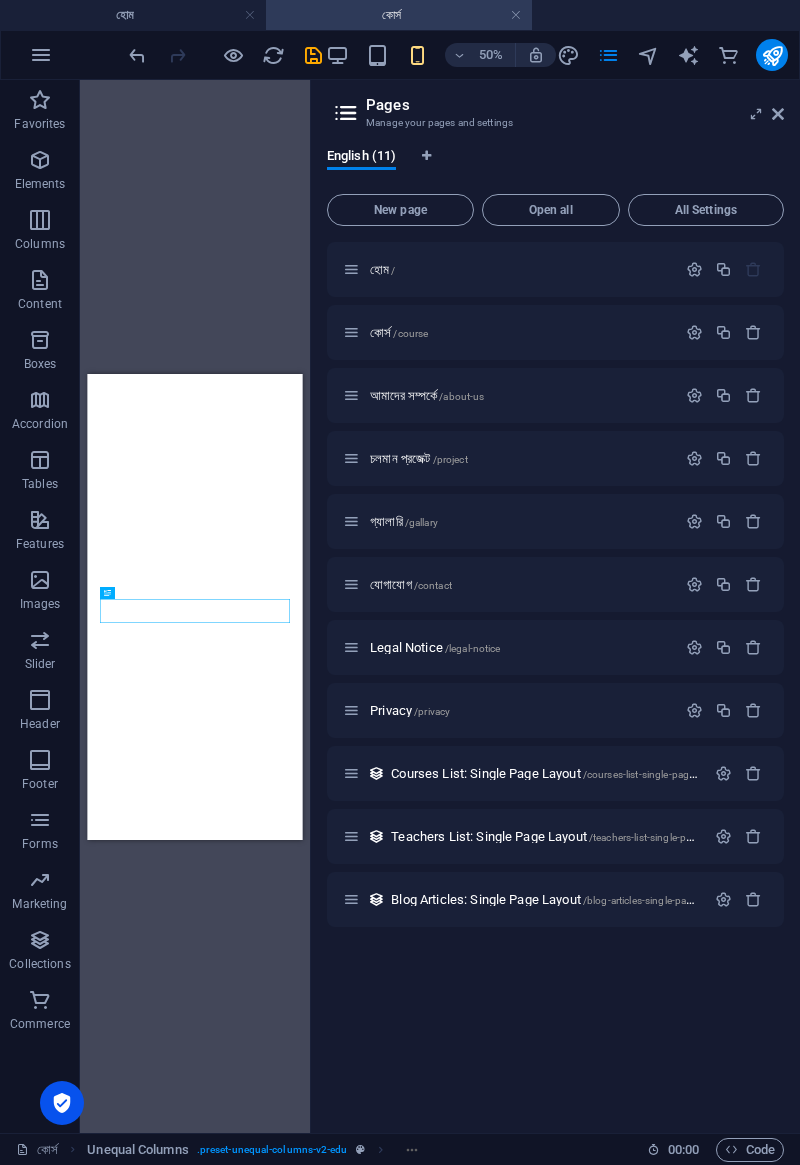 click on "Open all" at bounding box center (551, 210) 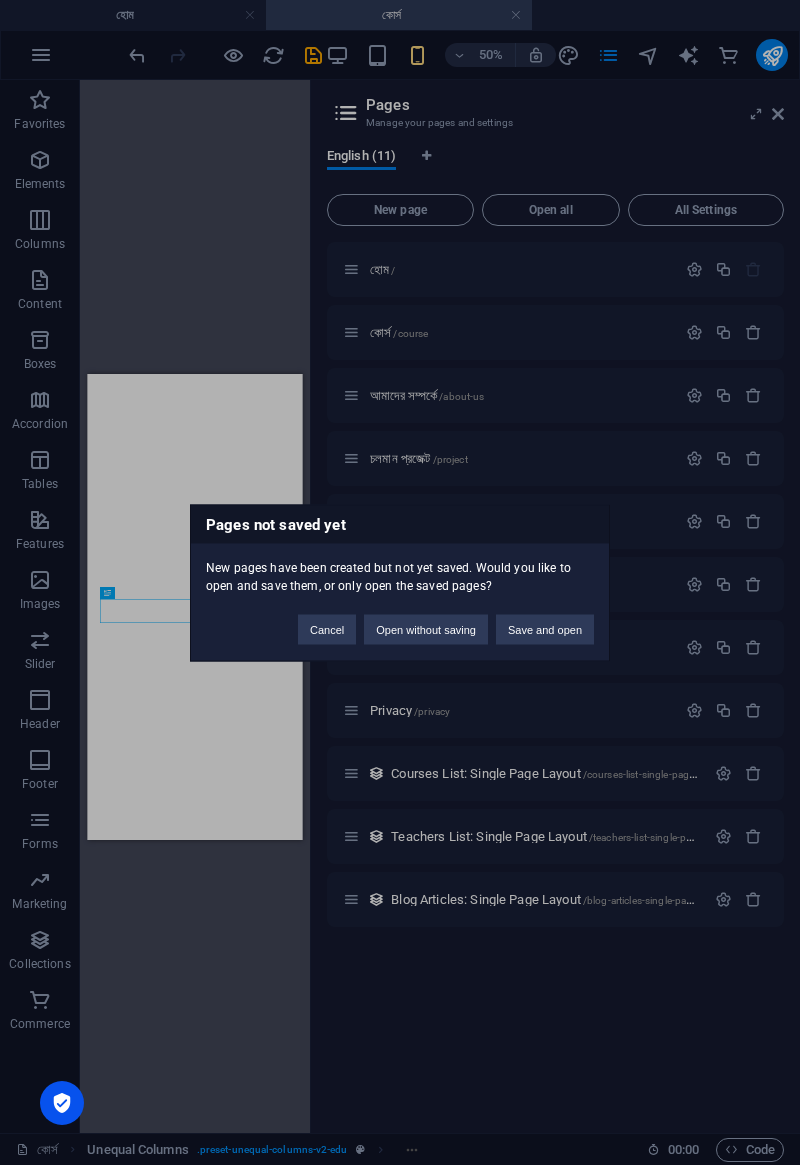 click on "Pages not saved yet New pages have been created but not yet saved. Would you like to open and save them, or only open the saved pages? Cancel Open without saving Save and open" at bounding box center (400, 582) 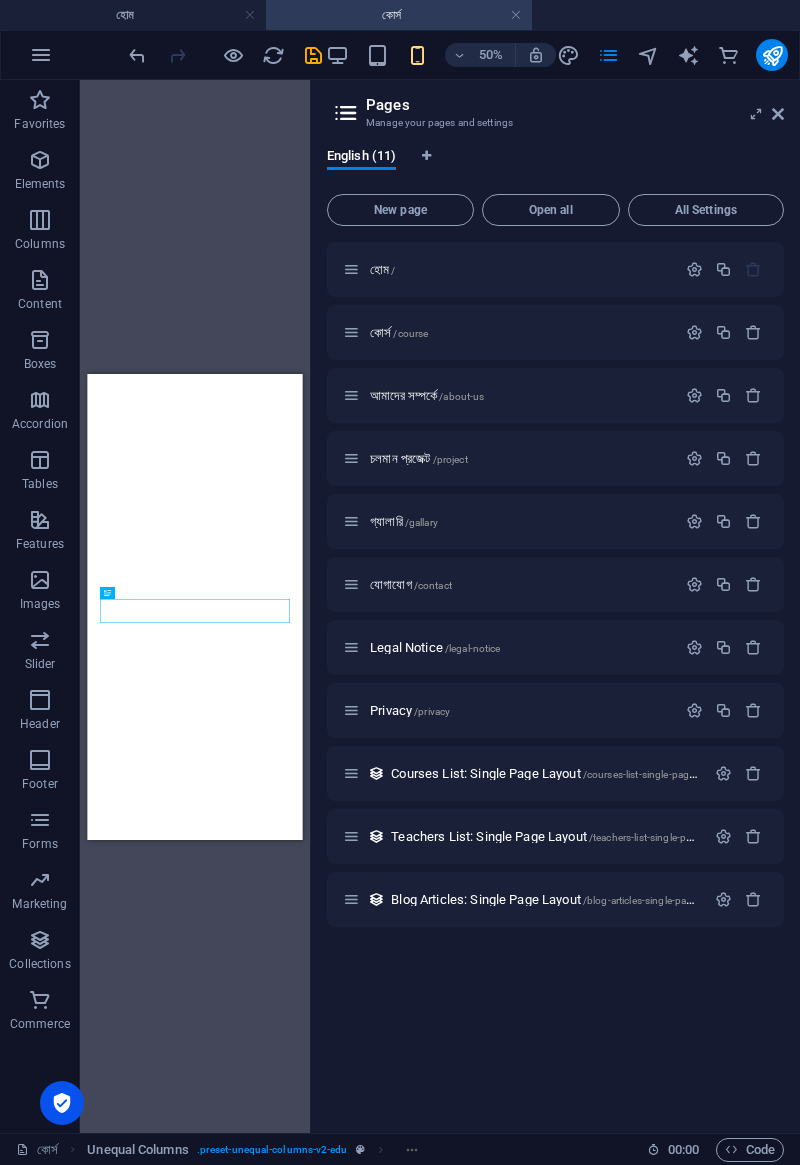 click on "All Settings" at bounding box center [706, 210] 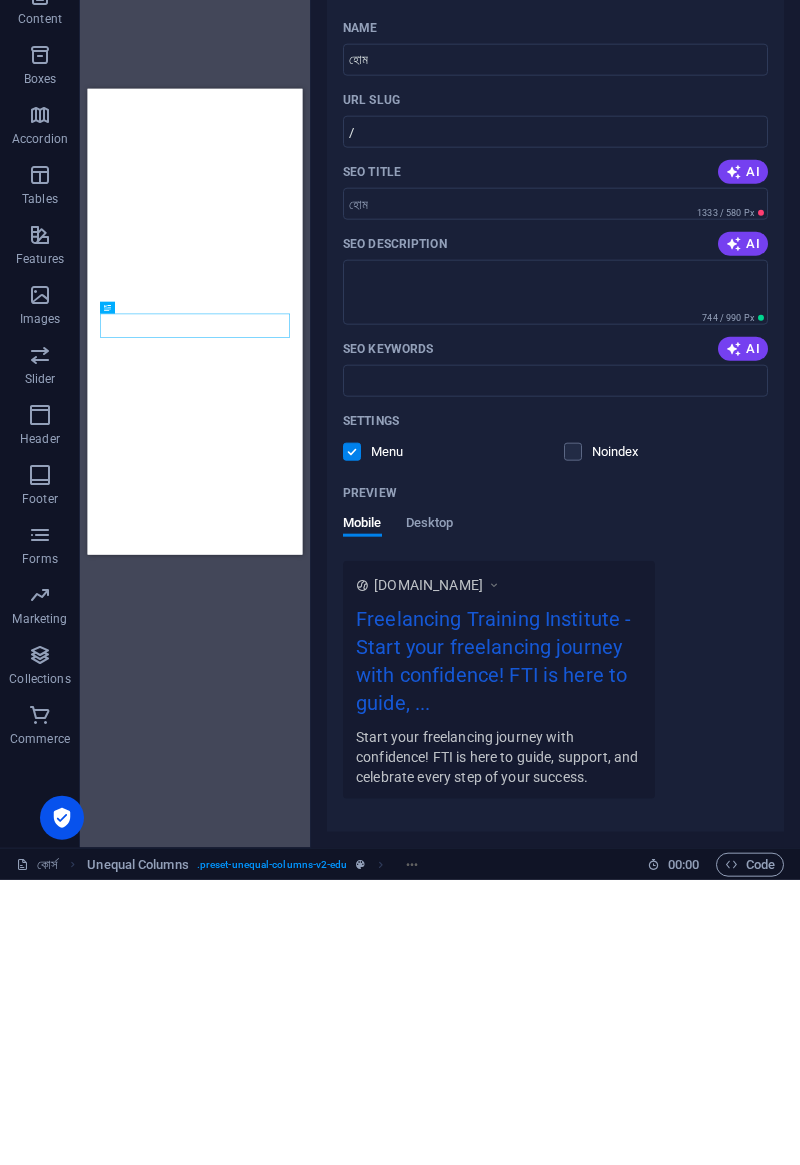 scroll, scrollTop: 6715, scrollLeft: 0, axis: vertical 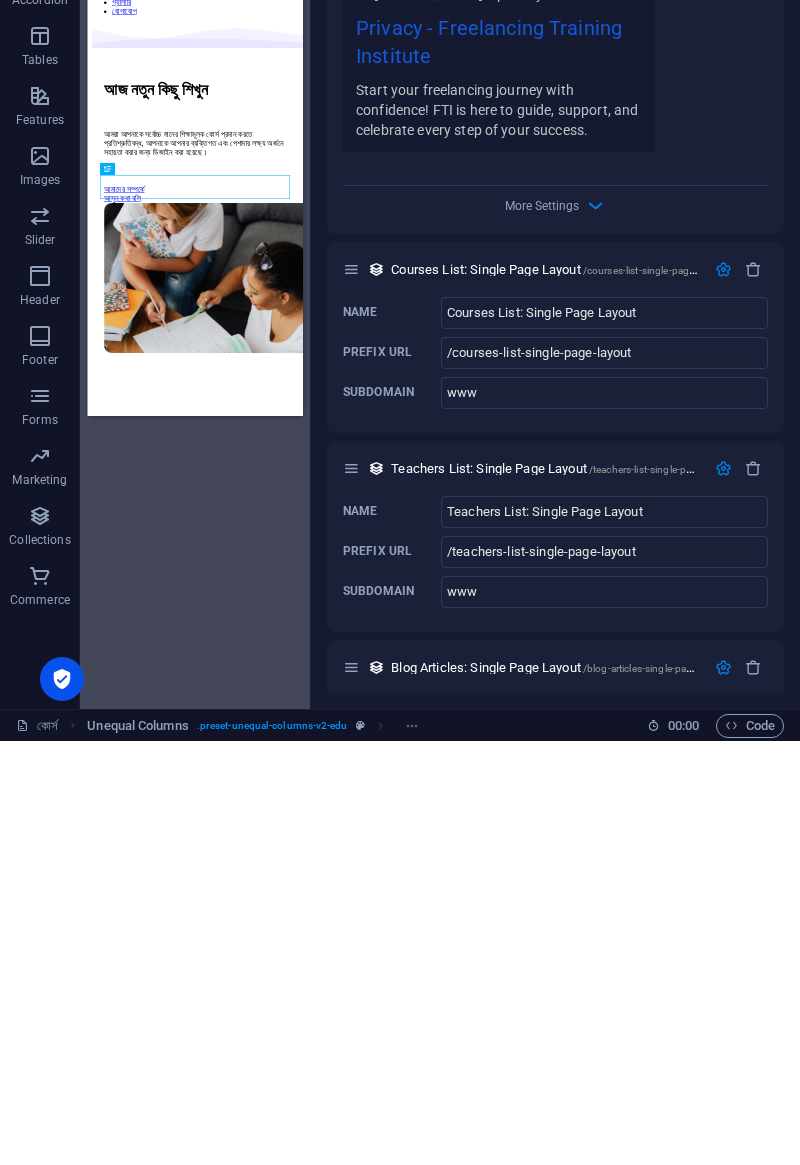 click on "Courses List: Single Page Layout /courses-list-single-page-layout" at bounding box center (555, 693) 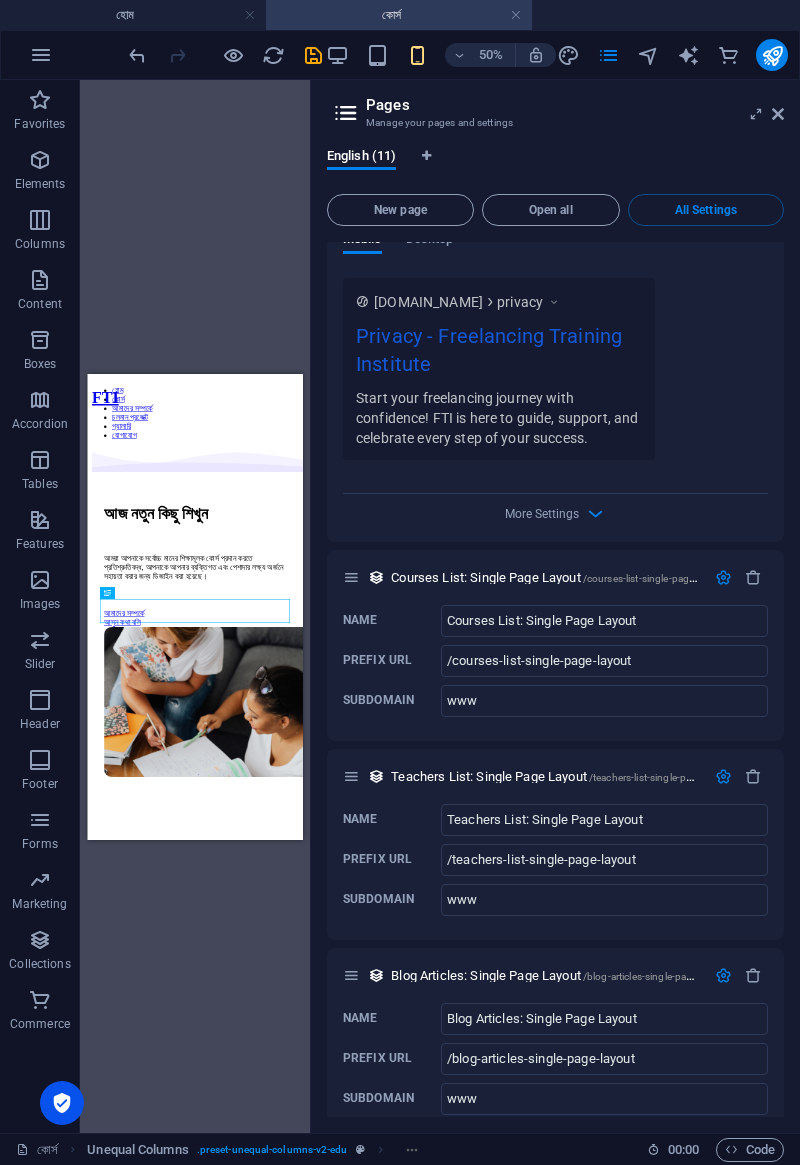 scroll, scrollTop: 6804, scrollLeft: 0, axis: vertical 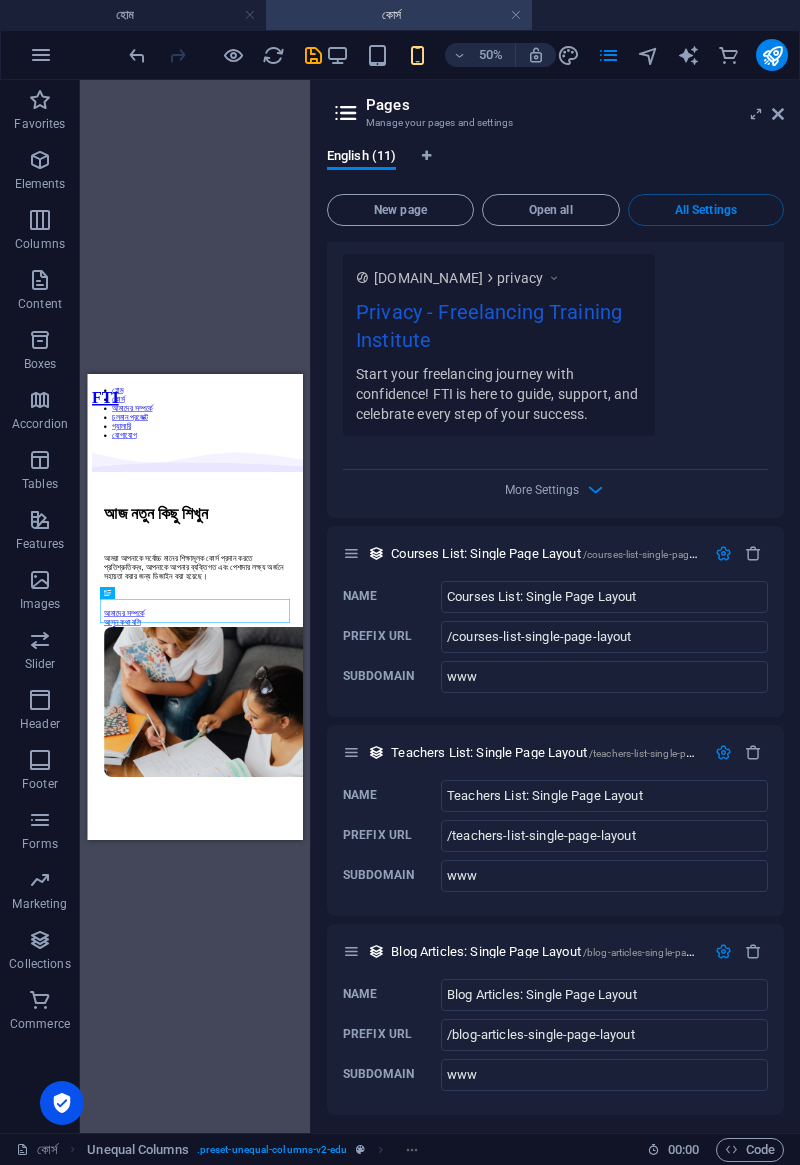 click on "Courses List: Single Page Layout" at bounding box center [604, 597] 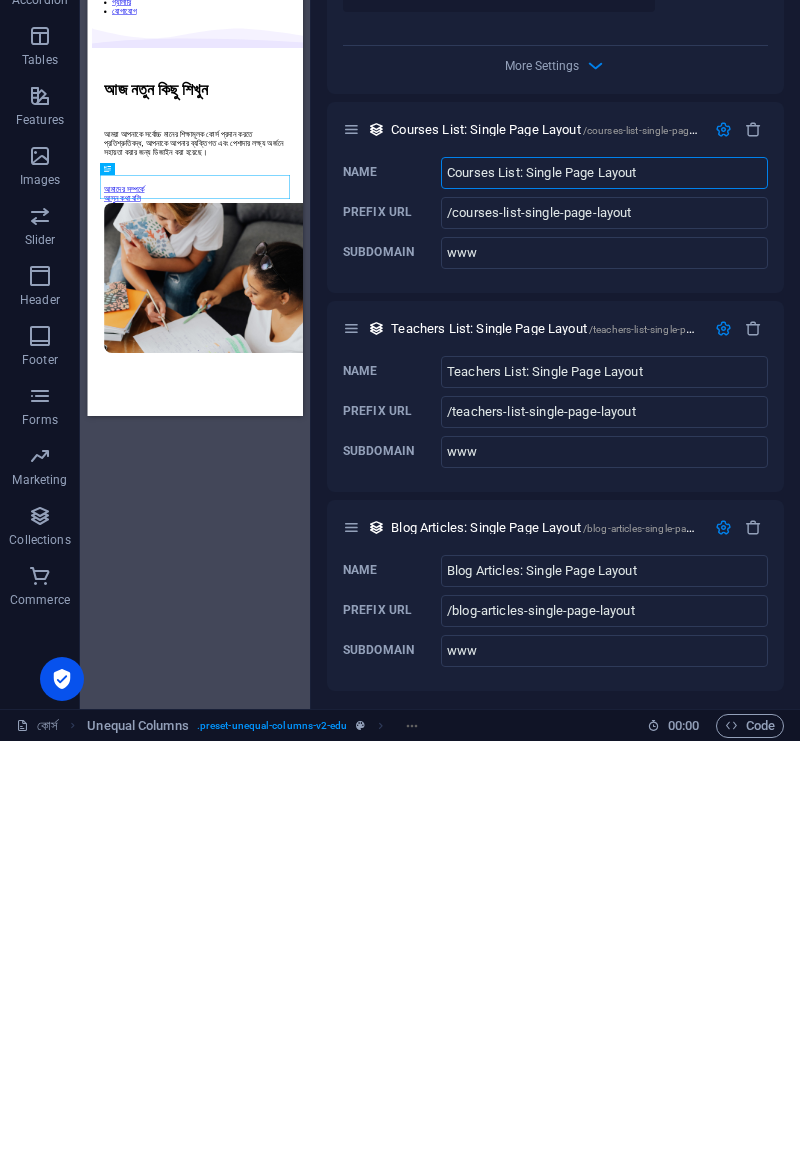 click on "/courses-list-single-page-layout" at bounding box center [604, 637] 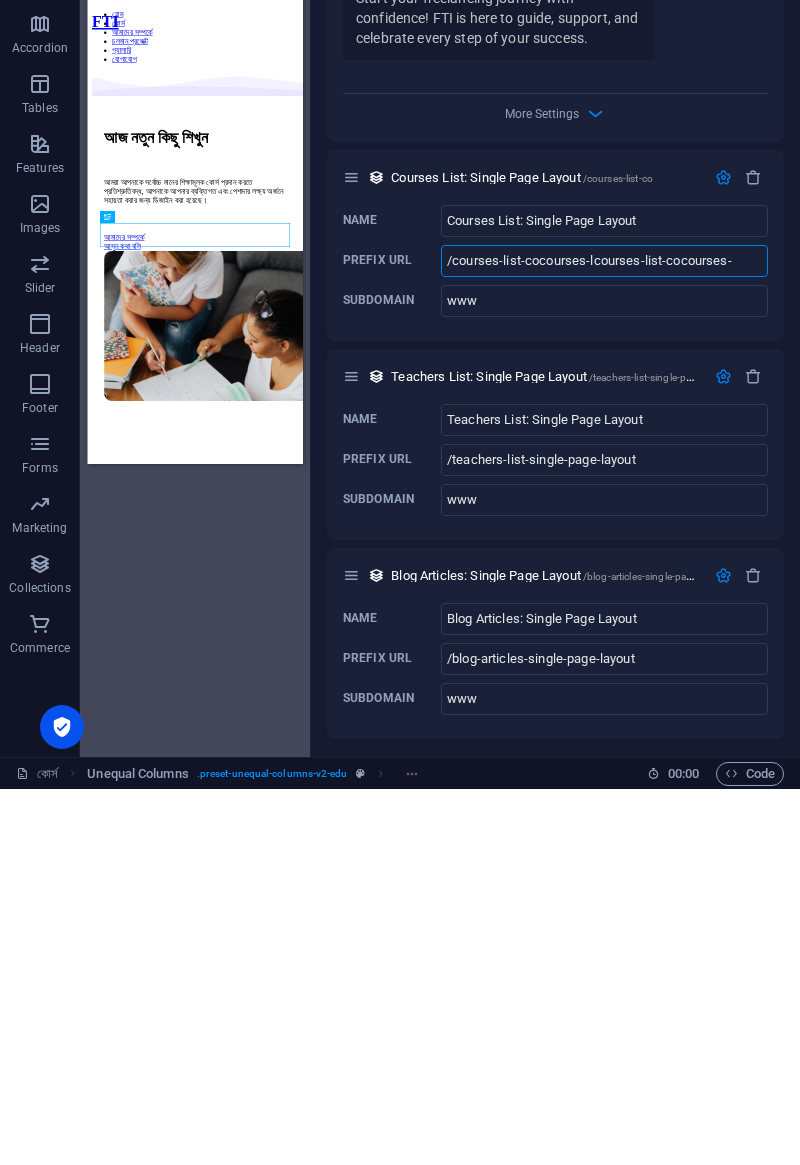 type on "/courses-list-cocourses-lcourses-list-cocourses-" 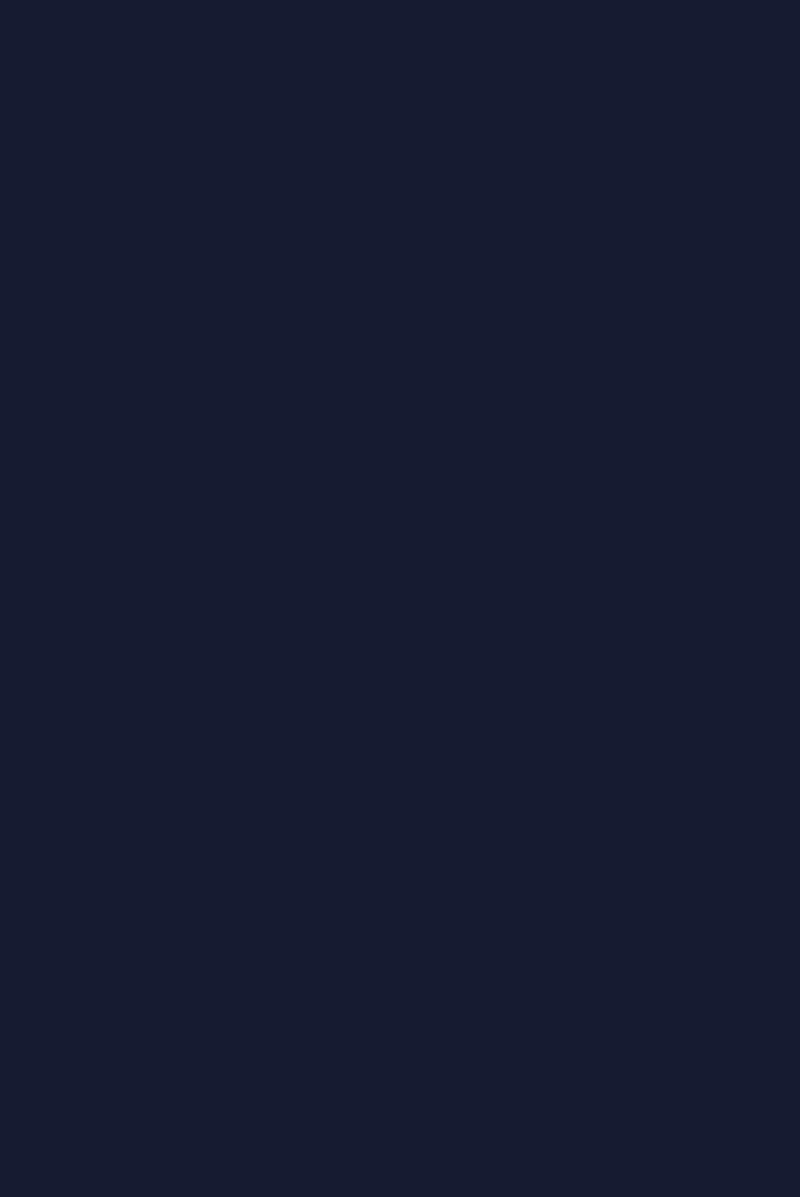 scroll, scrollTop: 0, scrollLeft: 0, axis: both 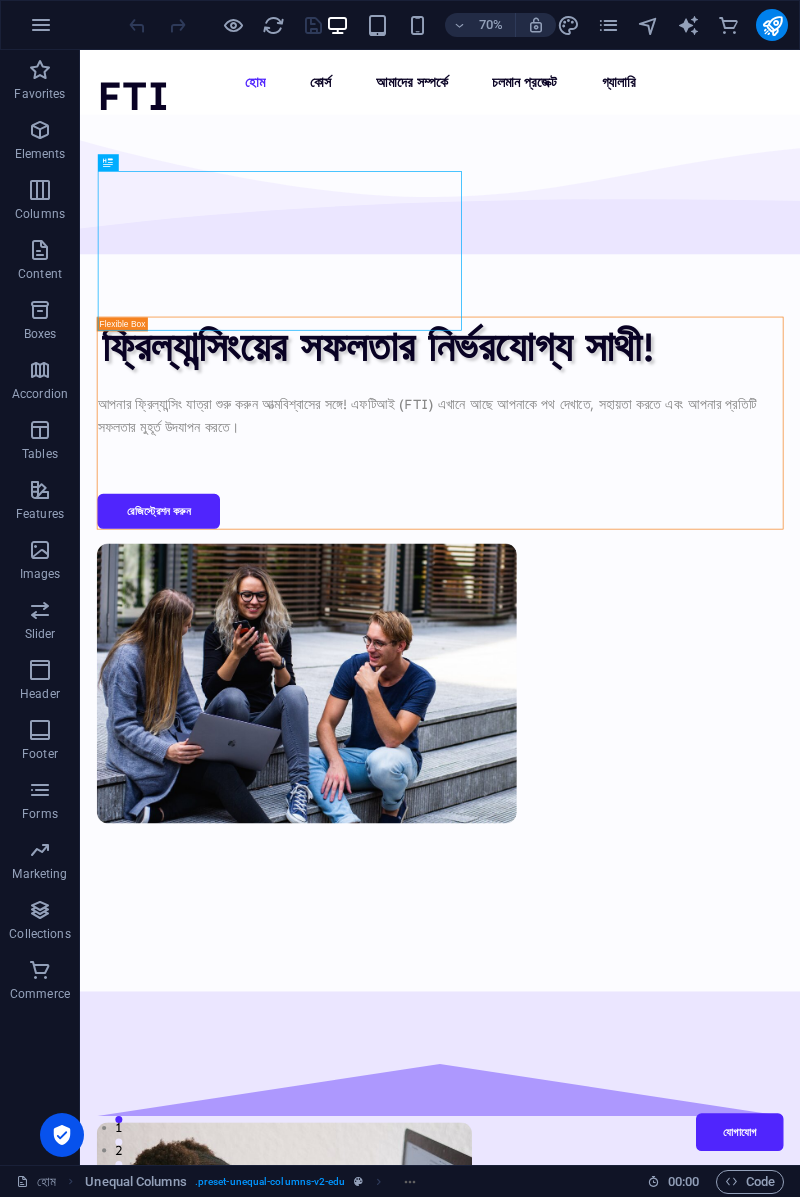 click at bounding box center [41, 25] 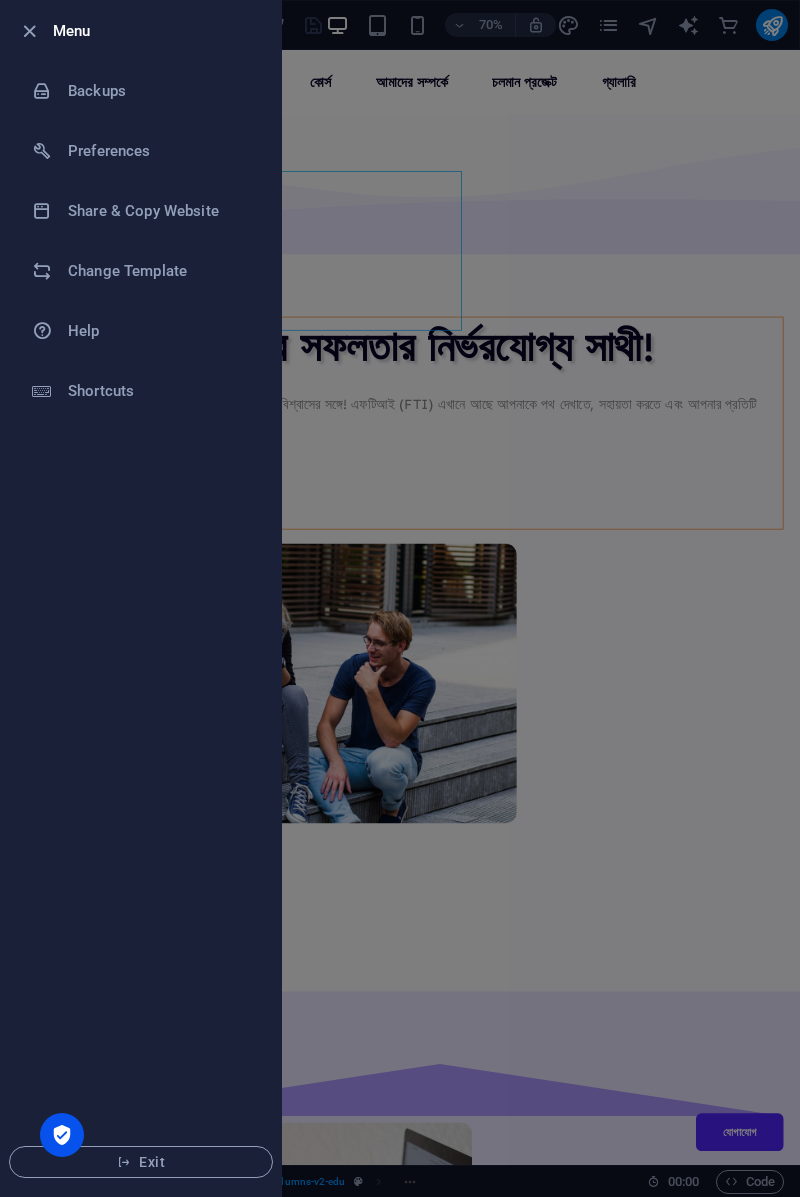 click on "Menu Backups Preferences Share & Copy Website Change Template Help Shortcuts Exit" at bounding box center [141, 598] 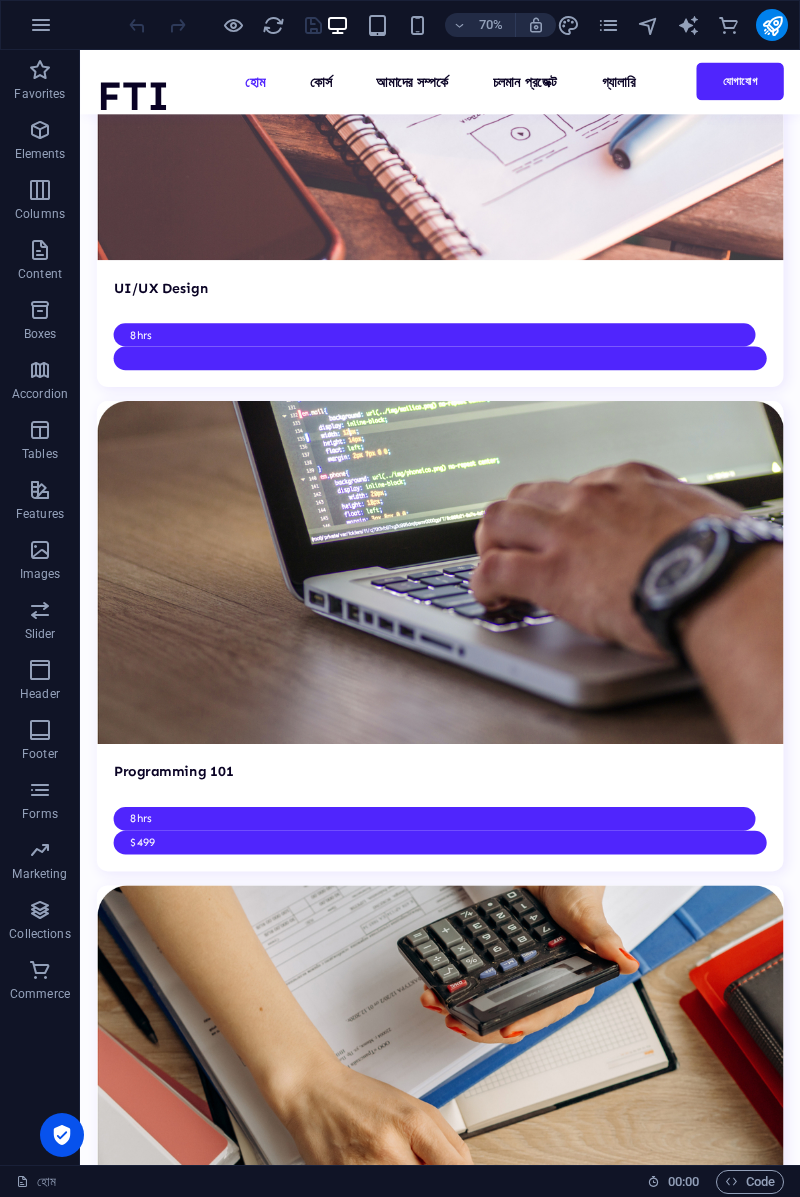 scroll, scrollTop: 3479, scrollLeft: 0, axis: vertical 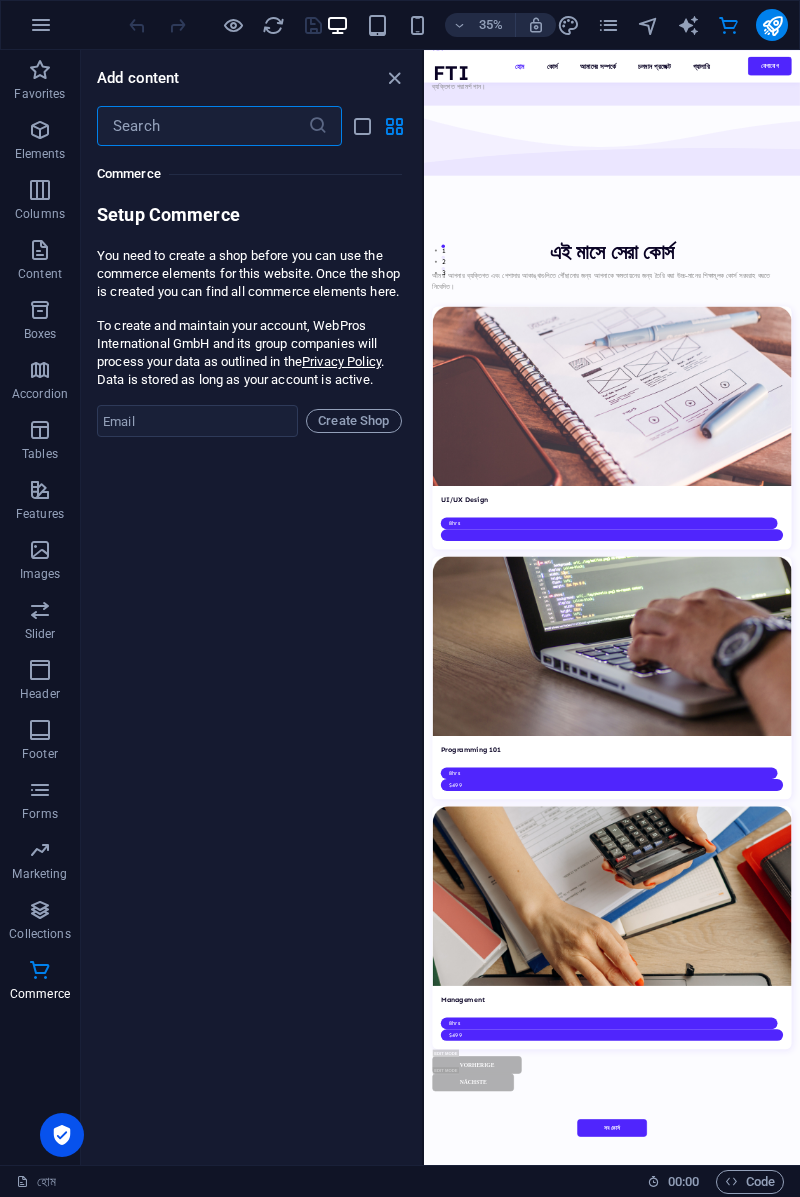 click at bounding box center (40, 430) 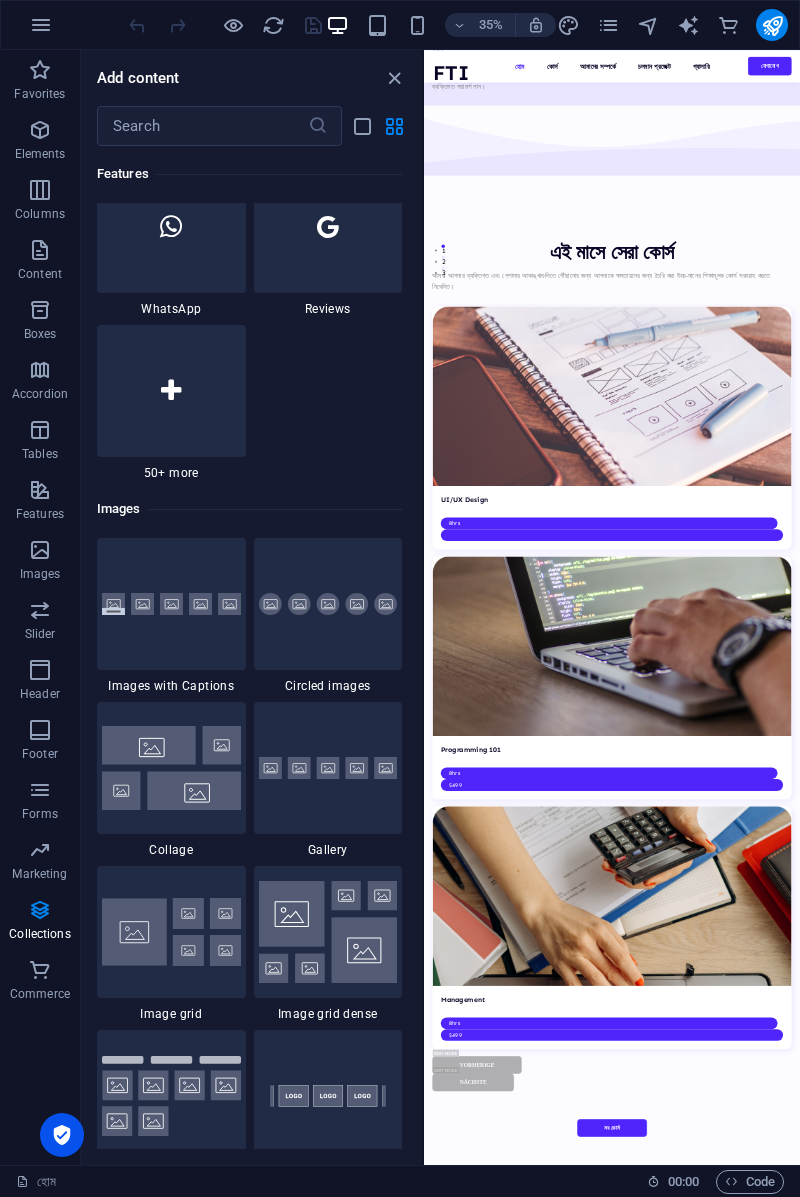 scroll, scrollTop: 6762, scrollLeft: 0, axis: vertical 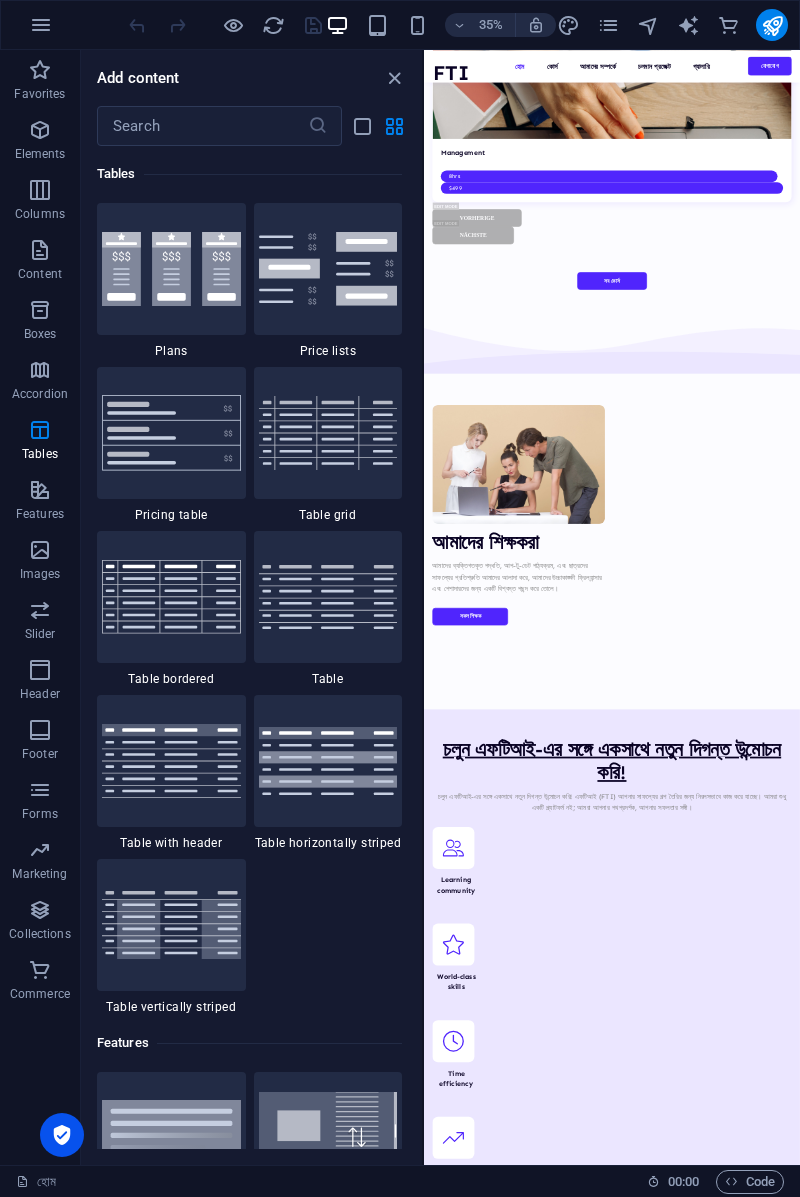 click on "সেরা শিক্ষকদের কাছ থেকে শিখুন" at bounding box center [961, 8551] 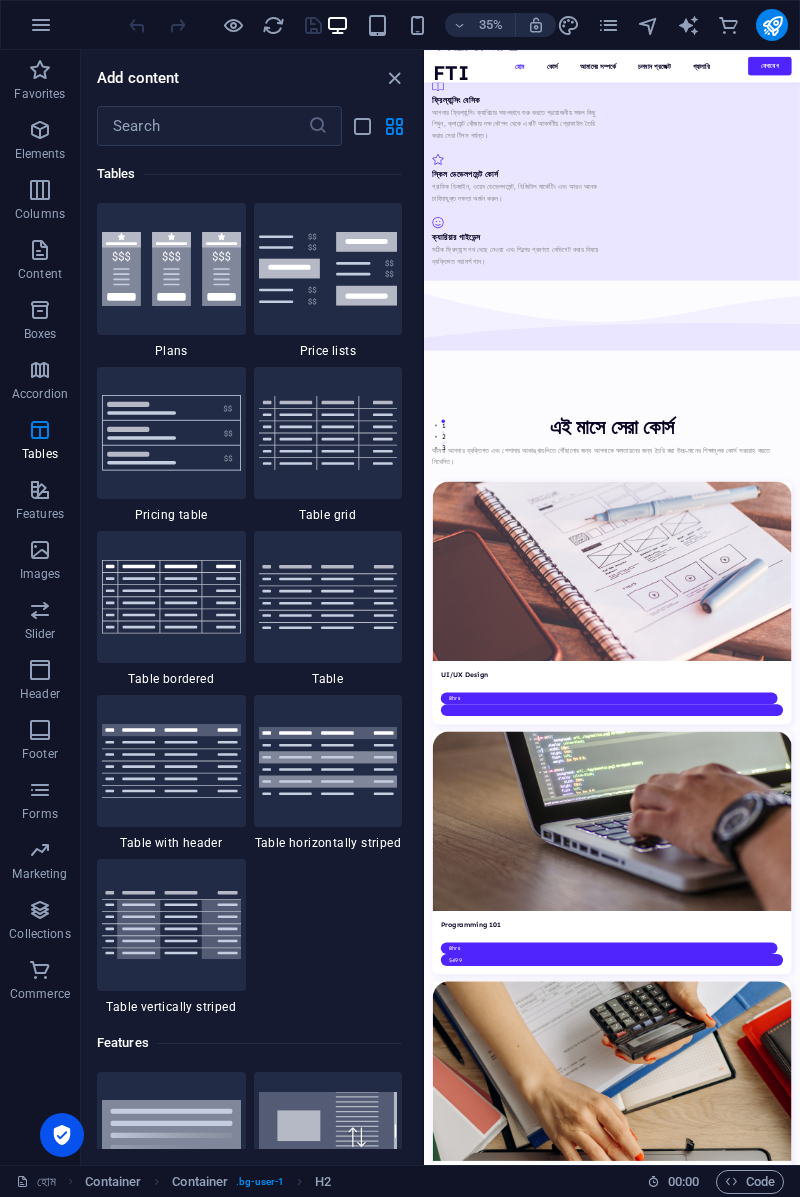 scroll, scrollTop: 2047, scrollLeft: 0, axis: vertical 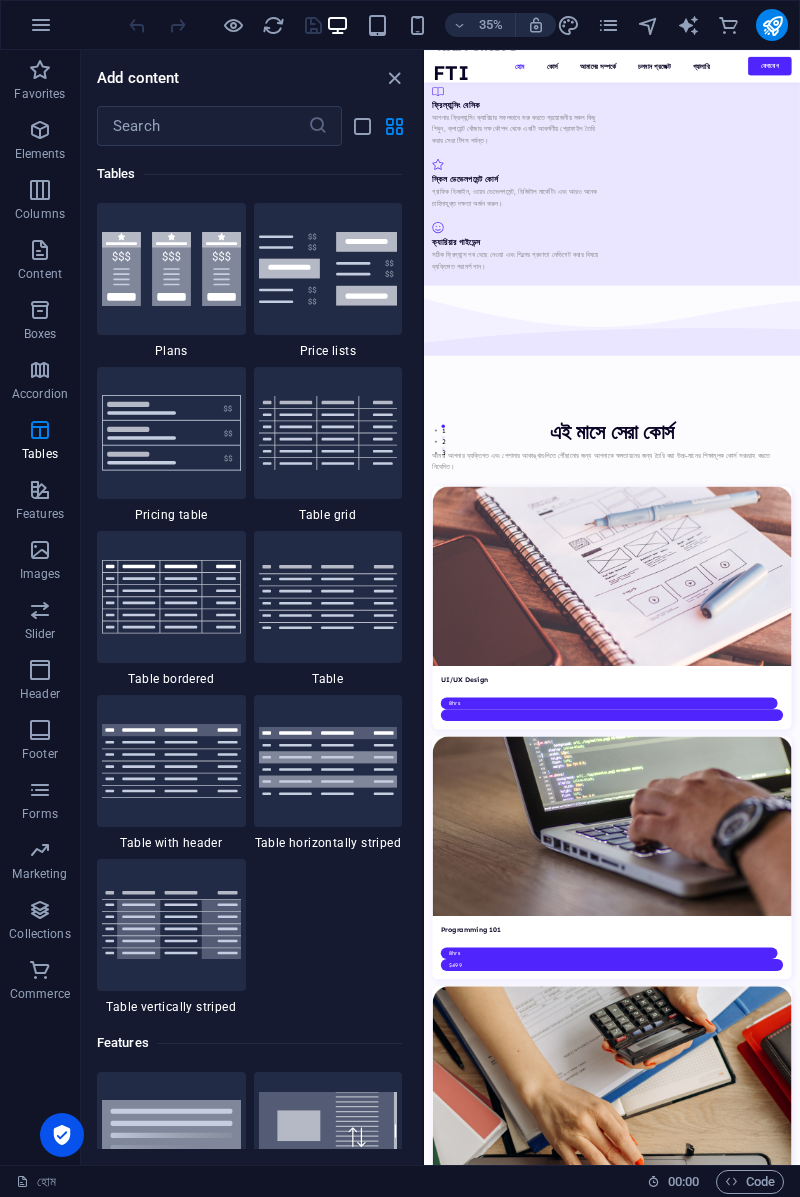 click on "চলুন এফটিআই-এর সঙ্গে একসাথে নতুন দিগন্ত উন্মোচন করি!" at bounding box center (961, 5014) 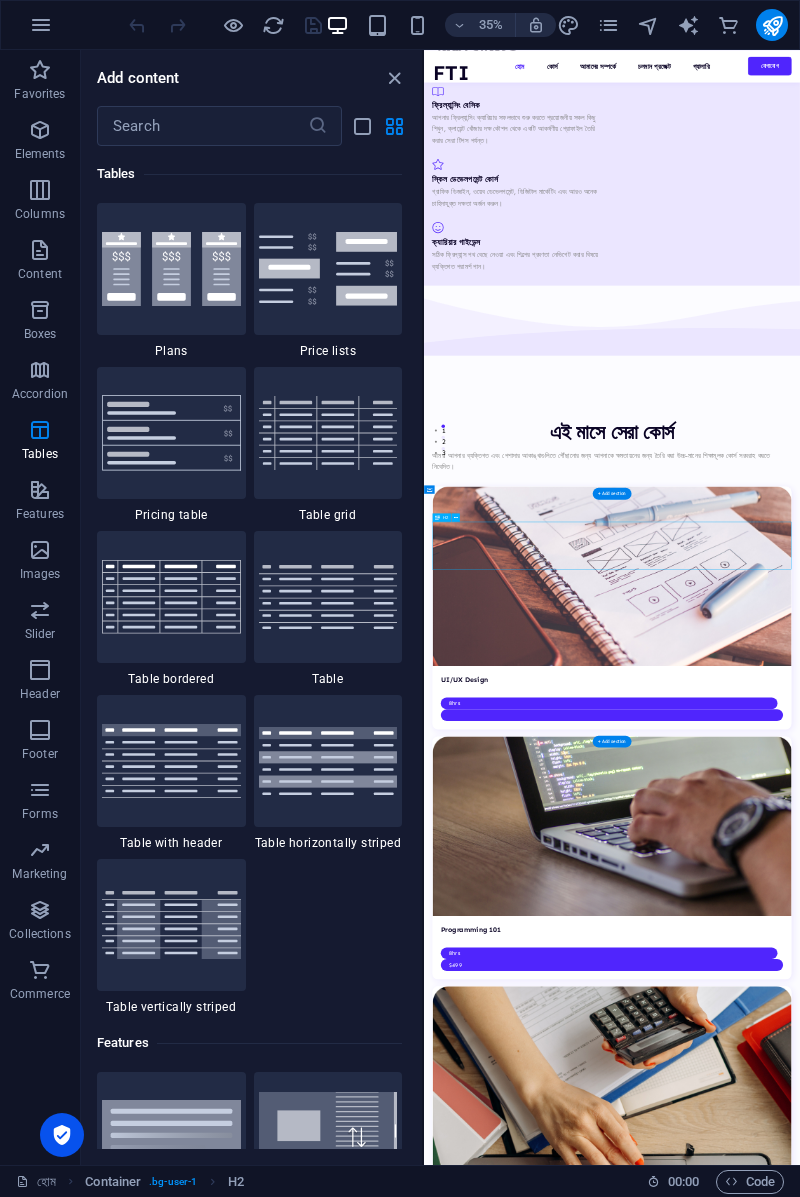 click on "চলুন এফটিআই-এর সঙ্গে একসাথে নতুন দিগন্ত উন্মোচন করি!" at bounding box center [961, 5014] 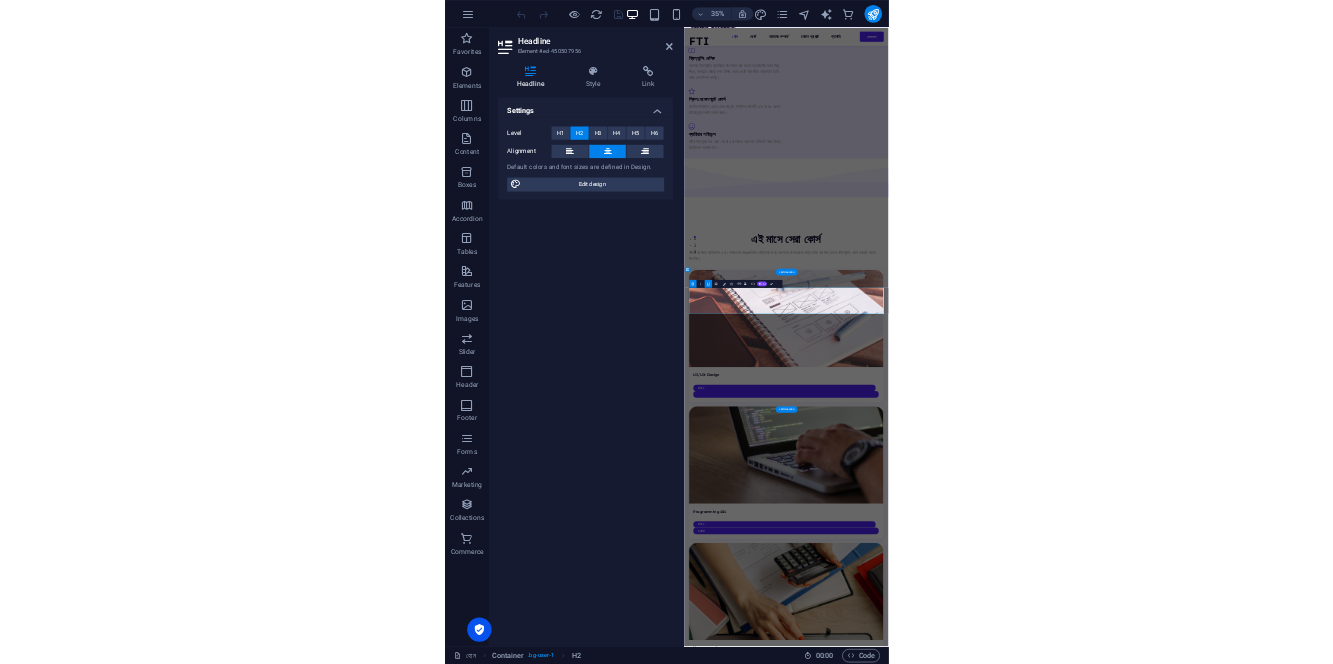 scroll, scrollTop: 2079, scrollLeft: 0, axis: vertical 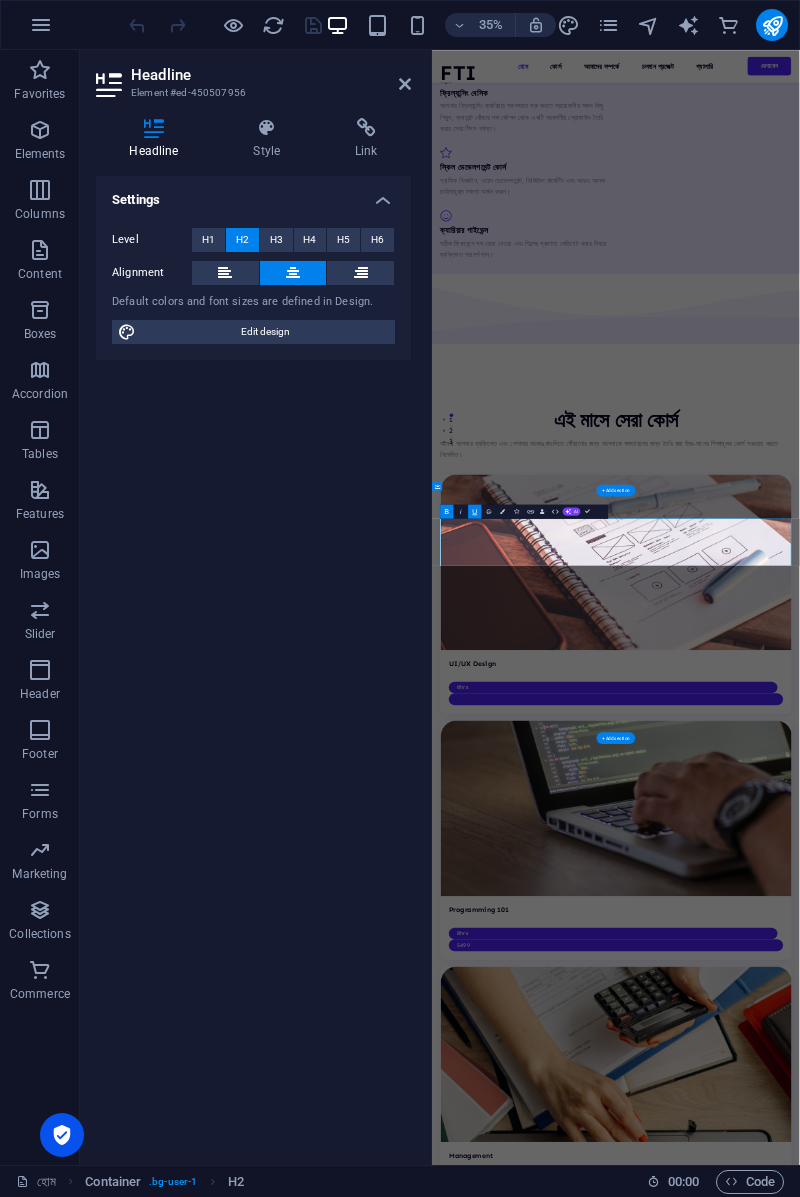 click at bounding box center (267, 128) 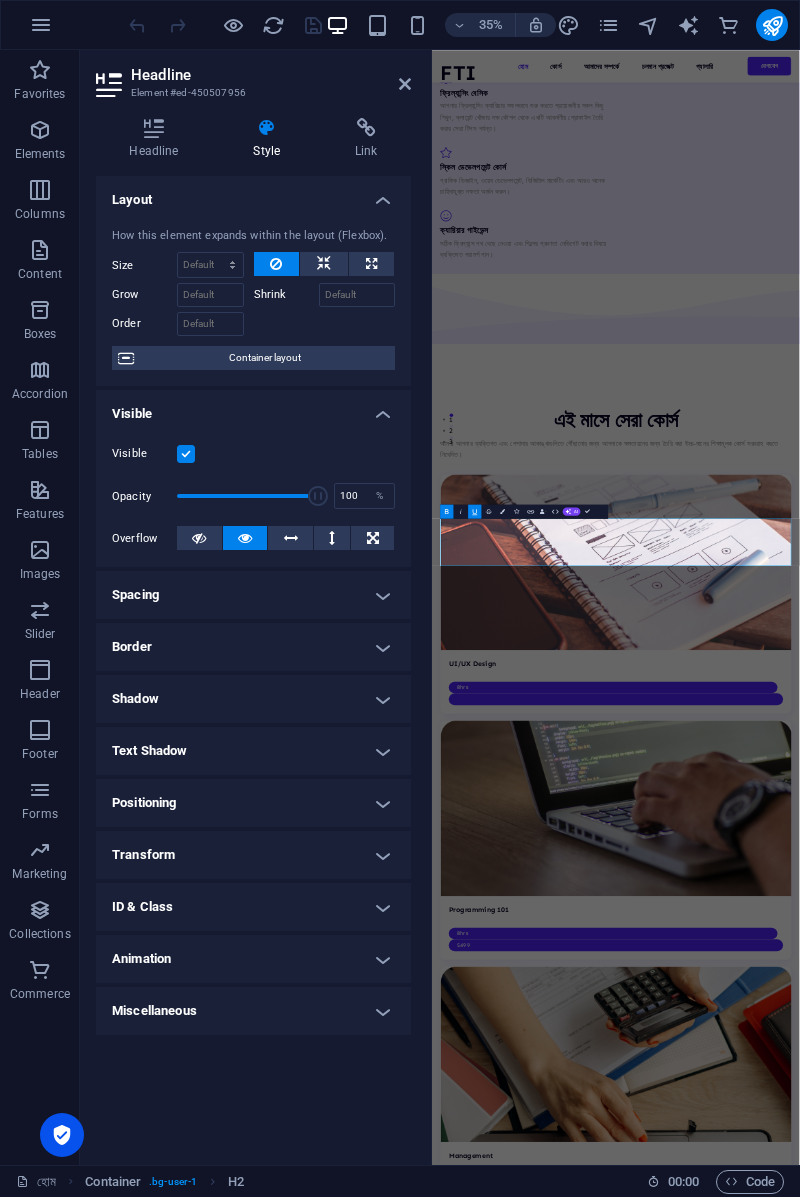 click on "Underline" at bounding box center [474, 511] 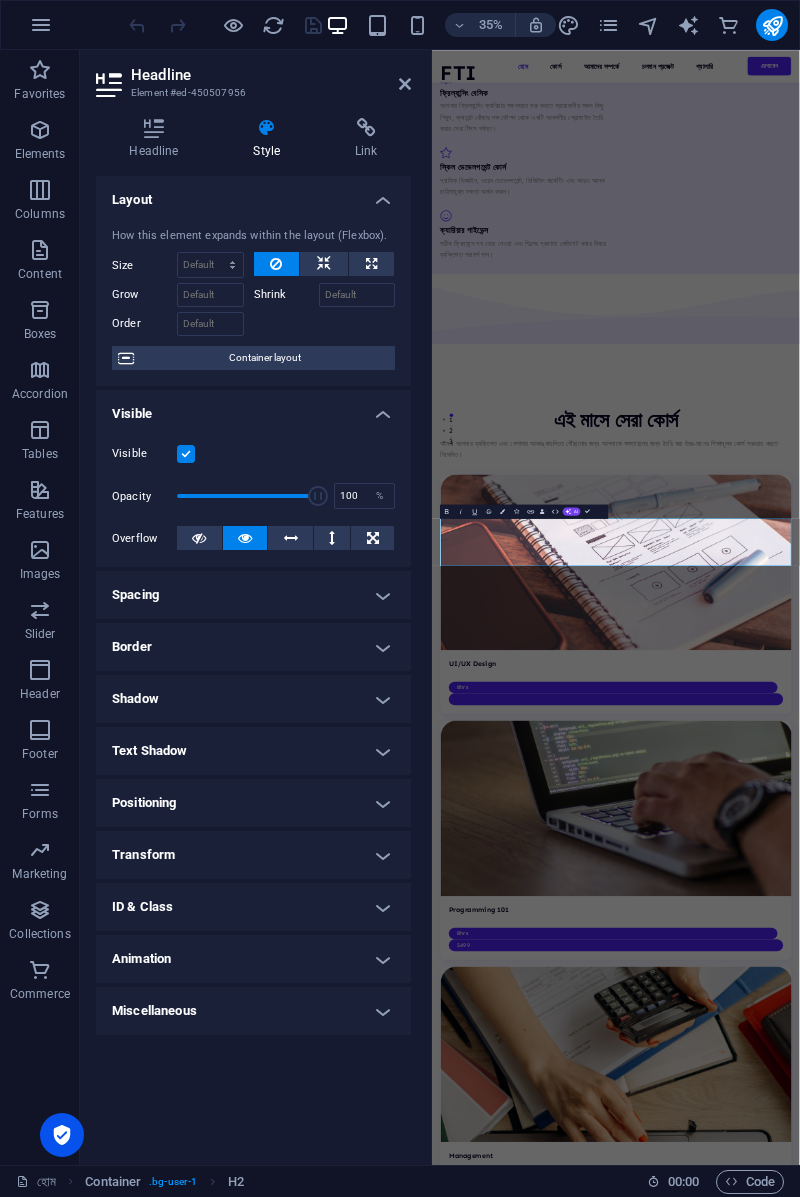 click on "চলুন এফটিআই-এর সঙ্গে একসাথে নতুন দিগন্ত উন্মোচন করি!" at bounding box center (957, 4937) 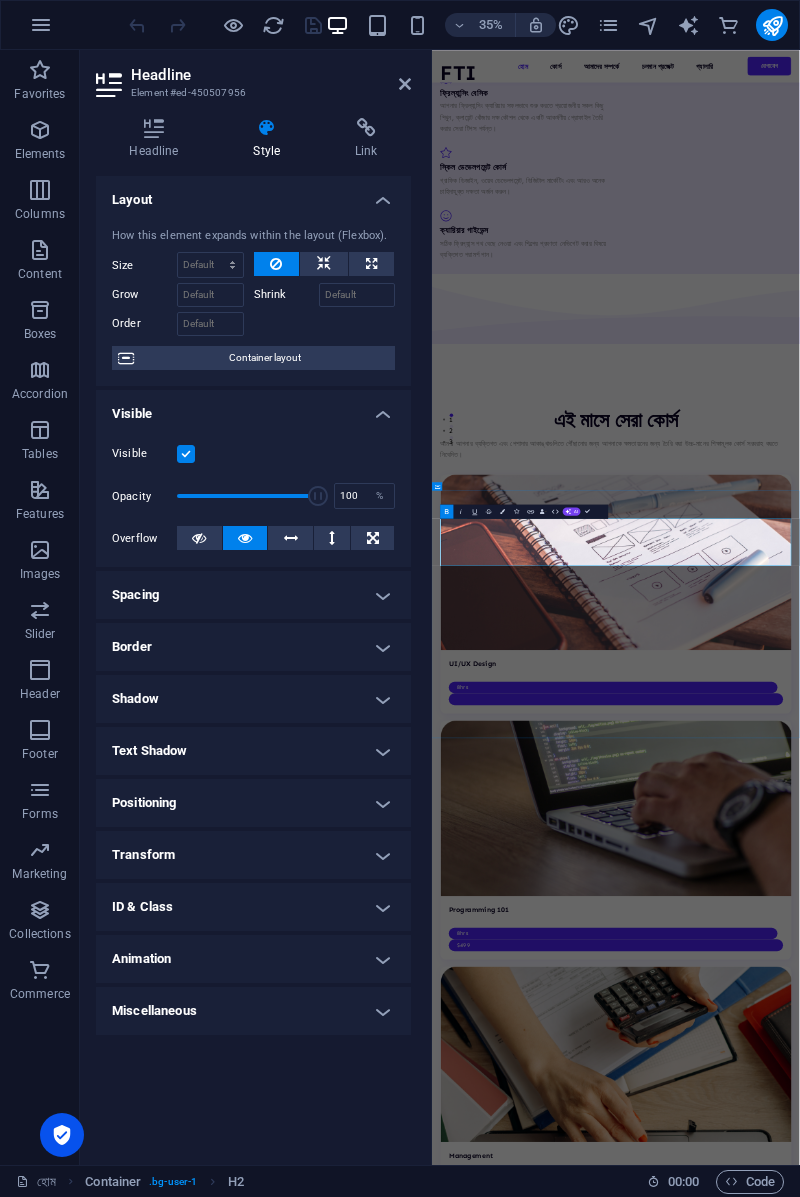 click on "চলুন এফটিআই-এর সঙ্গে একসাথে নতুন দিগন্ত উন্মোচন করি!" at bounding box center (957, 4937) 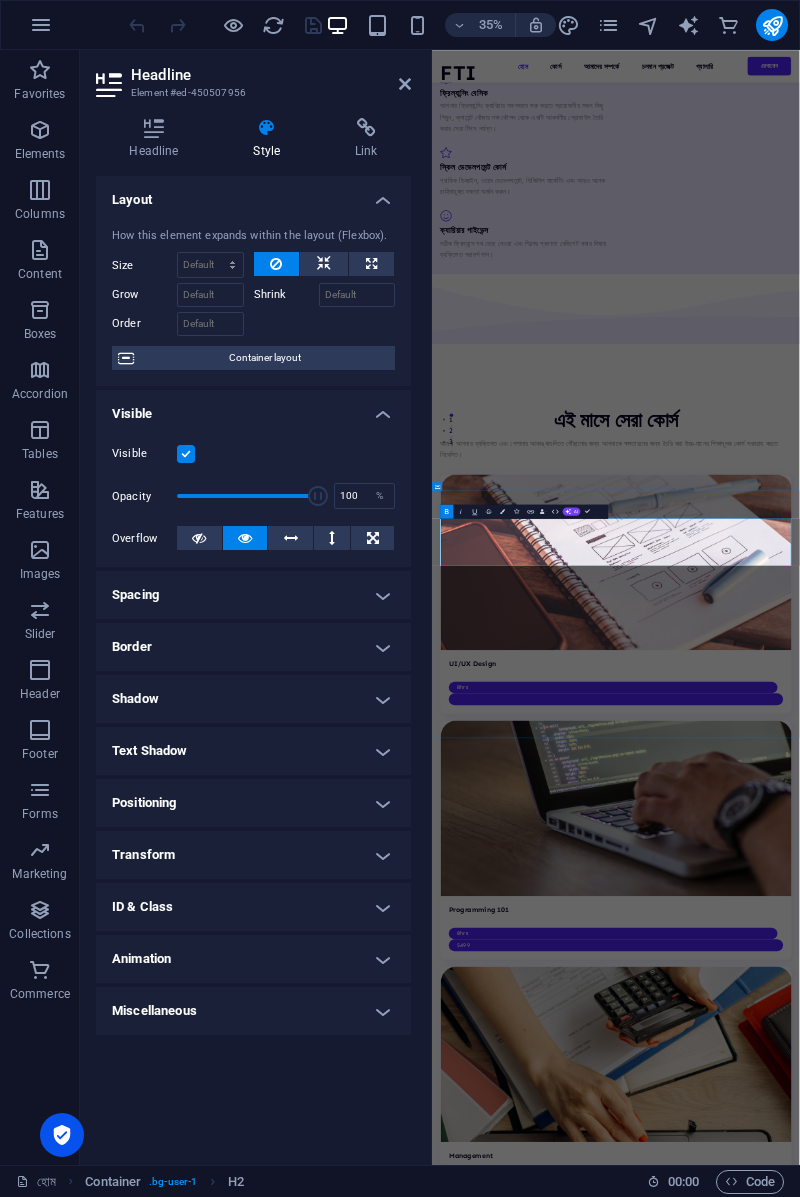 type 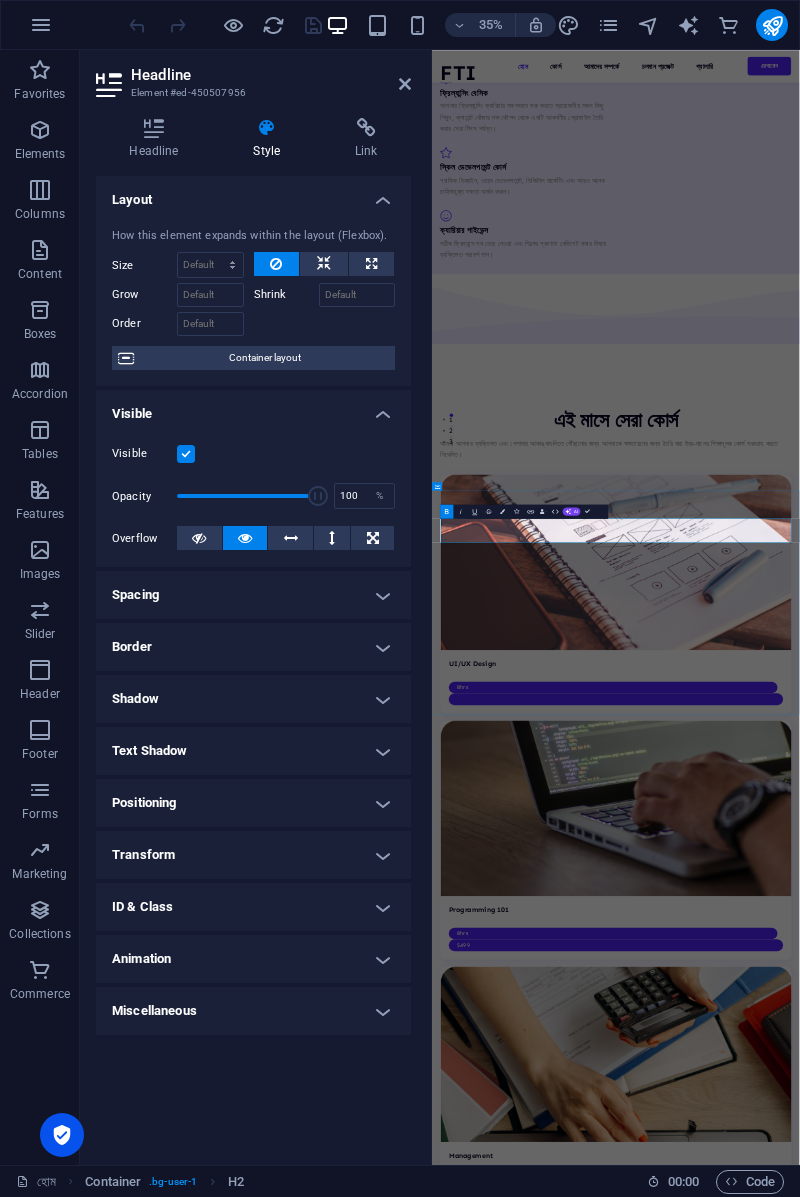 click on "একসাথে নতুন দিগন্ত উন্মোচন করি!" at bounding box center [958, 4904] 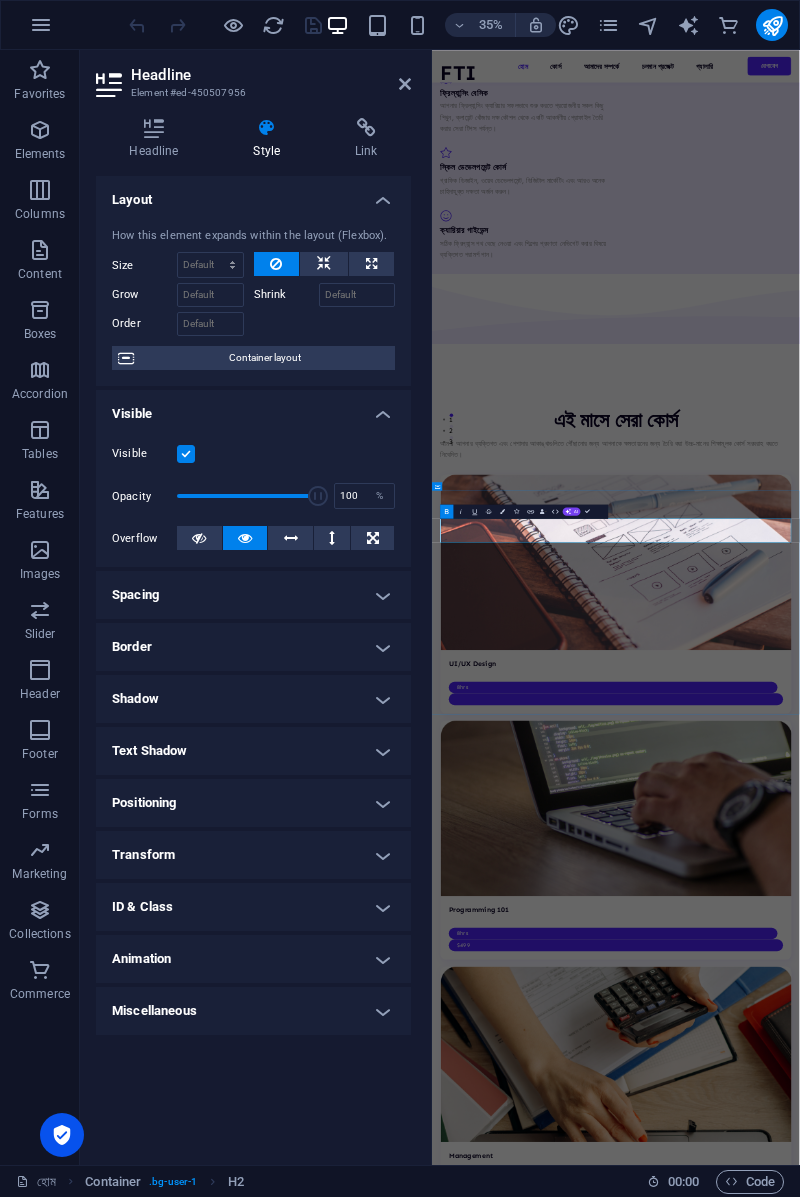 click on "একসাথে নতুন দিগন্ত উন্মোচন করি!" at bounding box center (958, 4904) 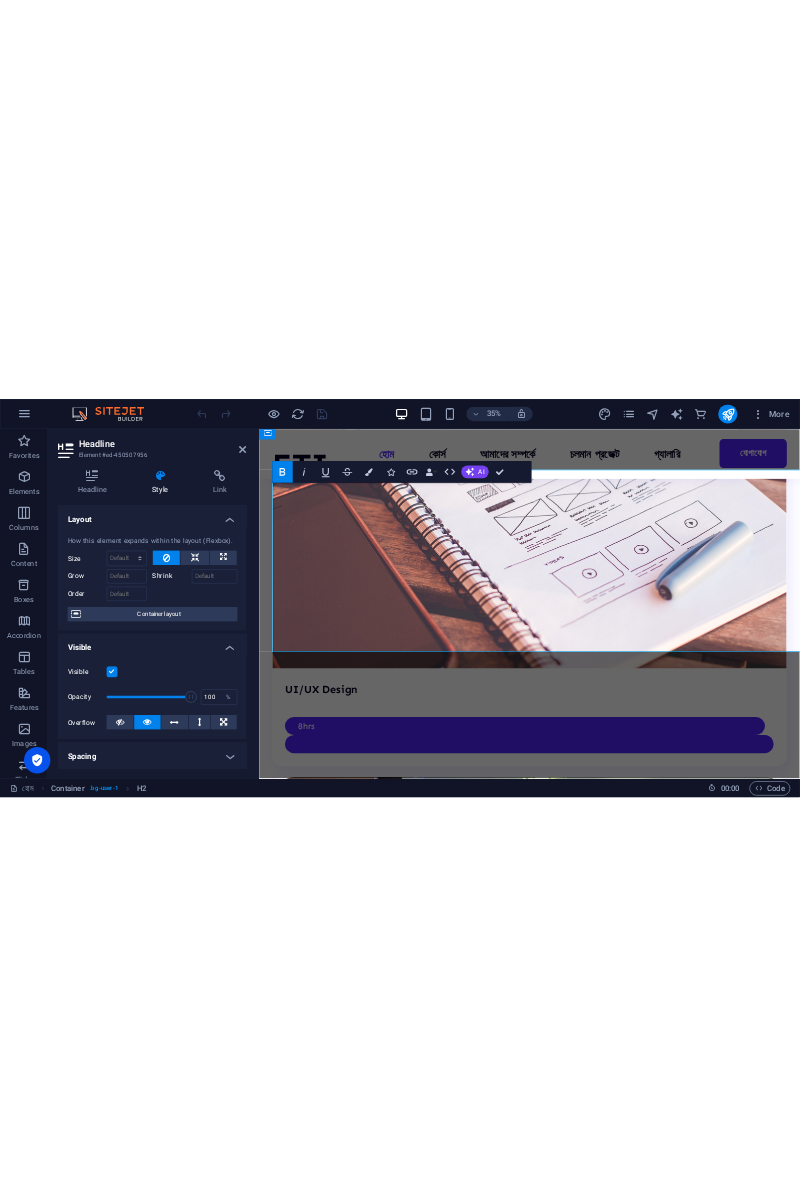 scroll, scrollTop: 3342, scrollLeft: 0, axis: vertical 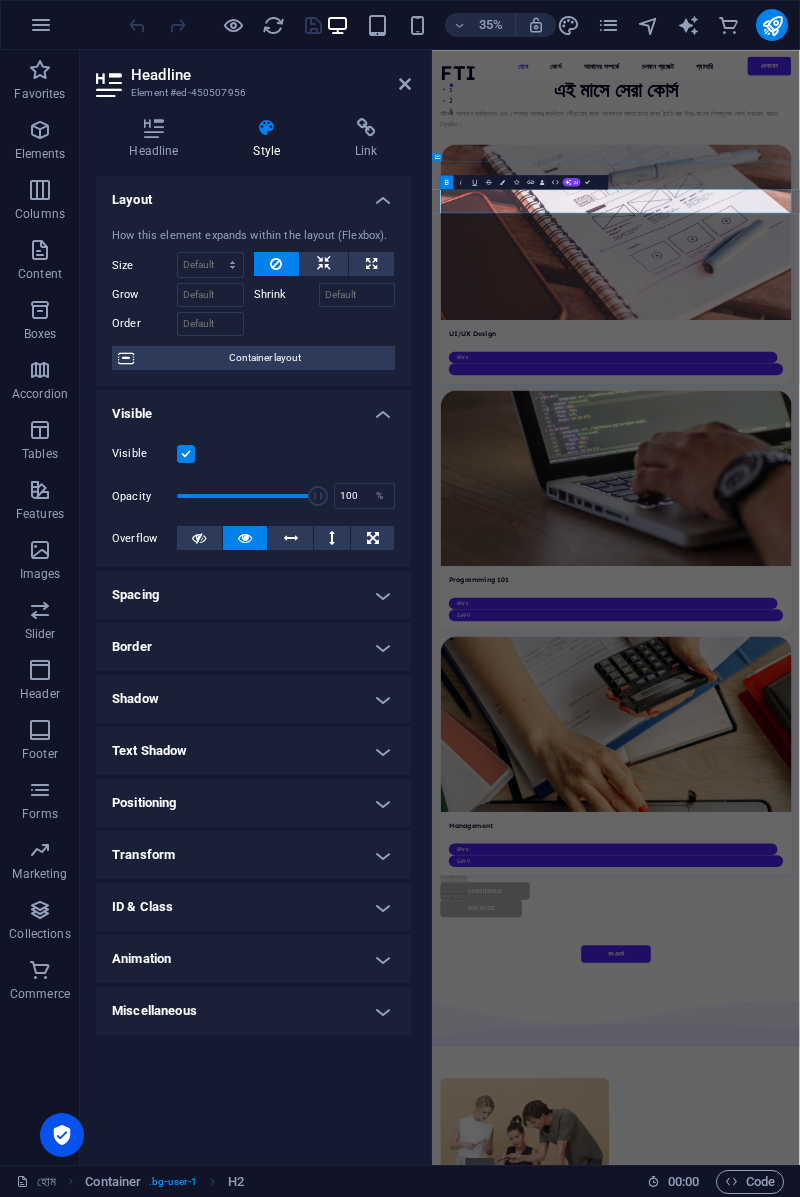 click on "চলুন এফটিআই-এর সঙ্গে একসাথে নতুন দিগন্ত উন্মোচন করি! এফটিআই (FTI) আপনার সাফল্যের গল্প তৈরির জন্য নিরলসভাবে কাজ করে যাচ্ছে। আমরা শুধু একটি প্ল্যাটফর্ম নই; আমরা আপনার পথপ্রদর্শক, আপনার সফলতার সঙ্গী।" at bounding box center (957, 4046) 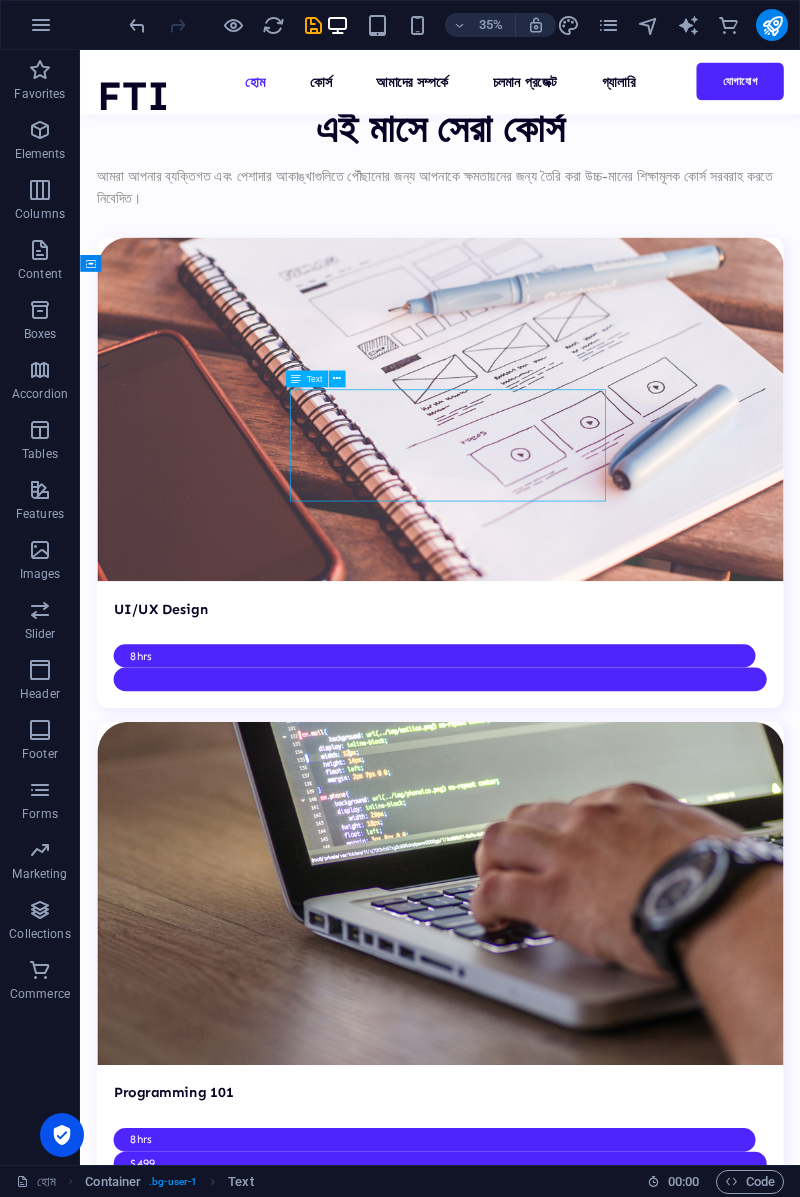 scroll, scrollTop: 3016, scrollLeft: 0, axis: vertical 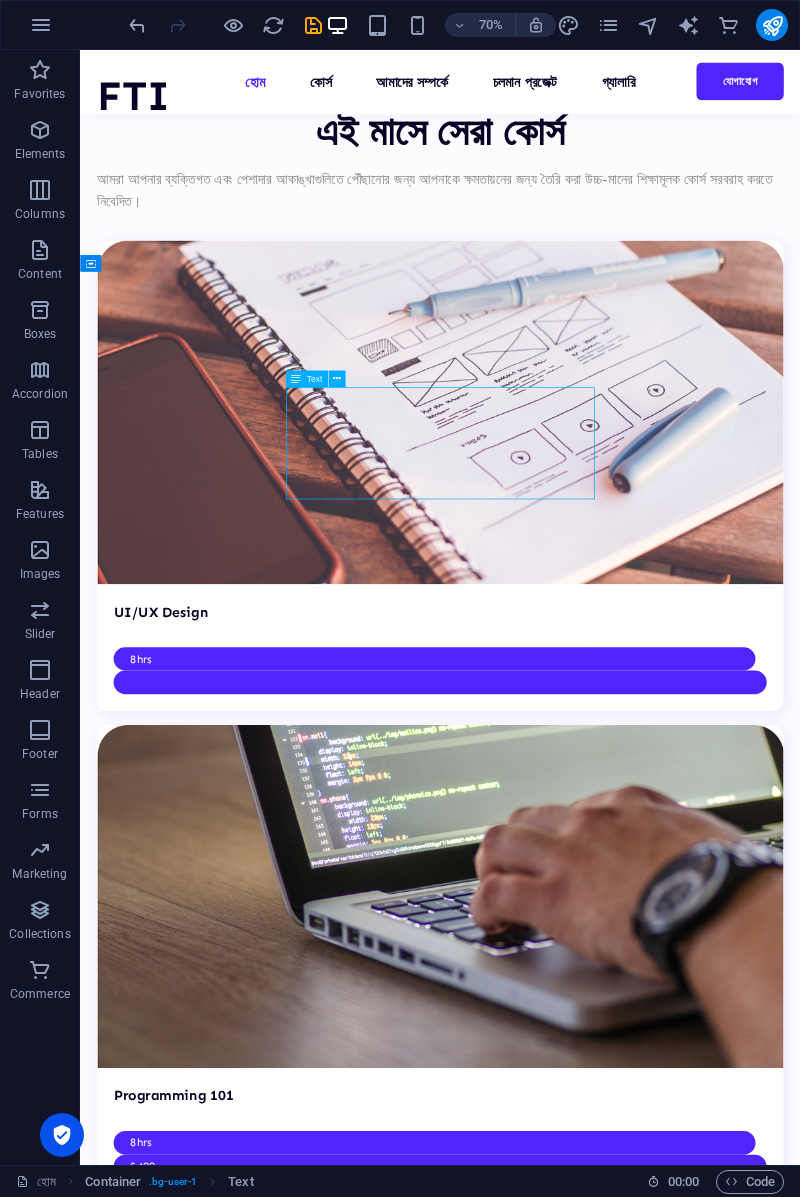 click on "আমাদের শিক্ষকরা আমাদের ব্যক্তিগতকৃত পদ্ধতি, আপ-টু-ডেট পাঠ্যক্রম, এবং ছাত্রদের সাফল্যের প্রতিশ্রুতি আমাদের আলাদা করে, আমাদের উচ্চাকাঙ্ক্ষী ফ্রিল্যান্সার এবং পেশাদারদের জন্য একটি বিশ্বস্ত পছন্দ করে তোলে। সকল শিক্ষক" at bounding box center (594, 3259) 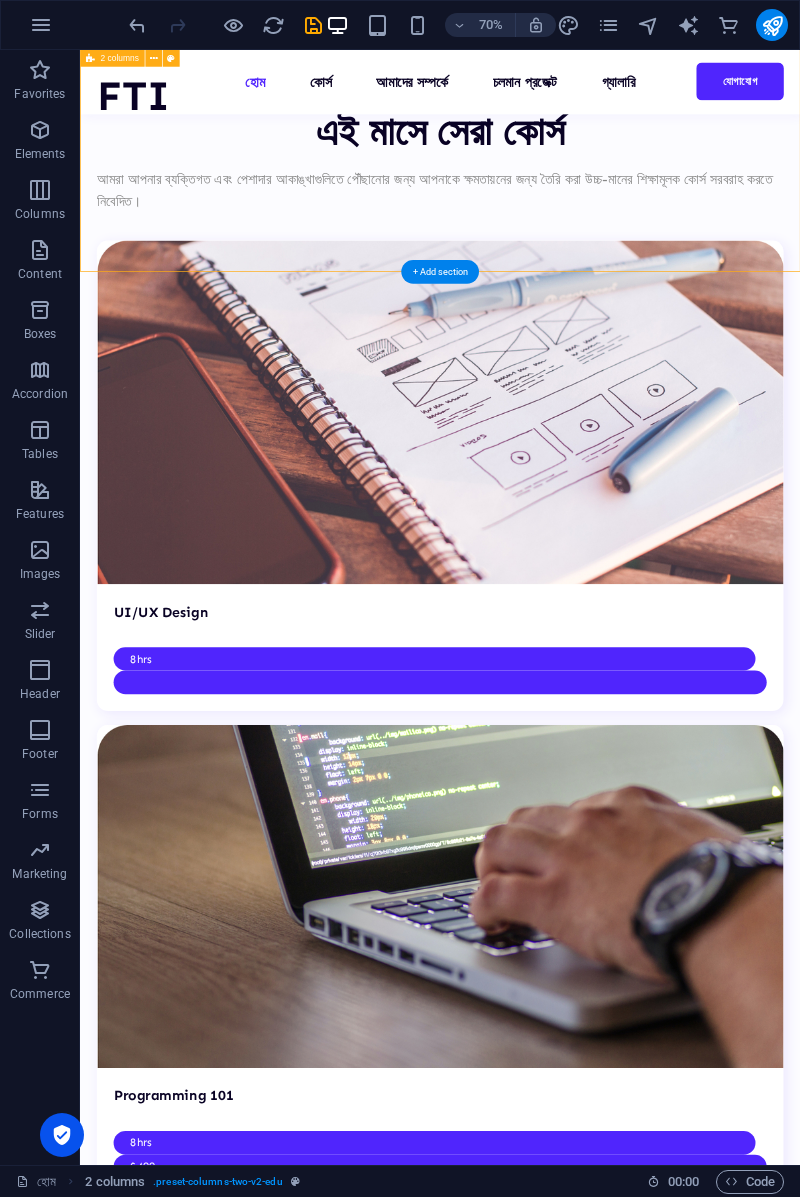 click on "চলুন এফটিআই-এর সঙ্গে একসাথে নতুন দিগন্ত উন্মোচন করি! এফটিআই (FTI) আপনার সাফল্যের গল্প তৈরির জন্য নিরলসভাবে কাজ করে যাচ্ছে। আমরা শুধু একটি প্ল্যাটফর্ম নই; আমরা আপনার পথপ্রদর্শক, আপনার সফলতার সঙ্গী।" at bounding box center (594, 4007) 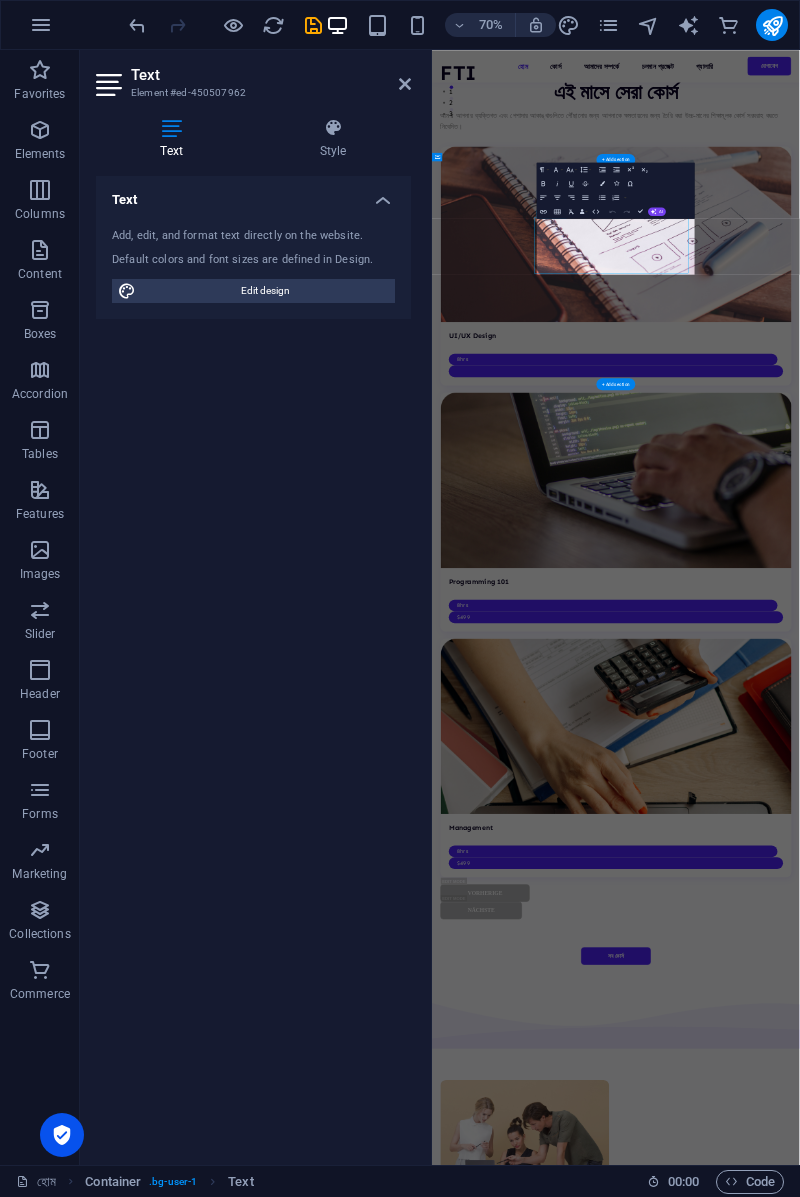 scroll, scrollTop: 3020, scrollLeft: 0, axis: vertical 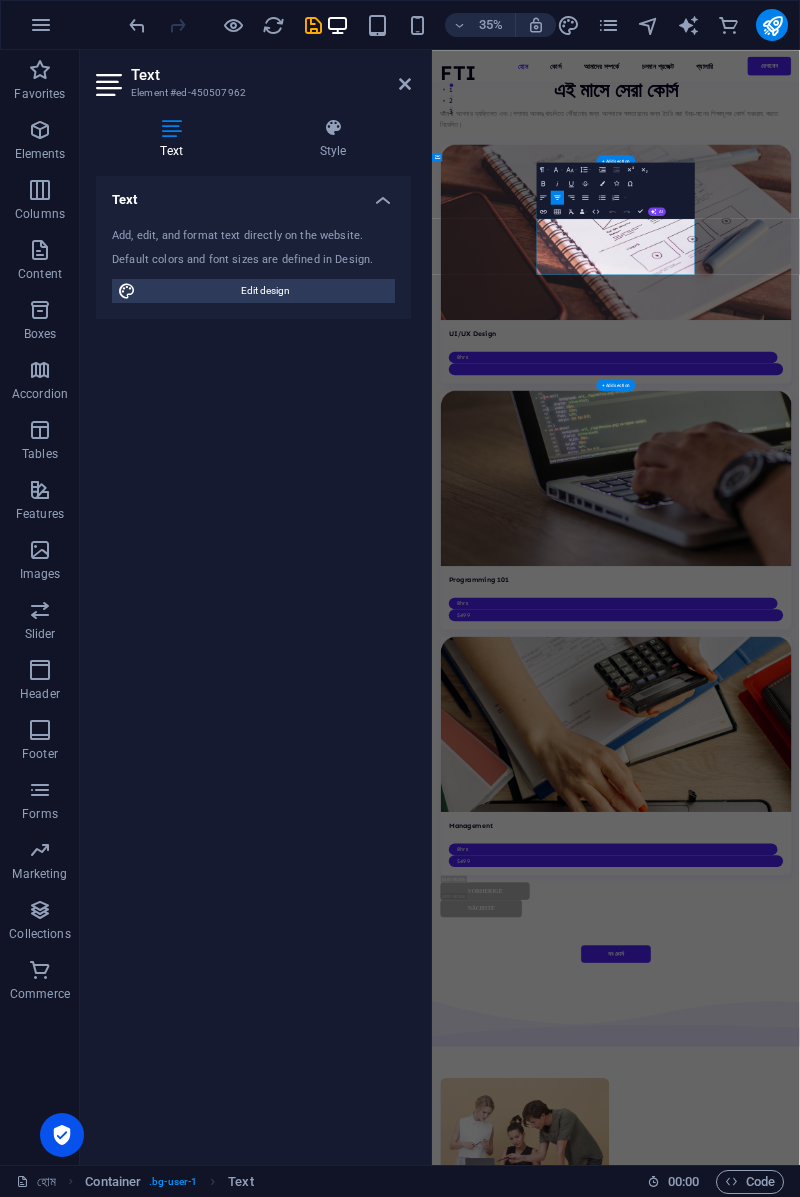 click on "চলুন এফটিআই-এর সঙ্গে একসাথে নতুন দিগন্ত উন্মোচন করি! এফটিআই (FTI) আপনার সাফল্যের গল্প তৈরির জন্য নিরলসভাবে কাজ করে যাচ্ছে। আমরা শুধু একটি প্ল্যাটফর্ম নই; আমরা আপনার পথপ্রদর্শক, আপনার সফলতার সঙ্গী।" at bounding box center [957, 4046] 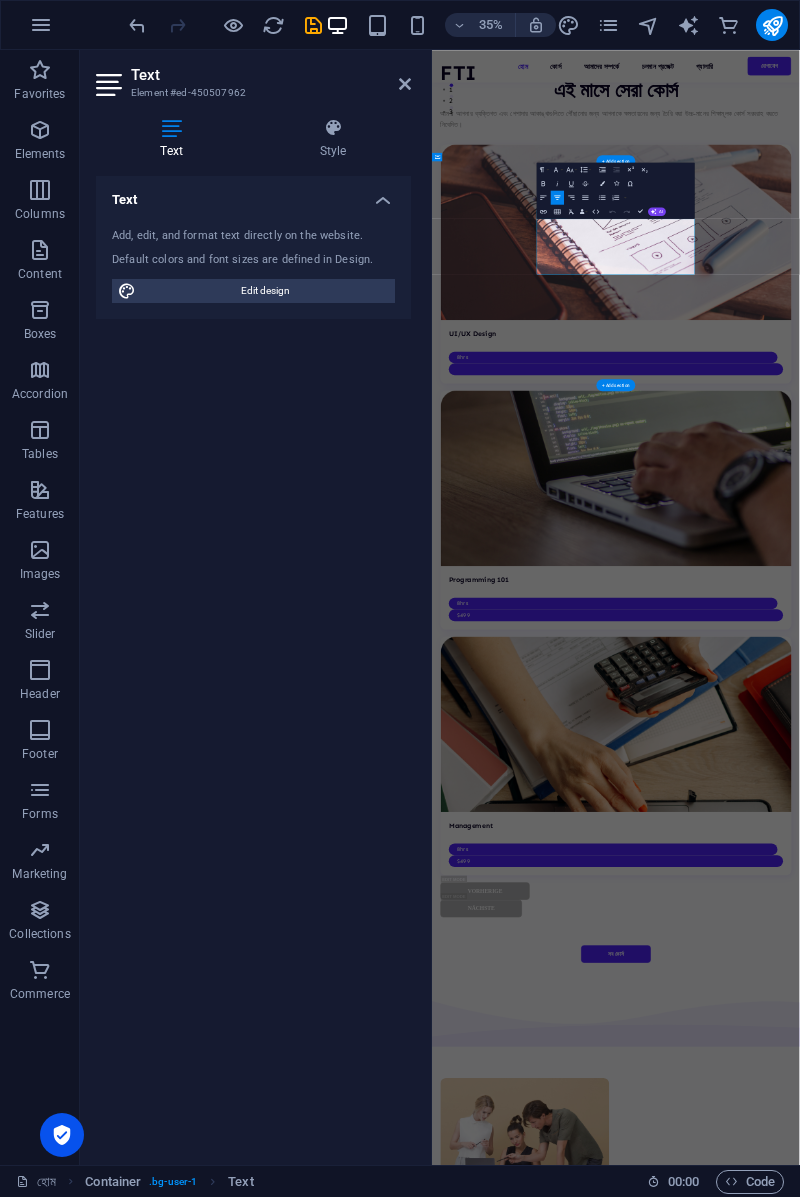 click on "চলুন এফটিআই-এর সঙ্গে একসাথে নতুন দিগন্ত উন্মোচন করি! এফটিআই (FTI) আপনার সাফল্যের গল্প তৈরির জন্য নিরলসভাবে কাজ করে যাচ্ছে। আমরা শুধু একটি প্ল্যাটফর্ম নই; আমরা আপনার পথপ্রদর্শক, আপনার সফলতার সঙ্গী।" at bounding box center [957, 4046] 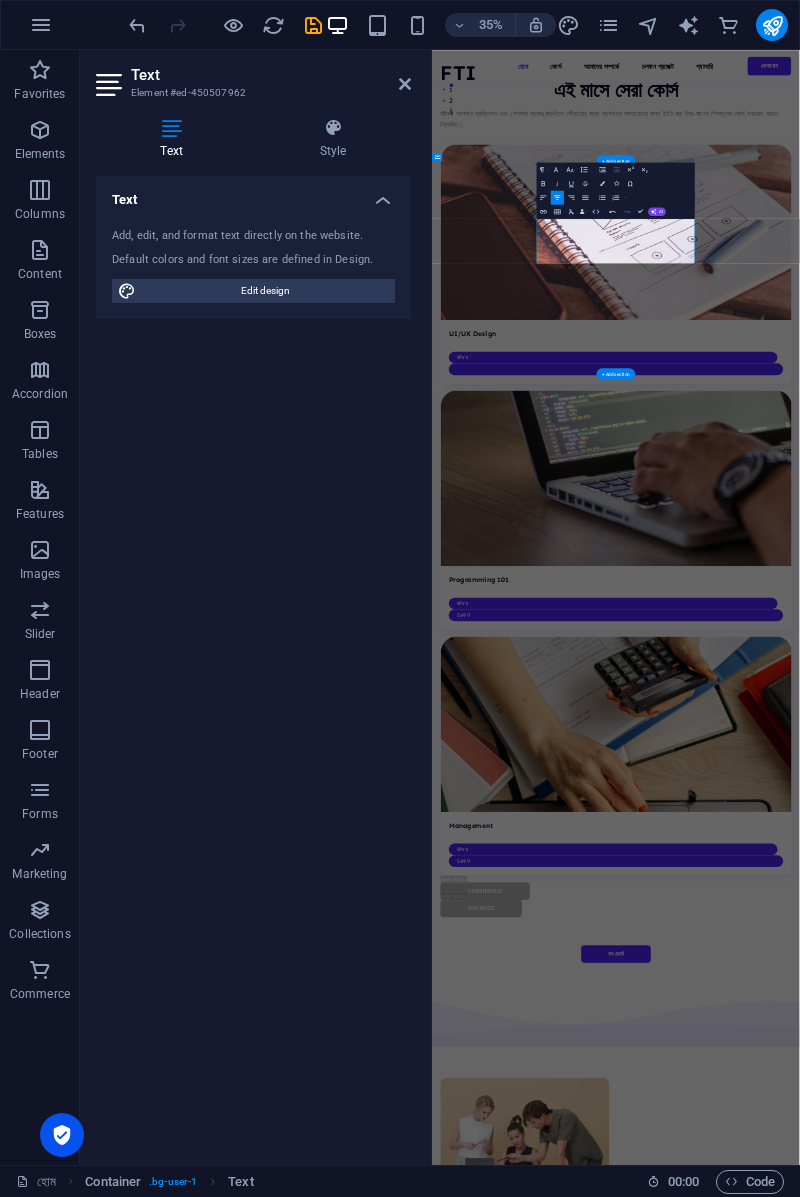 click on "ডিজিটাল সার্ভিস ও প্রশিক্ষণ কোর্স বর্তমান যুগে ডিজিটাল প্রযুক্তির ব্যবহার প্রতিটি খাতে ক্রমাগত বেড়ে চলেছে। আমাদের প্রতিষ্ঠান/সংগঠন আধুনিক তথ্যপ্রযুক্তি ব্যবহার করে বিভিন্ন  ডিজিটাল সেবা  প্রদান করে থাকে Learning community World-class skills Time  efficiency Maximum productivity" at bounding box center (957, 4536) 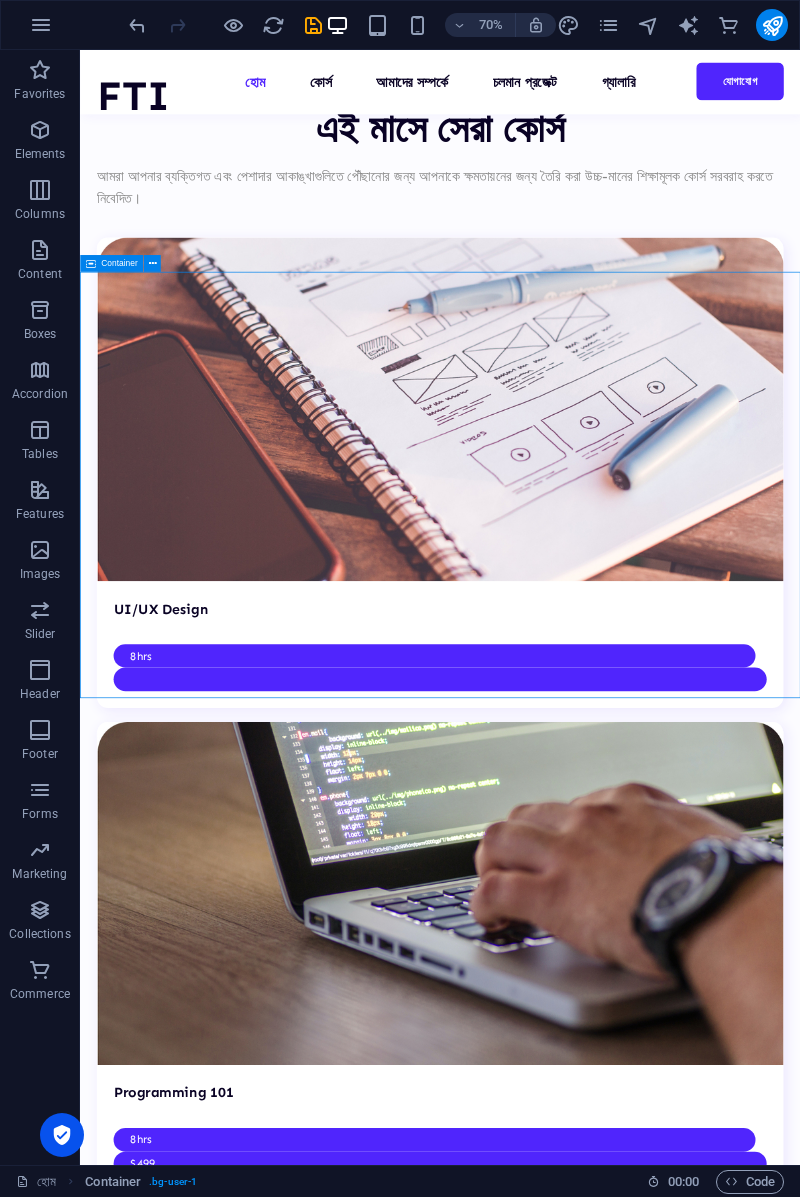 scroll, scrollTop: 3016, scrollLeft: 0, axis: vertical 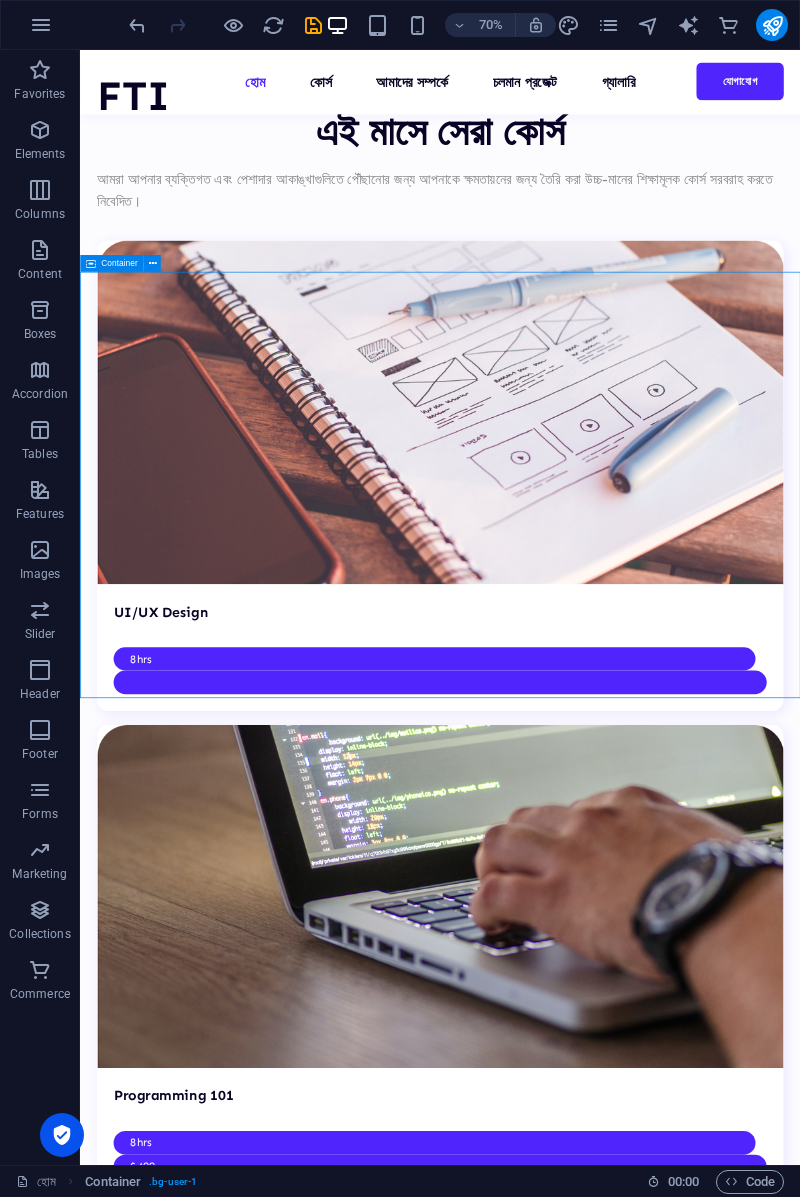 click at bounding box center (166, 4415) 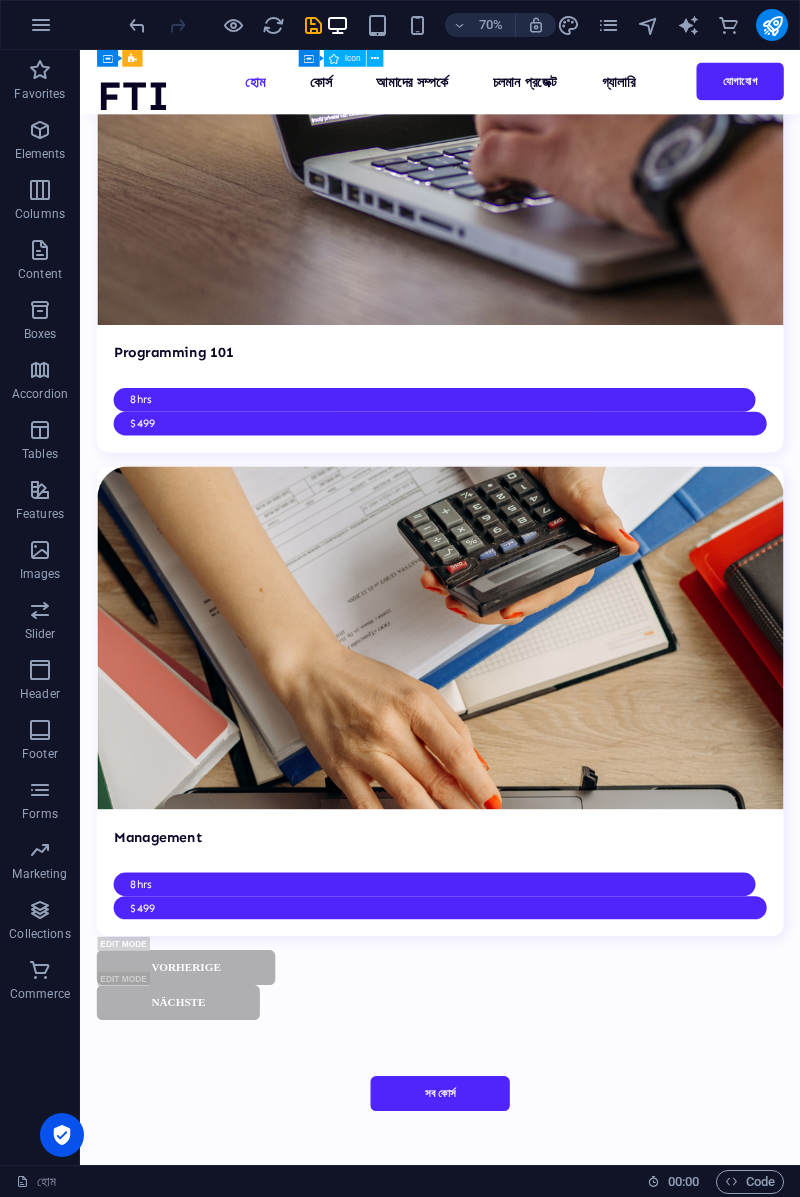 scroll, scrollTop: 4088, scrollLeft: 0, axis: vertical 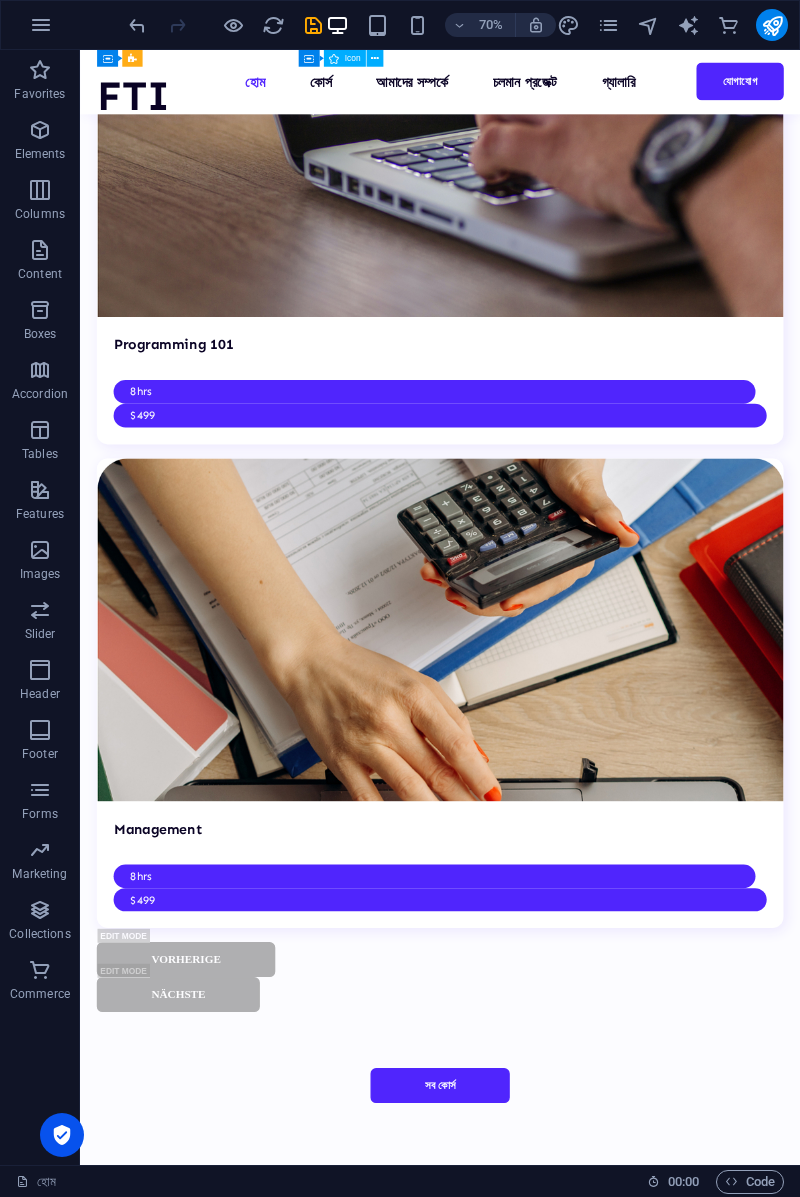 click on "Nächste" at bounding box center (594, 7718) 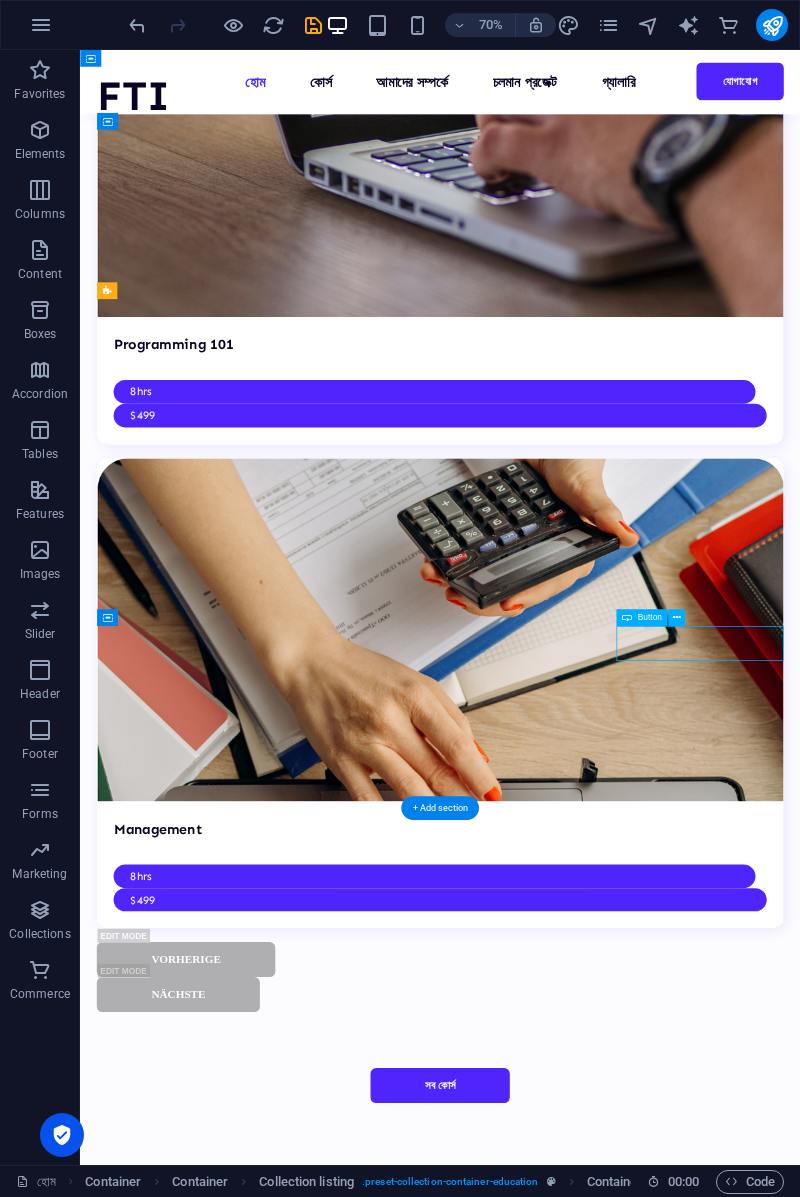click on "Nächste" at bounding box center (594, 7718) 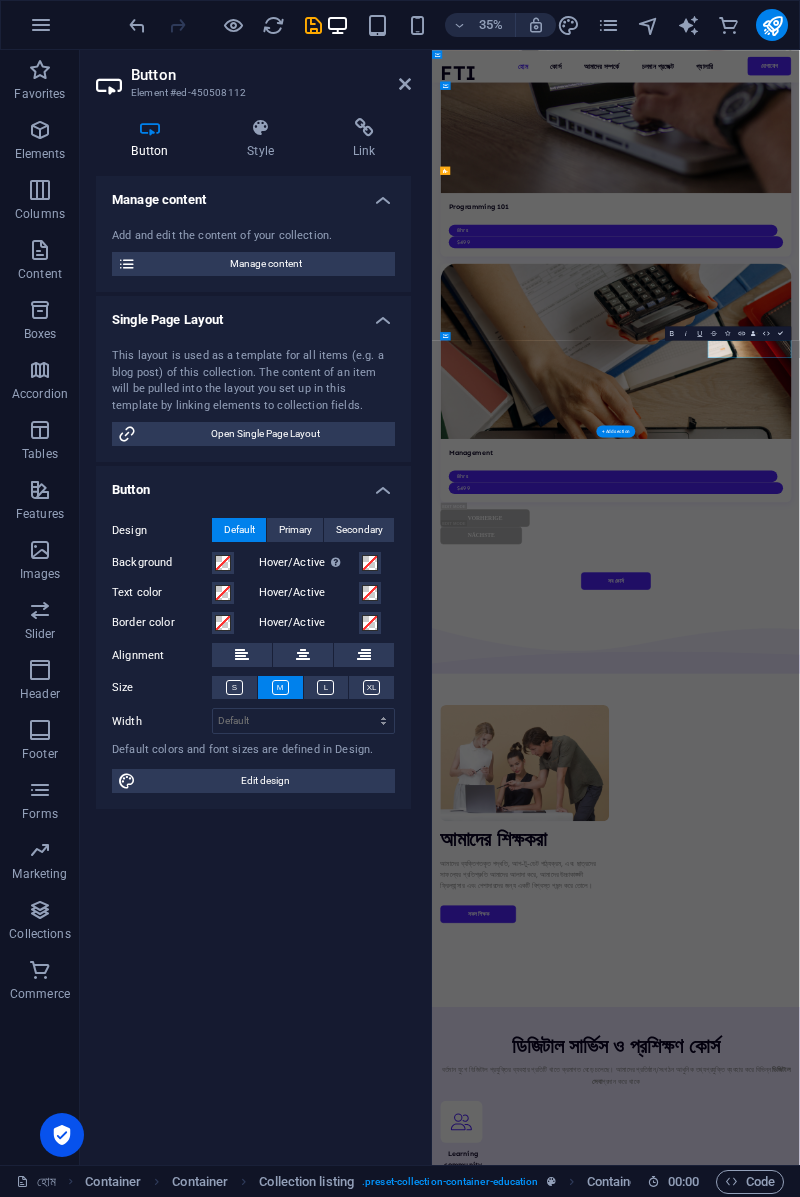 scroll, scrollTop: 4092, scrollLeft: 0, axis: vertical 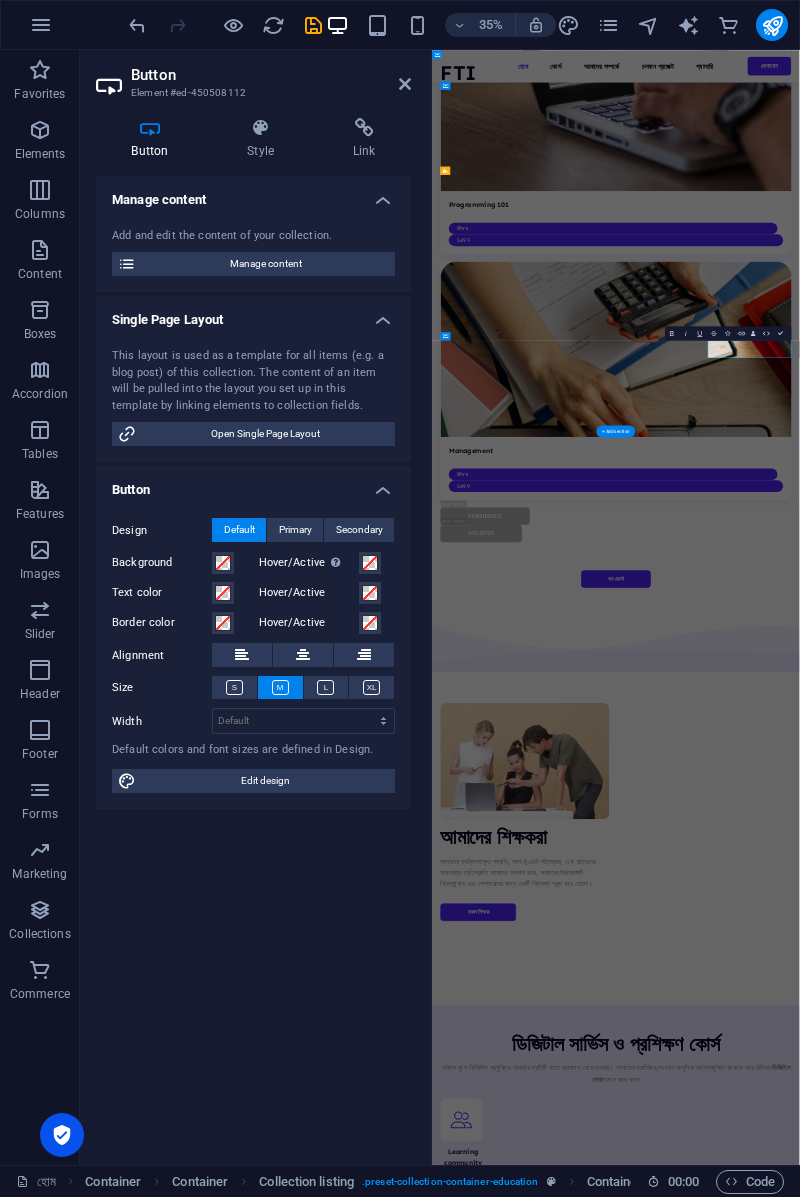 type 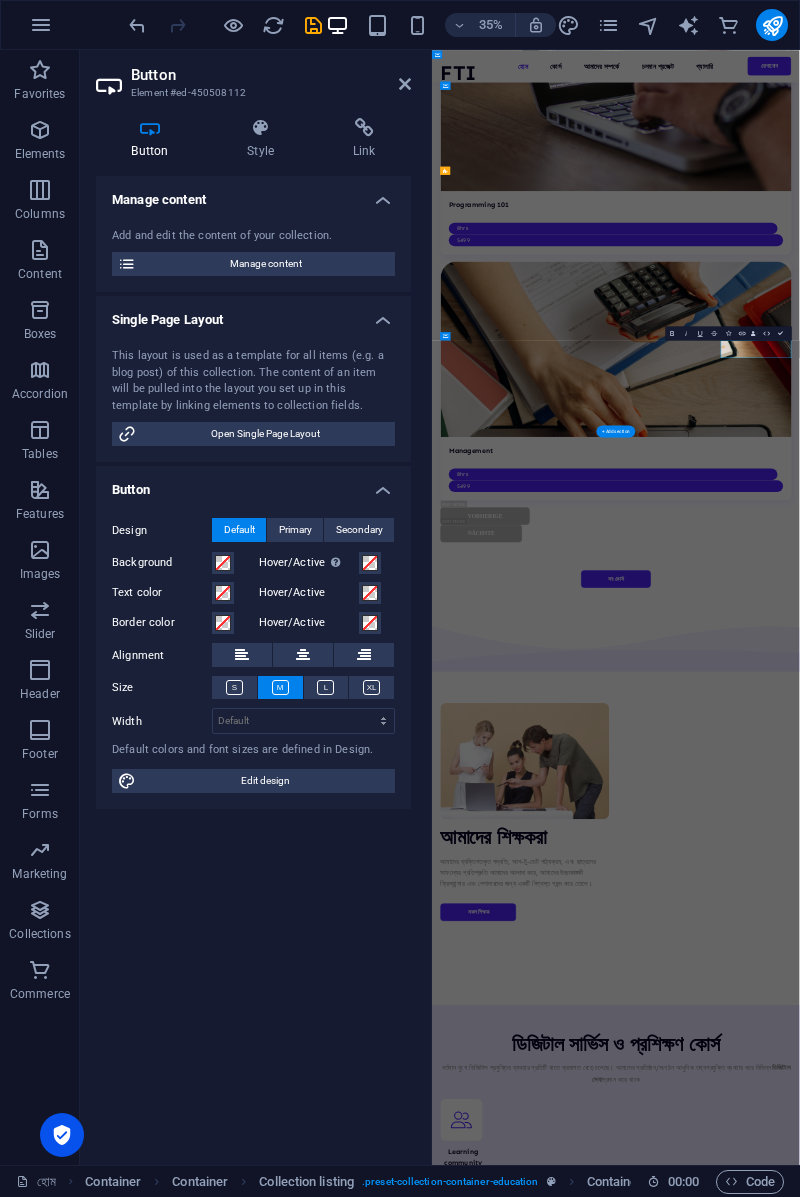 click on "আপনার সদয় কথার প্রভাব আছে" at bounding box center (957, 8156) 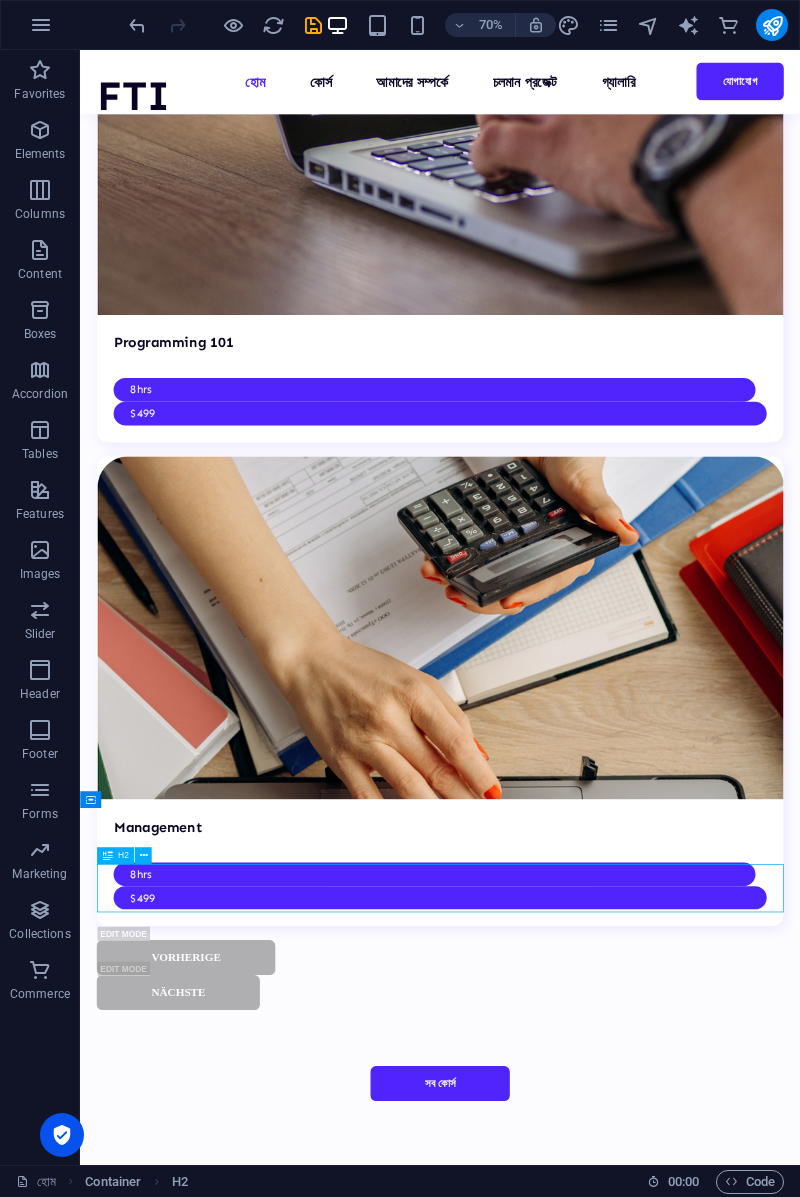 scroll, scrollTop: 4088, scrollLeft: 0, axis: vertical 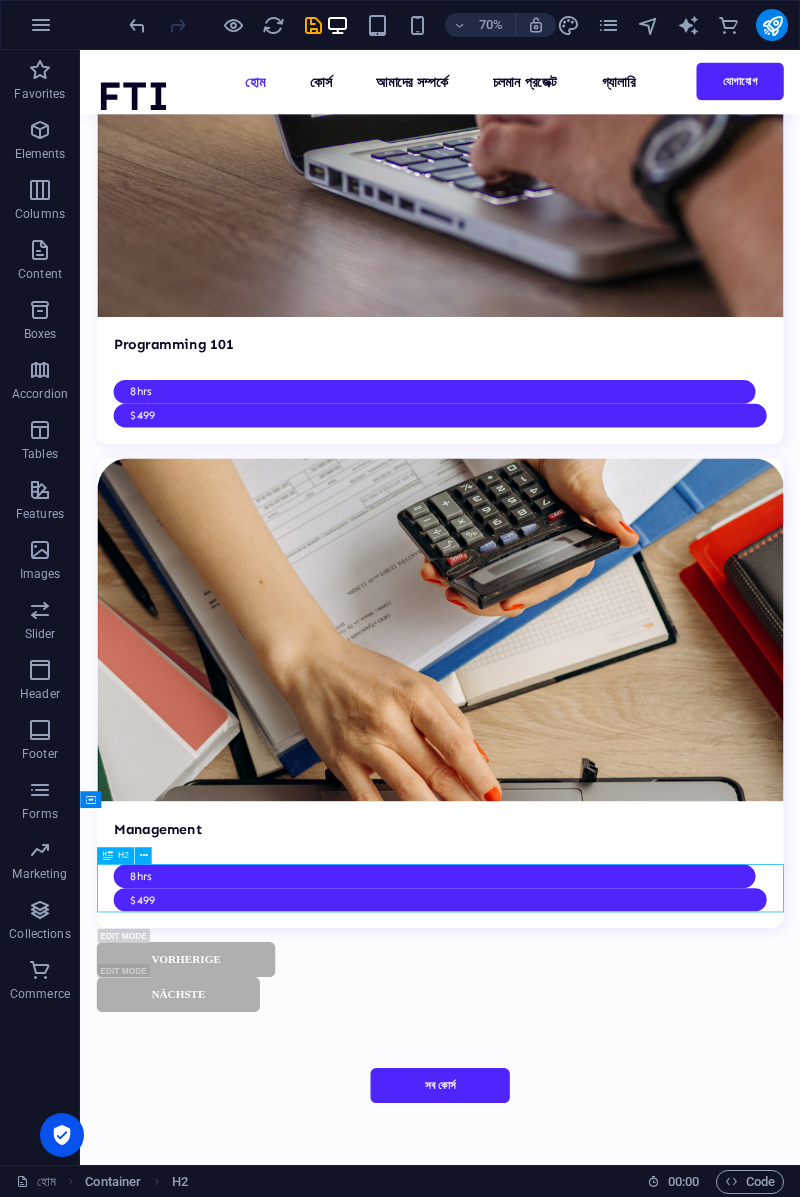 click on "Vorherige" at bounding box center (594, 7668) 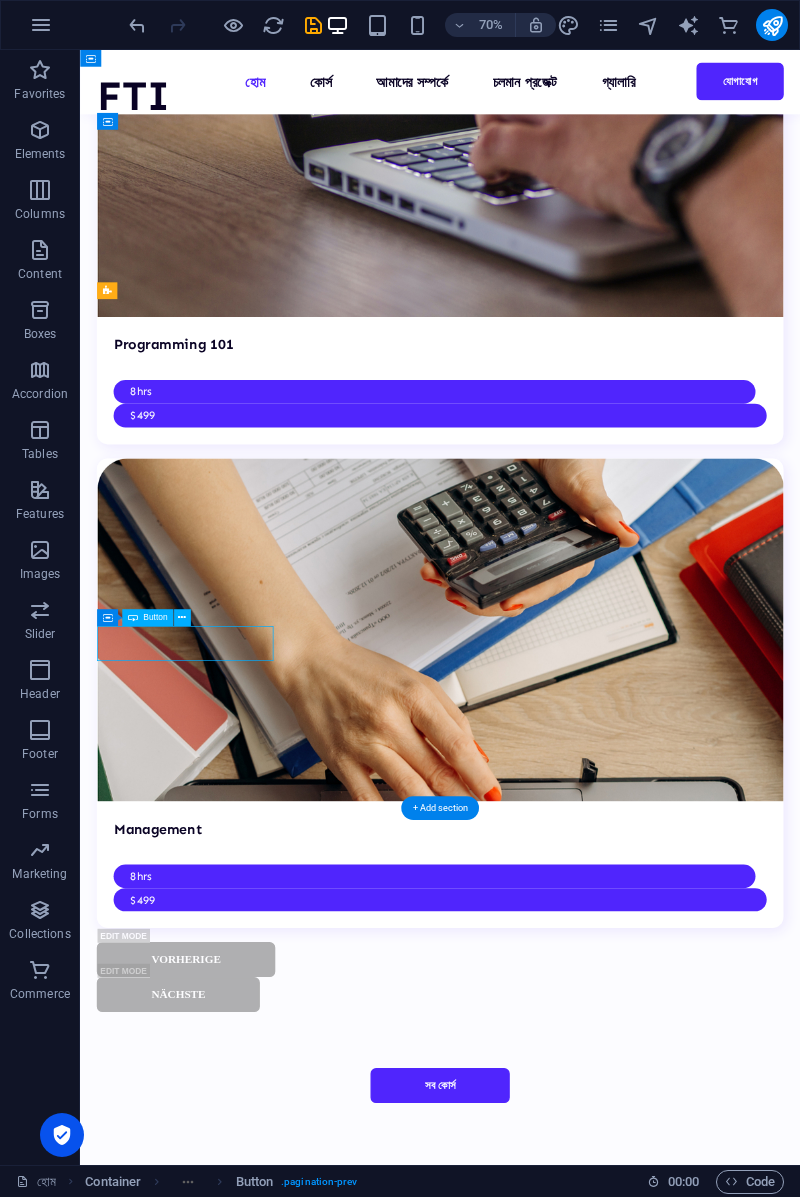 click on "Vorherige" at bounding box center [594, 7668] 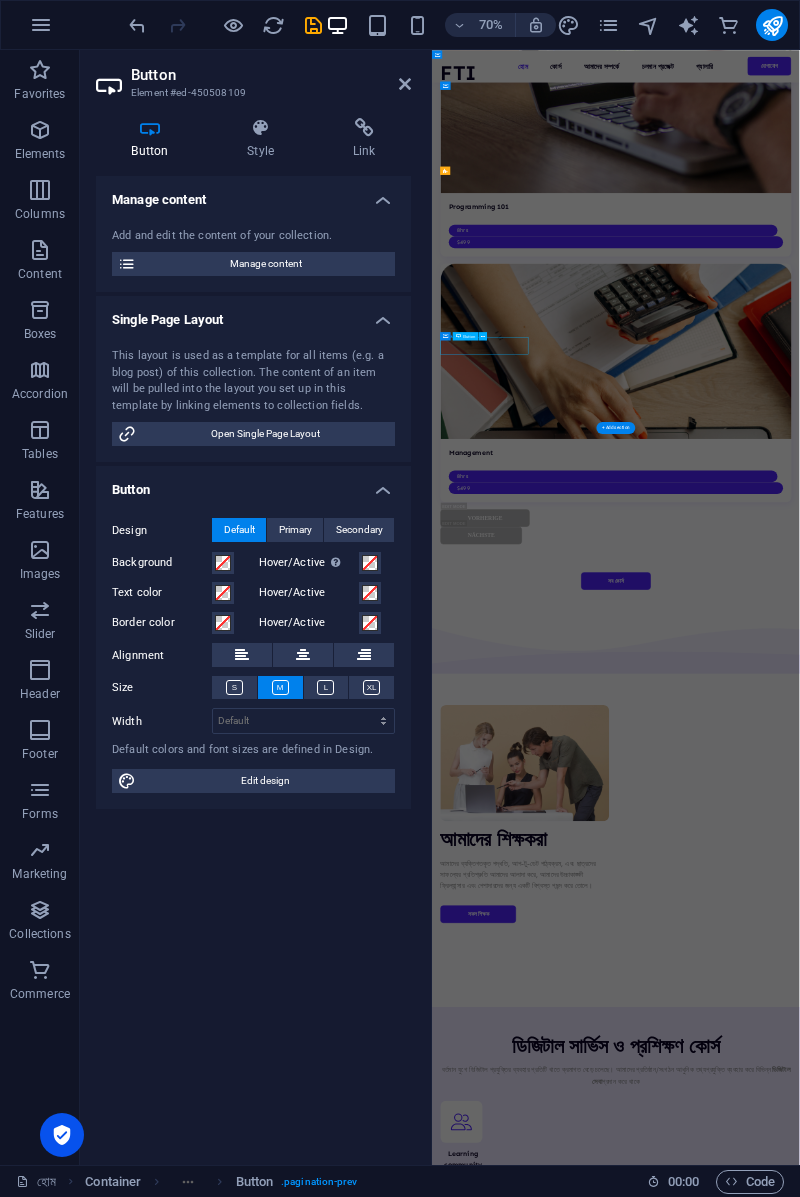 scroll, scrollTop: 4092, scrollLeft: 0, axis: vertical 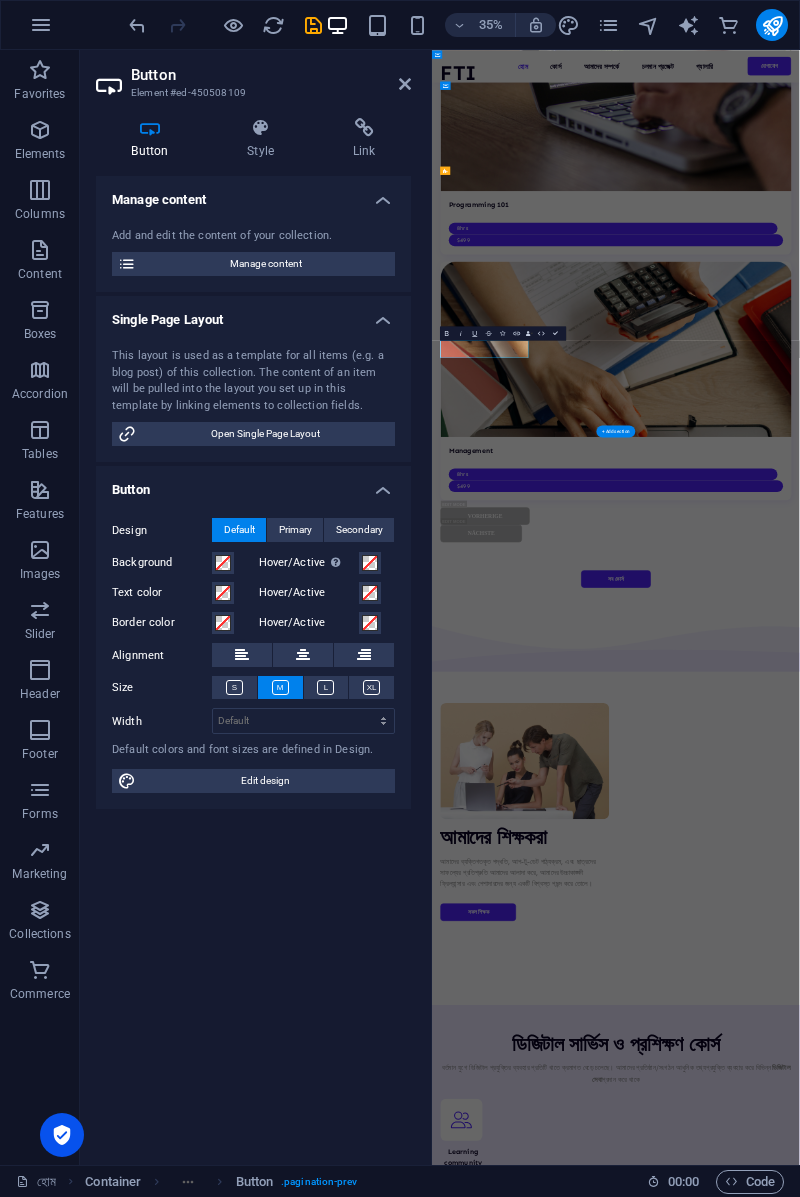 type 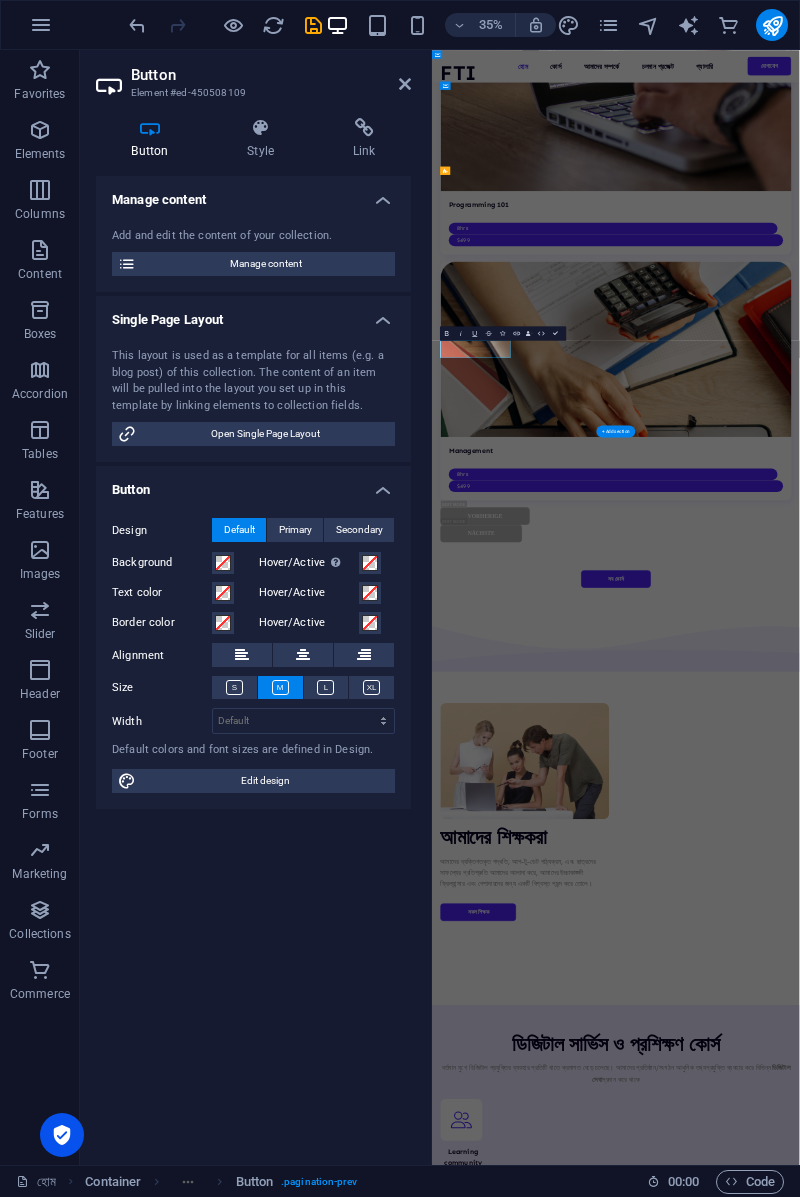 click on "আমাদের সর্বশেষ খবর সঙ্গে আপ টু ডেট থাকুন STOP! Do this before you start studying! READ MORE How to avoid study burnout READ MORE Top methods for studying success READ MORE Prev Next আরও গল্প" at bounding box center [957, 6097] 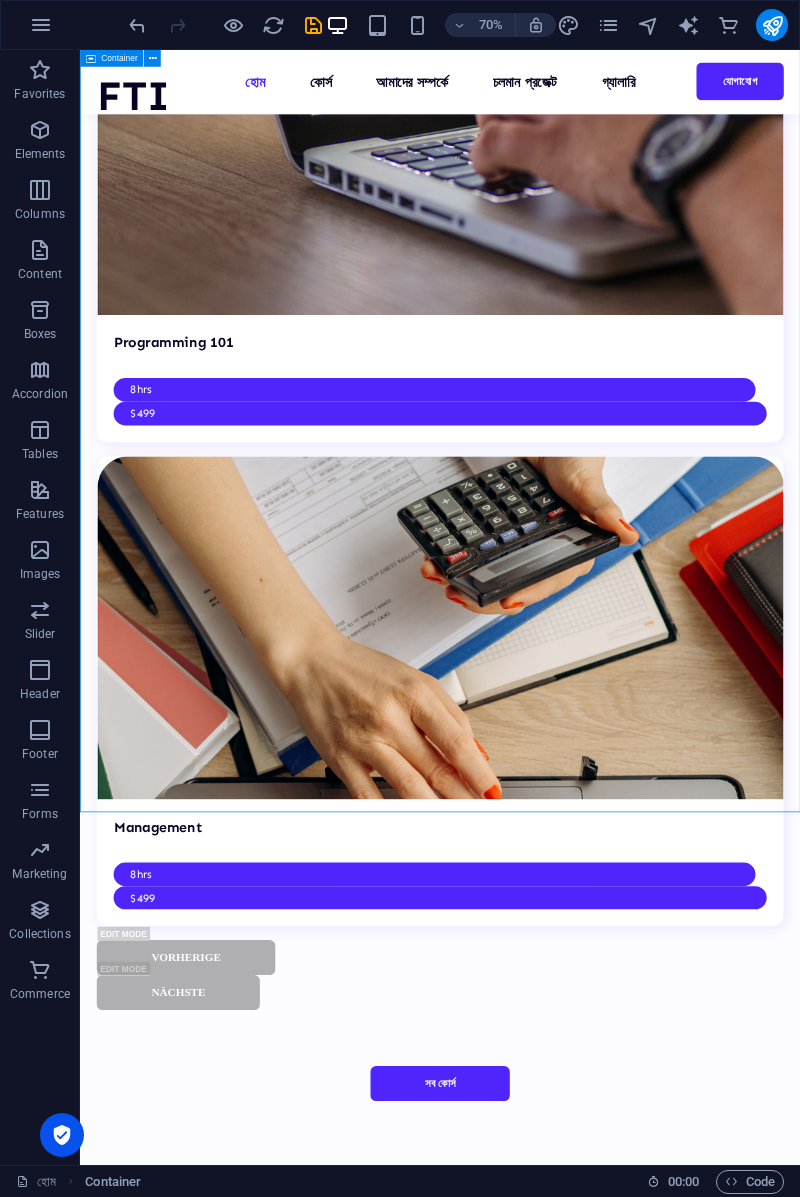 scroll, scrollTop: 4082, scrollLeft: 0, axis: vertical 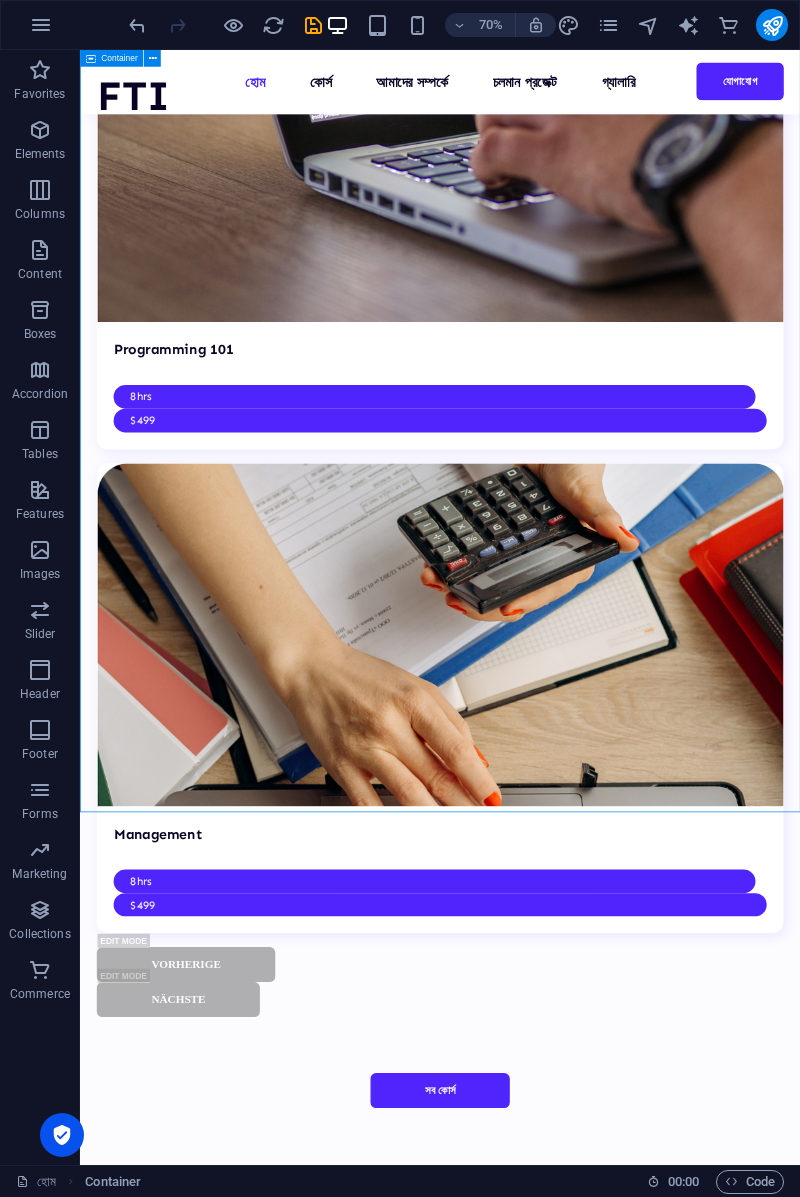 click on "এর জন্য আমাদের কথা গ্রহণ করবেন না। আমাদের শত শত সুখী ক্লায়েন্টদের দিকে নজর রাখুন যারা আমাদের চিকিত্সার মাধ্যমে পুনরুজ্জীবিত হয়েছেন।" at bounding box center (594, 8139) 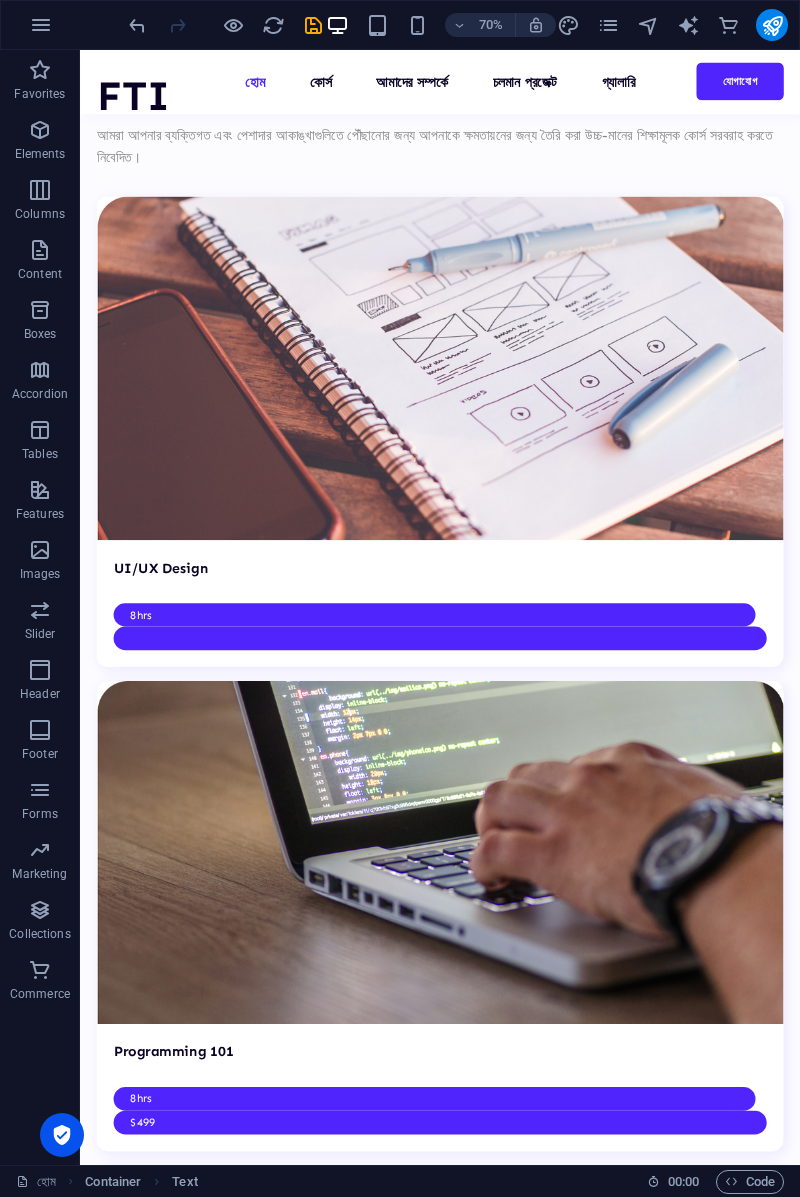 scroll, scrollTop: 3072, scrollLeft: 0, axis: vertical 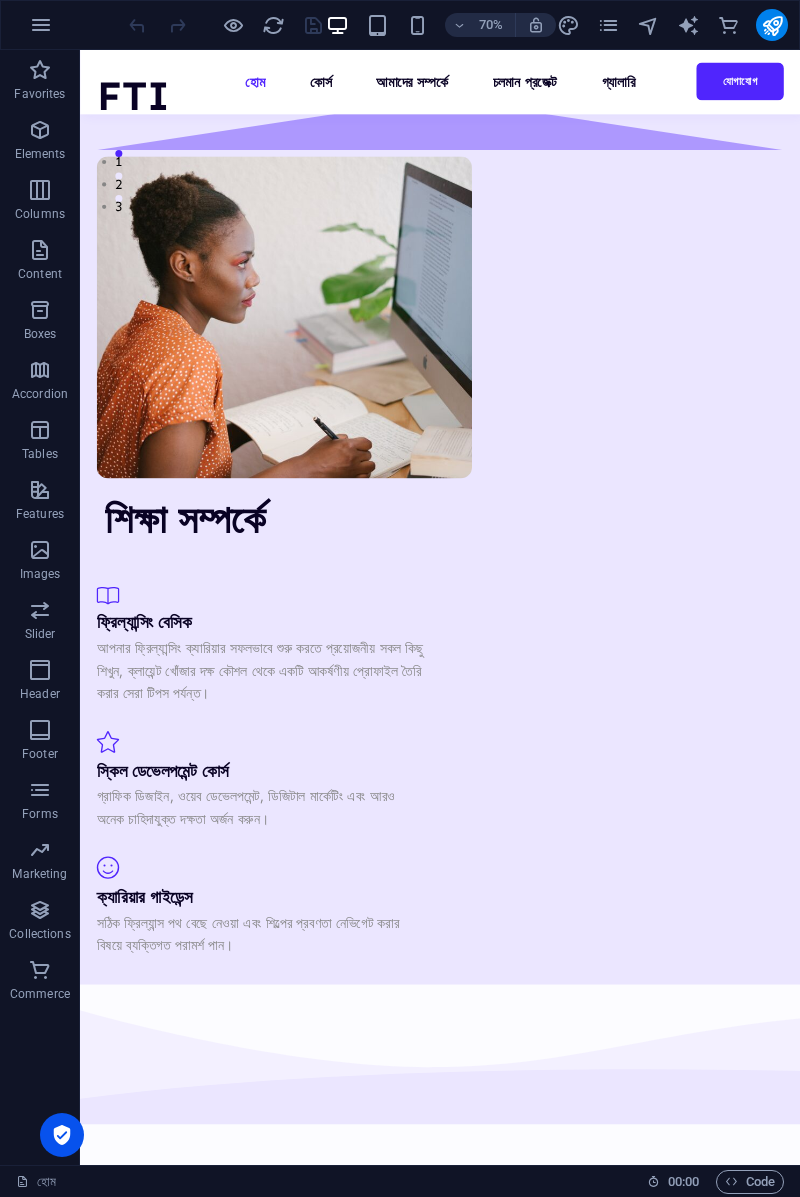 click on "UI/UX Design 8hrs" at bounding box center (594, 2539) 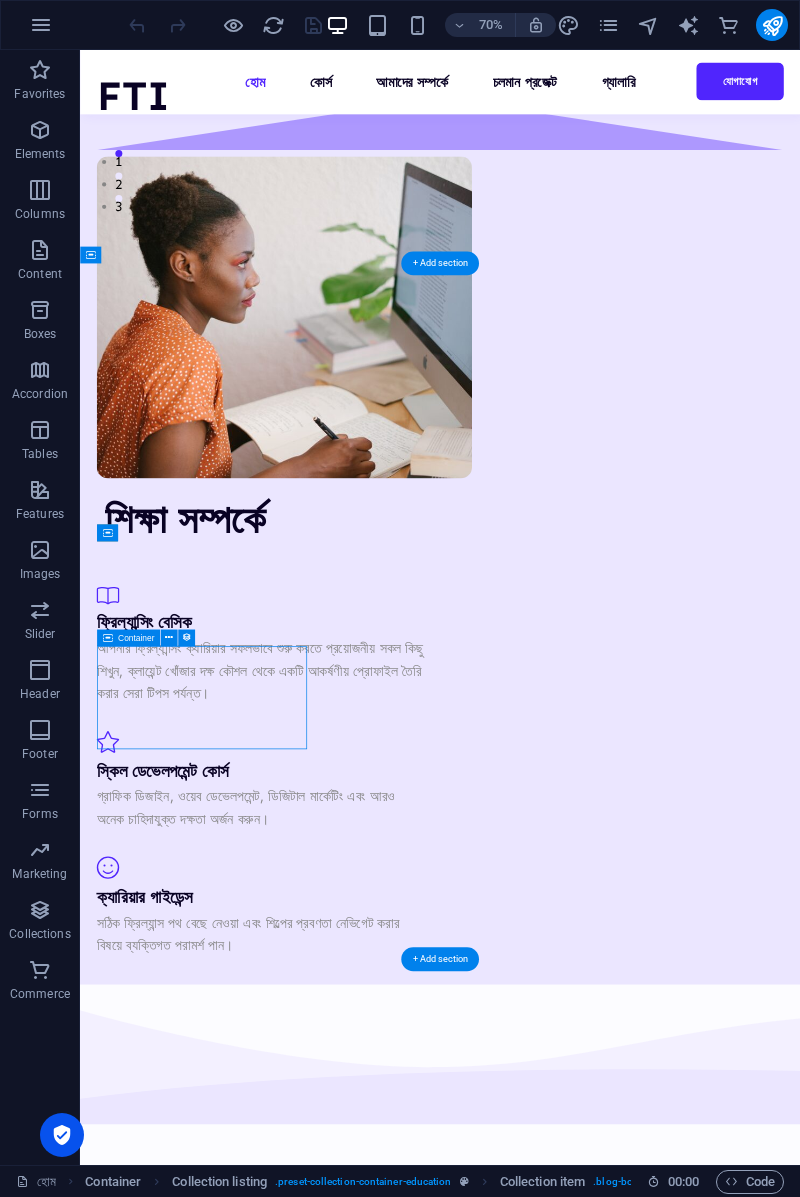 click at bounding box center (594, 2589) 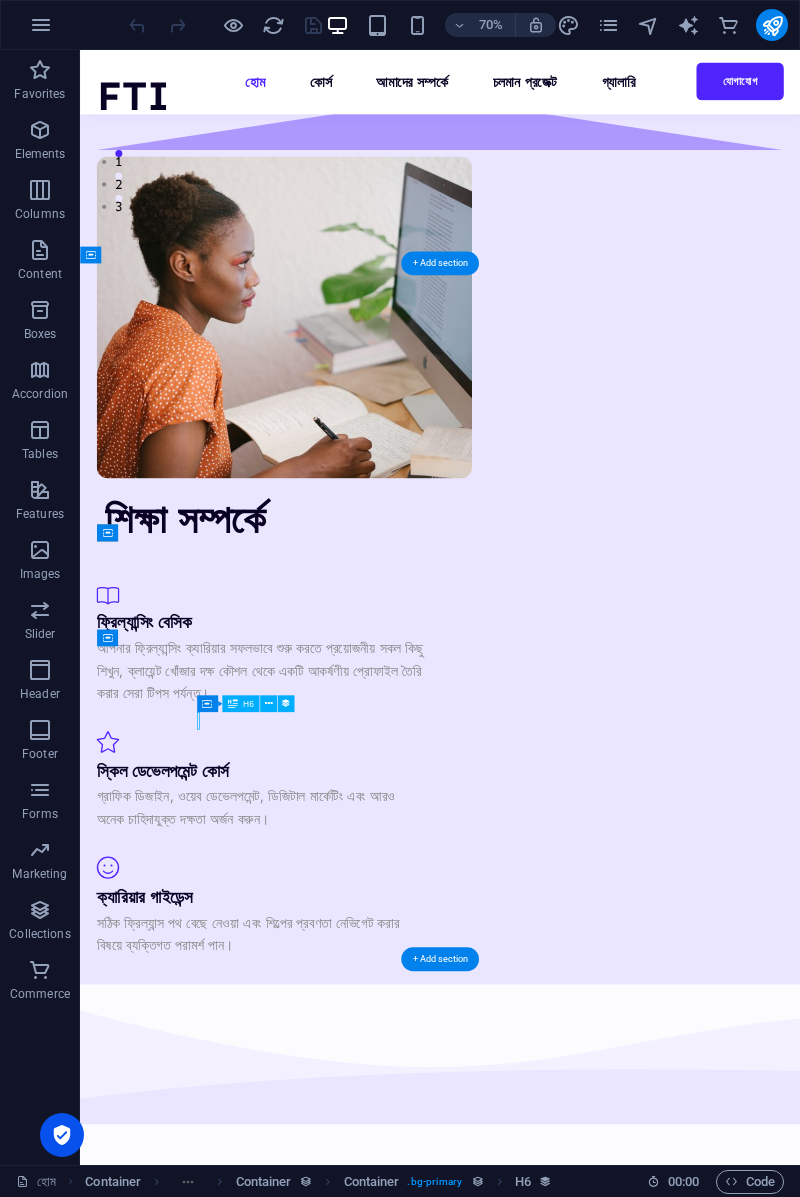 click at bounding box center (594, 2589) 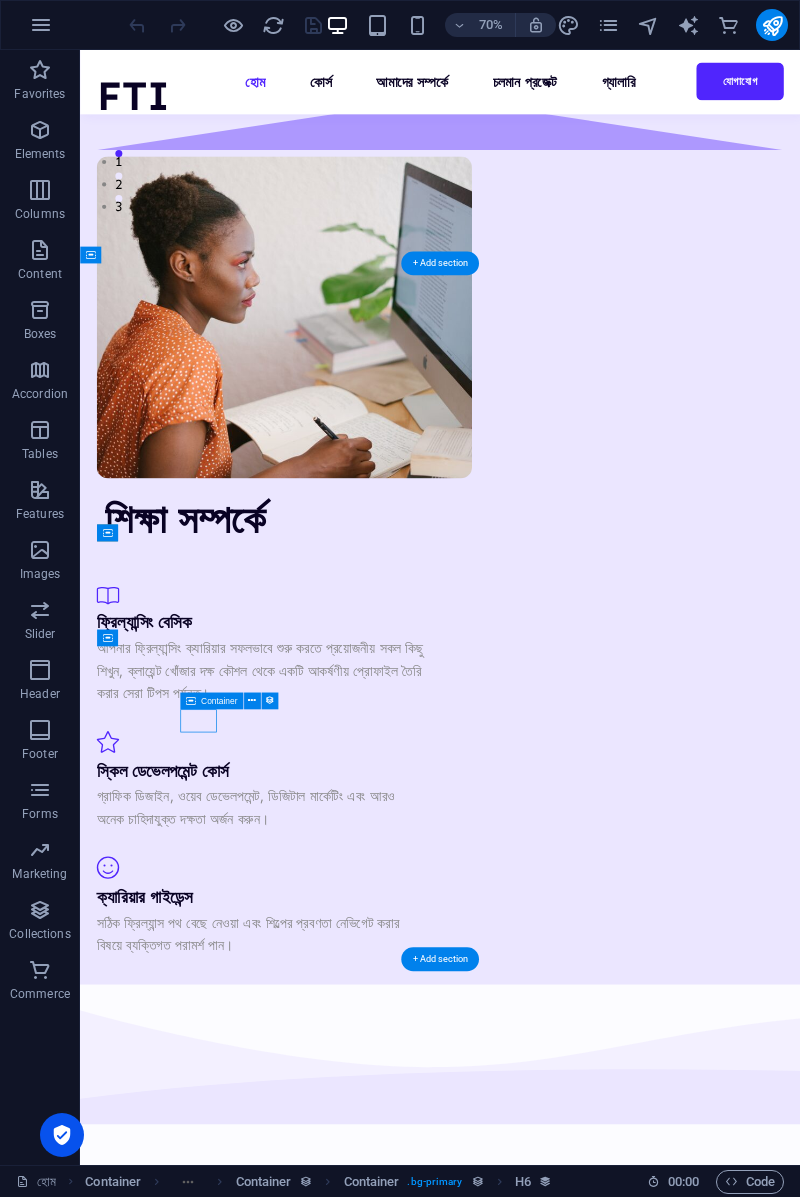 click at bounding box center (594, 2589) 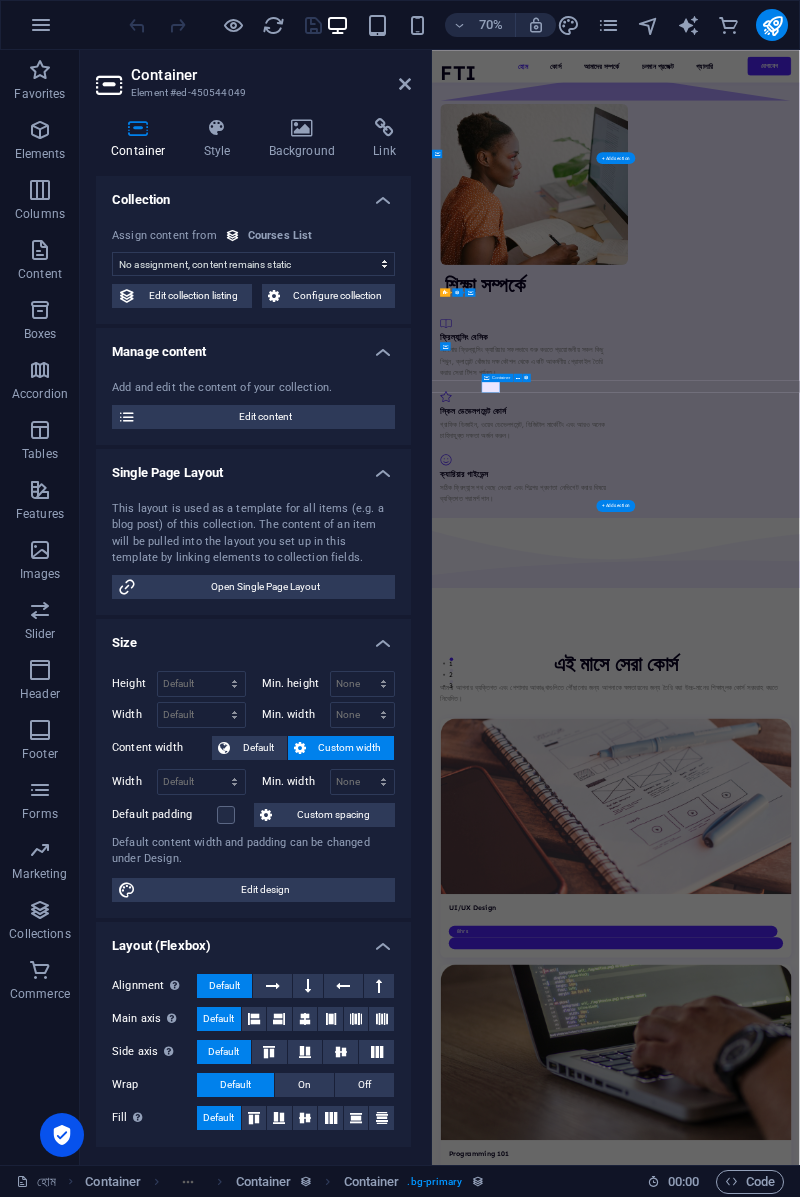 scroll, scrollTop: 1377, scrollLeft: 0, axis: vertical 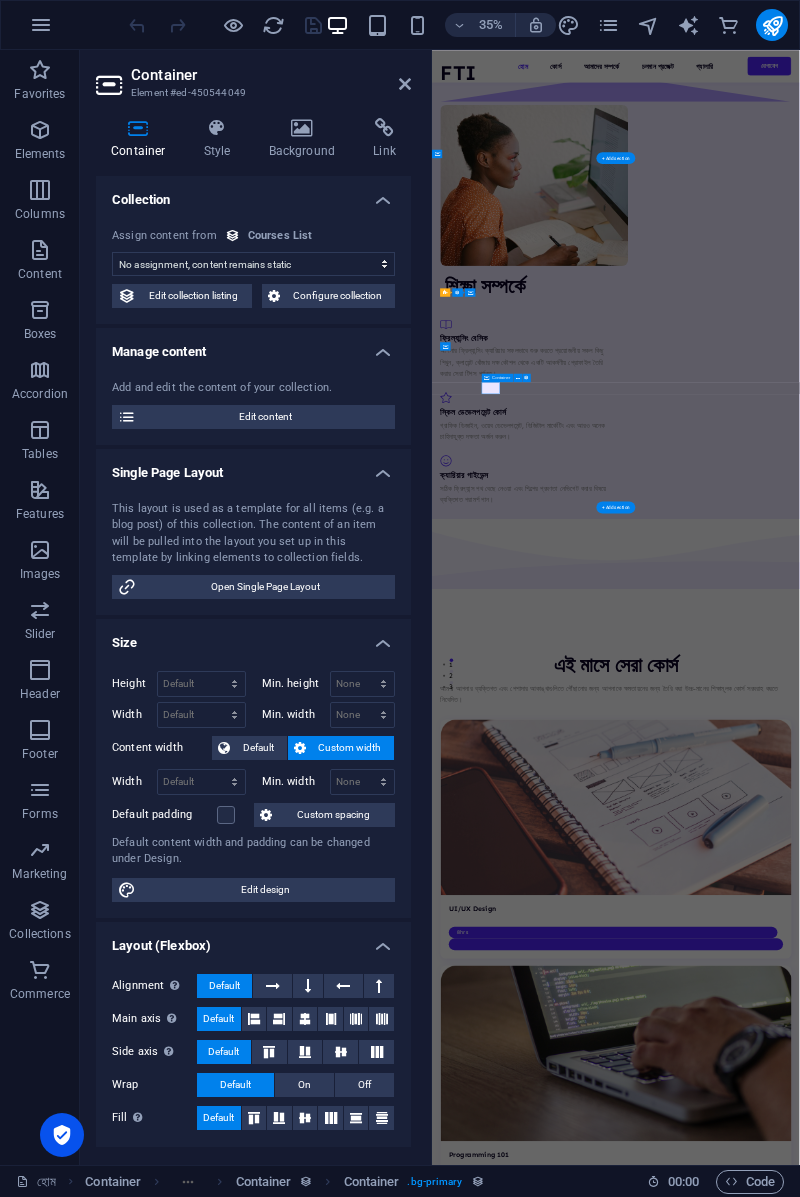 click on "Edit content" at bounding box center [265, 417] 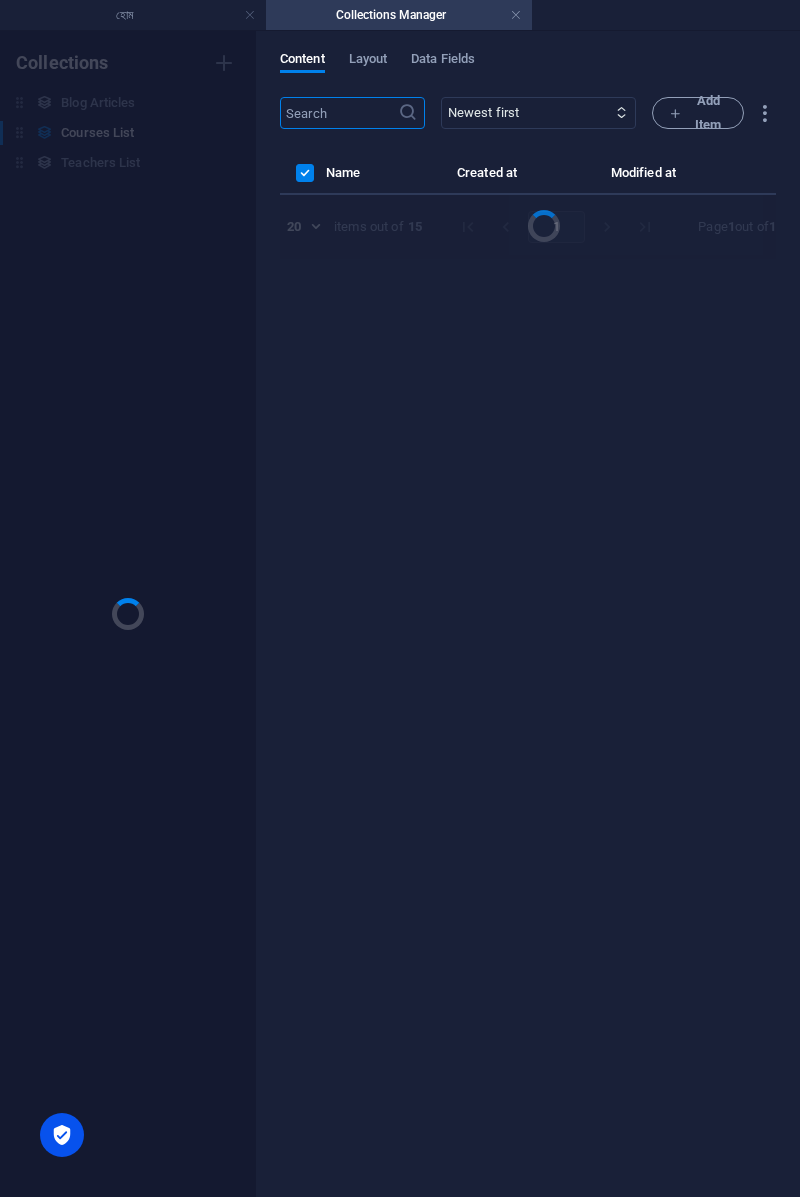 scroll, scrollTop: 0, scrollLeft: 0, axis: both 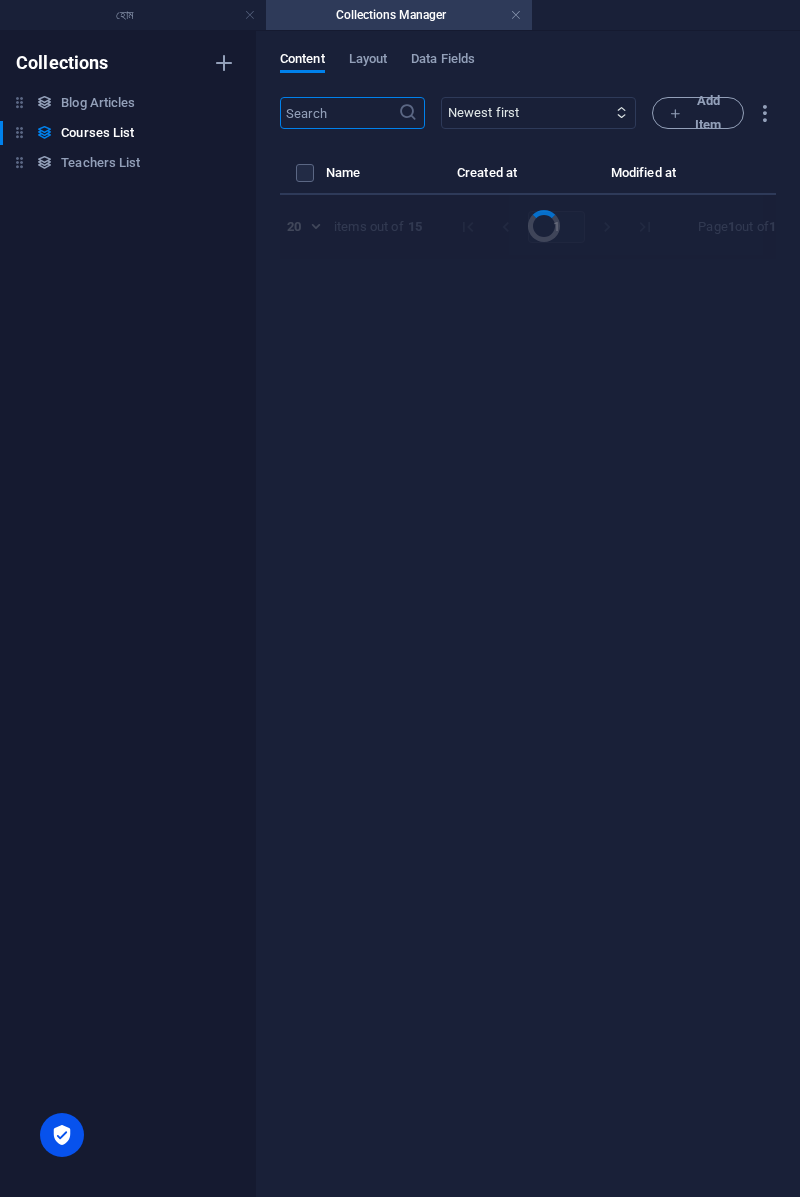 select on "Design" 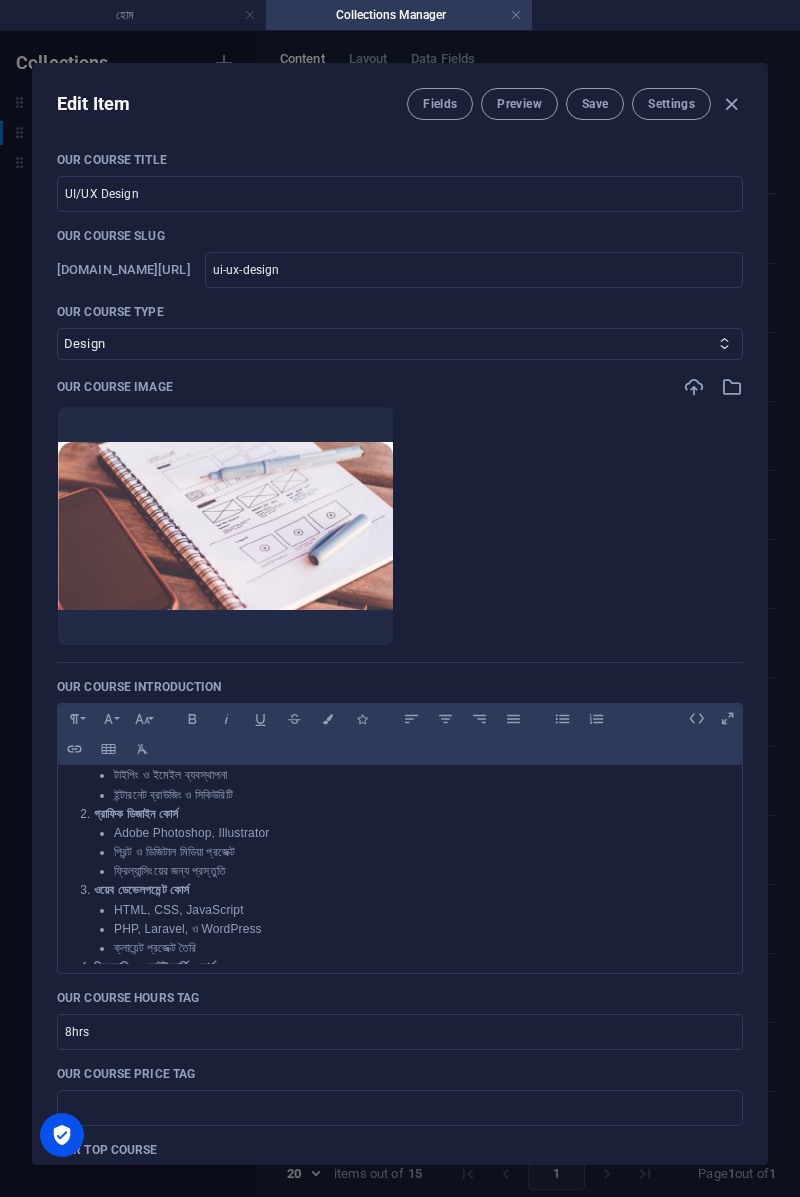 scroll, scrollTop: 530, scrollLeft: 0, axis: vertical 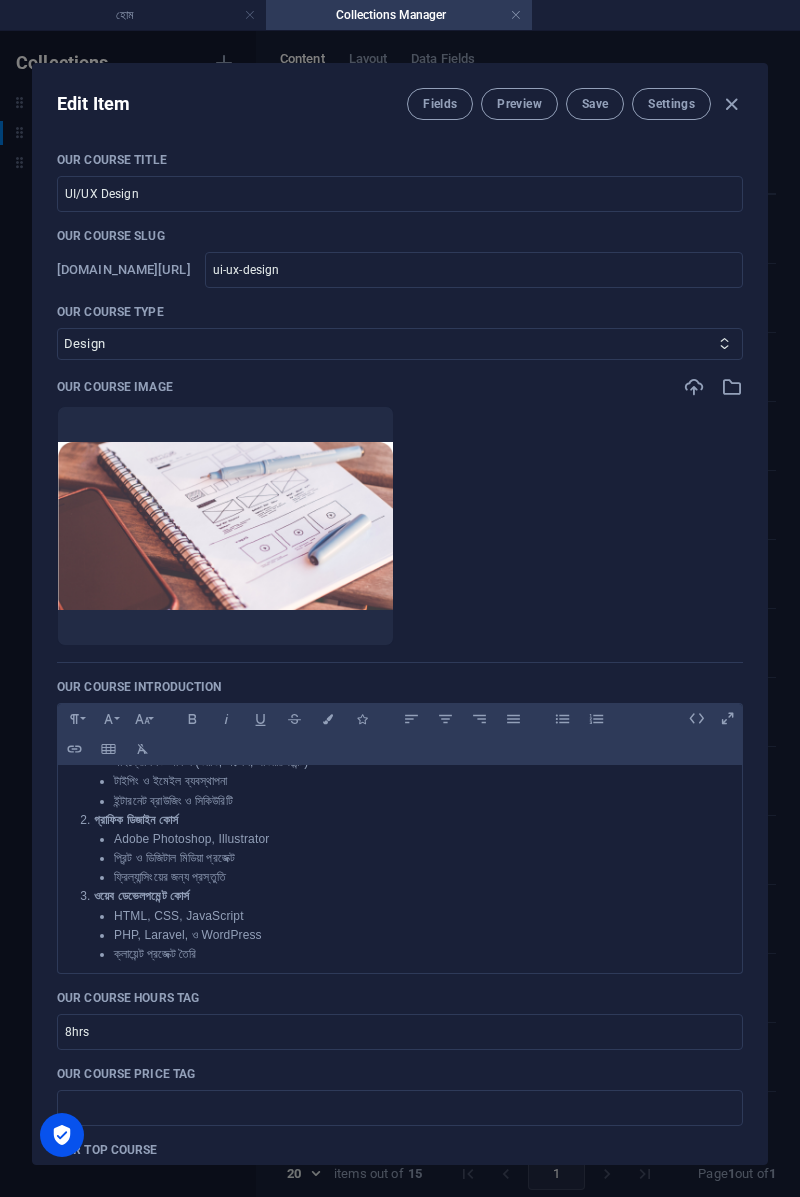 click on "গ্রাফিক ডিজাইন কোর্স" at bounding box center (410, 820) 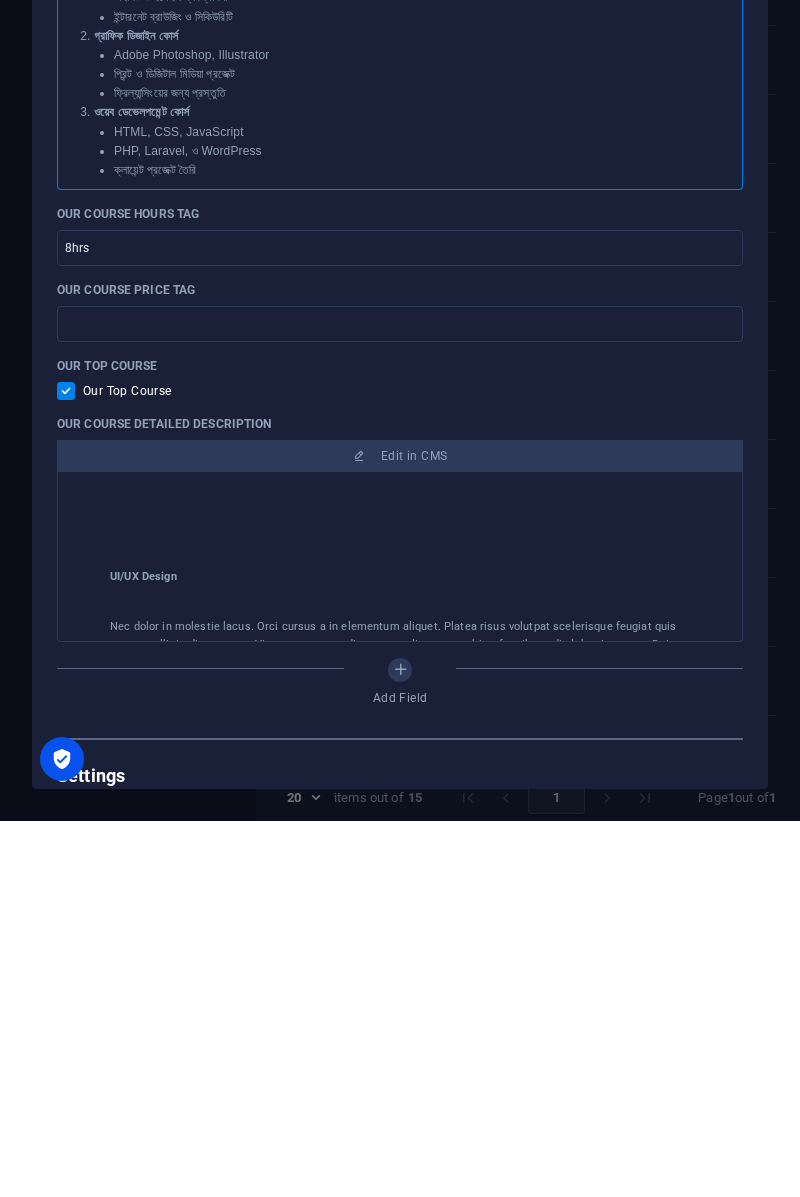 scroll, scrollTop: 410, scrollLeft: 0, axis: vertical 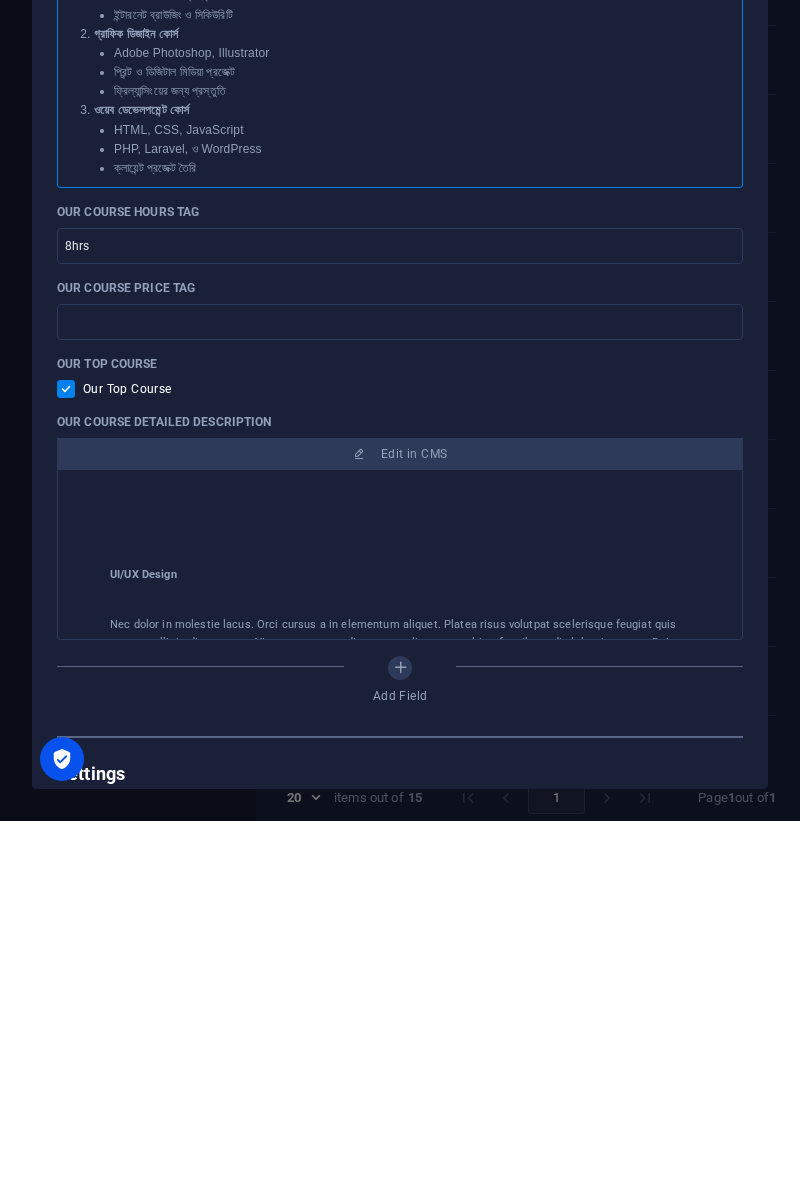 click on "PHP, Laravel, ও WordPress" at bounding box center [420, 525] 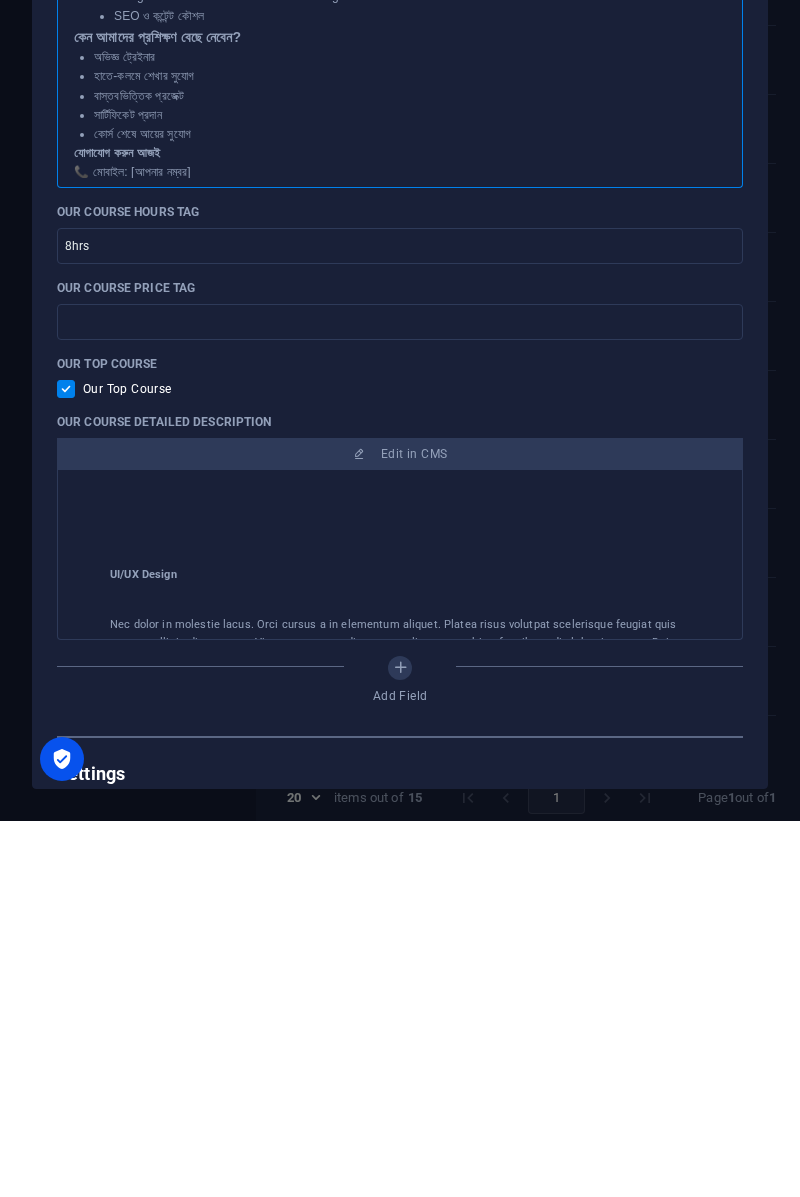 scroll, scrollTop: 861, scrollLeft: 0, axis: vertical 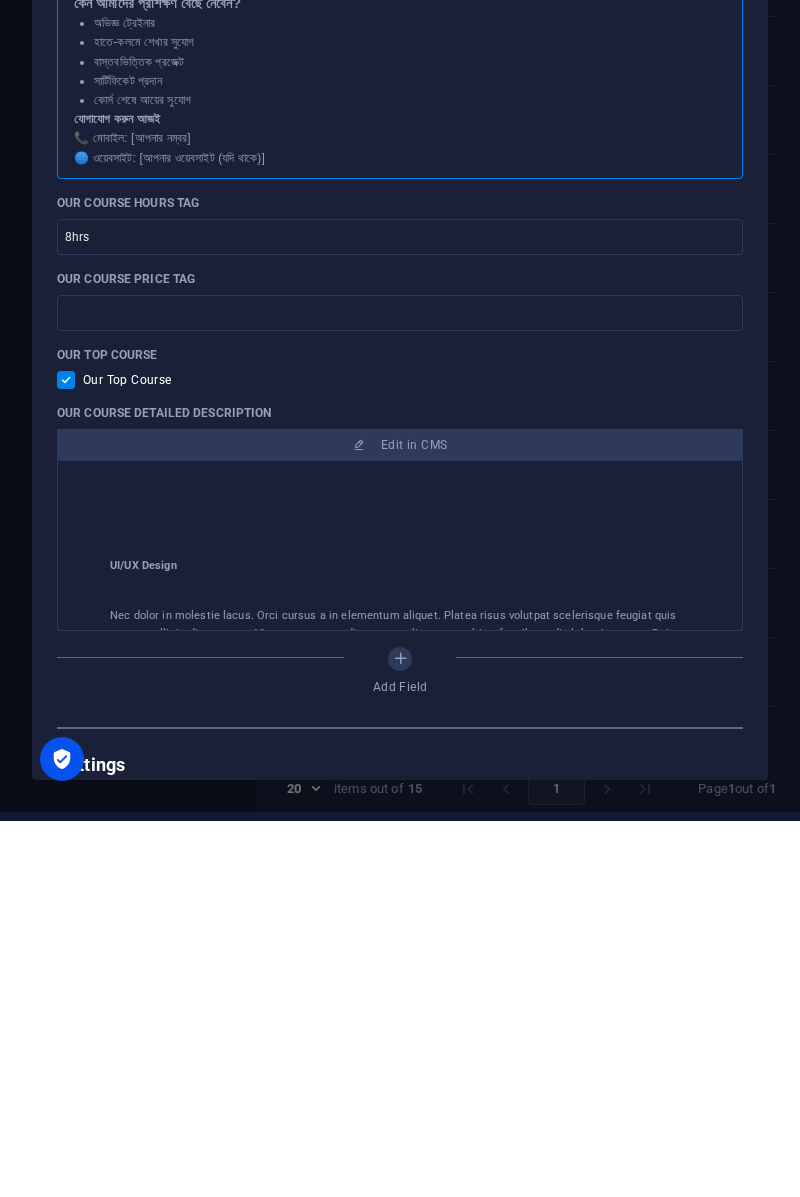 click on "যোগাযোগ করুন আজই 📞 মোবাইল: [আপনার নম্বর] 🌐 ওয়েবসাইট: [আপনার ওয়েবসাইট (যদি থাকে)] 📍 ঠিকানা: [আপনার ঠিকানা] 📧 ইমেইল: [আপনার ইমেইল]" at bounding box center (400, 534) 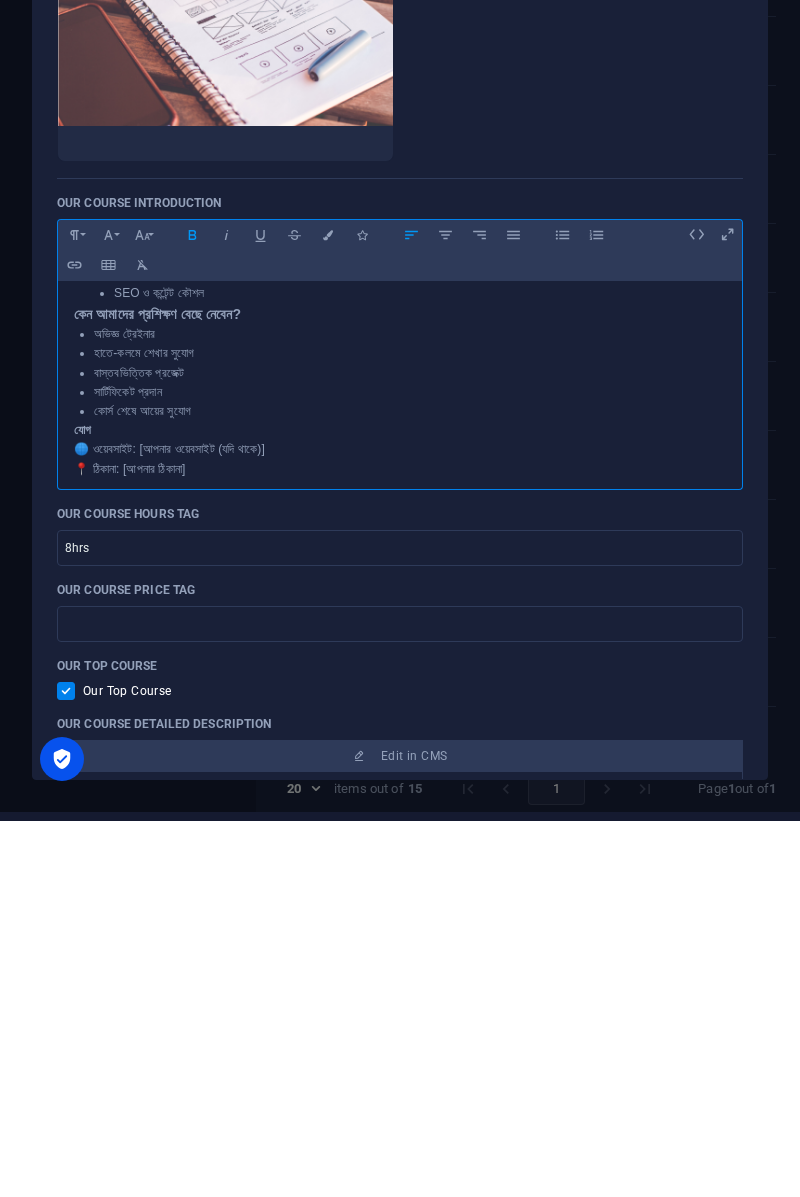 scroll, scrollTop: 120, scrollLeft: 0, axis: vertical 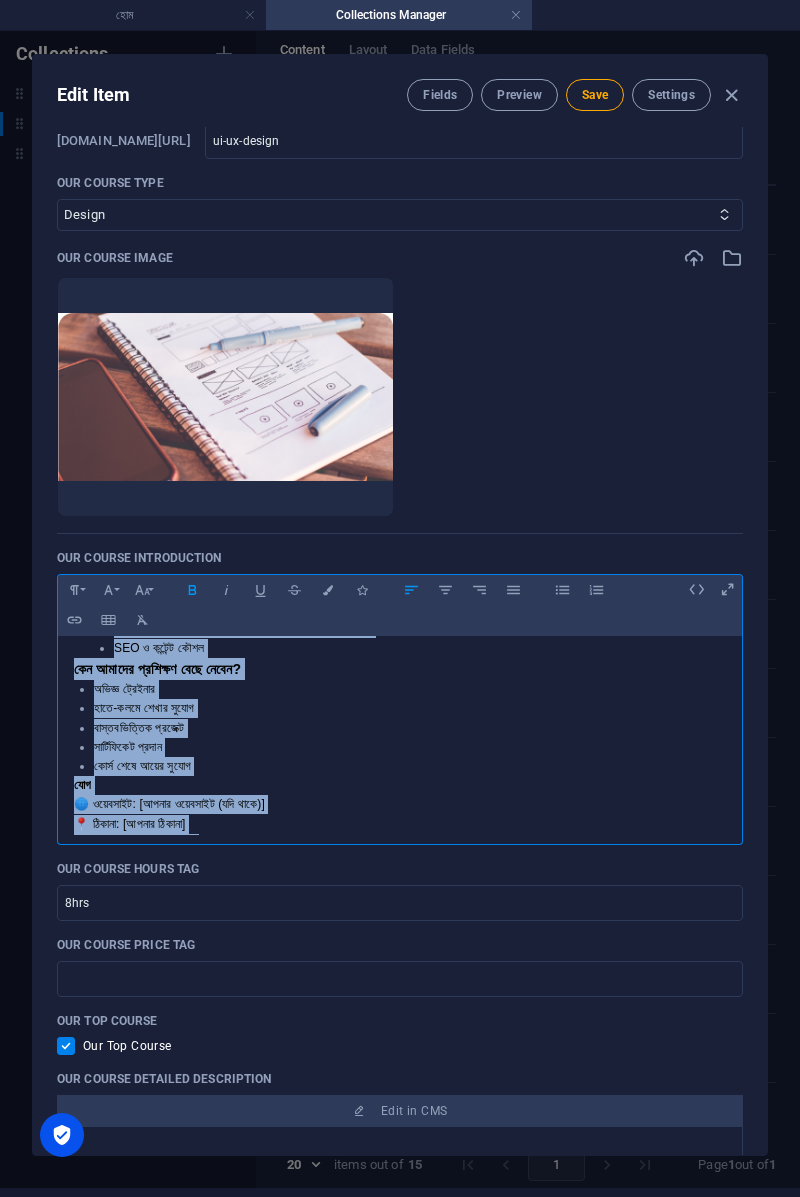 click on "কেন আমাদের প্রশিক্ষণ বেছে নেবেন?" at bounding box center (157, 669) 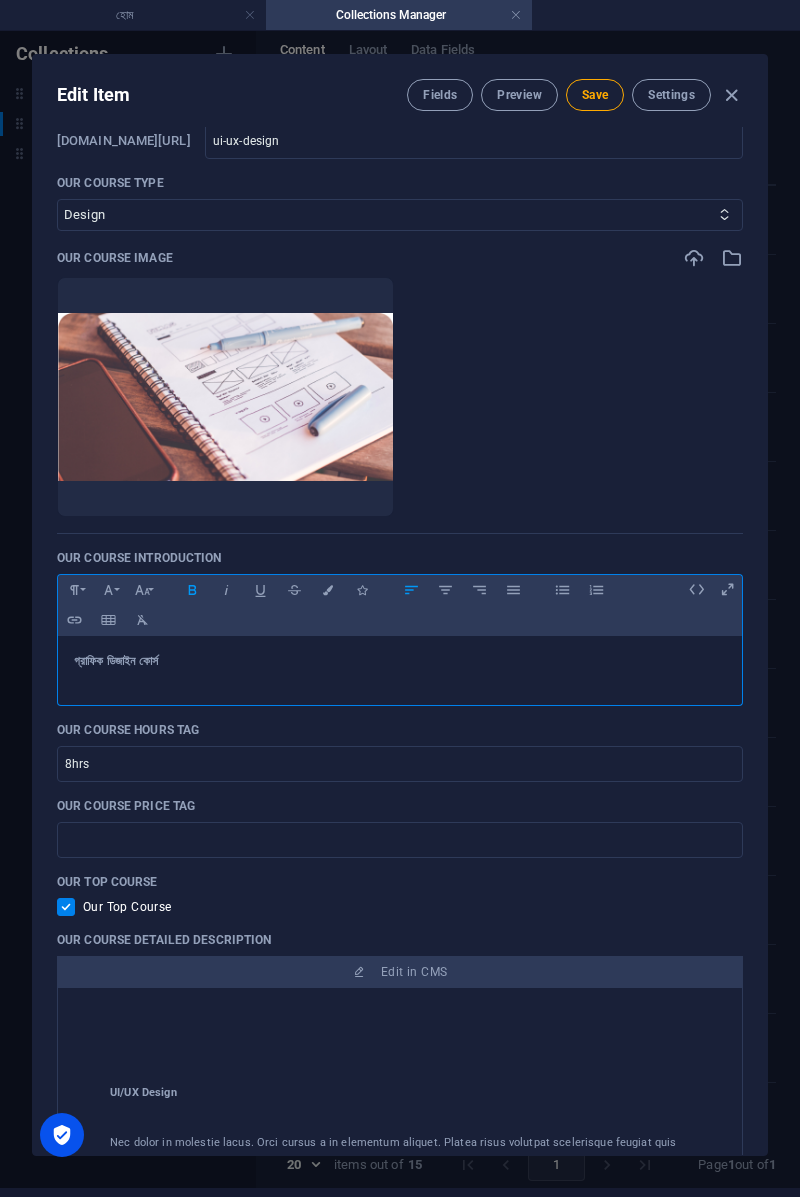 scroll, scrollTop: 0, scrollLeft: 0, axis: both 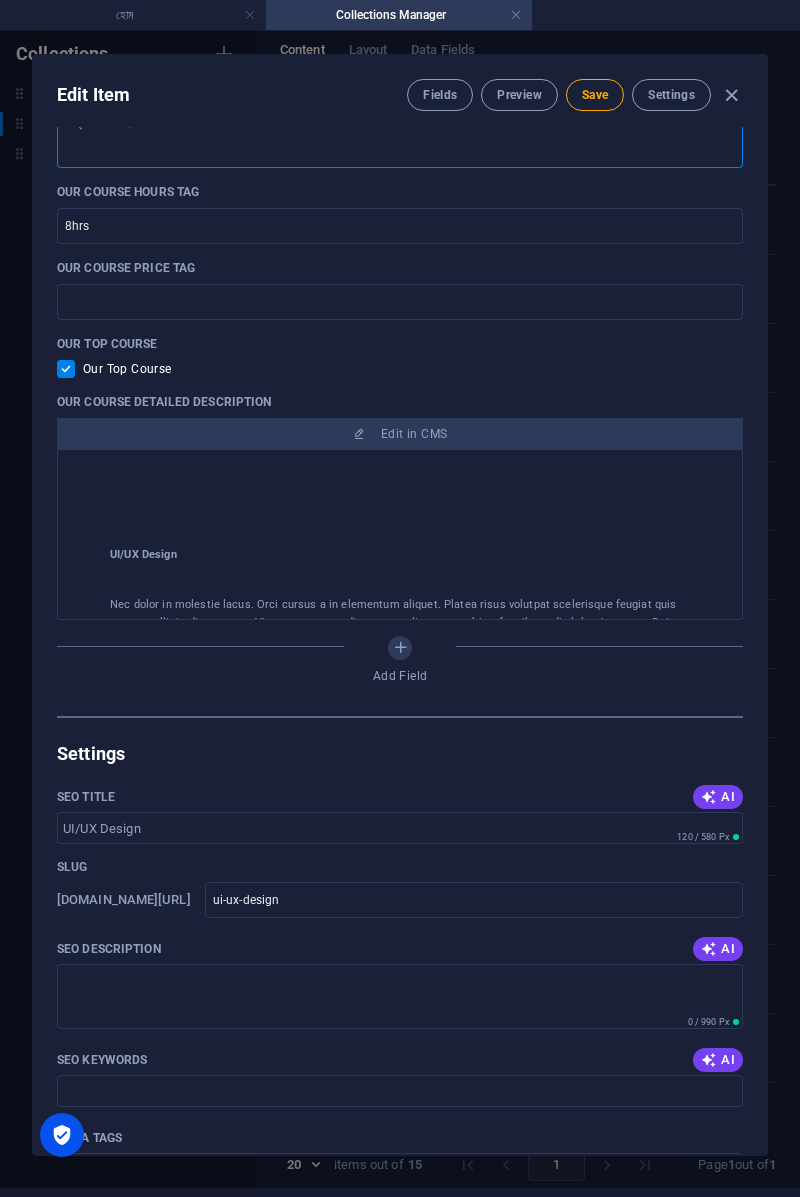 click on "UI/UX Design Nec dolor in molestie lacus. Orci cursus a in elementum aliquet. Platea risus volutpat scelerisque feugiat quis massa sollicitudin egestas. Vitae eros suspendisse nunc aliquam curabitur faucibus odio lobortis metus. Duis rhoncus scelerisque vulputate tortor. Online videos Active community Downloadable resources More about the course Lorem ipsum dolor sit amet consectetur. Sed habitant turpis vitae curabitur at. Malesuada turpis eleifend elit egestas elit at sem gravida. Egestas commodo eget enim ipsum ligula suspendisse. Pretium morbi aliquet neque consequat magna viverra commodo hendrerit odio. Lorem ipsum dolor sit amet consectetur. Sed habitant turpis vitae curabitur at. Malesuada turpis eleifend elit egestas elit at sem gravida. Egestas commodo eget enim ipsum ligula suspendisse. Pretium morbi aliquet neque consequat magna viverra commodo hendrerit odio. $499.00 USD Contact Us Level:  Begginer Duration:  5h 42min Videos:  67 Downloadable files:  8 Lifetime access" at bounding box center (400, 1194) 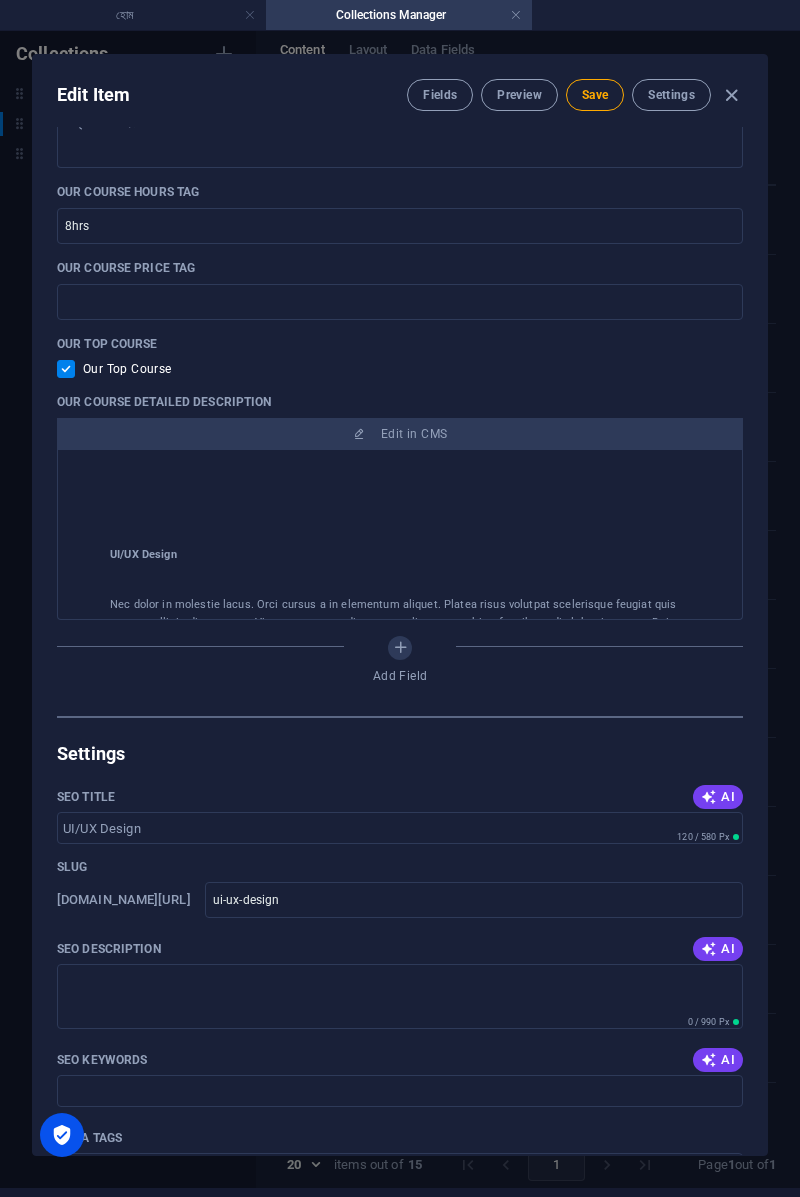 click on "UI/UX Design Nec dolor in molestie lacus. Orci cursus a in elementum aliquet. Platea risus volutpat scelerisque feugiat quis massa sollicitudin egestas. Vitae eros suspendisse nunc aliquam curabitur faucibus odio lobortis metus. Duis rhoncus scelerisque vulputate tortor. Online videos Active community Downloadable resources More about the course Lorem ipsum dolor sit amet consectetur. Sed habitant turpis vitae curabitur at. Malesuada turpis eleifend elit egestas elit at sem gravida. Egestas commodo eget enim ipsum ligula suspendisse. Pretium morbi aliquet neque consequat magna viverra commodo hendrerit odio. Lorem ipsum dolor sit amet consectetur. Sed habitant turpis vitae curabitur at. Malesuada turpis eleifend elit egestas elit at sem gravida. Egestas commodo eget enim ipsum ligula suspendisse. Pretium morbi aliquet neque consequat magna viverra commodo hendrerit odio. $499.00 USD Contact Us Level:  Begginer Duration:  5h 42min Videos:  67 Downloadable files:  8 Lifetime access" at bounding box center (400, 1194) 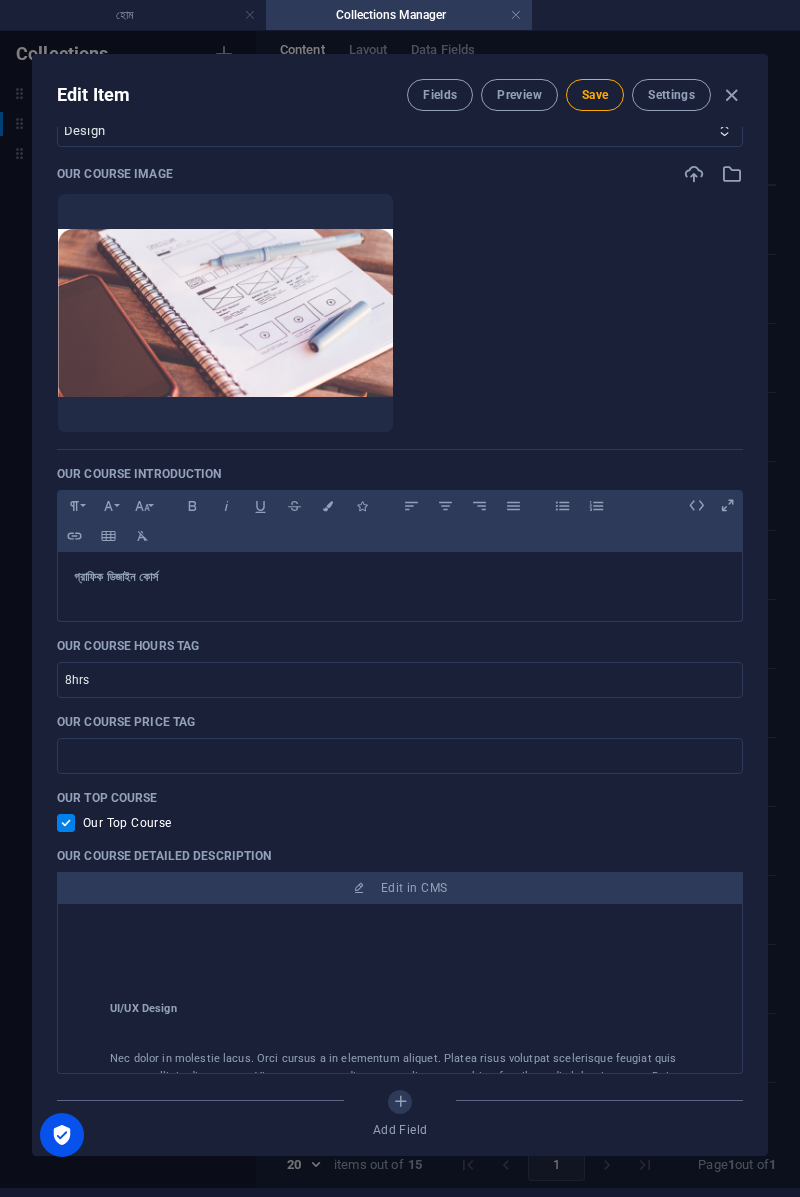 scroll, scrollTop: 194, scrollLeft: 0, axis: vertical 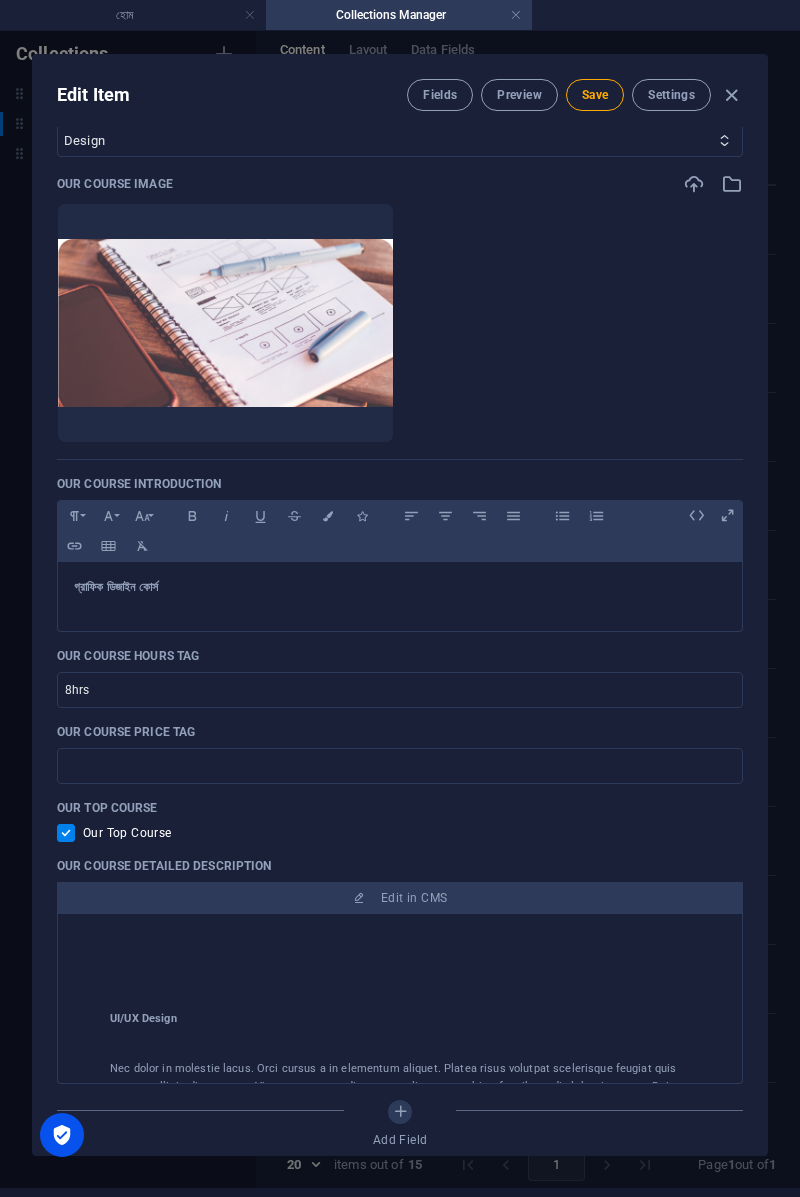 click on "গ্রাফিক ডিজাইন কোর্স" at bounding box center (400, 592) 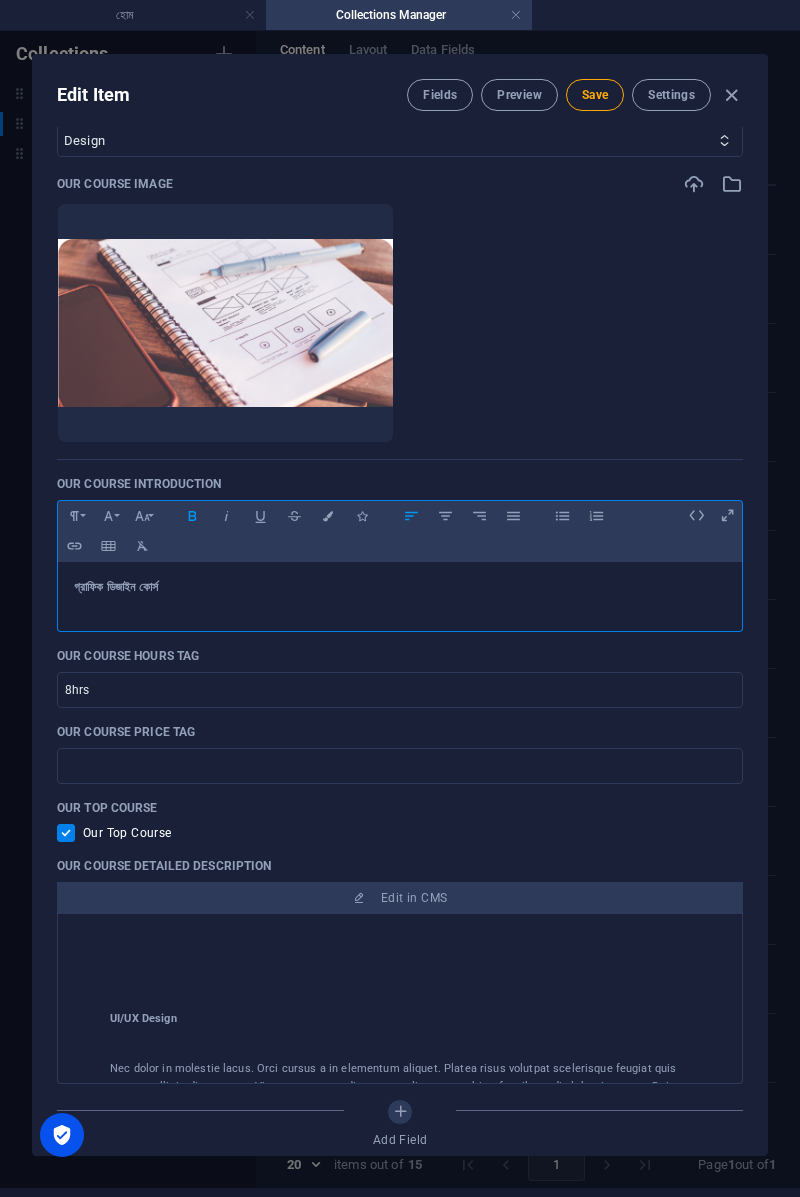 click on "8hrs" at bounding box center [400, 690] 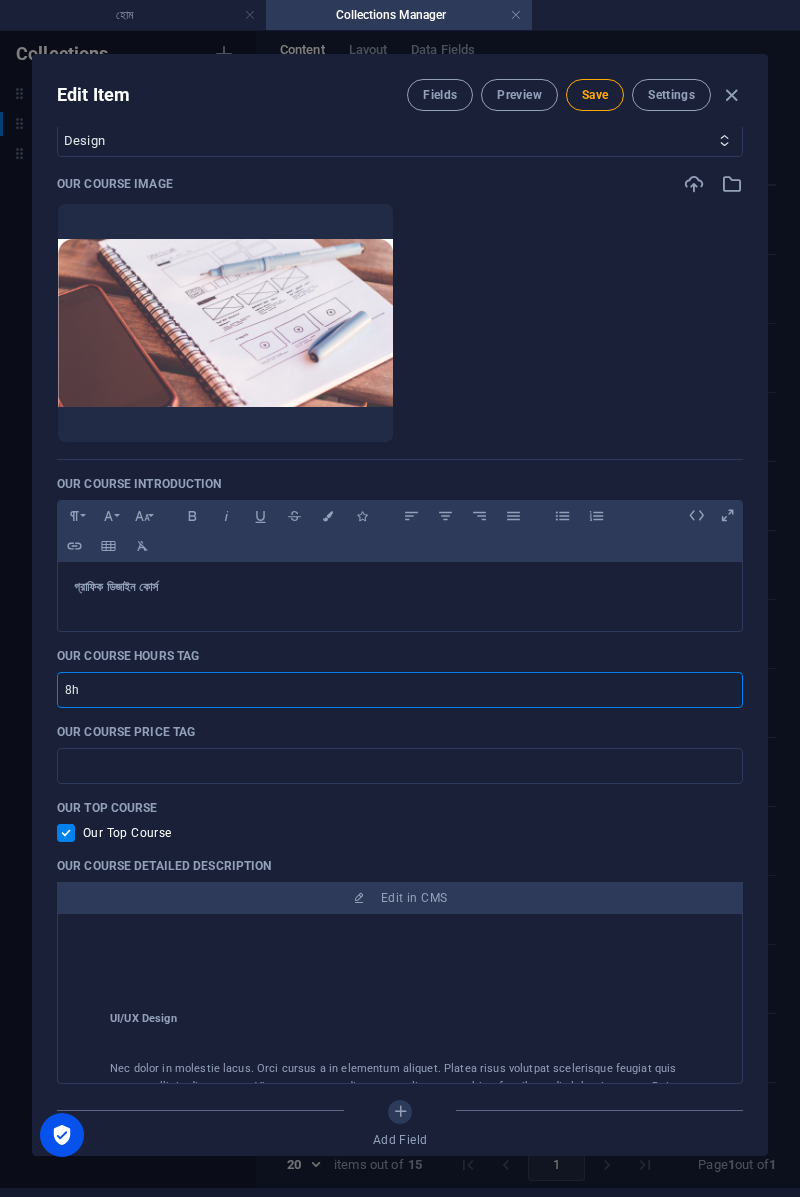 type on "8" 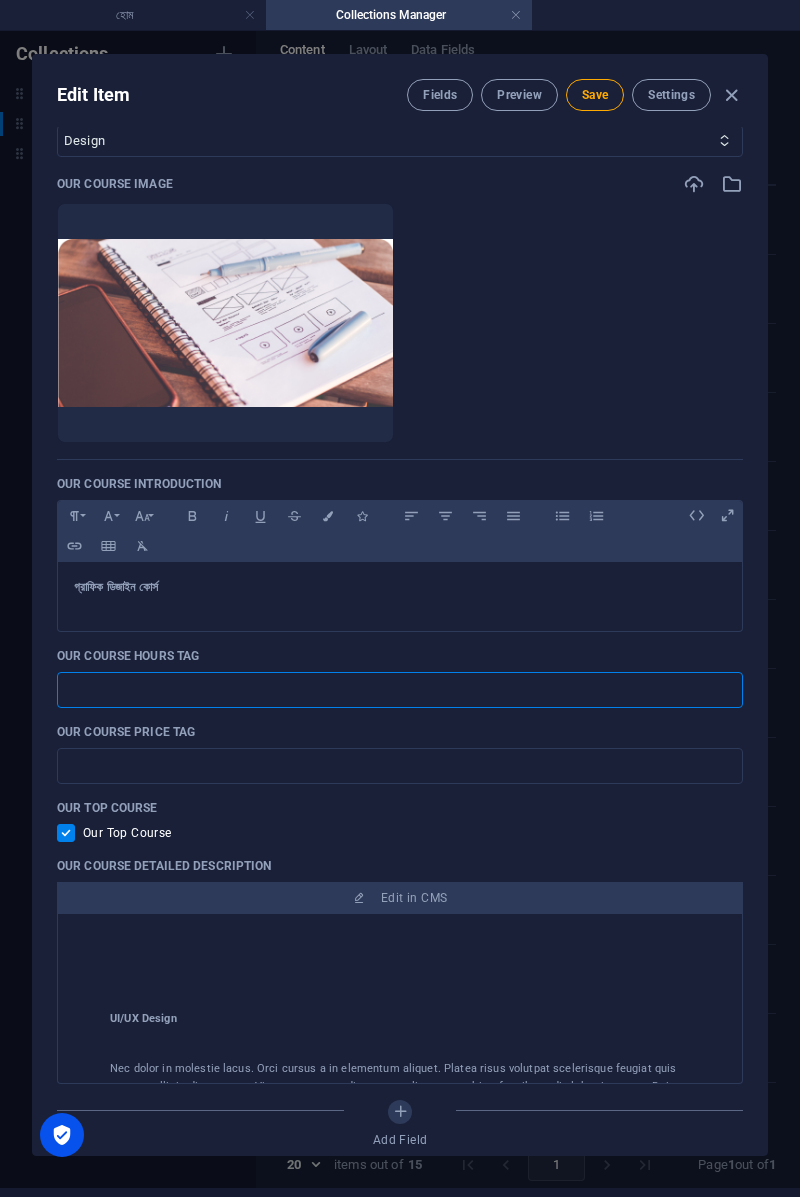 click at bounding box center [400, 690] 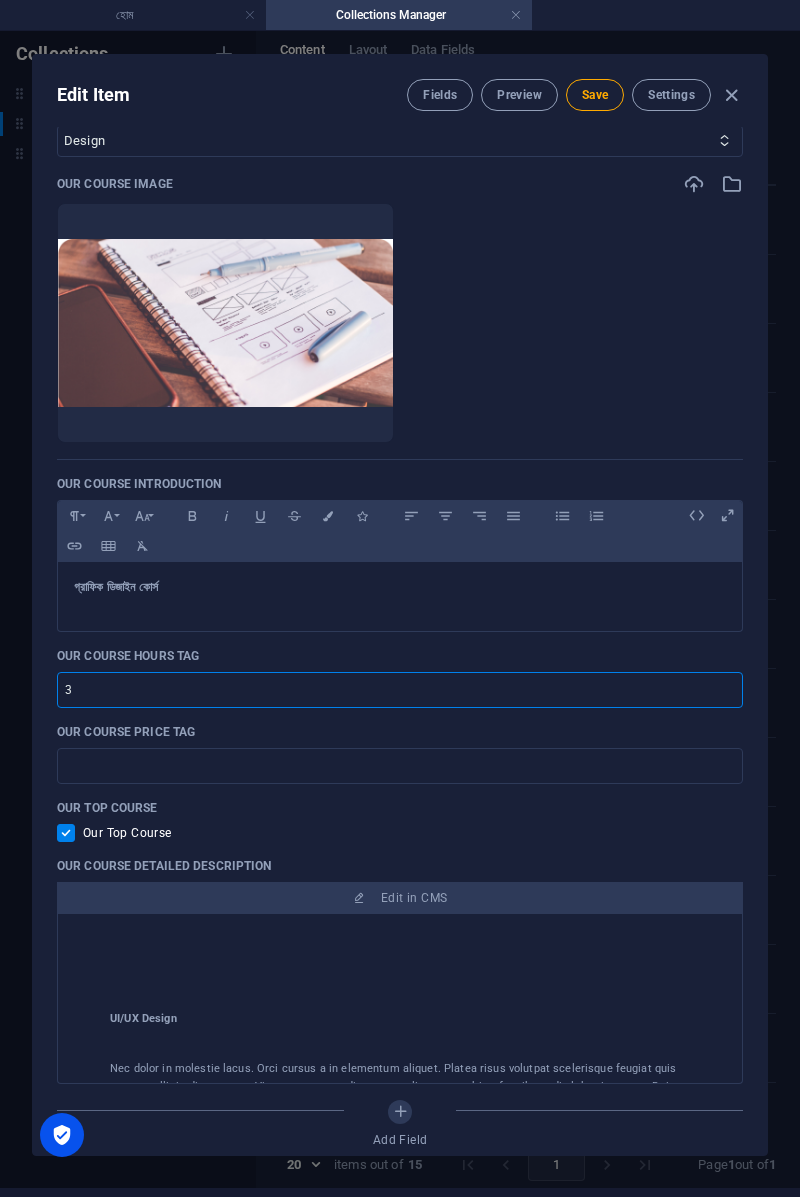 type on "3" 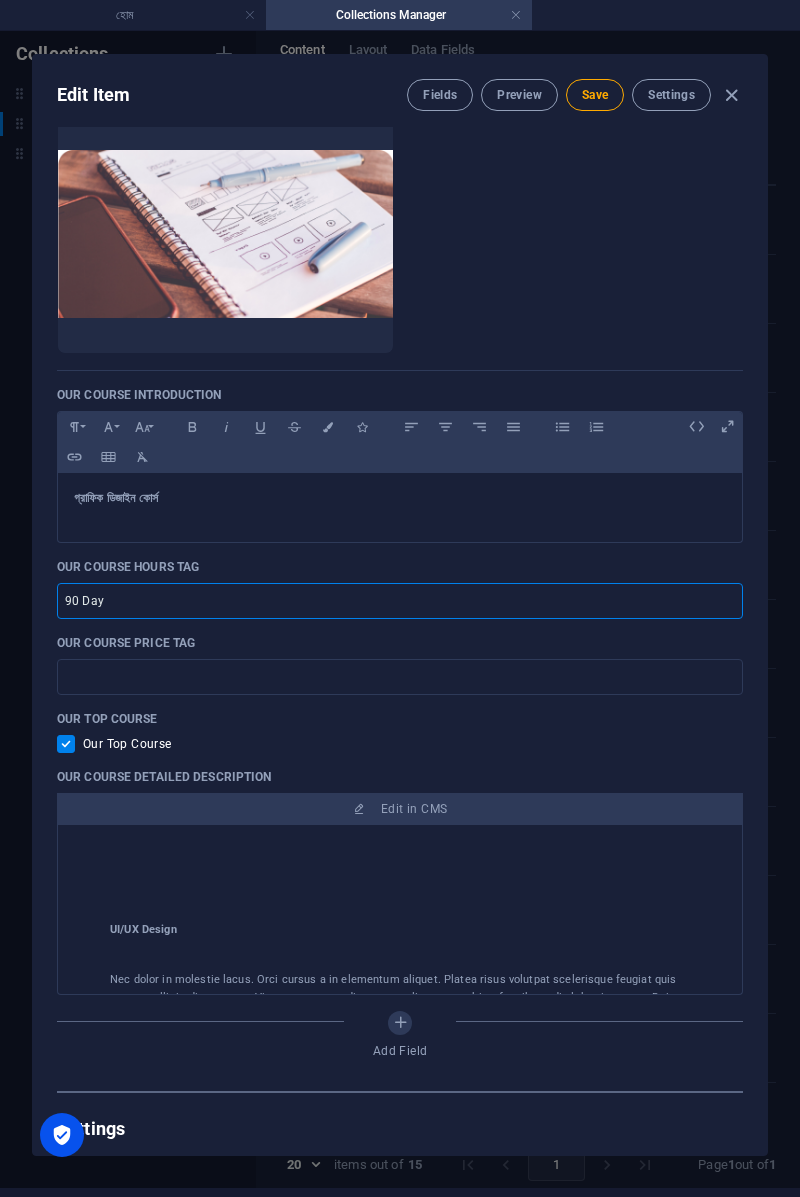 scroll, scrollTop: 290, scrollLeft: 0, axis: vertical 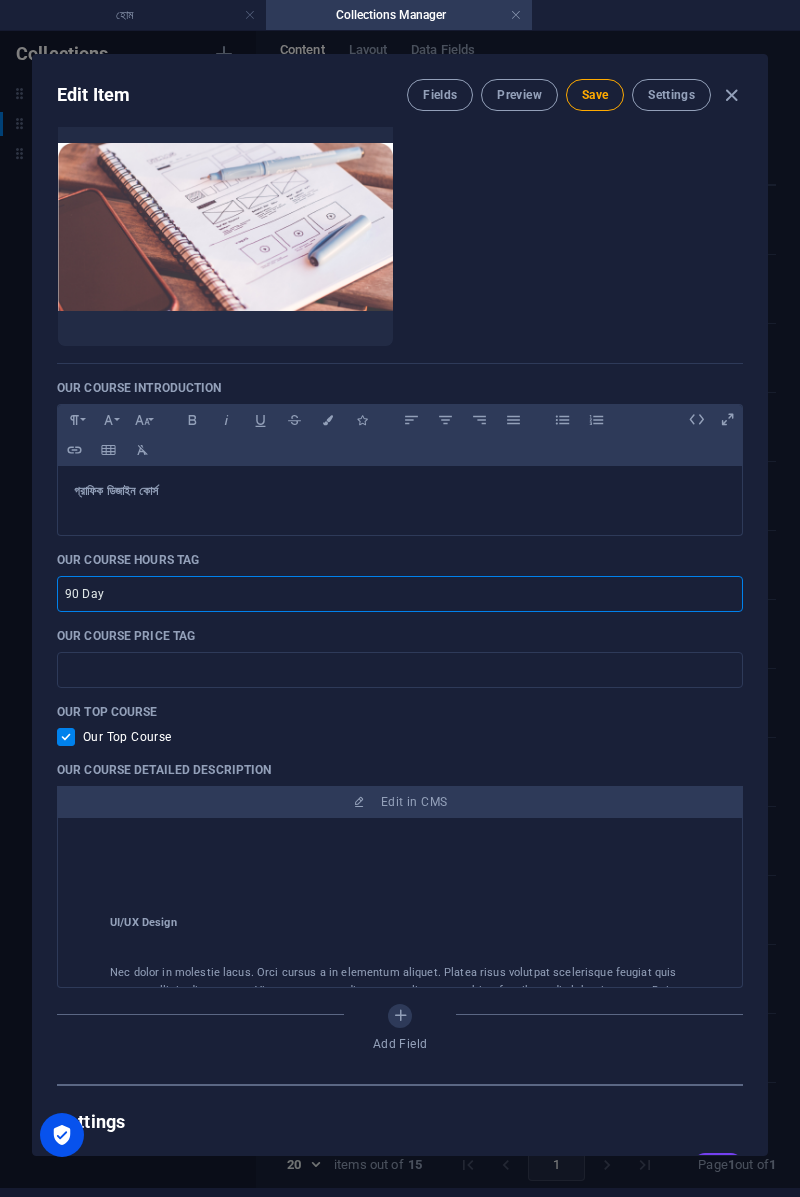 type on "90 Day" 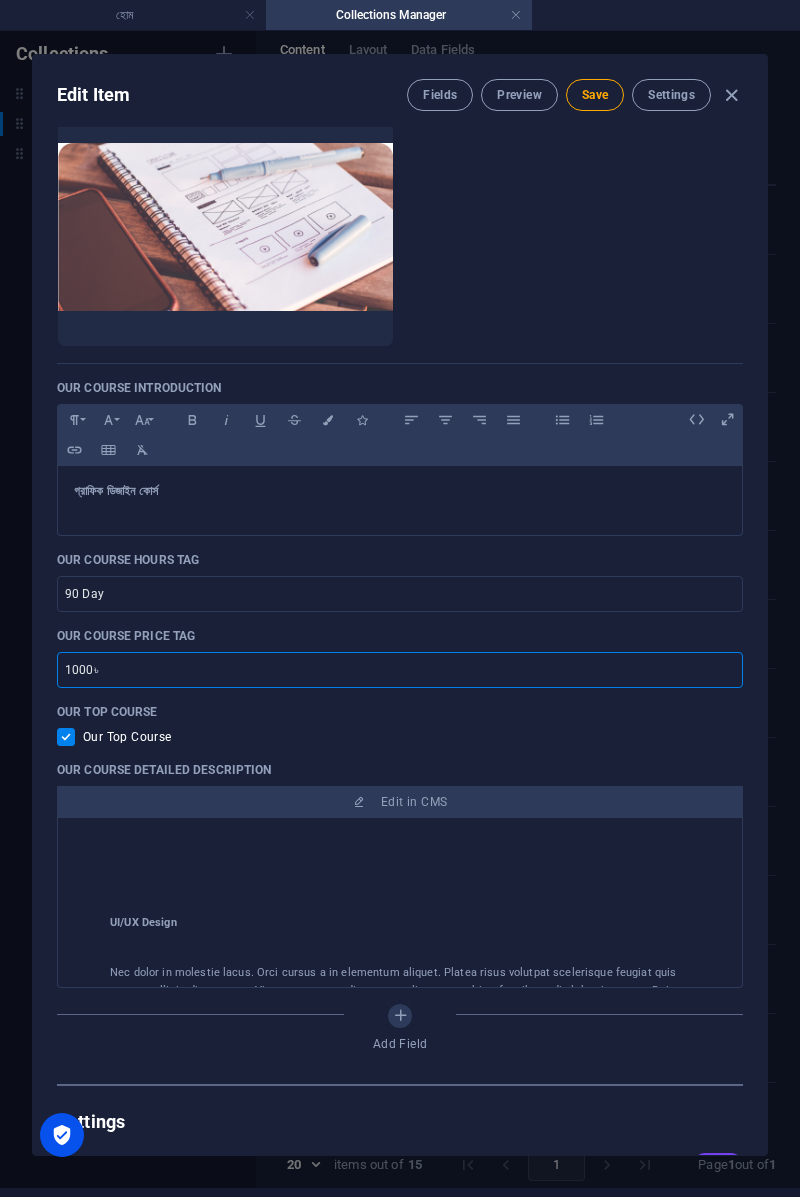 click on "1000৳" at bounding box center [400, 670] 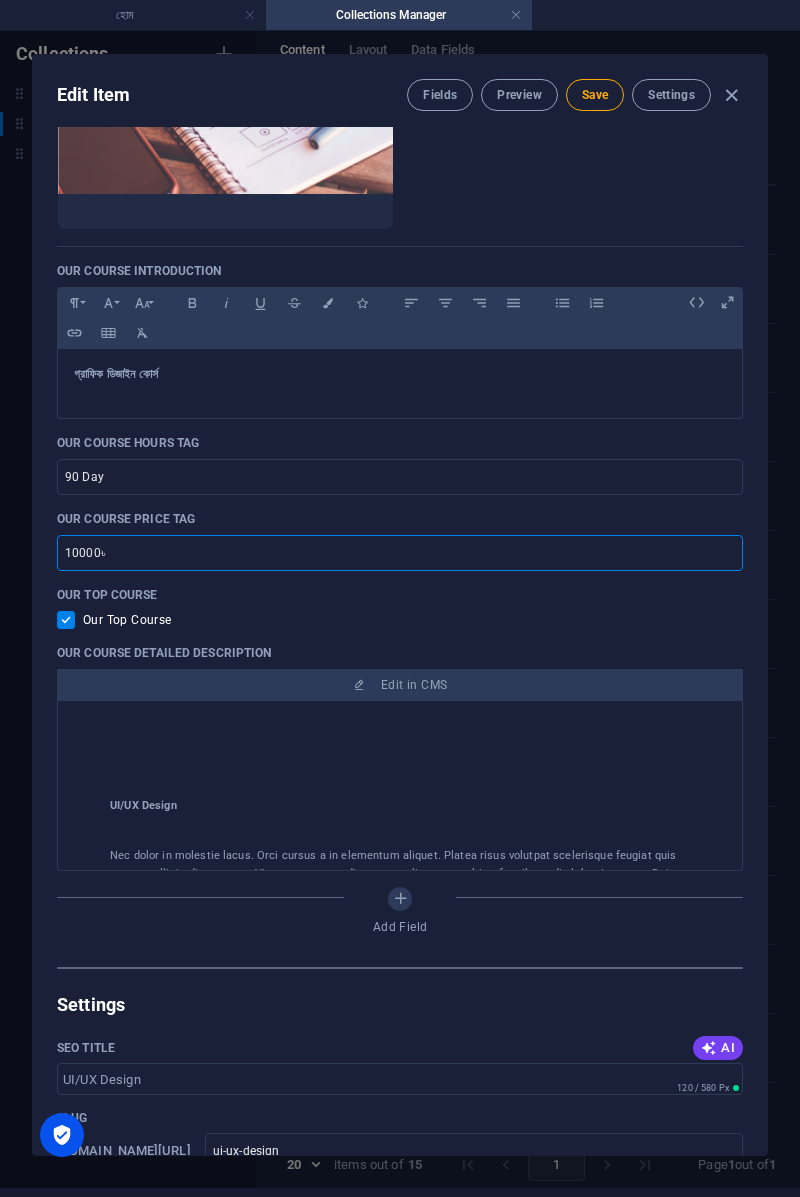 scroll, scrollTop: 414, scrollLeft: 0, axis: vertical 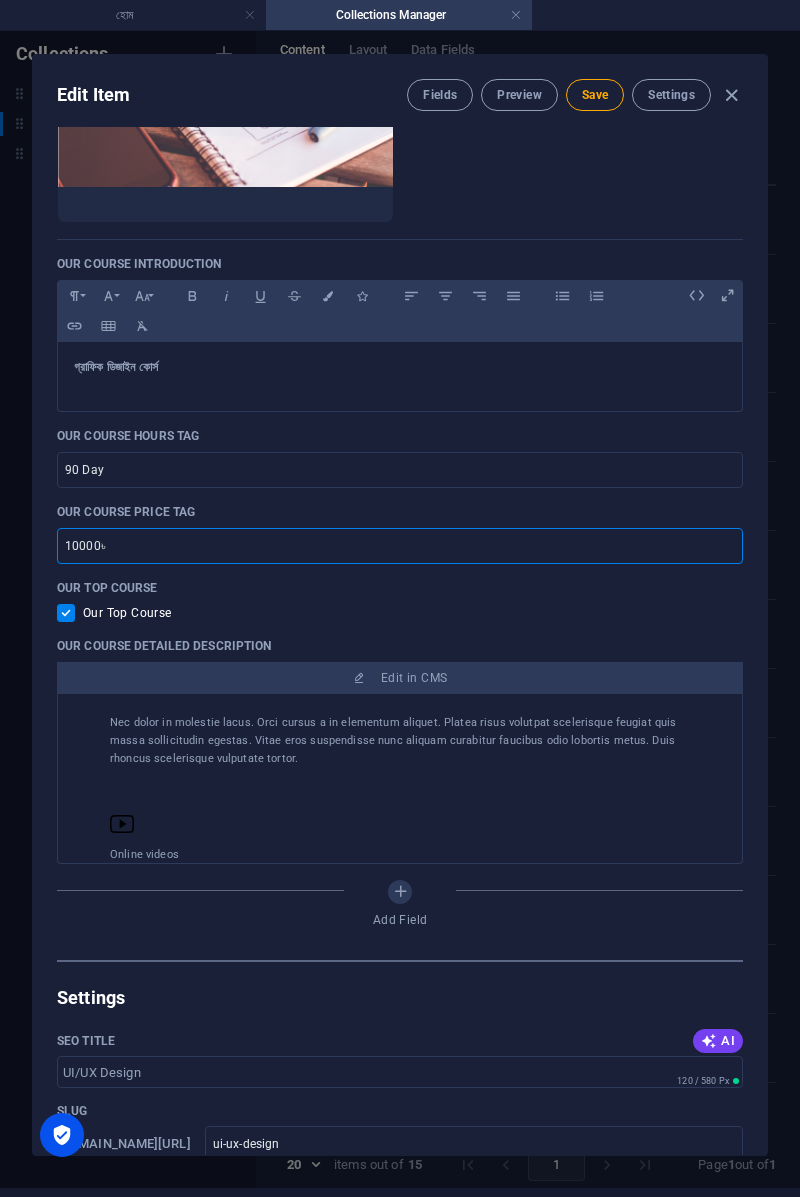 type on "10000৳" 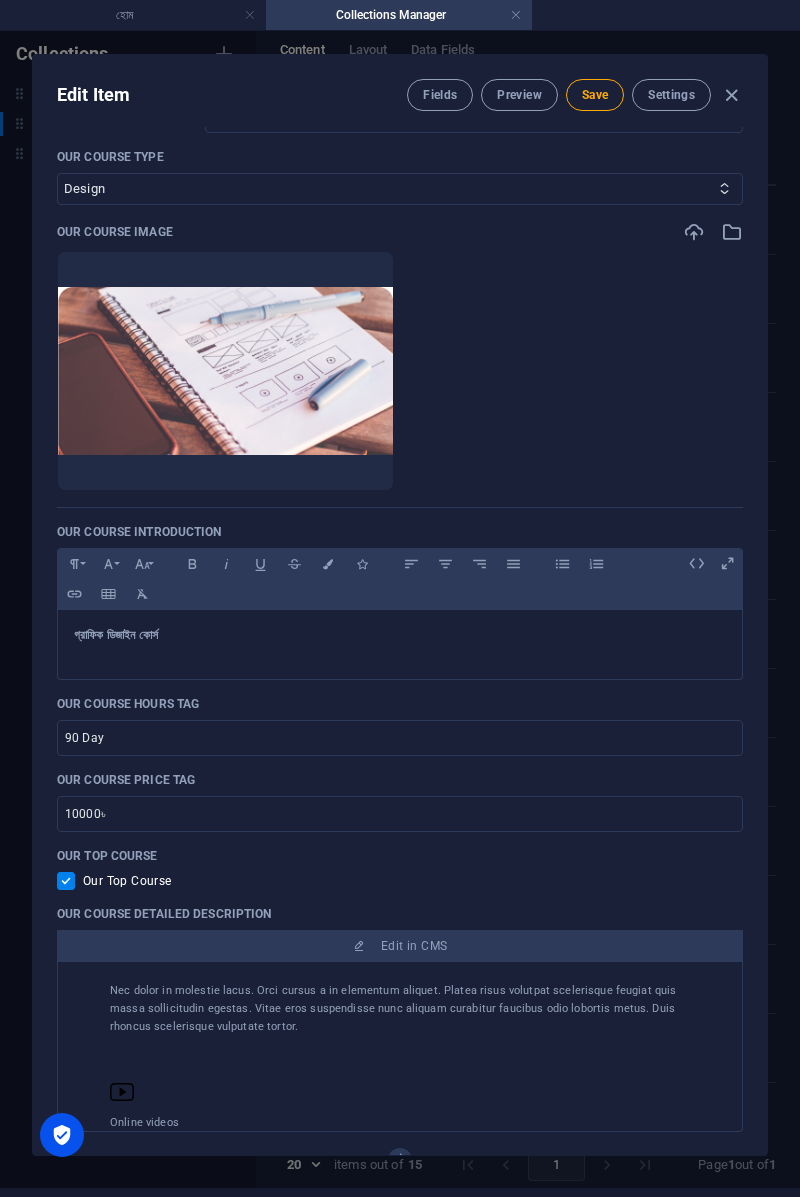 scroll, scrollTop: 0, scrollLeft: 0, axis: both 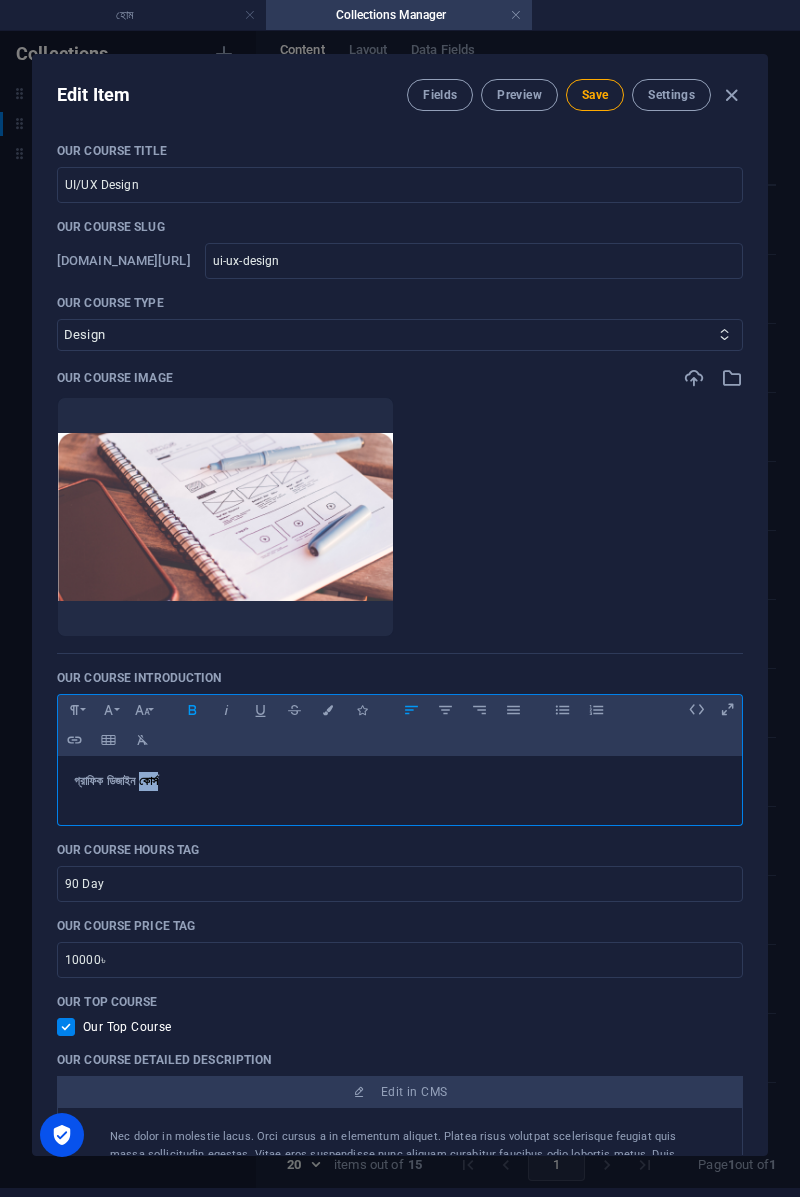 click on "গ্রাফিক ডিজাইন কোর্স" at bounding box center (400, 781) 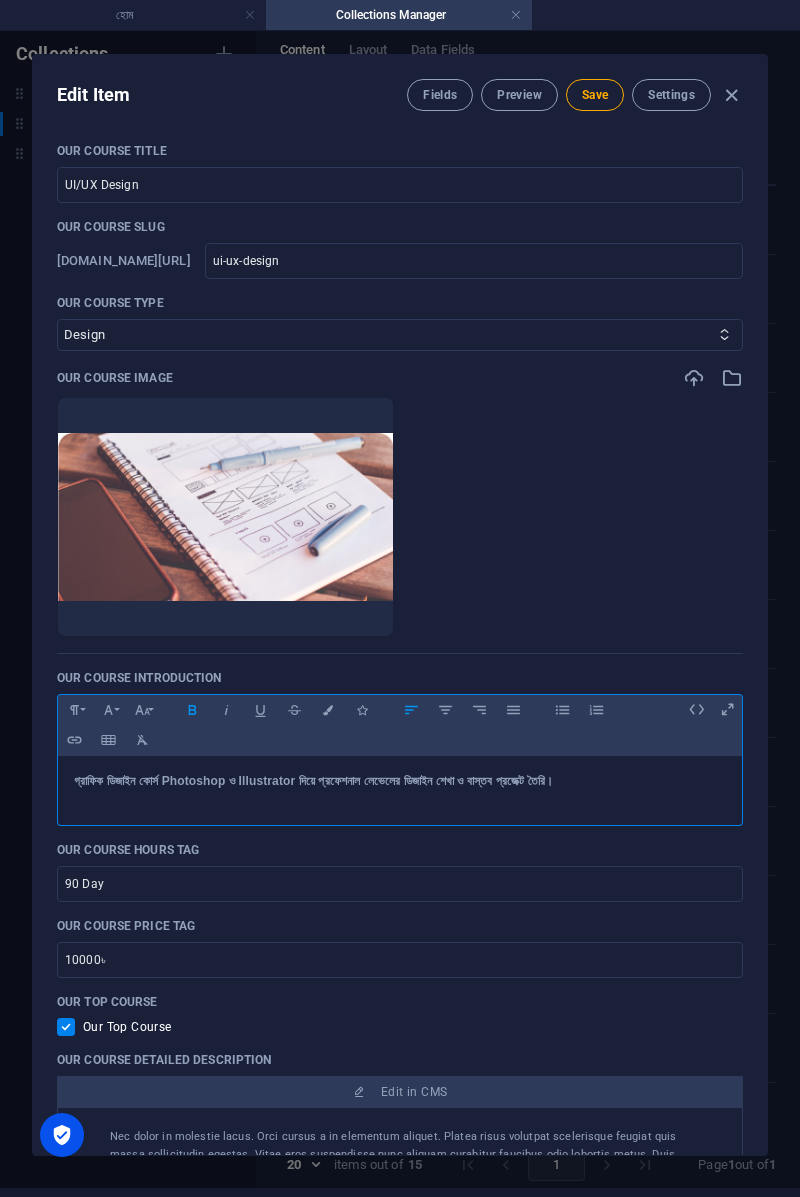 click on "গ্রাফিক ডিজাইন কোর্স Photoshop ও Illustrator দিয়ে প্রফেশনাল লেভেলের ডিজাইন শেখা ও বাস্তব প্রজেক্ট তৈরি।" at bounding box center [313, 781] 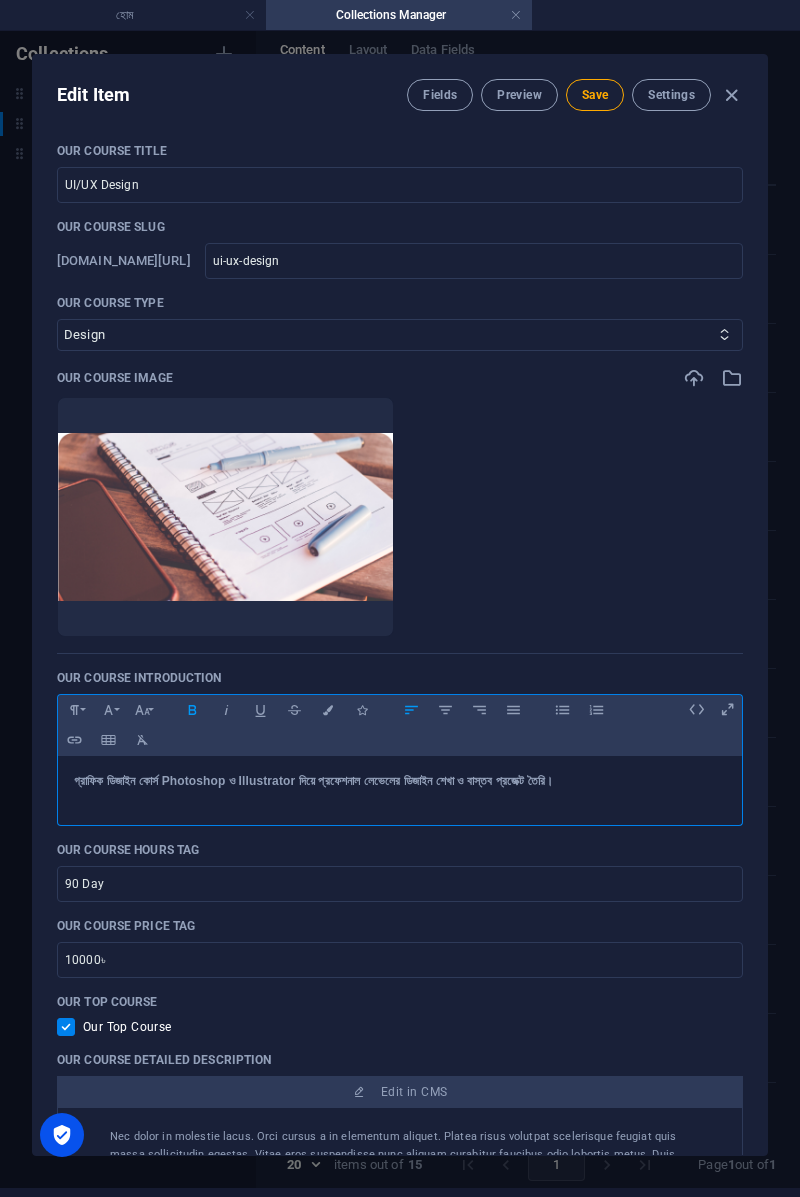 click on "গ্রাফিক ডিজাইন কোর্স Photoshop ও Illustrator দিয়ে প্রফেশনাল লেভেলের ডিজাইন শেখা ও বাস্তব প্রজেক্ট তৈরি।" at bounding box center [313, 781] 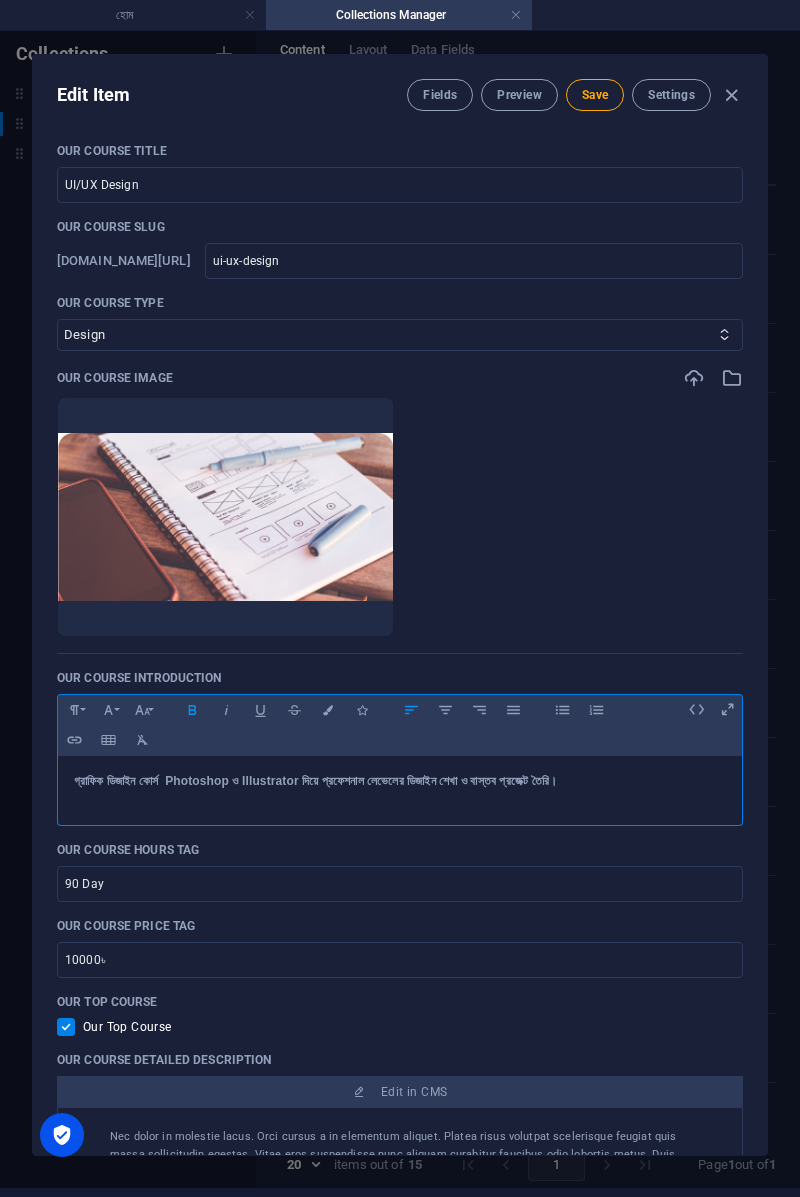 click on "গ্রাফিক ডিজাইন কোর্স  Photoshop ও Illustrator দিয়ে প্রফেশনাল লেভেলের ডিজাইন শেখা ও বাস্তব প্রজেক্ট তৈরি।" at bounding box center [315, 781] 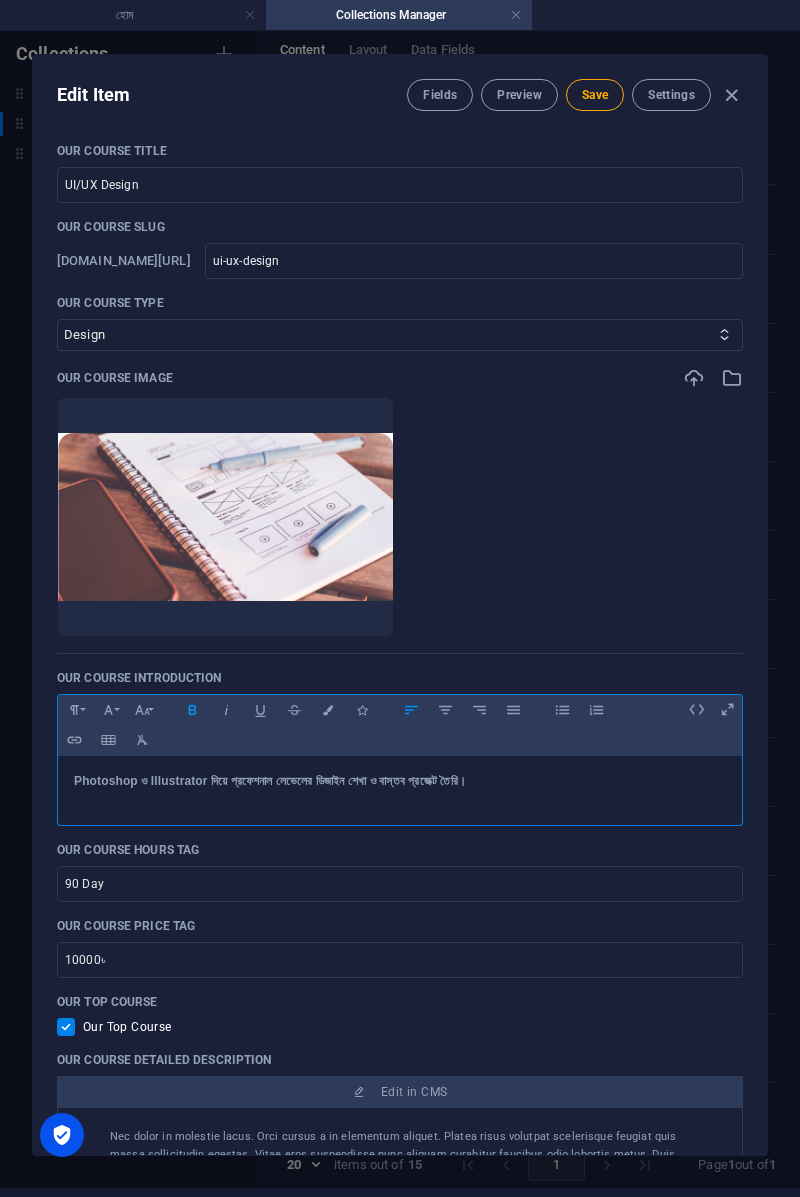 click on "Photoshop ও Illustrator দিয়ে প্রফেশনাল লেভেলের ডিজাইন শেখা ও বাস্তব প্রজেক্ট তৈরি।" at bounding box center (270, 781) 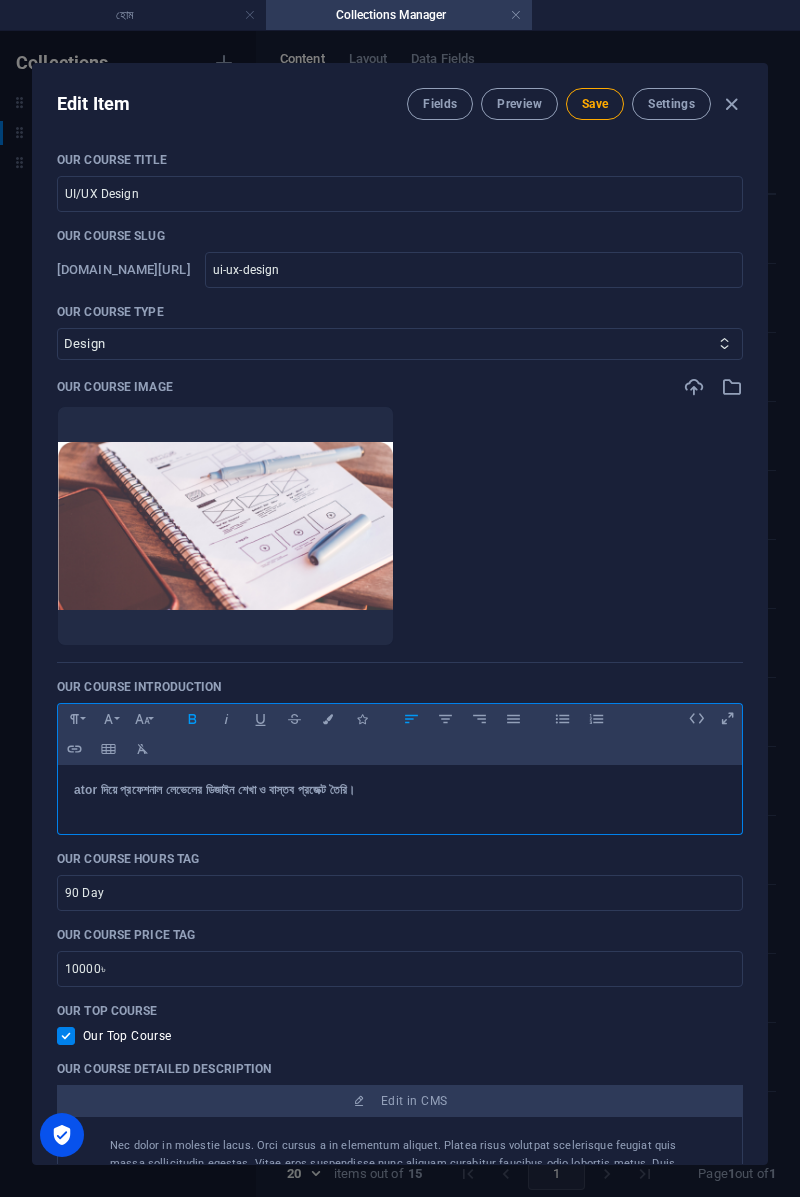 scroll, scrollTop: 76, scrollLeft: 0, axis: vertical 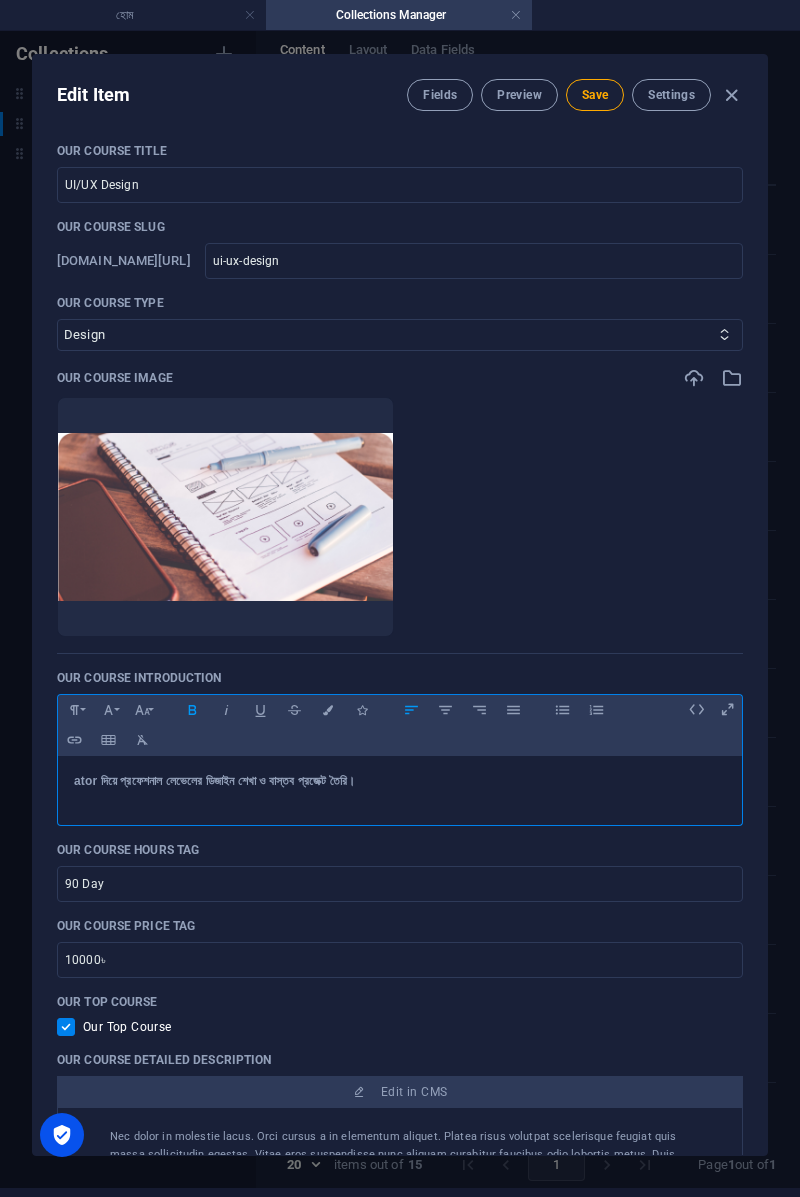 click on "Business/Finances Creativity Programming Psychology Science Speaking Management Marketing Design" at bounding box center [400, 335] 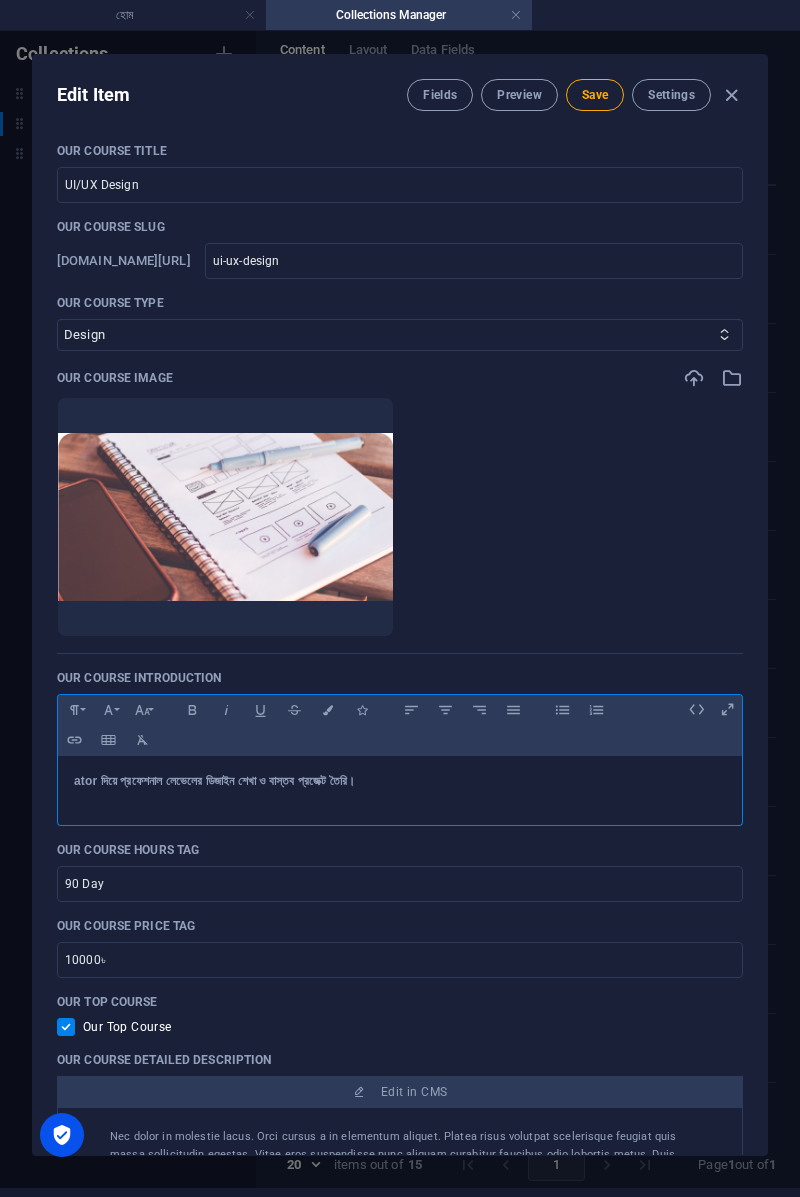 click on "Business/Finances Creativity Programming Psychology Science Speaking Management Marketing Design" at bounding box center (400, 335) 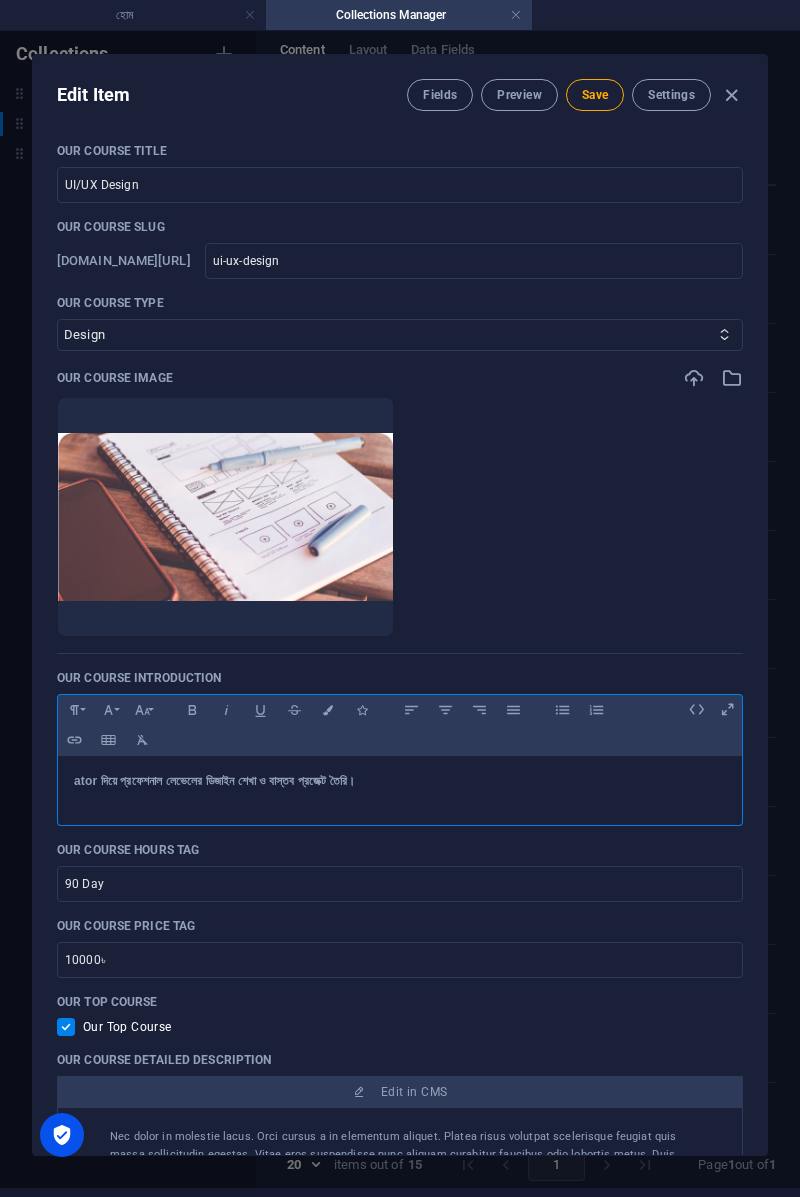 click on "ui-ux-design" at bounding box center (474, 261) 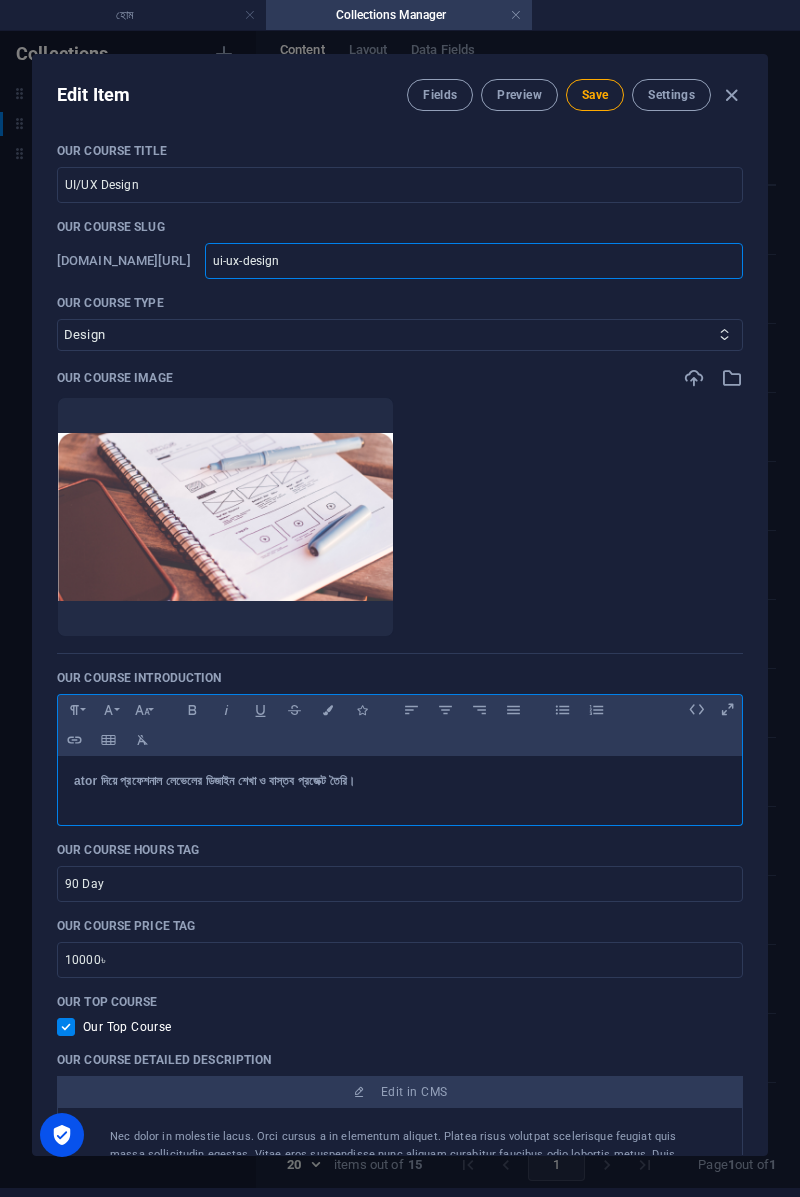 click on "Our Course Title" at bounding box center [400, 151] 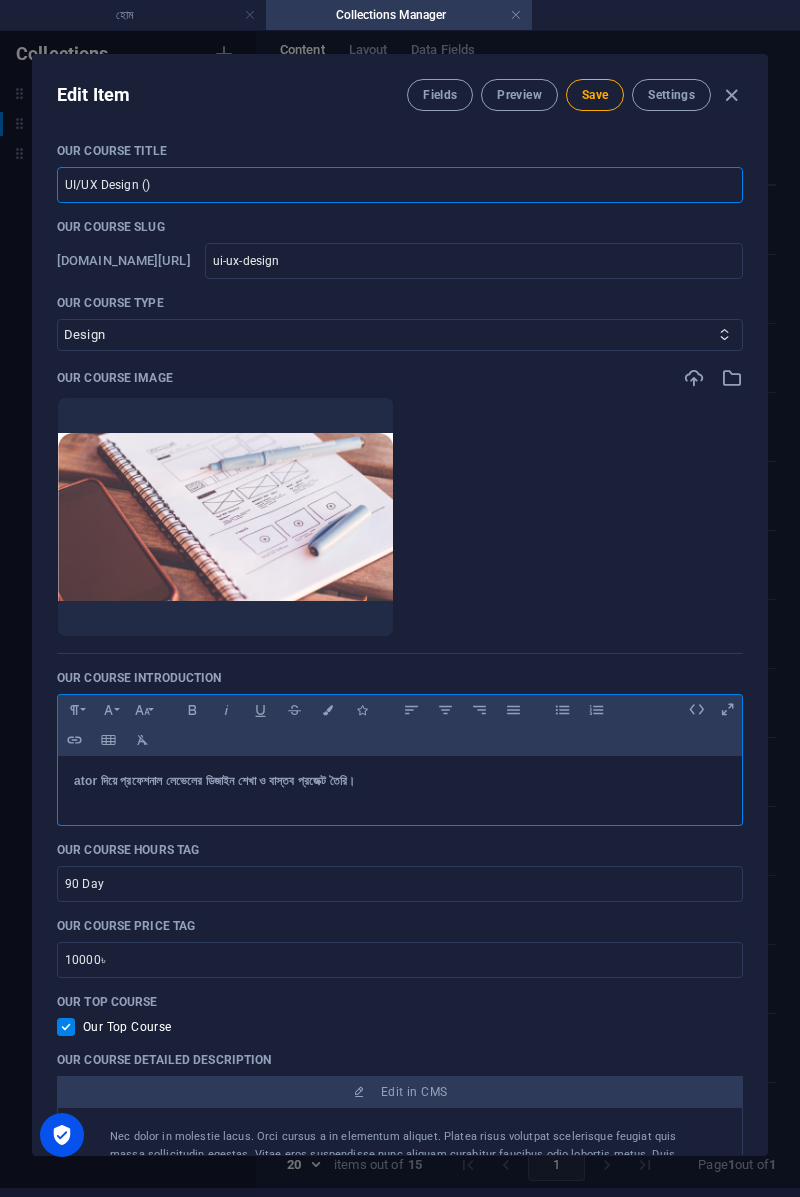 click on "UI/UX Design ()" at bounding box center (400, 185) 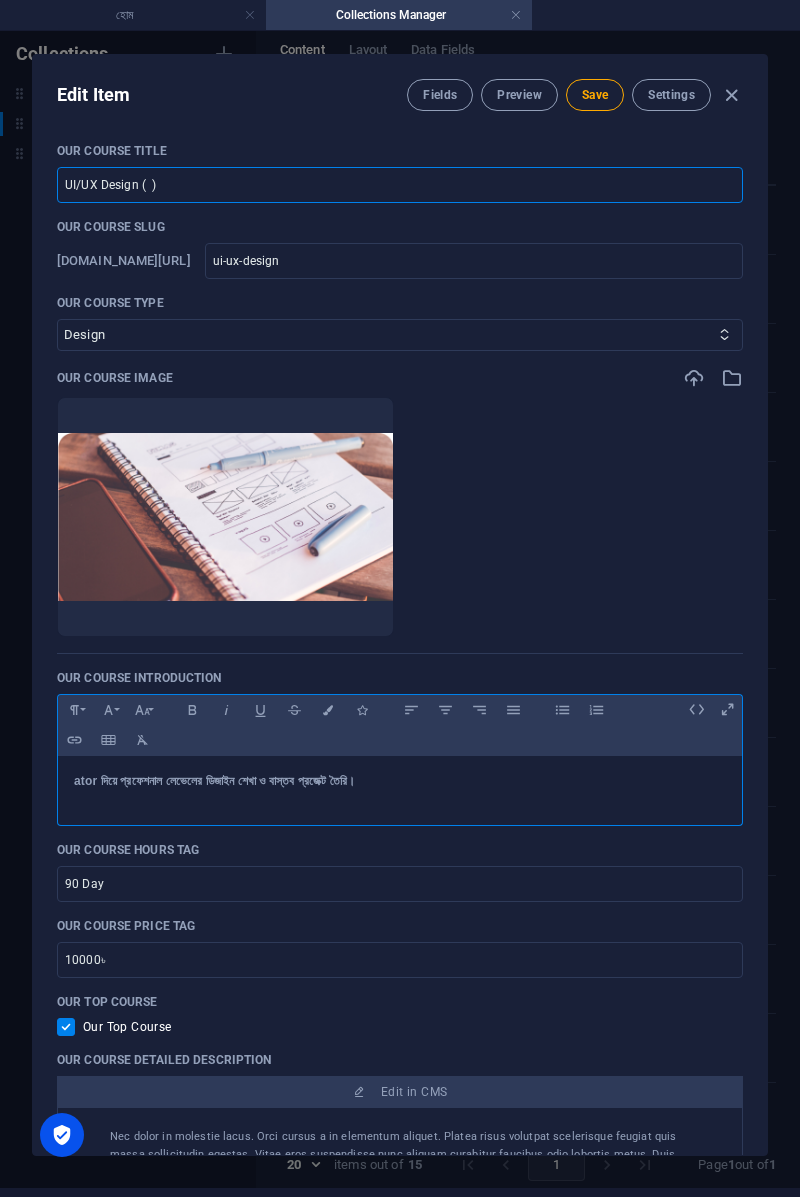 click on "UI/UX Design (  )" at bounding box center [400, 185] 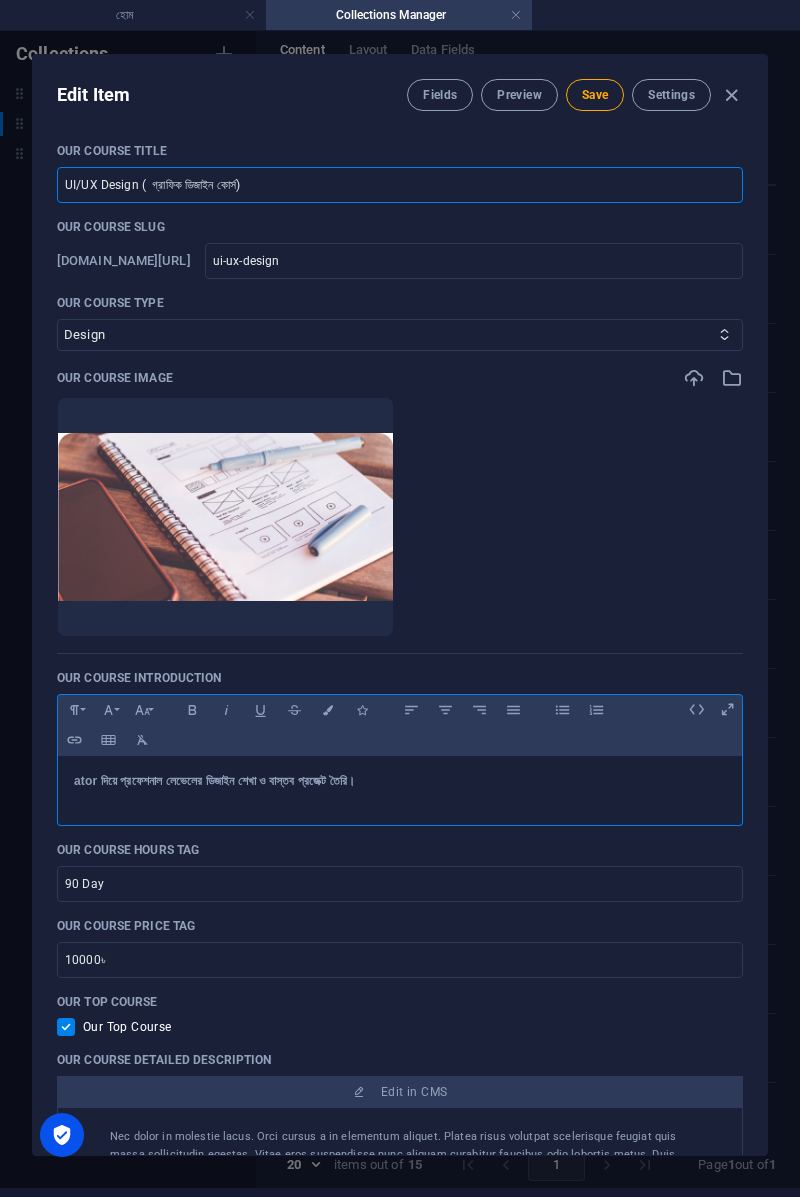 click on "UI/UX Design (  গ্রাফিক ডিজাইন কোর্স)" at bounding box center (400, 185) 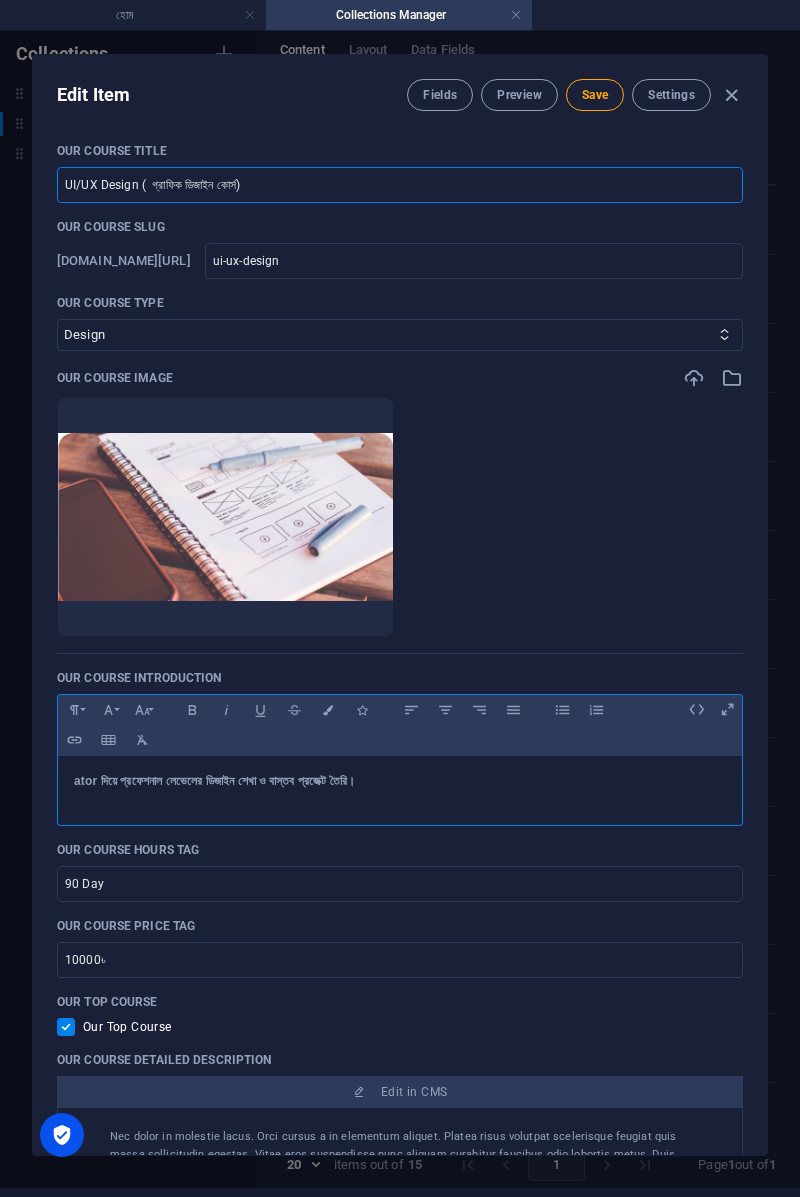 click on "UI/UX Design (  গ্রাফিক ডিজাইন কোর্স)" at bounding box center [400, 185] 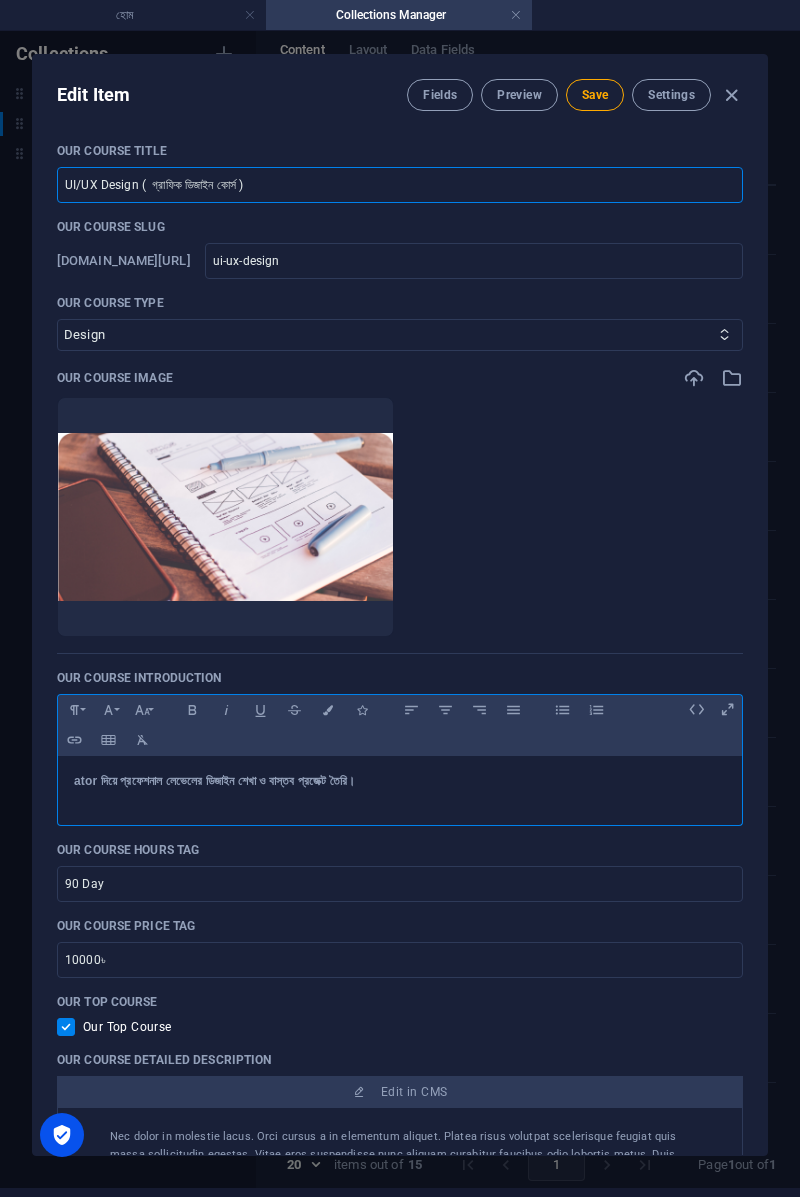 click on "UI/UX Design (  গ্রাফিক ডিজাইন কোর্স )" at bounding box center [400, 185] 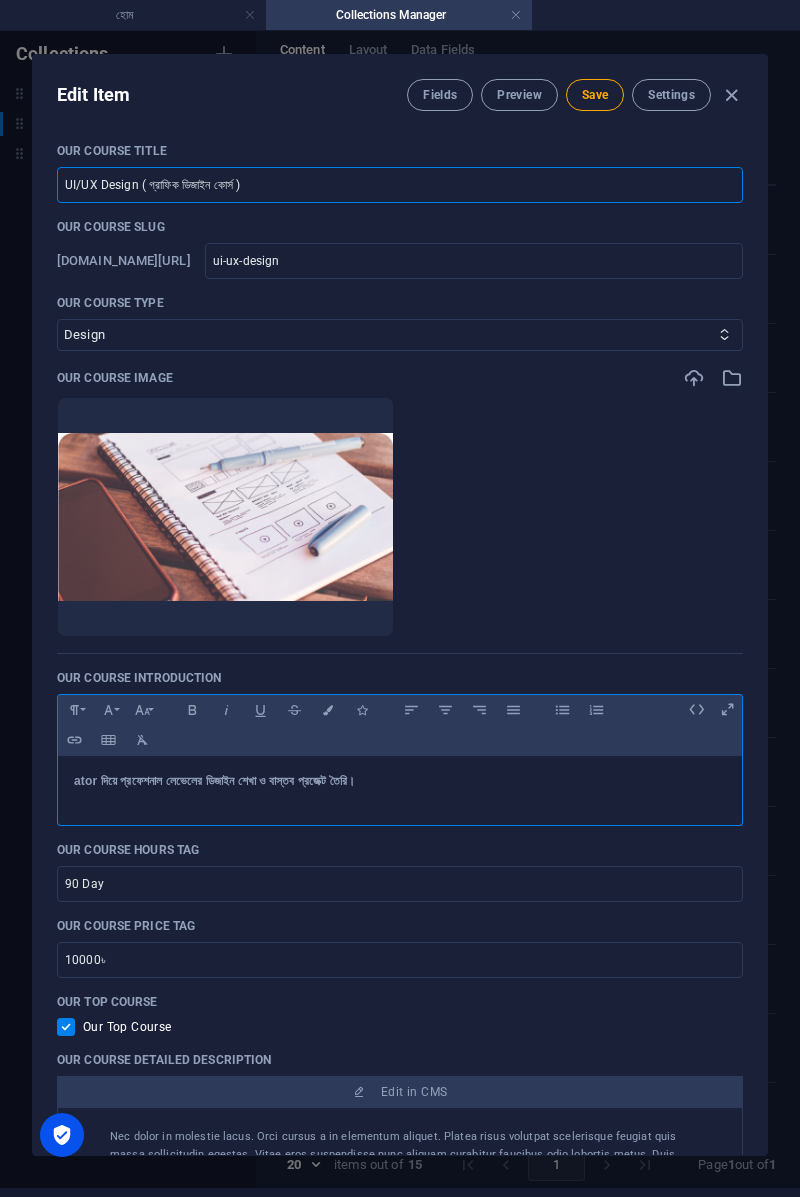 click on "UI/UX Design ( গ্রাফিক ডিজাইন কোর্স )" at bounding box center [400, 185] 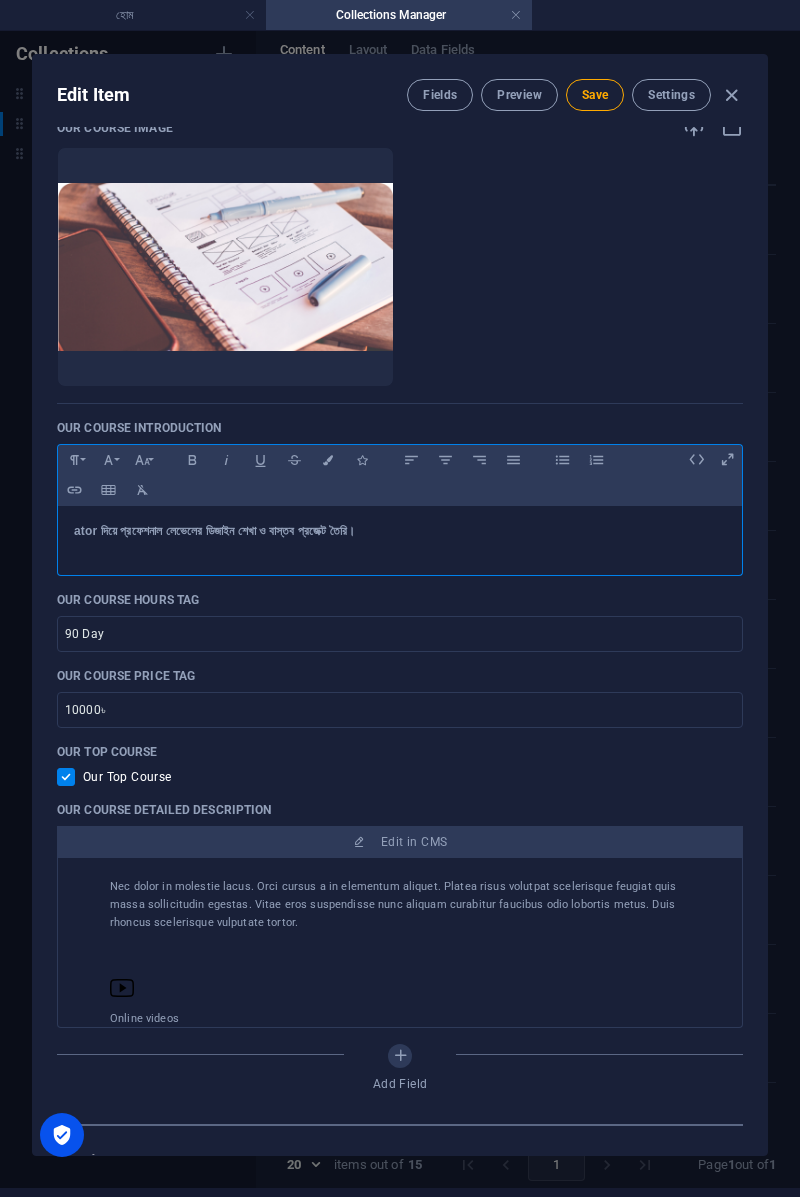scroll, scrollTop: 252, scrollLeft: 0, axis: vertical 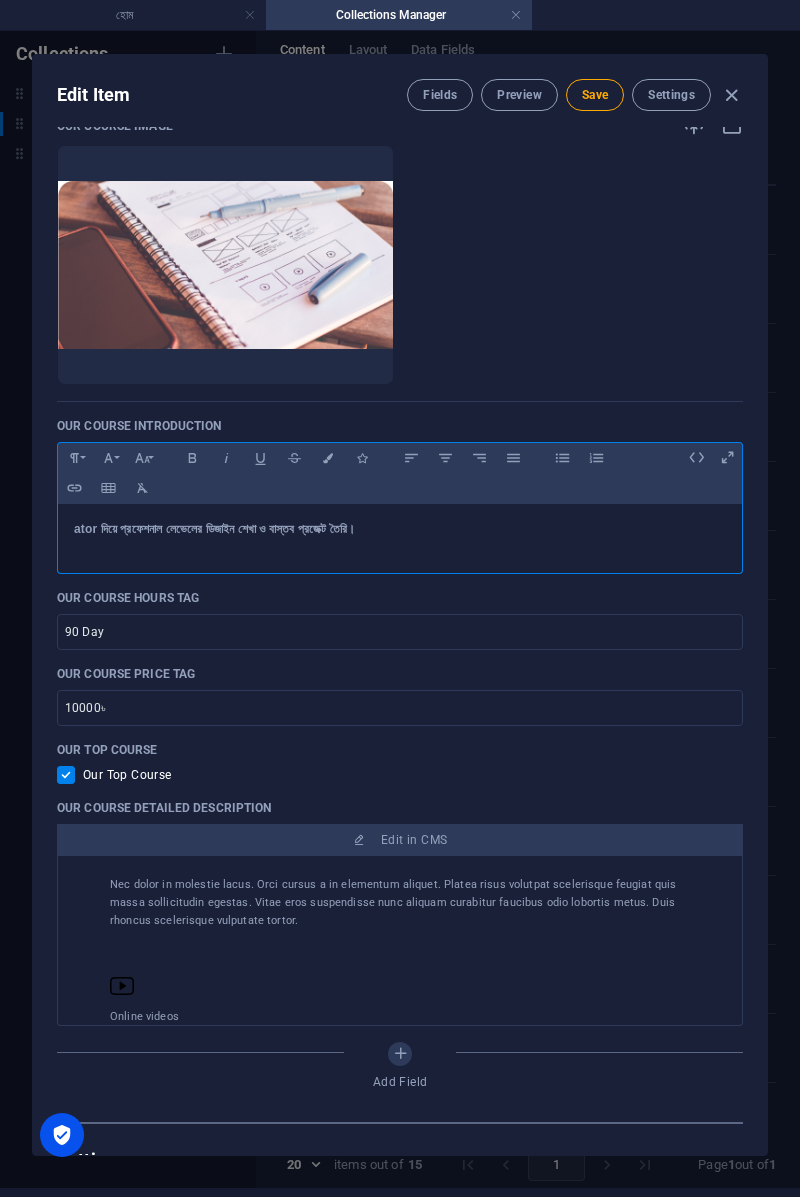 type on "UI/UX Design ( গ্রাফিক ডিজাইন কোর্স )" 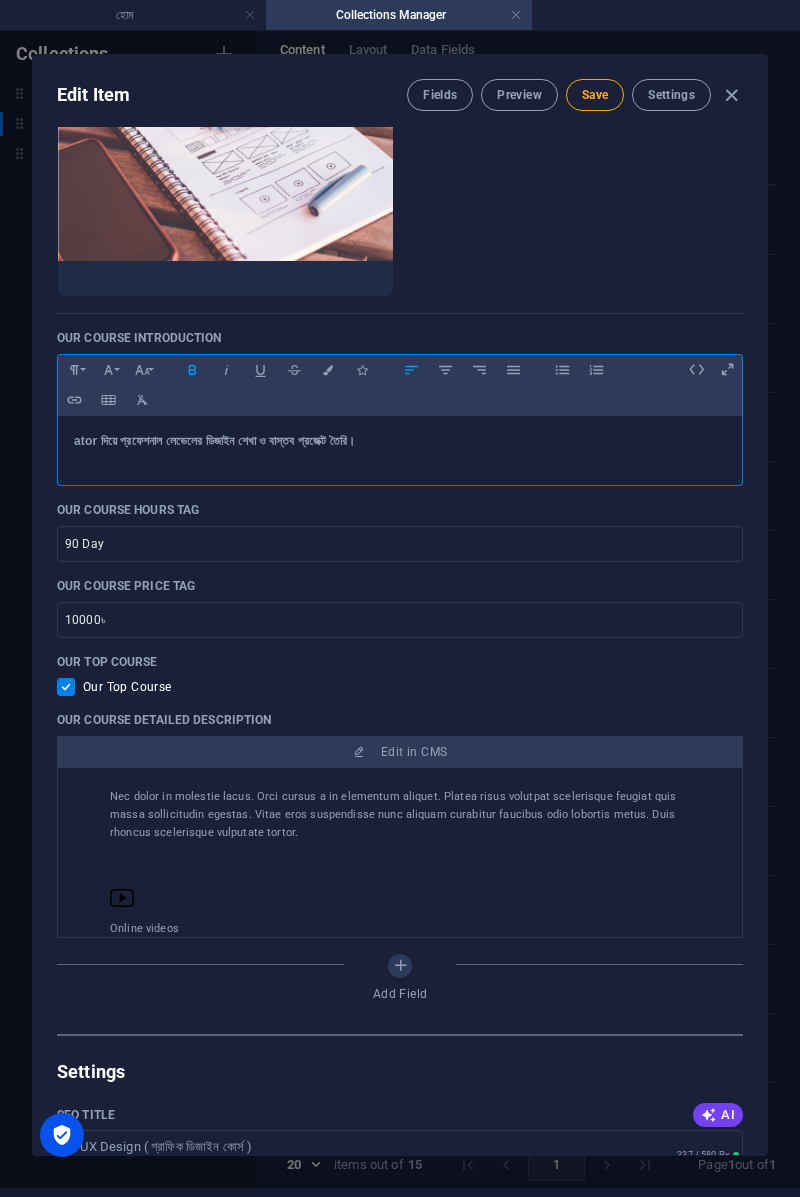 scroll, scrollTop: 336, scrollLeft: 0, axis: vertical 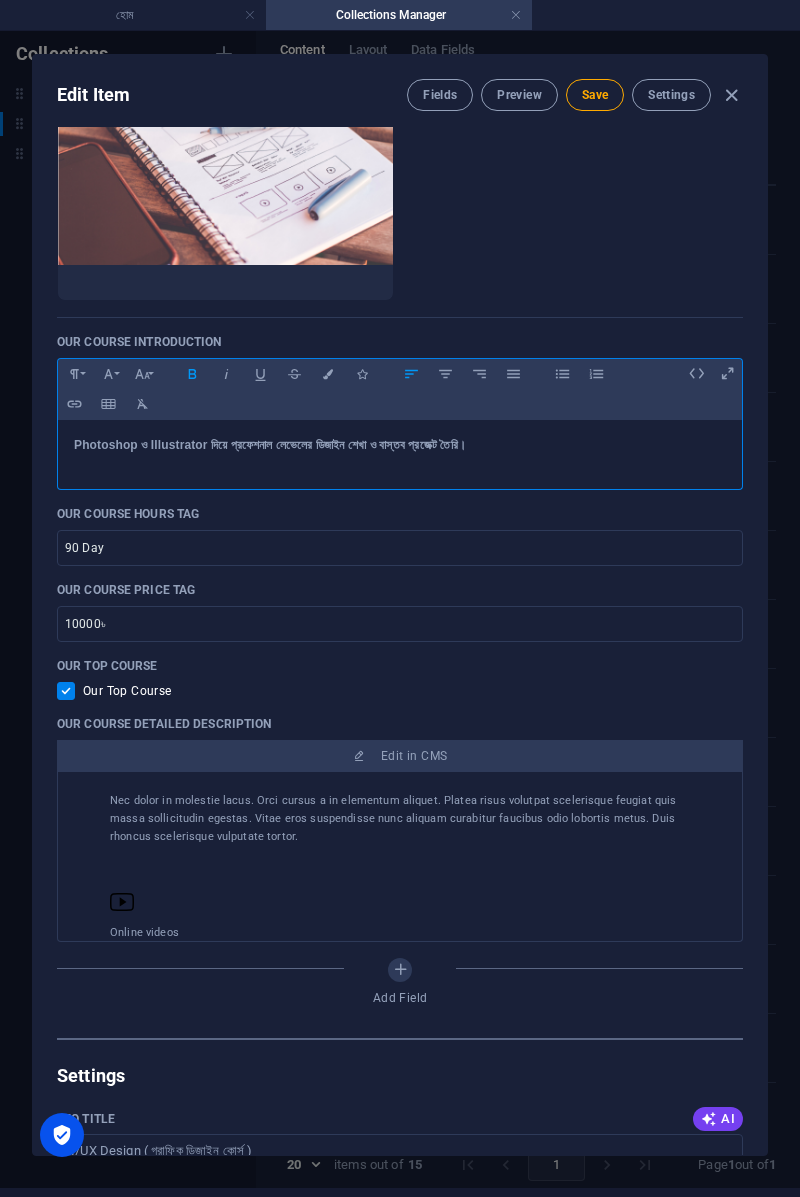click at bounding box center [400, 866] 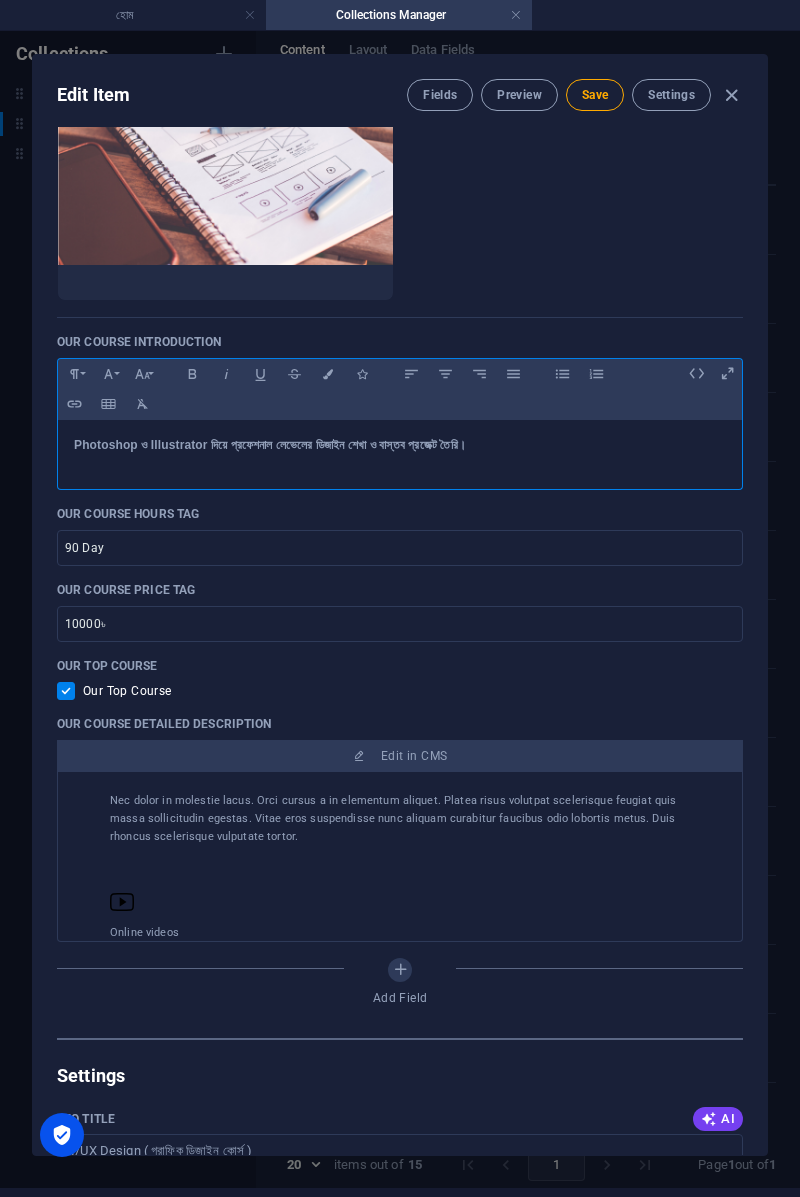 click on "Edit in CMS" at bounding box center (400, 756) 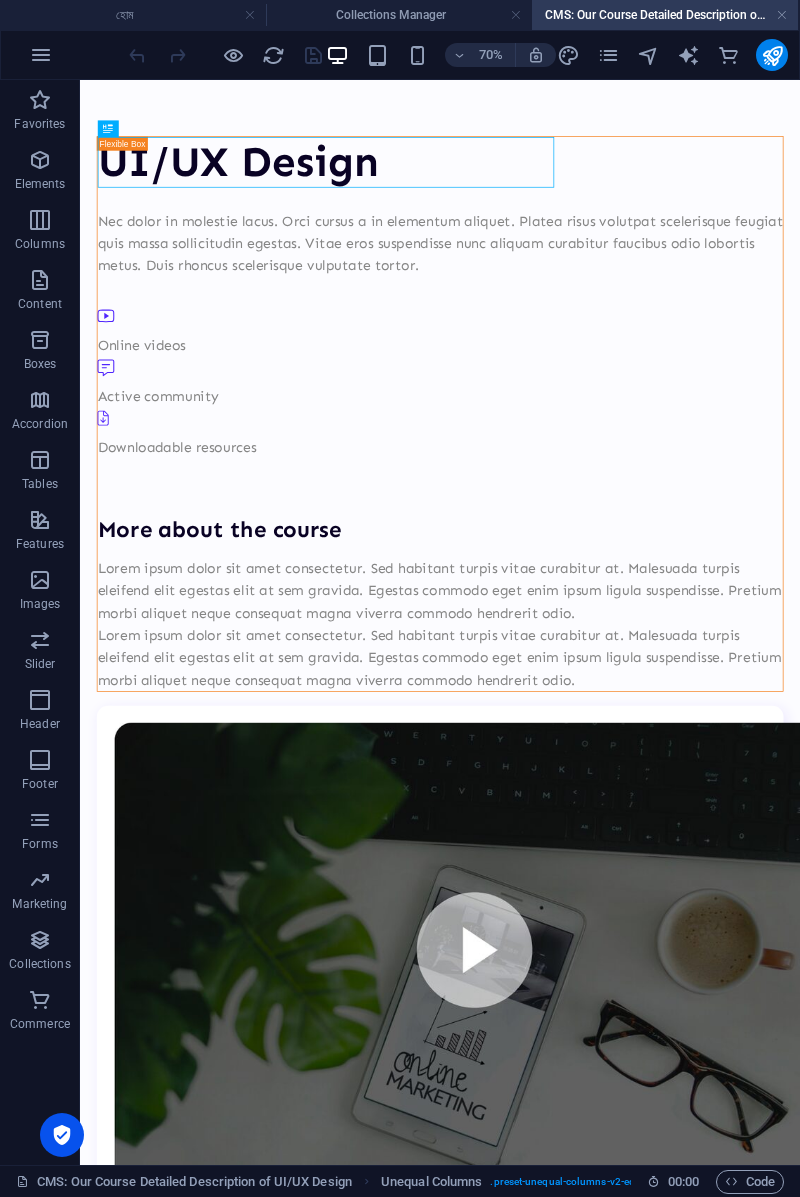 scroll, scrollTop: 0, scrollLeft: 0, axis: both 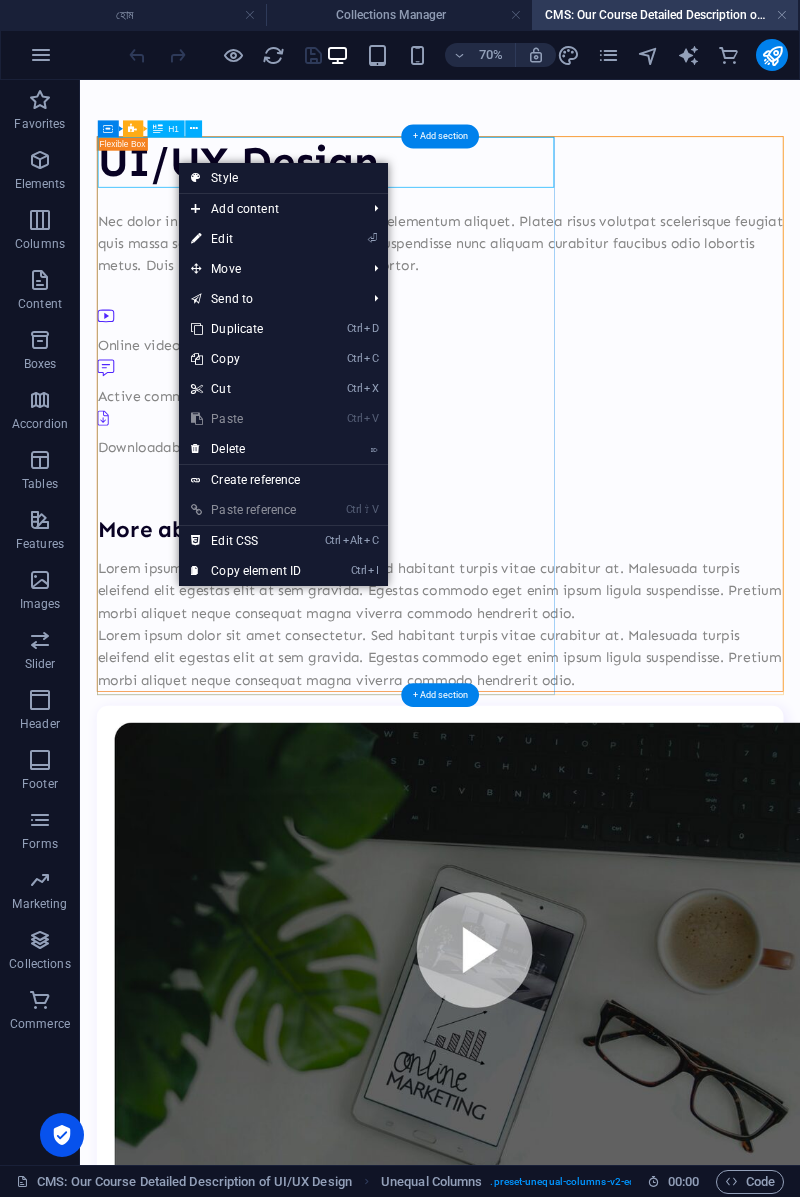 click on "UI/UX Design" at bounding box center [594, 197] 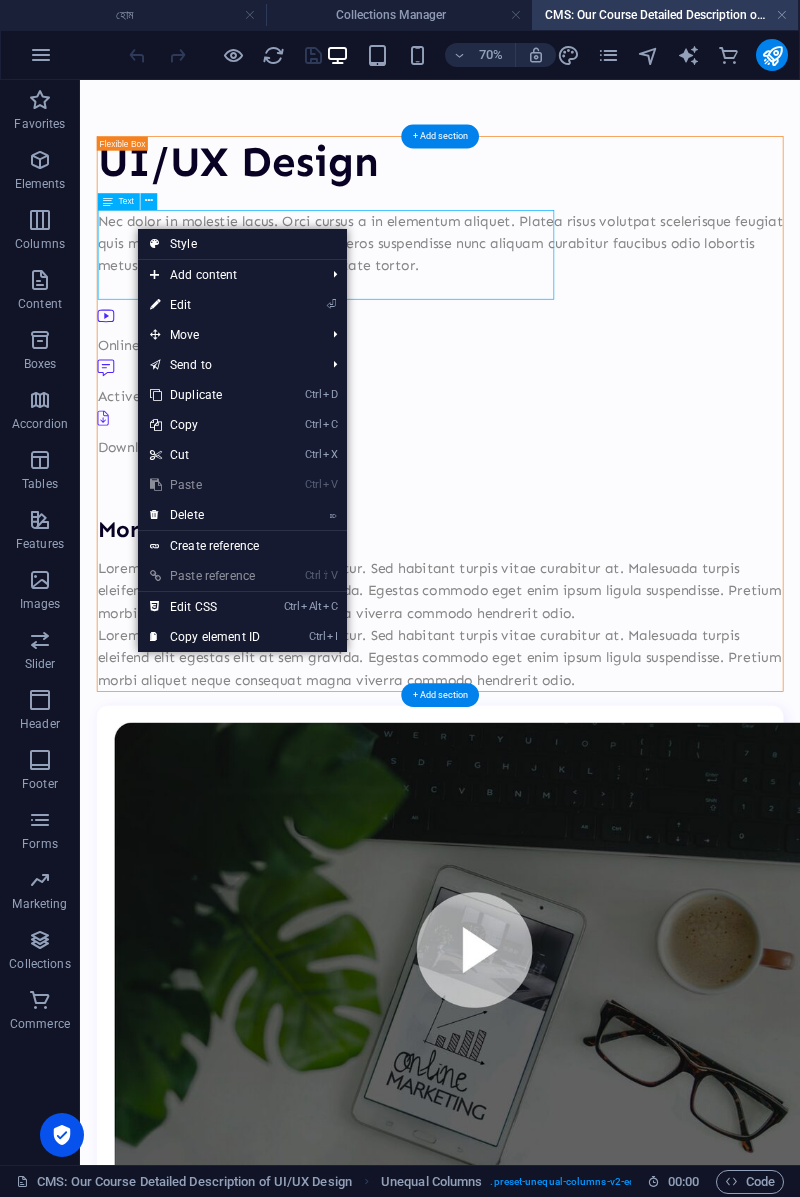 click on "Nec dolor in molestie lacus. Orci cursus a in elementum aliquet. Platea risus volutpat scelerisque feugiat quis massa sollicitudin egestas. Vitae eros suspendisse nunc aliquam curabitur faucibus odio lobortis metus. Duis rhoncus scelerisque vulputate tortor." at bounding box center (594, 313) 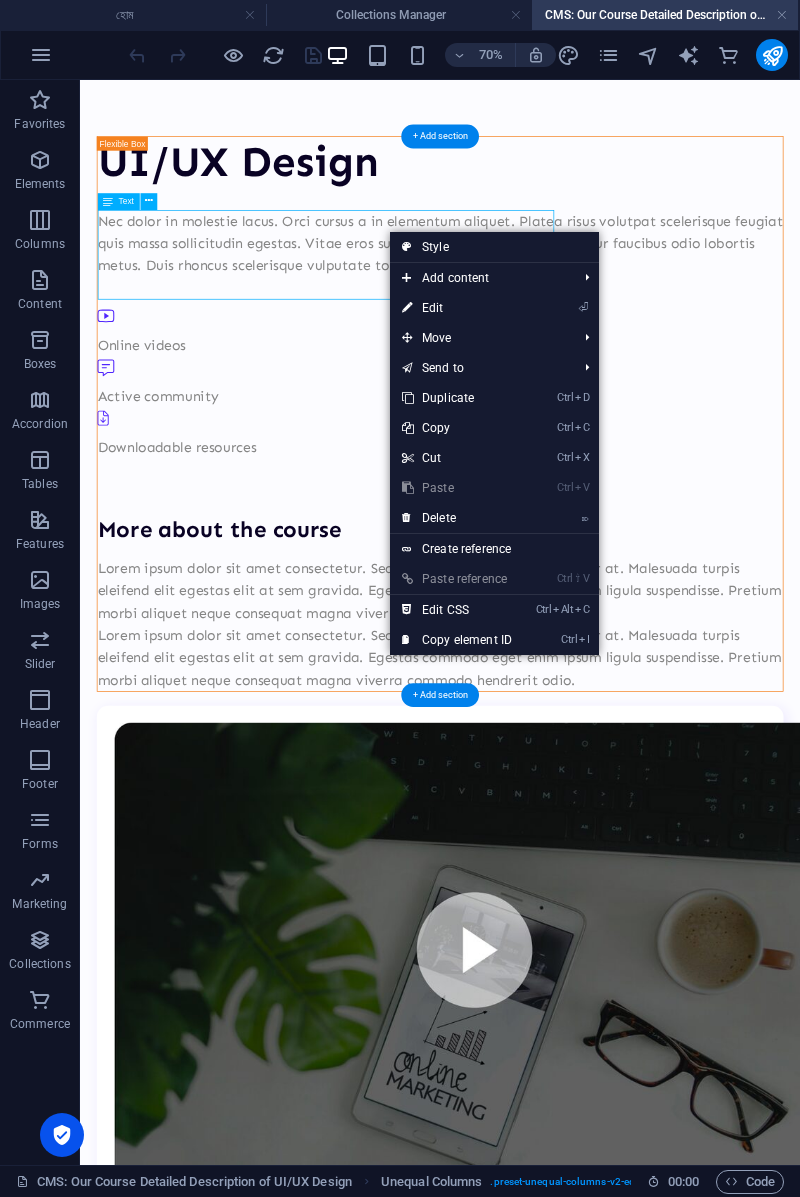 click on "Nec dolor in molestie lacus. Orci cursus a in elementum aliquet. Platea risus volutpat scelerisque feugiat quis massa sollicitudin egestas. Vitae eros suspendisse nunc aliquam curabitur faucibus odio lobortis metus. Duis rhoncus scelerisque vulputate tortor." at bounding box center [594, 313] 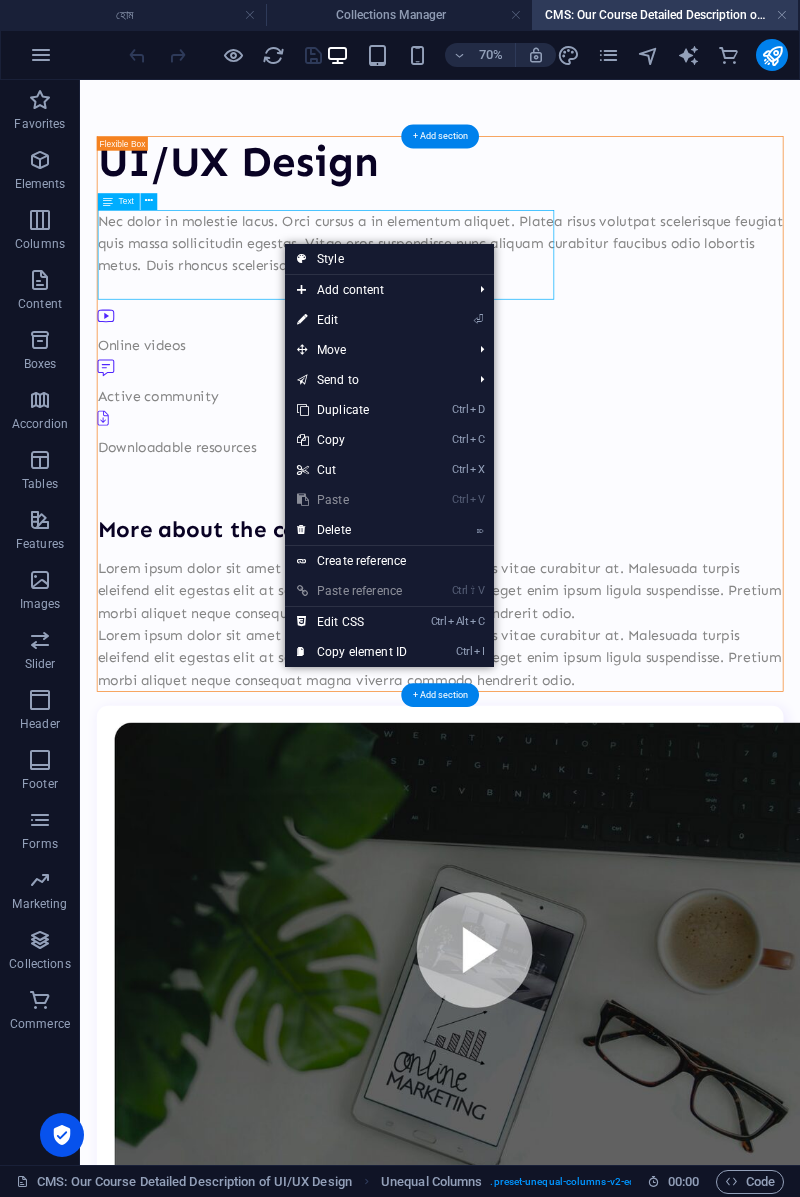 click on "Nec dolor in molestie lacus. Orci cursus a in elementum aliquet. Platea risus volutpat scelerisque feugiat quis massa sollicitudin egestas. Vitae eros suspendisse nunc aliquam curabitur faucibus odio lobortis metus. Duis rhoncus scelerisque vulputate tortor." at bounding box center [594, 313] 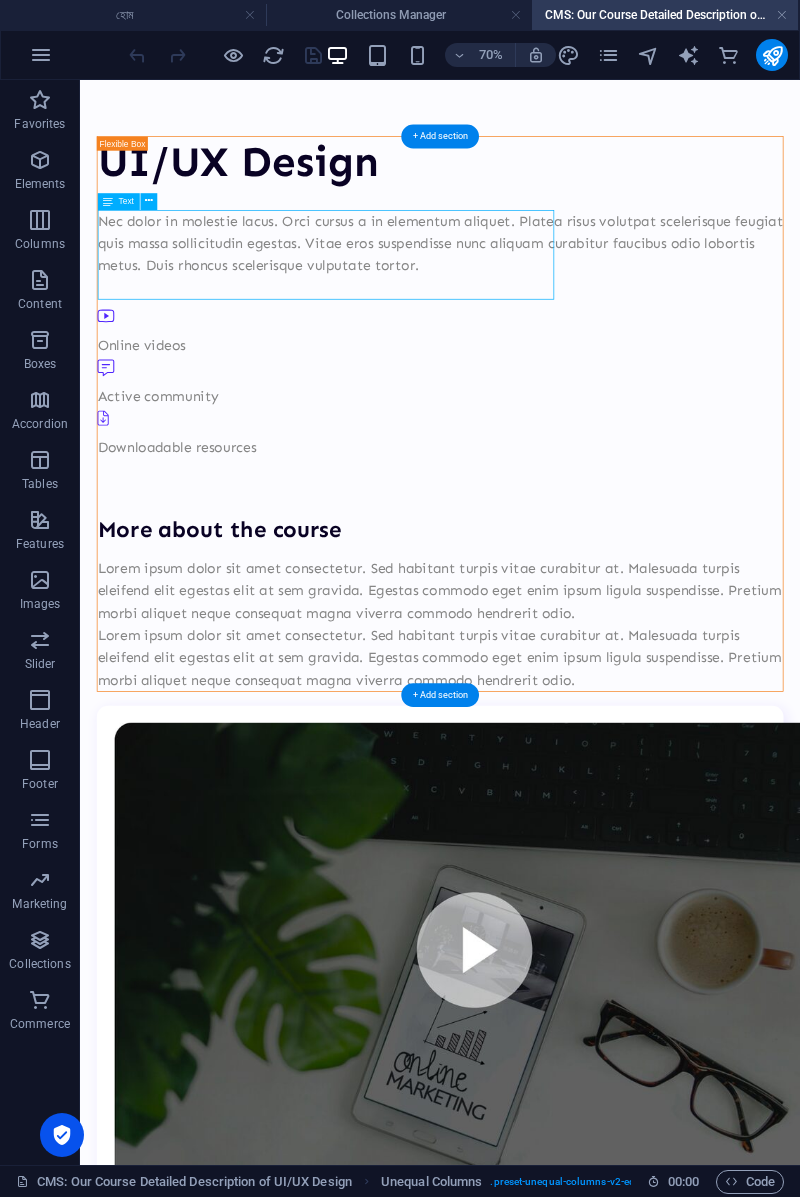 click on "Nec dolor in molestie lacus. Orci cursus a in elementum aliquet. Platea risus volutpat scelerisque feugiat quis massa sollicitudin egestas. Vitae eros suspendisse nunc aliquam curabitur faucibus odio lobortis metus. Duis rhoncus scelerisque vulputate tortor." at bounding box center [594, 313] 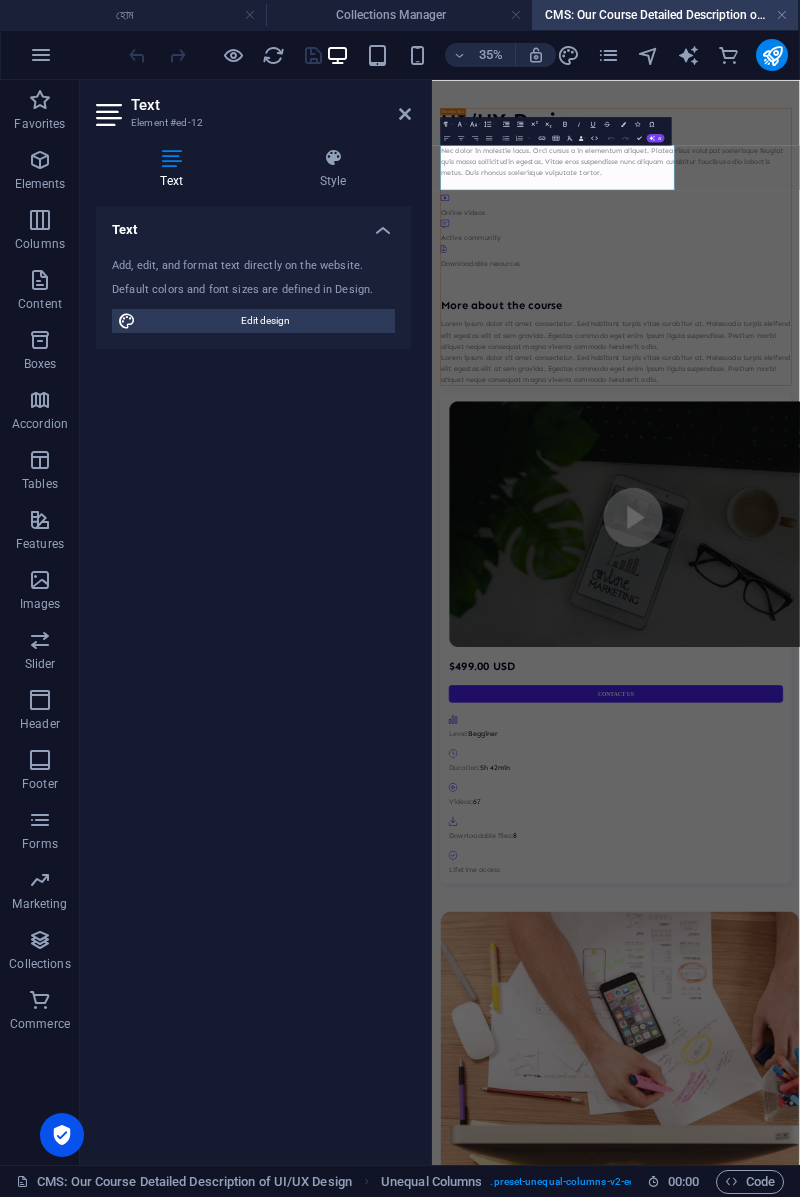 click on "Nec dolor in molestie lacus. Orci cursus a in elementum aliquet. Platea risus volutpat scelerisque feugiat quis massa sollicitudin egestas. Vitae eros suspendisse nunc aliquam curabitur faucibus odio lobortis metus. Duis rhoncus scelerisque vulputate tortor." at bounding box center [957, 313] 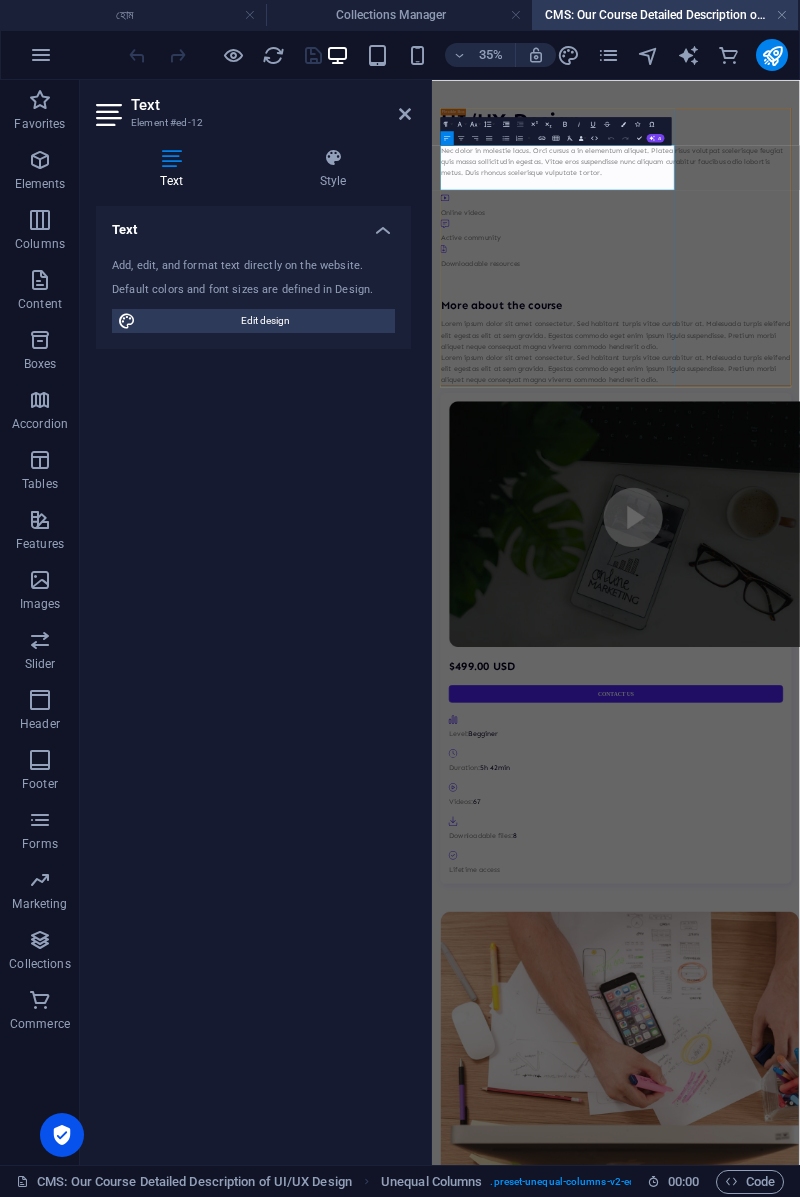 click on "Nec dolor in molestie lacus. Orci cursus a in elementum aliquet. Platea risus volutpat scelerisque feugiat quis massa sollicitudin egestas. Vitae eros suspendisse nunc aliquam curabitur faucibus odio lobortis metus. Duis rhoncus scelerisque vulputate tortor." at bounding box center (957, 313) 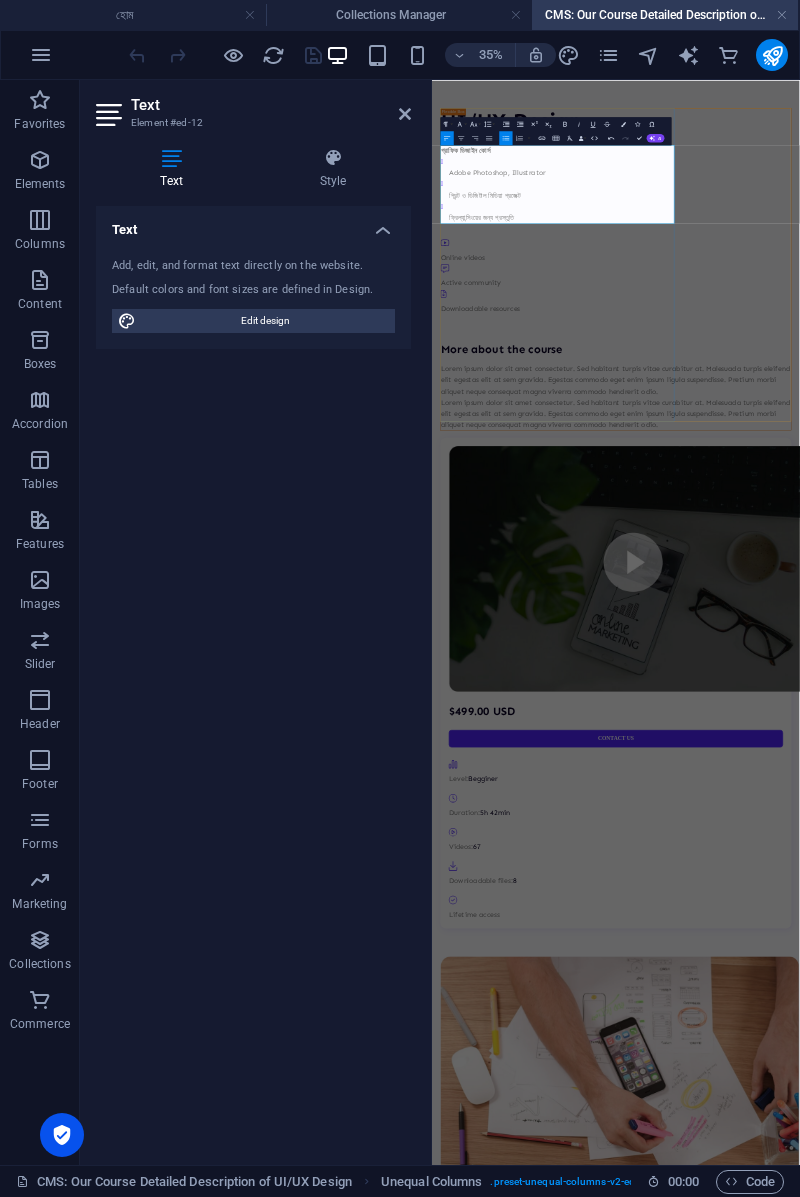 click on "UI/UX Design গ্রাফিক ডিজাইন কোর্স Adobe Photoshop, Illustrator প্রিন্ট ও ডিজিটাল মিডিয়া প্রজেক্ট ফ্রিল্যান্সিংয়ের জন্য প্রস্তুতি Online videos Active community Downloadable resources More about the course Lorem ipsum dolor sit amet consectetur. Sed habitant turpis vitae curabitur at. Malesuada turpis eleifend elit egestas elit at sem gravida. Egestas commodo eget enim ipsum ligula suspendisse. Pretium morbi aliquet neque consequat magna viverra commodo hendrerit odio. Lorem ipsum dolor sit amet consectetur. Sed habitant turpis vitae curabitur at. Malesuada turpis eleifend elit egestas elit at sem gravida. Egestas commodo eget enim ipsum ligula suspendisse. Pretium morbi aliquet neque consequat magna viverra commodo hendrerit odio. $499.00 USD Contact Us Level:  Begginer Duration:  5h 42min Videos:  67 Downloadable files:  8 Lifetime access What will you learn" at bounding box center [957, 1954] 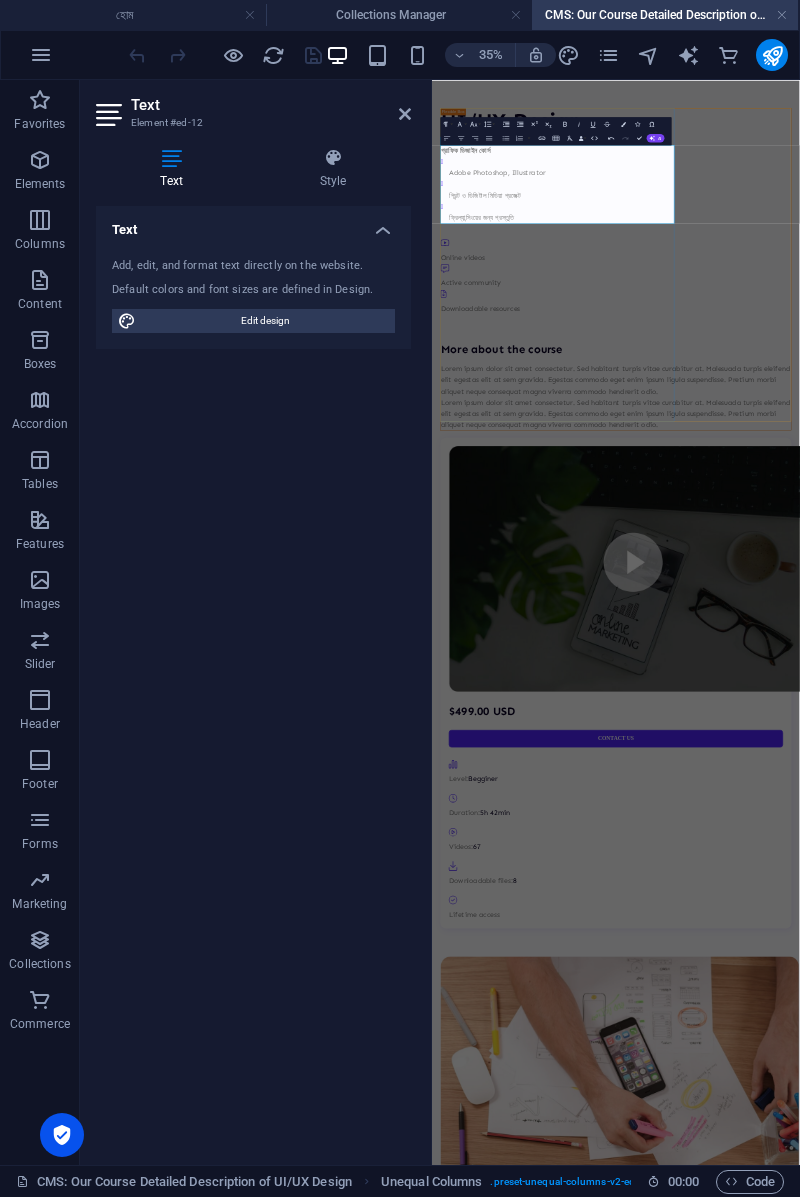 click at bounding box center (697, 2986) 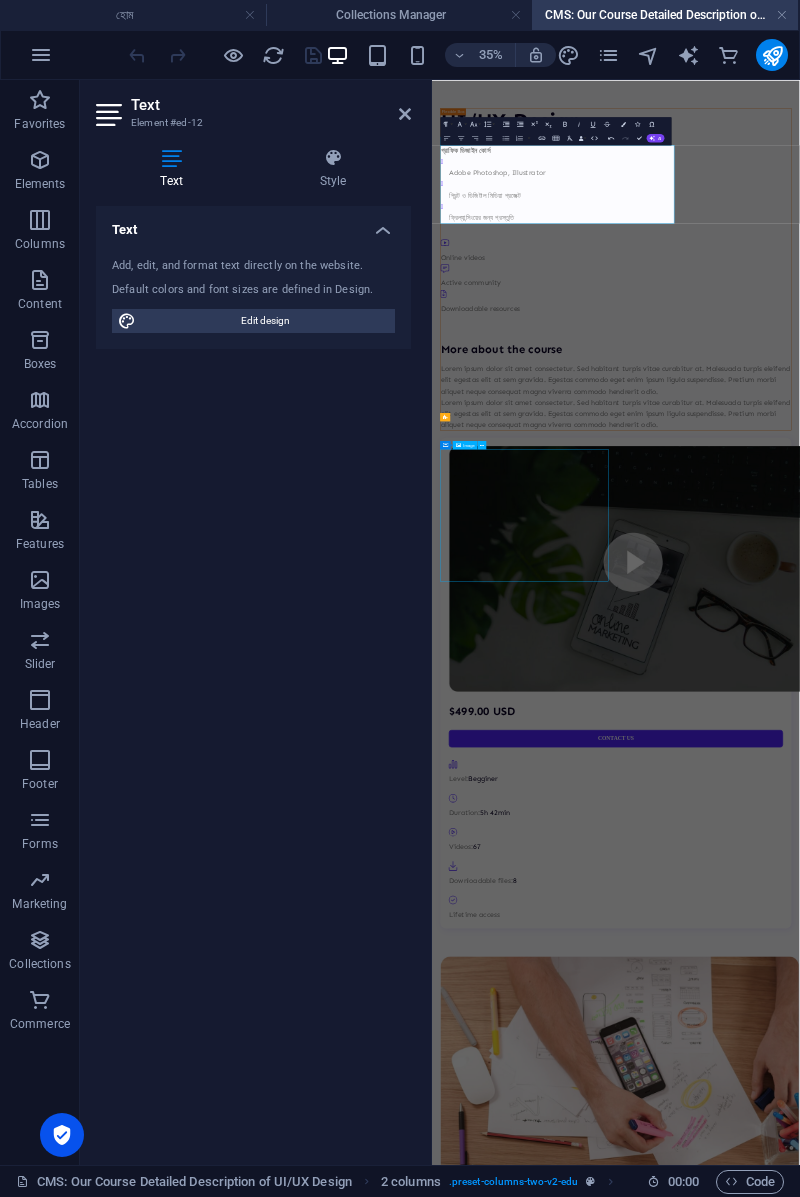 click at bounding box center [697, 2986] 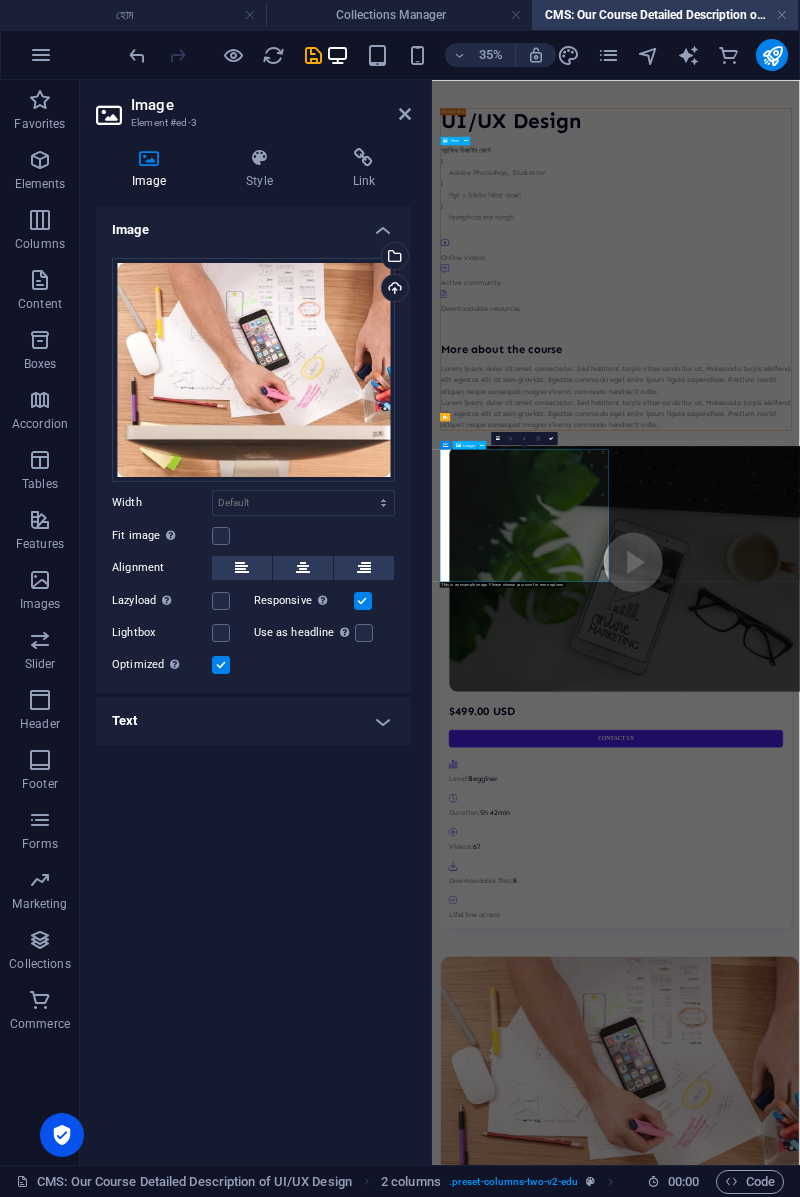 click on "UI/UX Design গ্রাফিক ডিজাইন কোর্স Adobe Photoshop, Illustrator প্রিন্ট ও ডিজিটাল মিডিয়া প্রজেক্ট ফ্রিল্যান্সিংয়ের জন্য প্রস্তুতি Online videos Active community Downloadable resources More about the course Lorem ipsum dolor sit amet consectetur. Sed habitant turpis vitae curabitur at. Malesuada turpis eleifend elit egestas elit at sem gravida. Egestas commodo eget enim ipsum ligula suspendisse. Pretium morbi aliquet neque consequat magna viverra commodo hendrerit odio. Lorem ipsum dolor sit amet consectetur. Sed habitant turpis vitae curabitur at. Malesuada turpis eleifend elit egestas elit at sem gravida. Egestas commodo eget enim ipsum ligula suspendisse. Pretium morbi aliquet neque consequat magna viverra commodo hendrerit odio. $499.00 USD Contact Us Level:  Begginer Duration:  5h 42min Videos:  67 Downloadable files:  8 Lifetime access What will you learn" at bounding box center [957, 1954] 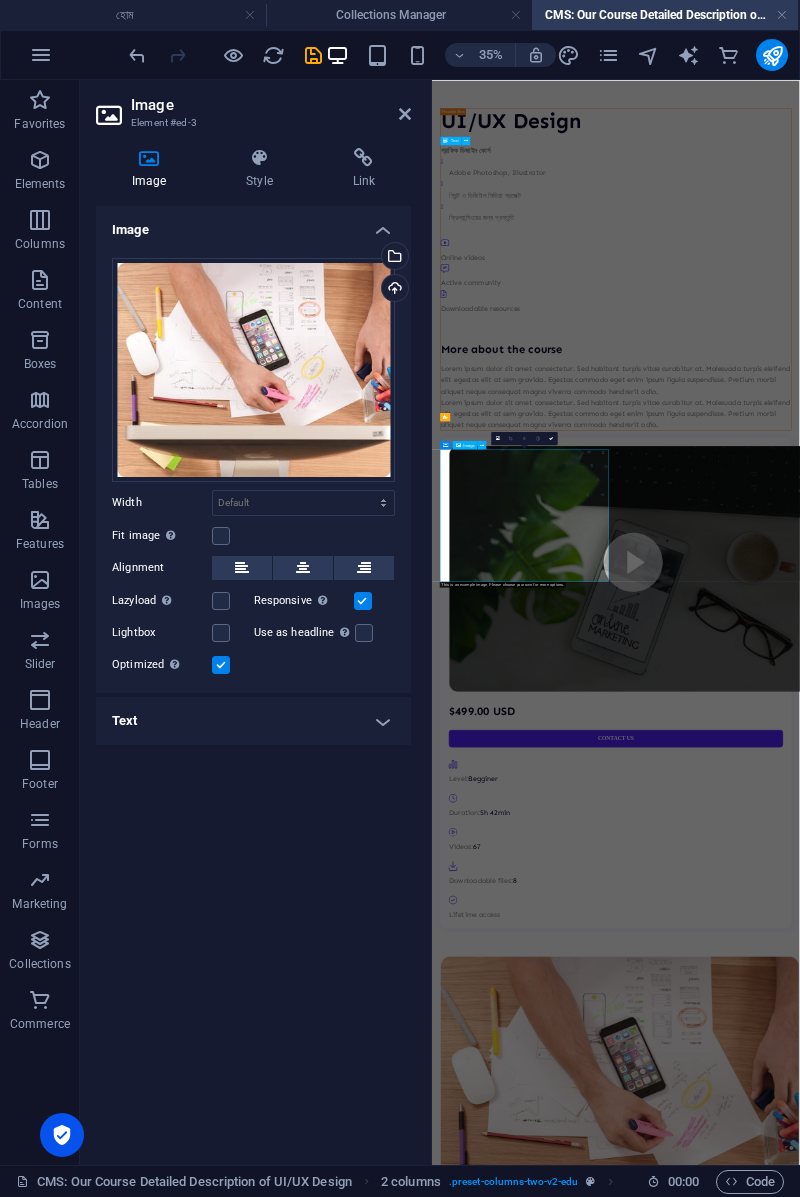 click on "UI/UX Design গ্রাফিক ডিজাইন কোর্স Adobe Photoshop, Illustrator প্রিন্ট ও ডিজিটাল মিডিয়া প্রজেক্ট ফ্রিল্যান্সিংয়ের জন্য প্রস্তুতি Online videos Active community Downloadable resources More about the course Lorem ipsum dolor sit amet consectetur. Sed habitant turpis vitae curabitur at. Malesuada turpis eleifend elit egestas elit at sem gravida. Egestas commodo eget enim ipsum ligula suspendisse. Pretium morbi aliquet neque consequat magna viverra commodo hendrerit odio. Lorem ipsum dolor sit amet consectetur. Sed habitant turpis vitae curabitur at. Malesuada turpis eleifend elit egestas elit at sem gravida. Egestas commodo eget enim ipsum ligula suspendisse. Pretium morbi aliquet neque consequat magna viverra commodo hendrerit odio. $499.00 USD Contact Us Level:  Begginer Duration:  5h 42min Videos:  67 Downloadable files:  8 Lifetime access What will you learn" at bounding box center [957, 1954] 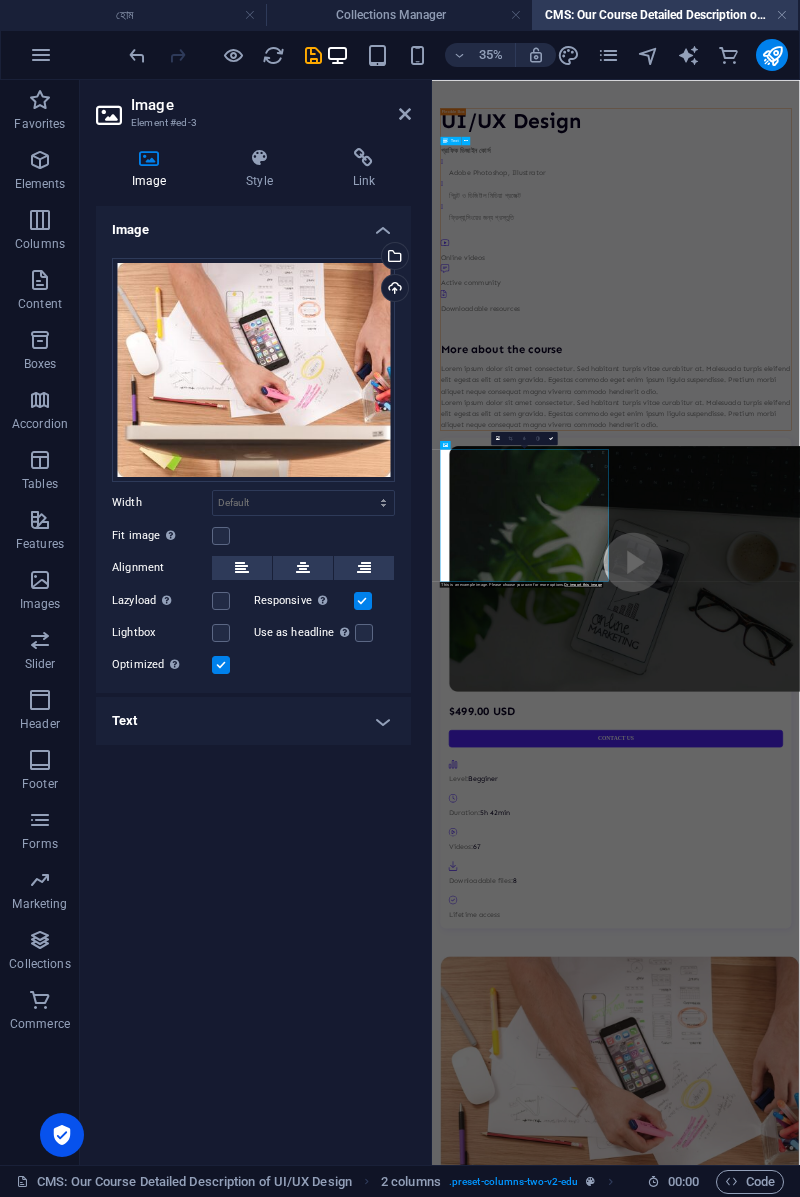 click on "গ্রাফিক ডিজাইন কোর্স Adobe Photoshop, Illustrator প্রিন্ট ও ডিজিটাল মিডিয়া প্রজেক্ট ফ্রিল্যান্সিংয়ের জন্য প্রস্তুতি" at bounding box center [957, 377] 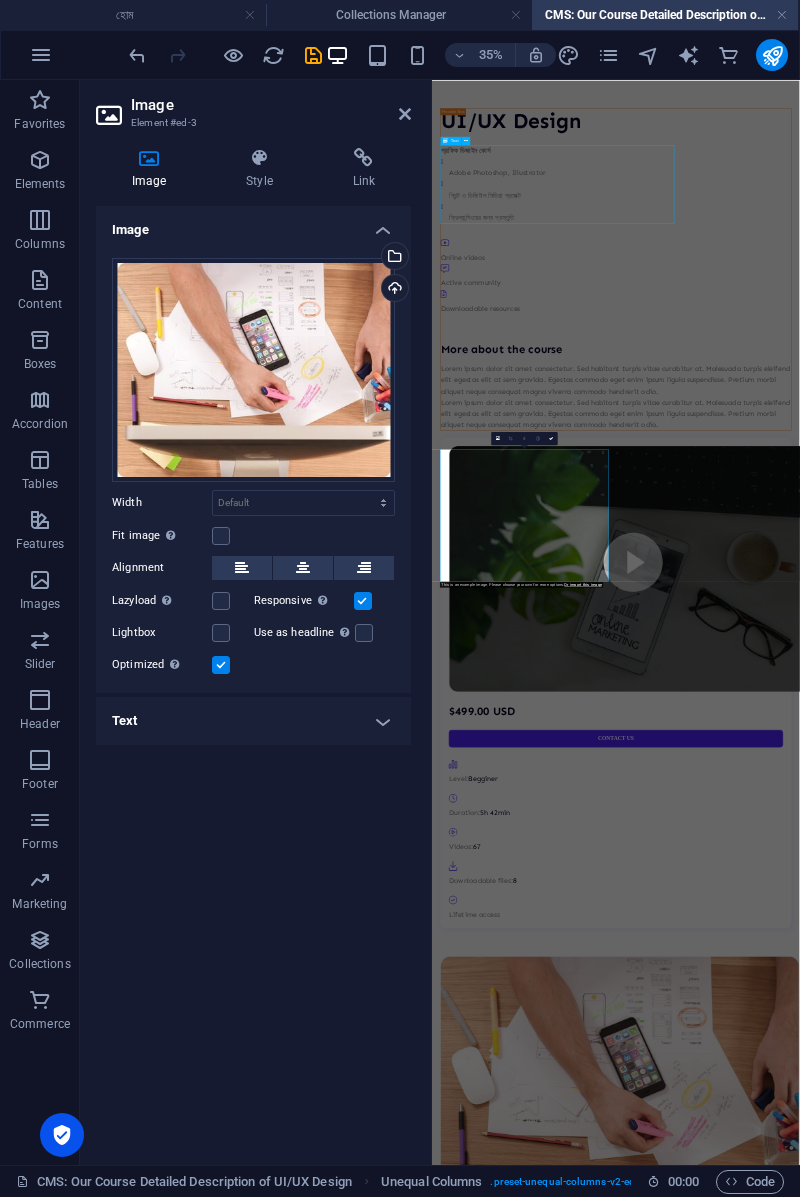 click on "UI/UX Design" at bounding box center (957, 197) 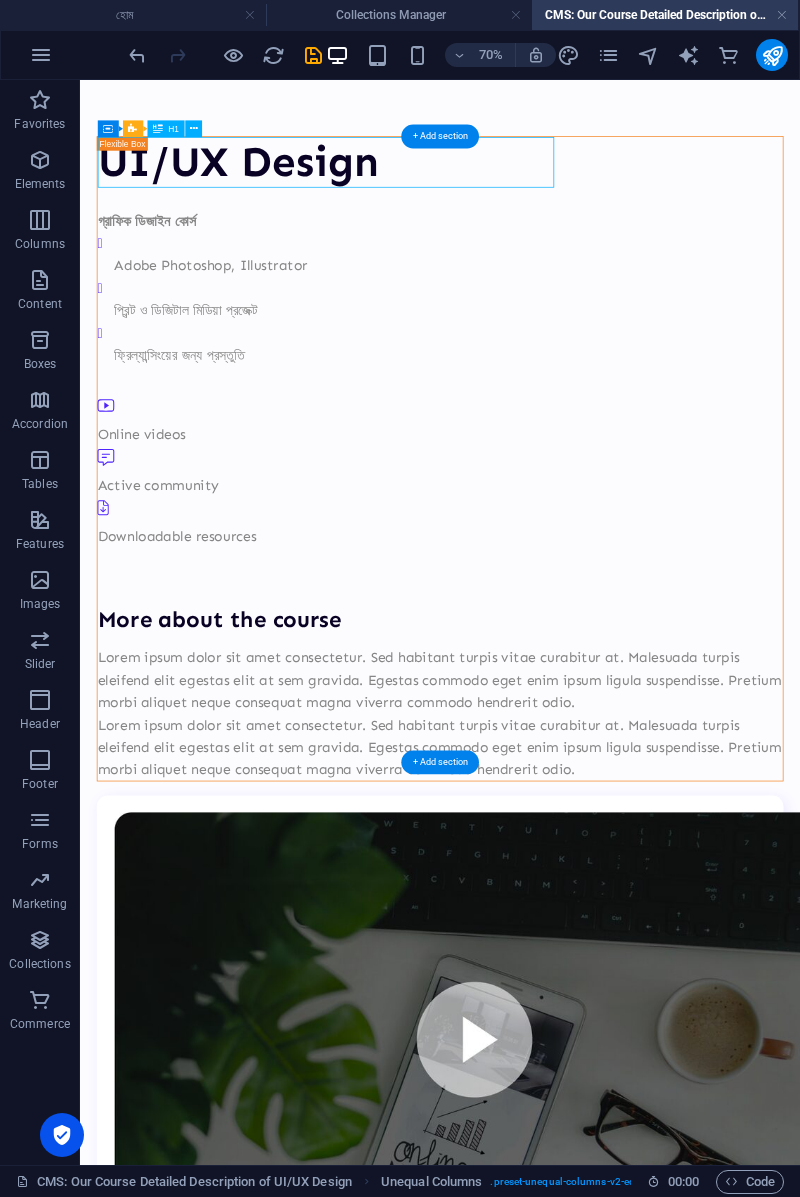 click on "UI/UX Design" at bounding box center (594, 197) 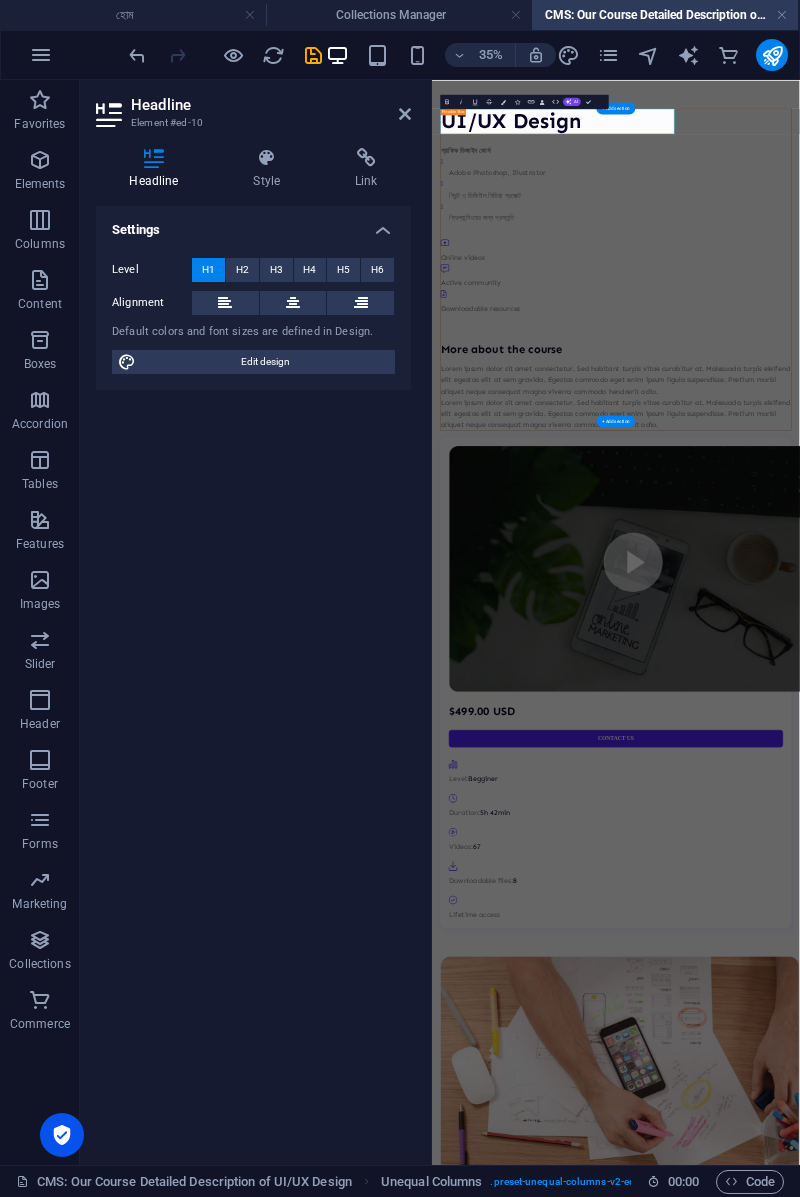 click on "গ্রাফিক ডিজাইন কোর্স Adobe Photoshop, Illustrator প্রিন্ট ও ডিজিটাল মিডিয়া প্রজেক্ট ফ্রিল্যান্সিংয়ের জন্য প্রস্তুতি" at bounding box center [957, 377] 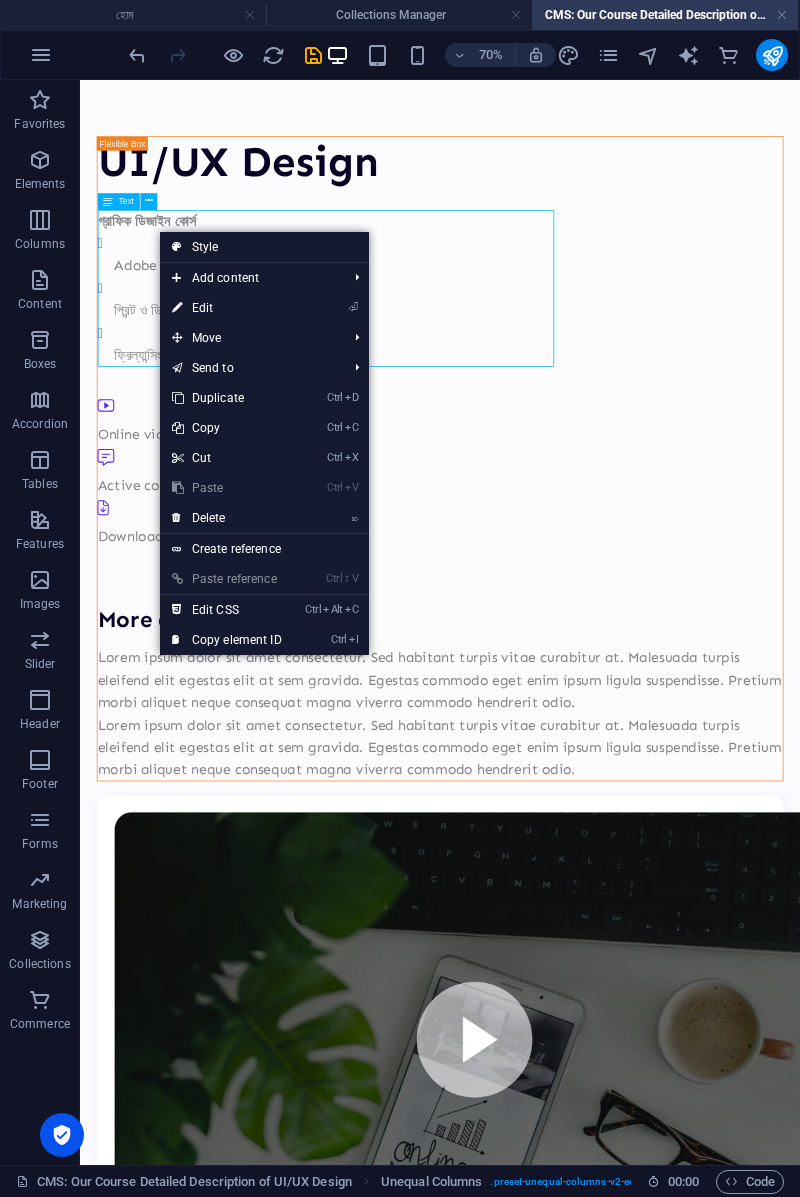 click on "UI/UX Design" at bounding box center [594, 197] 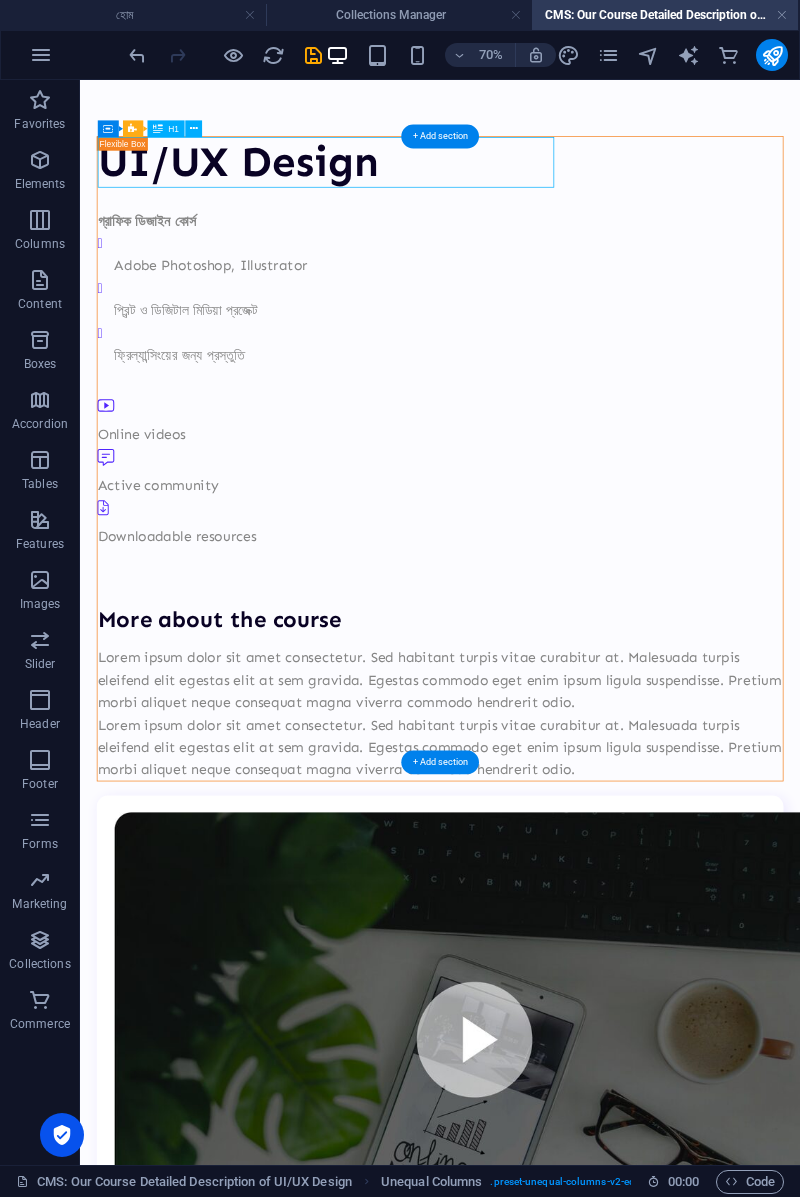 click on "UI/UX Design" at bounding box center [594, 197] 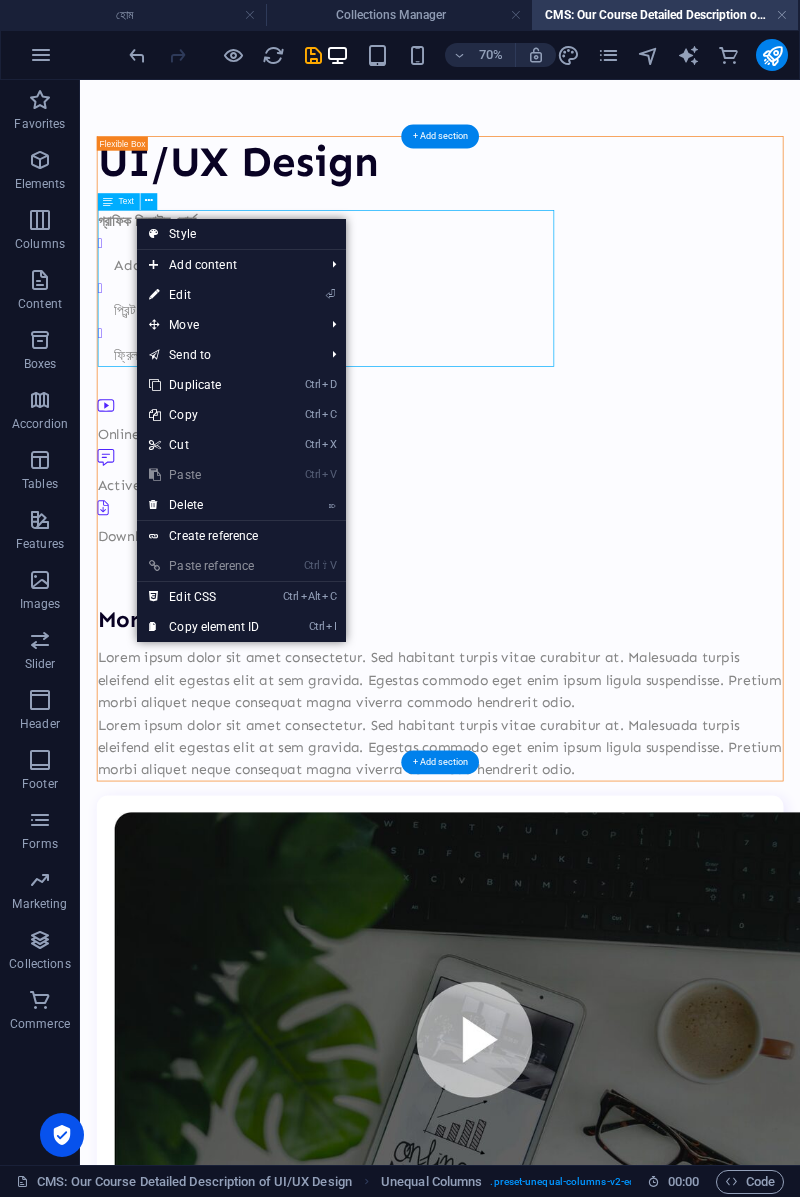 click on "গ্রাফিক ডিজাইন কোর্স Adobe Photoshop, Illustrator প্রিন্ট ও ডিজিটাল মিডিয়া প্রজেক্ট ফ্রিল্যান্সিংয়ের জন্য প্রস্তুতি" at bounding box center (594, 377) 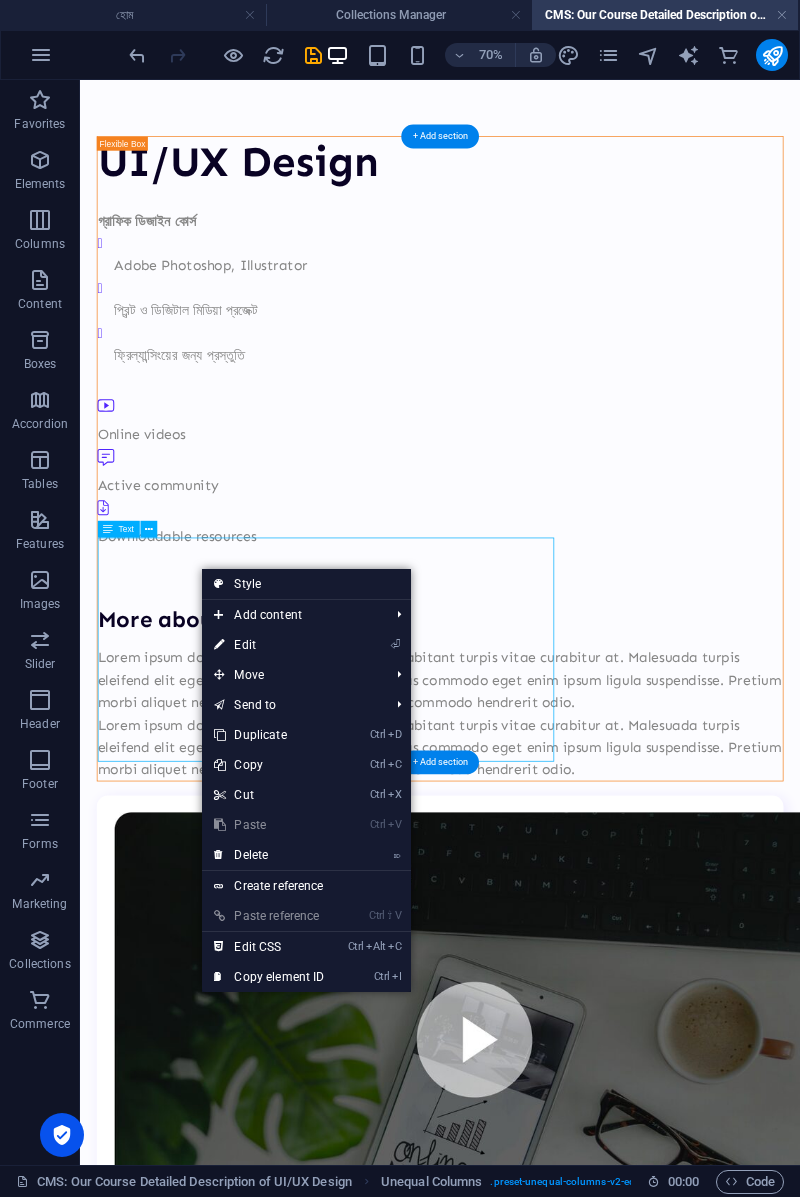 click on "⏎  Edit" at bounding box center (269, 645) 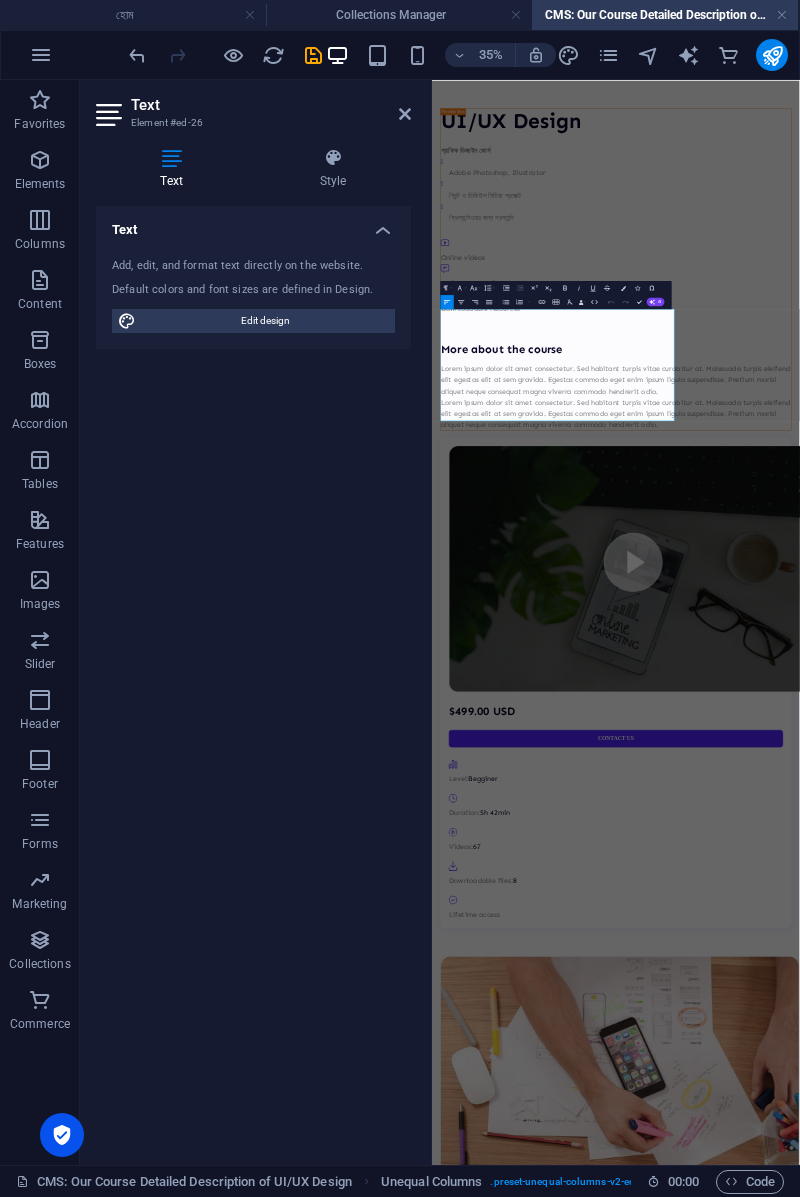 click on "Lorem ipsum dolor sit amet consectetur. Sed habitant turpis vitae curabitur at. Malesuada turpis eleifend elit egestas elit at sem gravida. Egestas commodo eget enim ipsum ligula suspendisse. Pretium morbi aliquet neque consequat magna viverra commodo hendrerit odio." at bounding box center (957, 937) 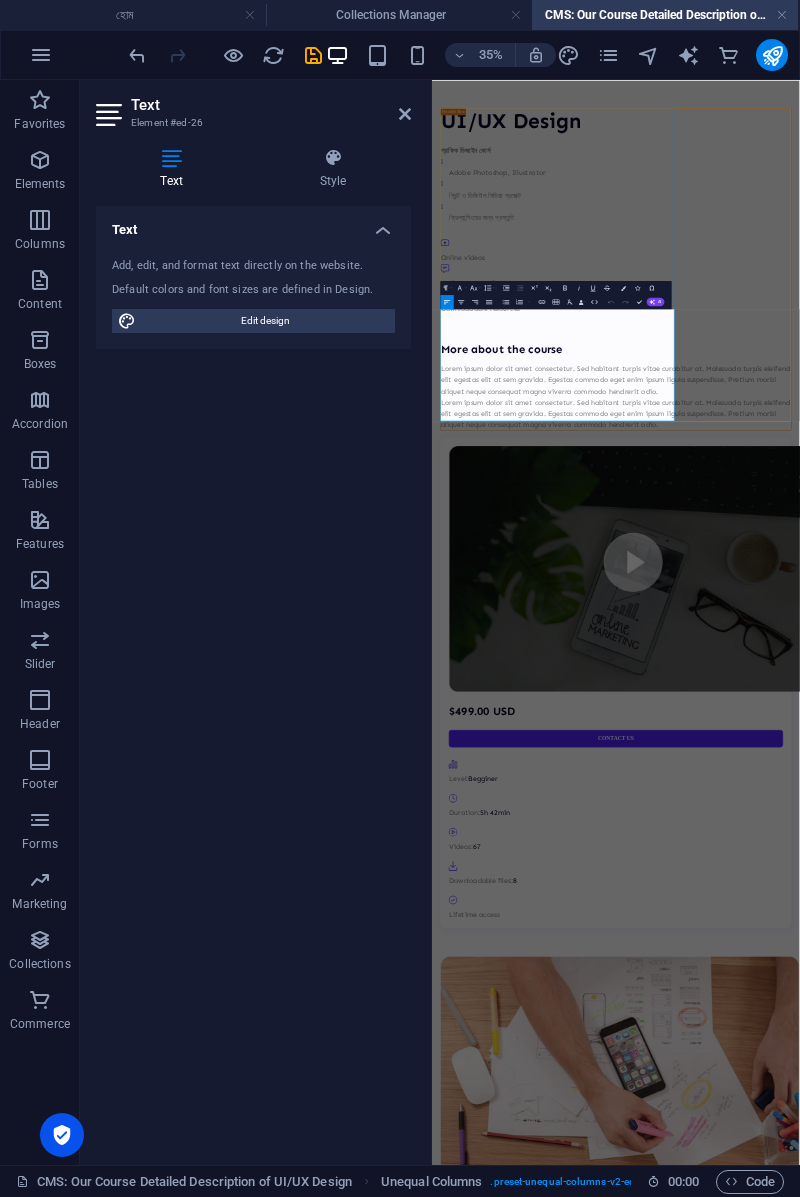 click on "Lorem ipsum dolor sit amet consectetur. Sed habitant turpis vitae curabitur at. Malesuada turpis eleifend elit egestas elit at sem gravida. Egestas commodo eget enim ipsum ligula suspendisse. Pretium morbi aliquet neque consequat magna viverra commodo hendrerit odio." at bounding box center (957, 937) 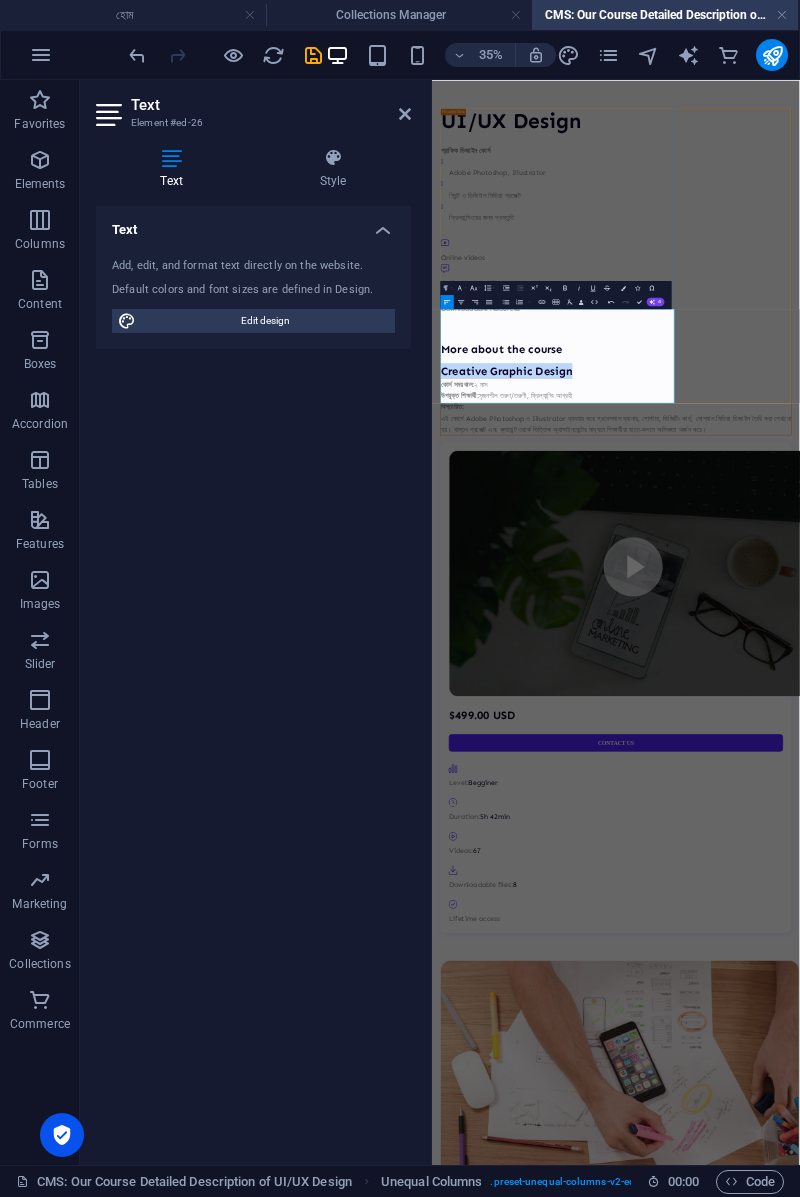 type 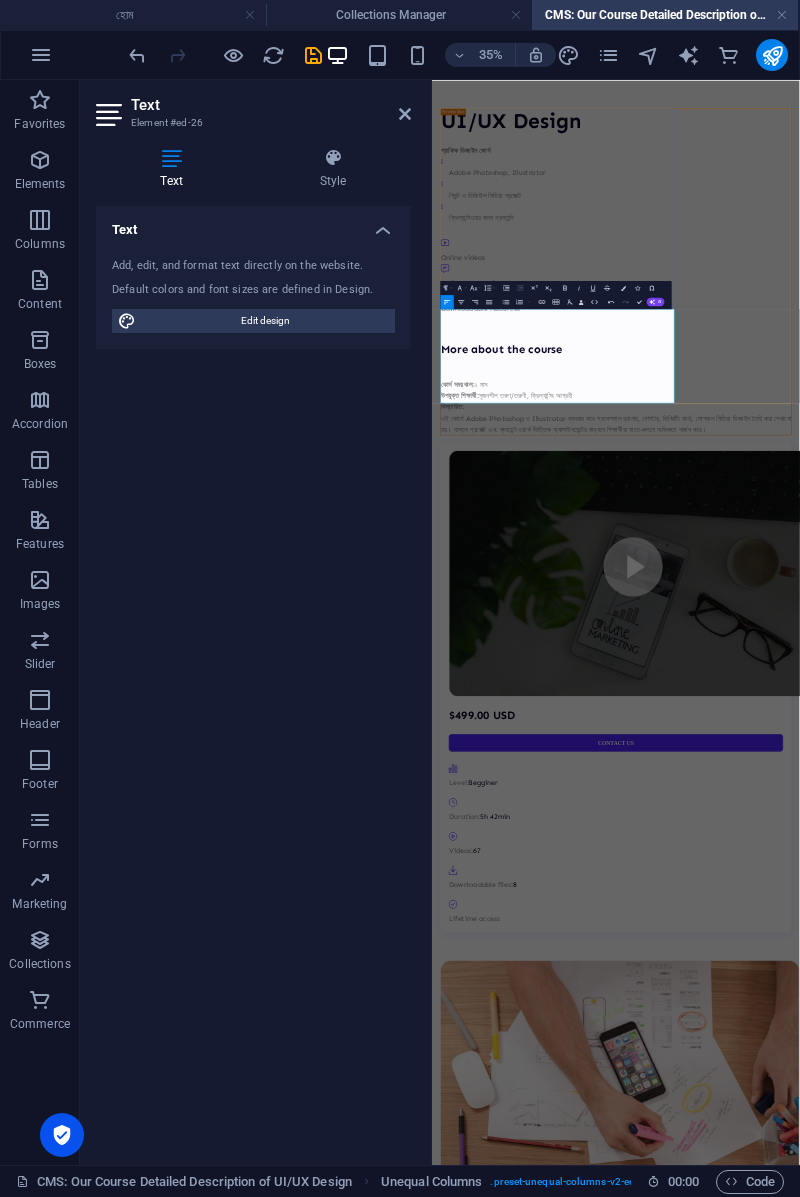 click on "কোর্স সময়কাল:  ২ মাস উপযুক্ত শিক্ষার্থী:  সৃজনশীল তরুণ/তরুণী, ফ্রিল্যান্সিং আগ্রহী বিস্তারিত: এই কোর্সে Adobe Photoshop ও Illustrator ব্যবহার করে প্রফেশনাল ব্যানার, পোস্টার, ভিজিটিং কার্ড, সোশ্যাল মিডিয়া ডিজাইন তৈরি করা শেখানো হয়। বাস্তব প্রজেক্ট এবং ক্লায়েন্ট ওয়ার্ক ভিত্তিক অ্যাসাইনমেন্টের মাধ্যমে শিক্ষার্থীরা হাতে-কলমে অভিজ্ঞতা অর্জন করে।" at bounding box center (957, 1014) 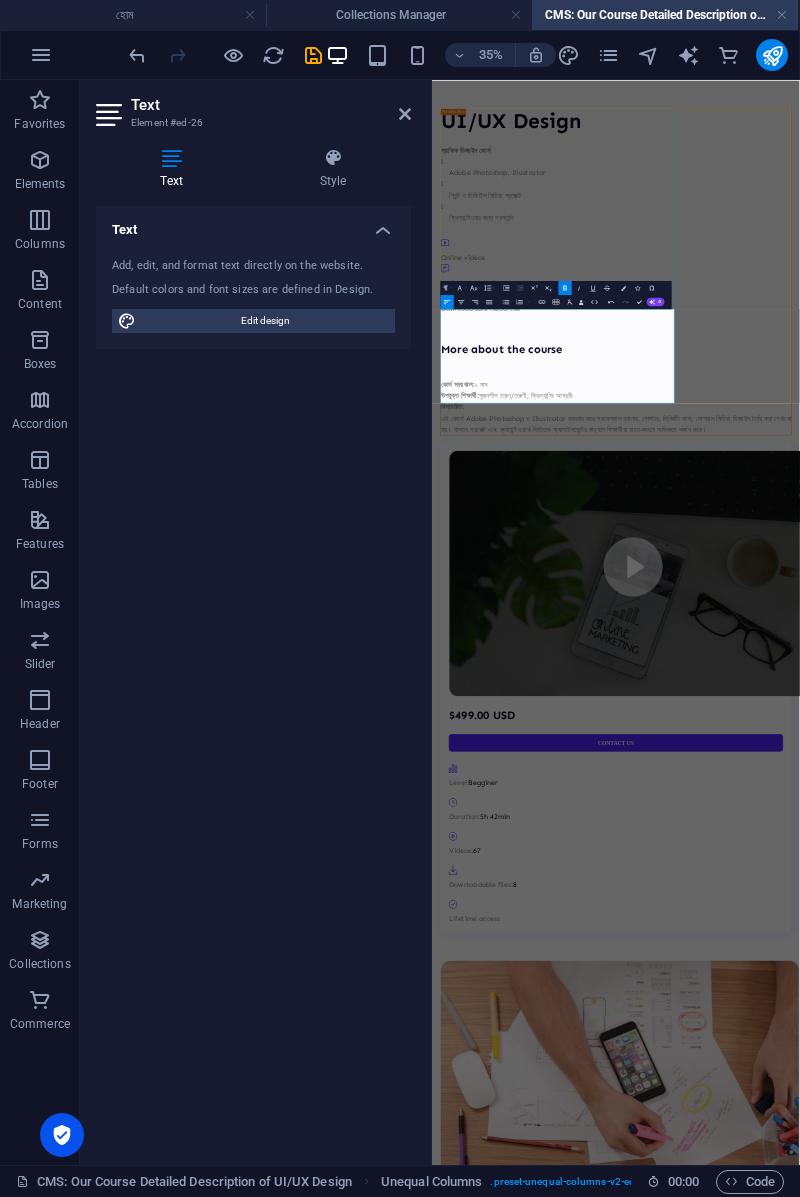 click on "UI/UX Design" at bounding box center [957, 197] 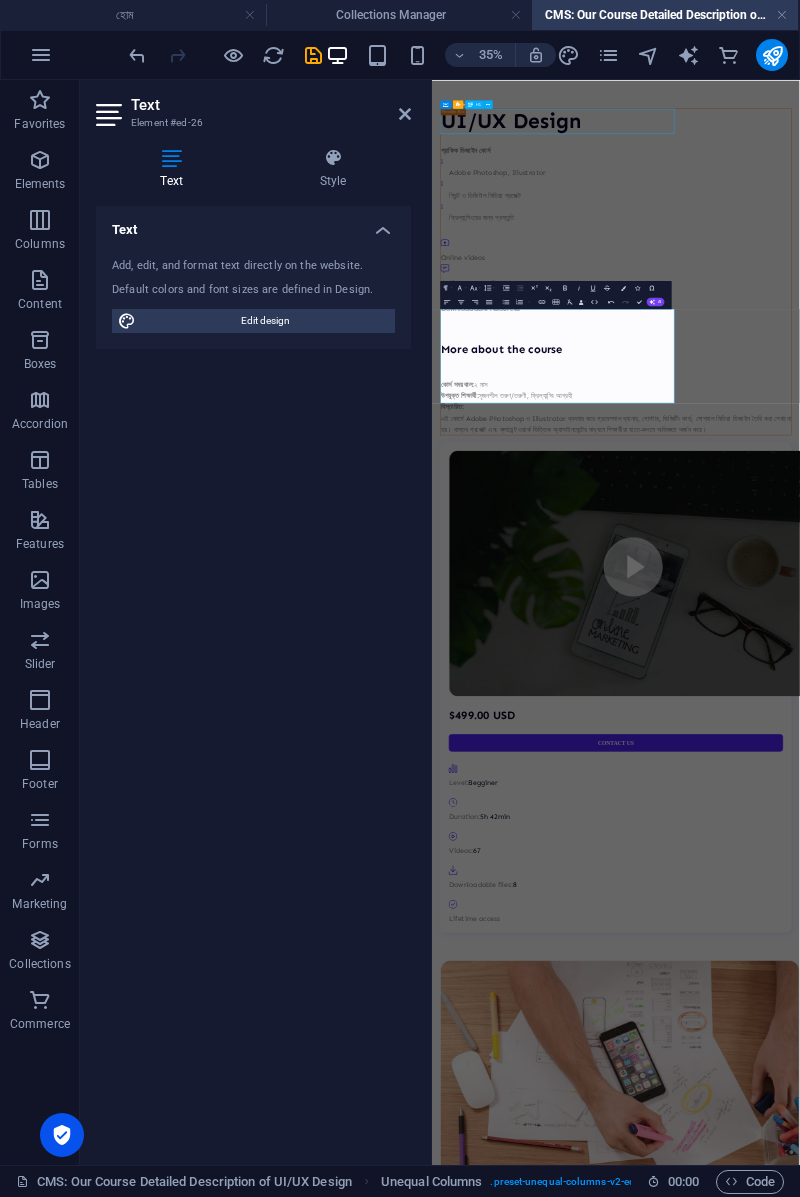 click on "UI/UX Design" at bounding box center (957, 197) 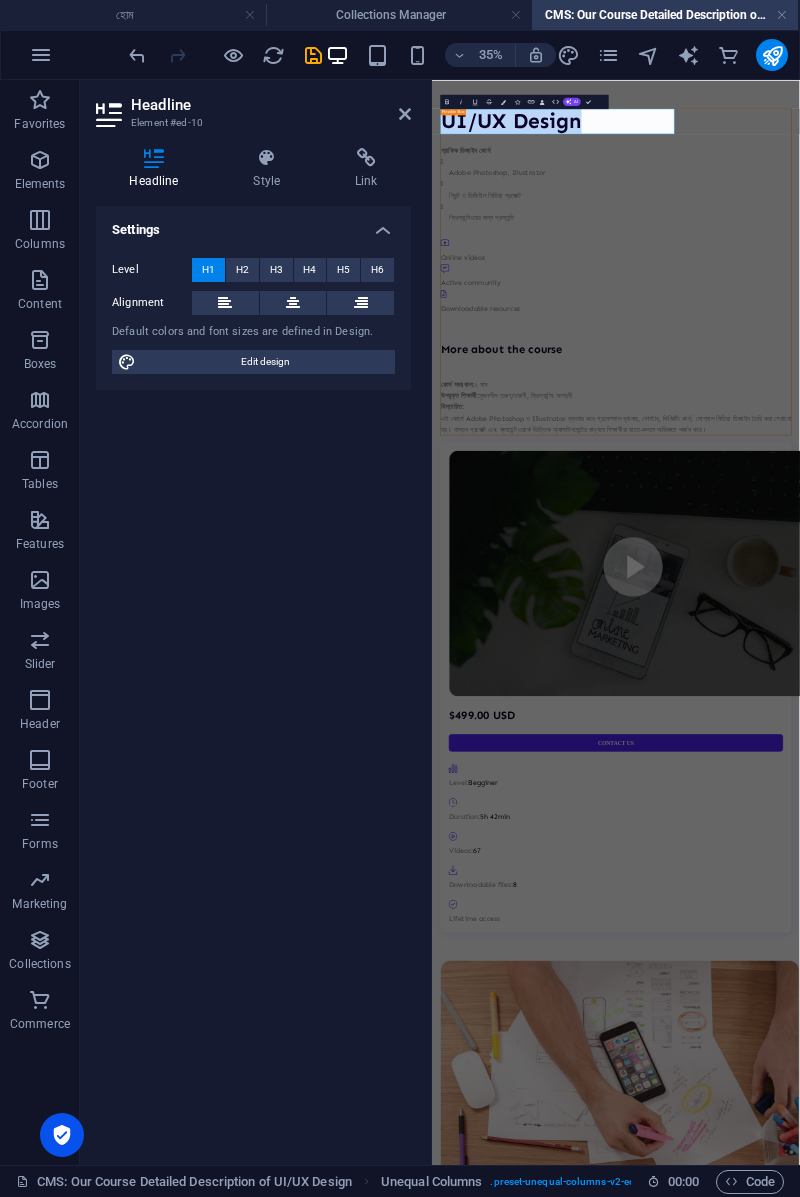 click on "UI/UX Design" at bounding box center [957, 197] 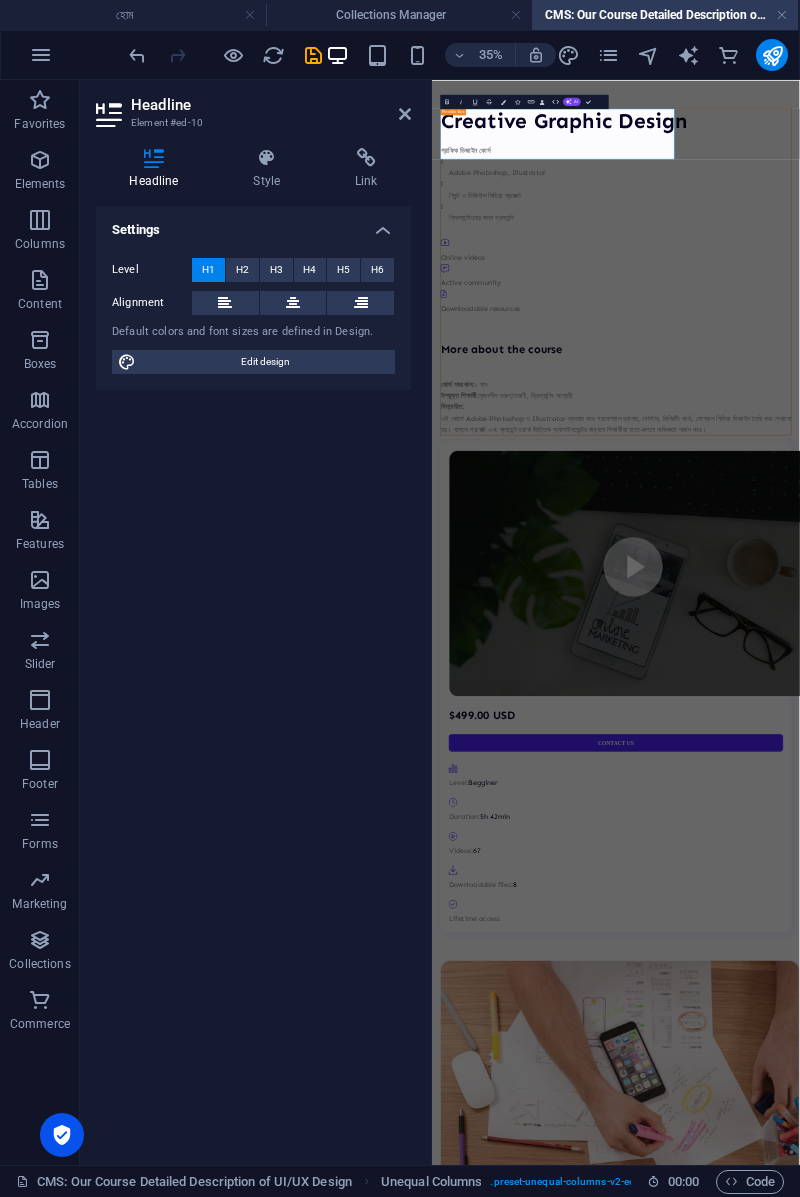 click at bounding box center [957, 788] 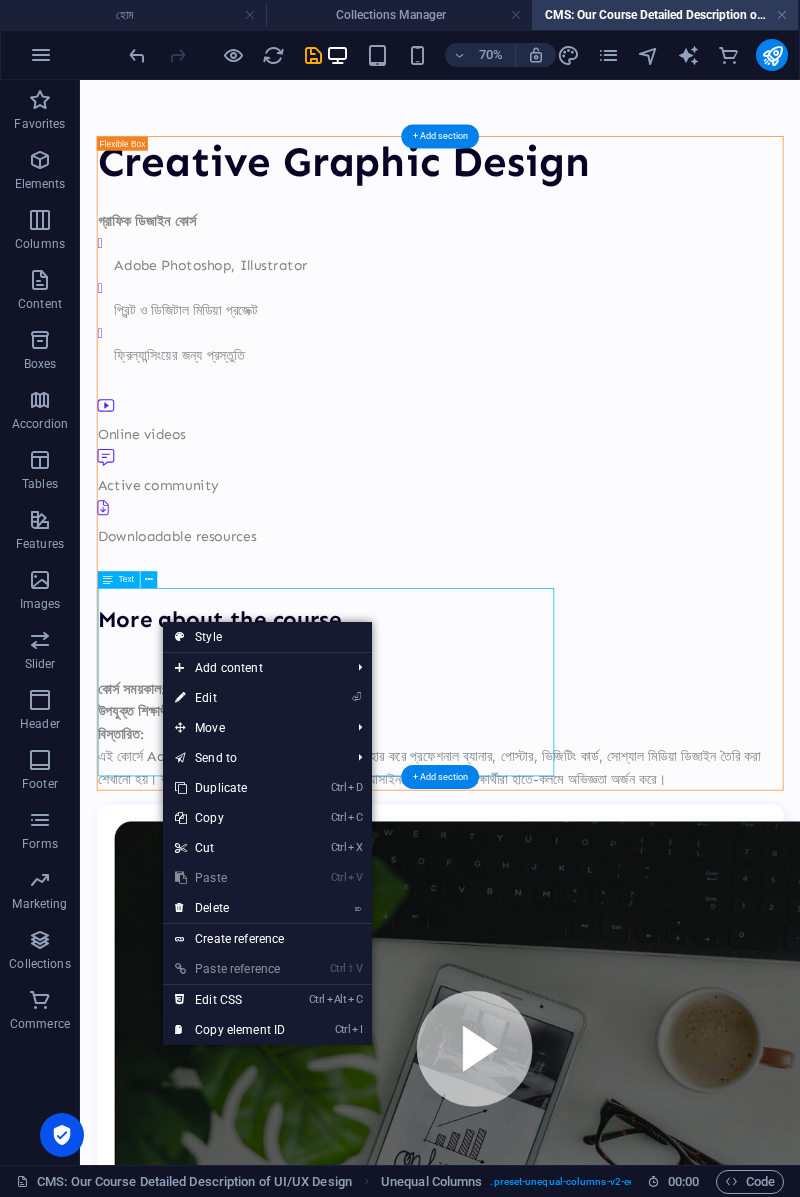 click on "কোর্স সময়কাল:  ২ মাস উপযুক্ত শিক্ষার্থী:  সৃজনশীল তরুণ/তরুণী, ফ্রিল্যান্সিং আগ্রহী বিস্তারিত: এই কোর্সে Adobe Photoshop ও Illustrator ব্যবহার করে প্রফেশনাল ব্যানার, পোস্টার, ভিজিটিং কার্ড, সোশ্যাল মিডিয়া ডিজাইন তৈরি করা শেখানো হয়। বাস্তব প্রজেক্ট এবং ক্লায়েন্ট ওয়ার্ক ভিত্তিক অ্যাসাইনমেন্টের মাধ্যমে শিক্ষার্থীরা হাতে-কলমে অভিজ্ঞতা অর্জন করে।" at bounding box center (594, 991) 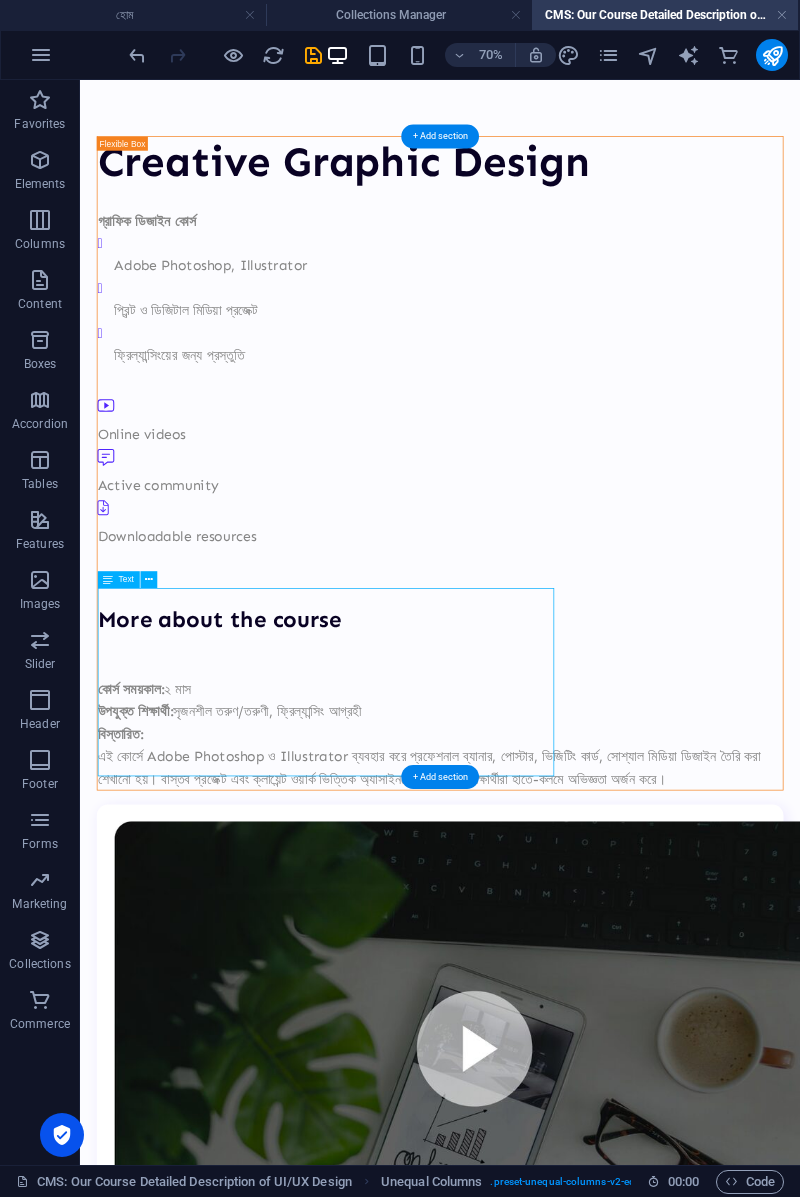 click on "কোর্স সময়কাল:  ২ মাস উপযুক্ত শিক্ষার্থী:  সৃজনশীল তরুণ/তরুণী, ফ্রিল্যান্সিং আগ্রহী বিস্তারিত: এই কোর্সে Adobe Photoshop ও Illustrator ব্যবহার করে প্রফেশনাল ব্যানার, পোস্টার, ভিজিটিং কার্ড, সোশ্যাল মিডিয়া ডিজাইন তৈরি করা শেখানো হয়। বাস্তব প্রজেক্ট এবং ক্লায়েন্ট ওয়ার্ক ভিত্তিক অ্যাসাইনমেন্টের মাধ্যমে শিক্ষার্থীরা হাতে-কলমে অভিজ্ঞতা অর্জন করে।" at bounding box center (594, 991) 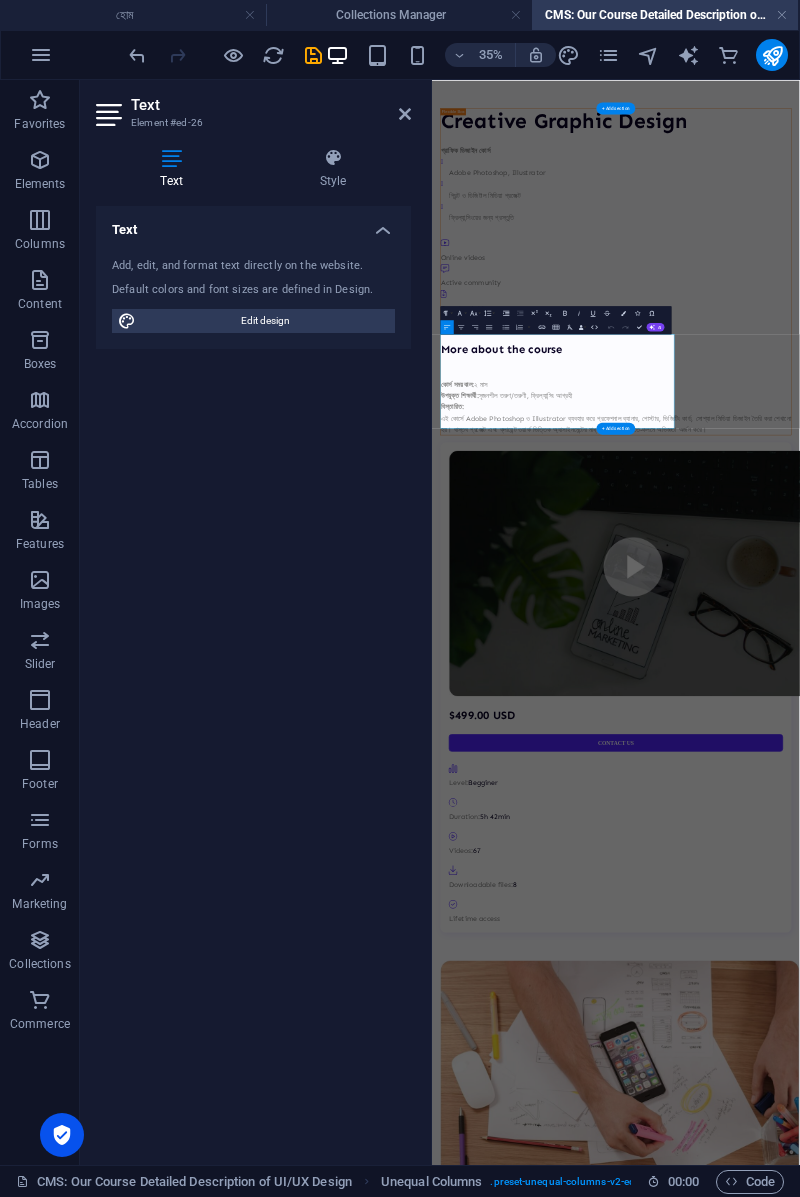 click on "কোর্স সময়কাল:  ২ মাস উপযুক্ত শিক্ষার্থী:  সৃজনশীল তরুণ/তরুণী, ফ্রিল্যান্সিং আগ্রহী বিস্তারিত: এই কোর্সে Adobe Photoshop ও Illustrator ব্যবহার করে প্রফেশনাল ব্যানার, পোস্টার, ভিজিটিং কার্ড, সোশ্যাল মিডিয়া ডিজাইন তৈরি করা শেখানো হয়। বাস্তব প্রজেক্ট এবং ক্লায়েন্ট ওয়ার্ক ভিত্তিক অ্যাসাইনমেন্টের মাধ্যমে শিক্ষার্থীরা হাতে-কলমে অভিজ্ঞতা অর্জন করে।" at bounding box center [957, 1014] 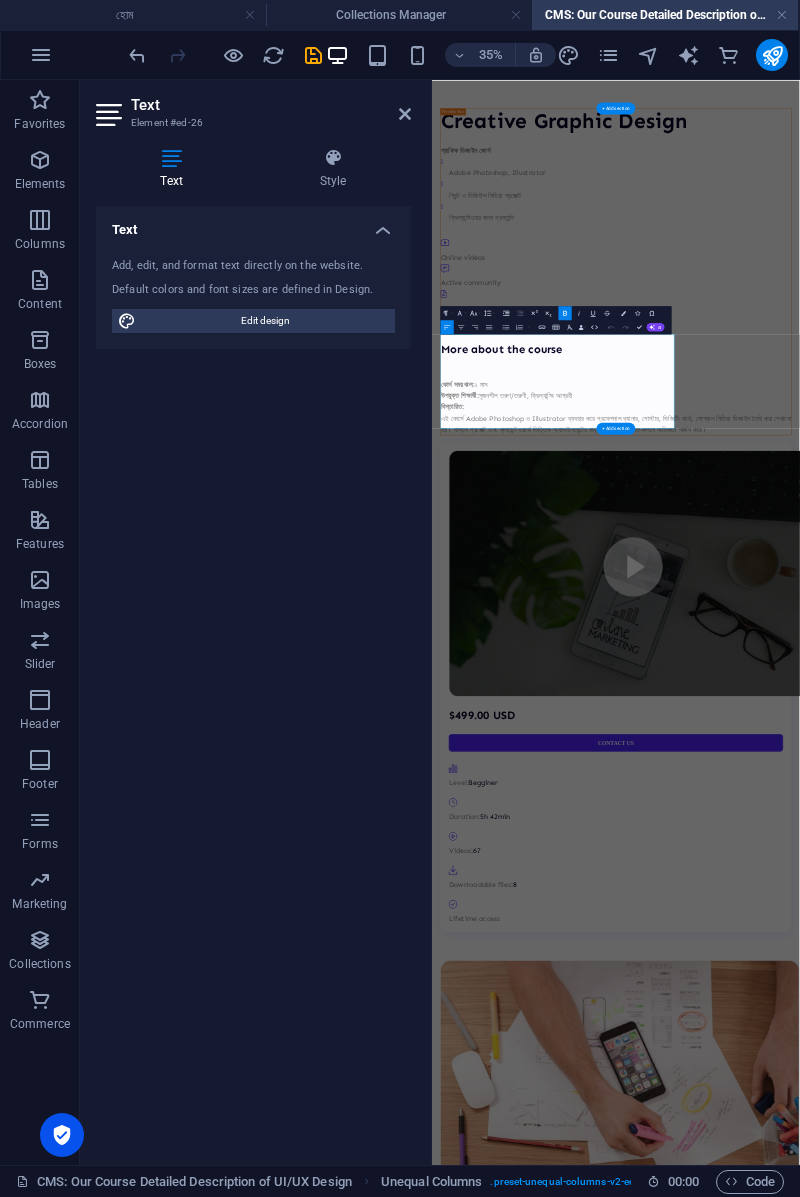 click on "কোর্স সময়কাল:" at bounding box center [504, 950] 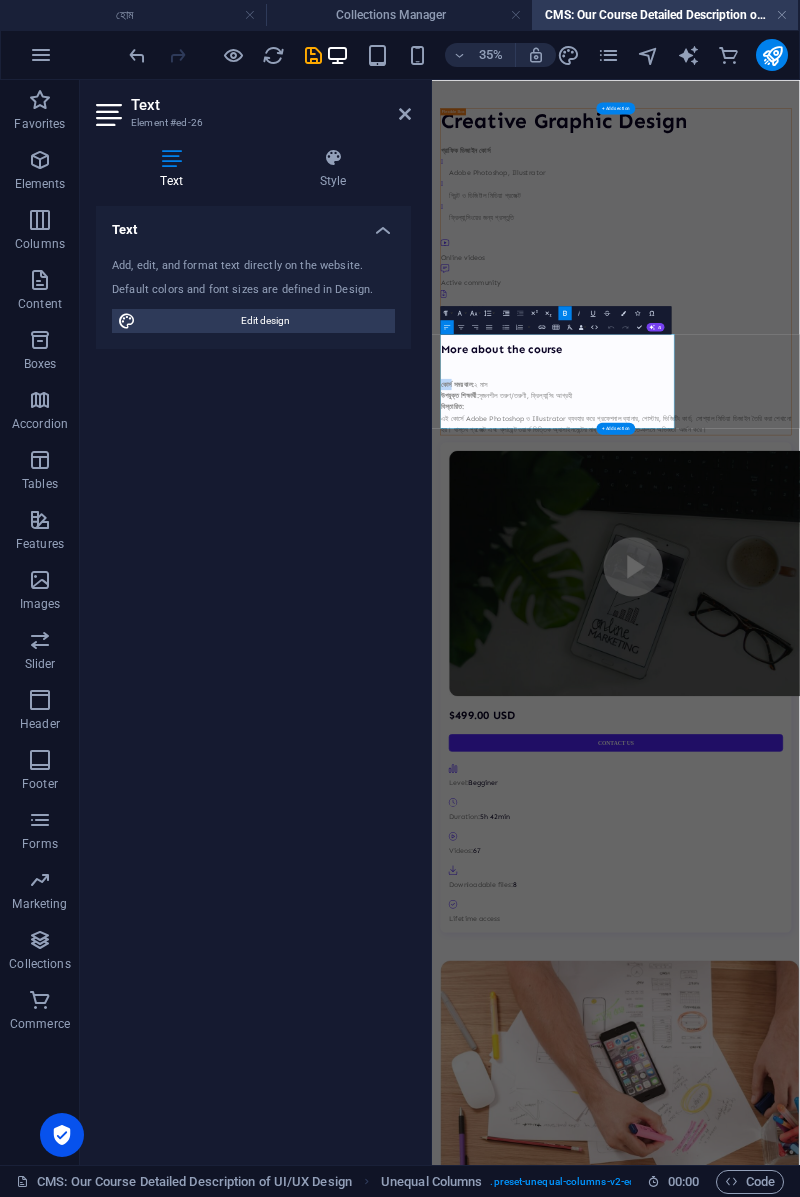 click on "কোর্স সময়কাল:" at bounding box center (504, 950) 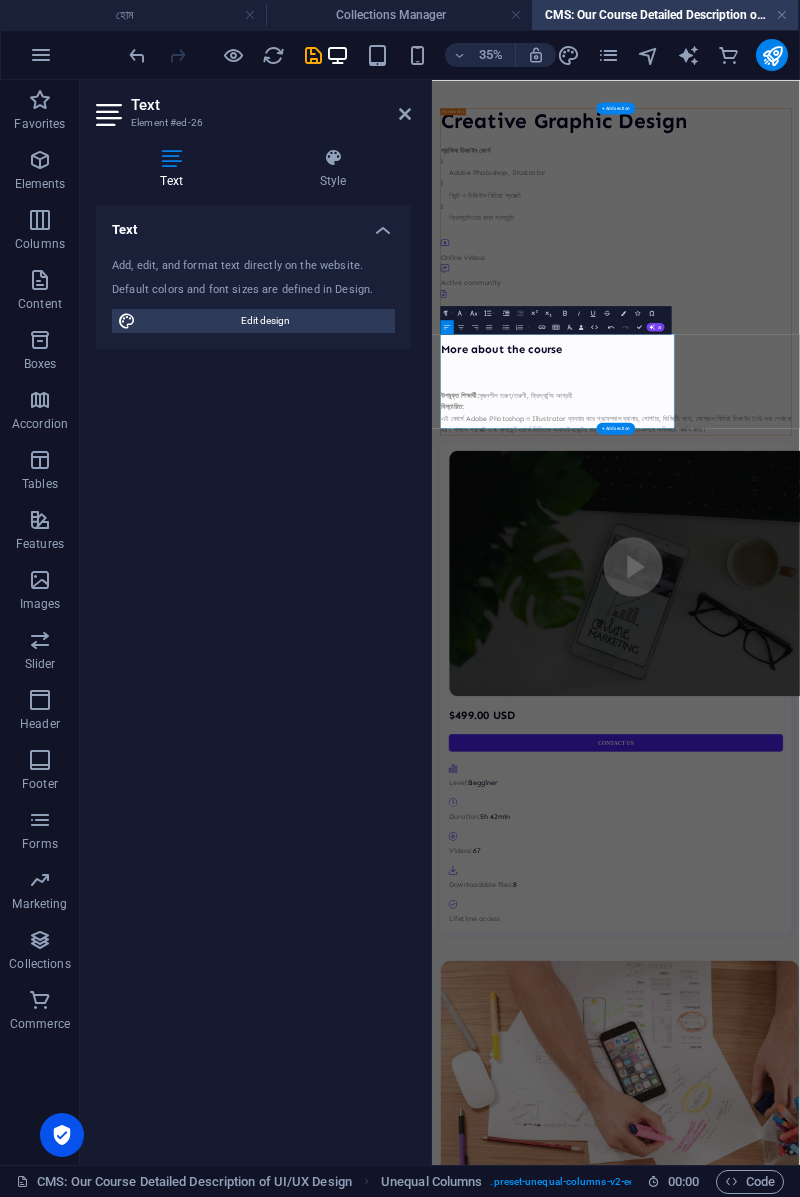 click on "Creative Graphic Design গ্রাফিক ডিজাইন কোর্স Adobe Photoshop, Illustrator প্রিন্ট ও ডিজিটাল মিডিয়া প্রজেক্ট ফ্রিল্যান্সিংয়ের জন্য প্রস্তুতি Online videos Active community Downloadable resources More about the course উপযুক্ত শিক্ষার্থী:  সৃজনশীল তরুণ/তরুণী, ফ্রিল্যান্সিং আগ্রহী বিস্তারিত: $499.00 USD Contact Us Level:  Begginer Duration:  5h 42min Videos:  67 Downloadable files:  8 Lifetime access What will you learn Lorem ipsum dolor sit amet consectetur Lorem ipsum dolor sit amet consectetur Lorem ipsum dolor sit amet consectetur Lorem ipsum dolor sit amet consectetur Lorem ipsum dolor sit amet consectetur" at bounding box center (957, 1960) 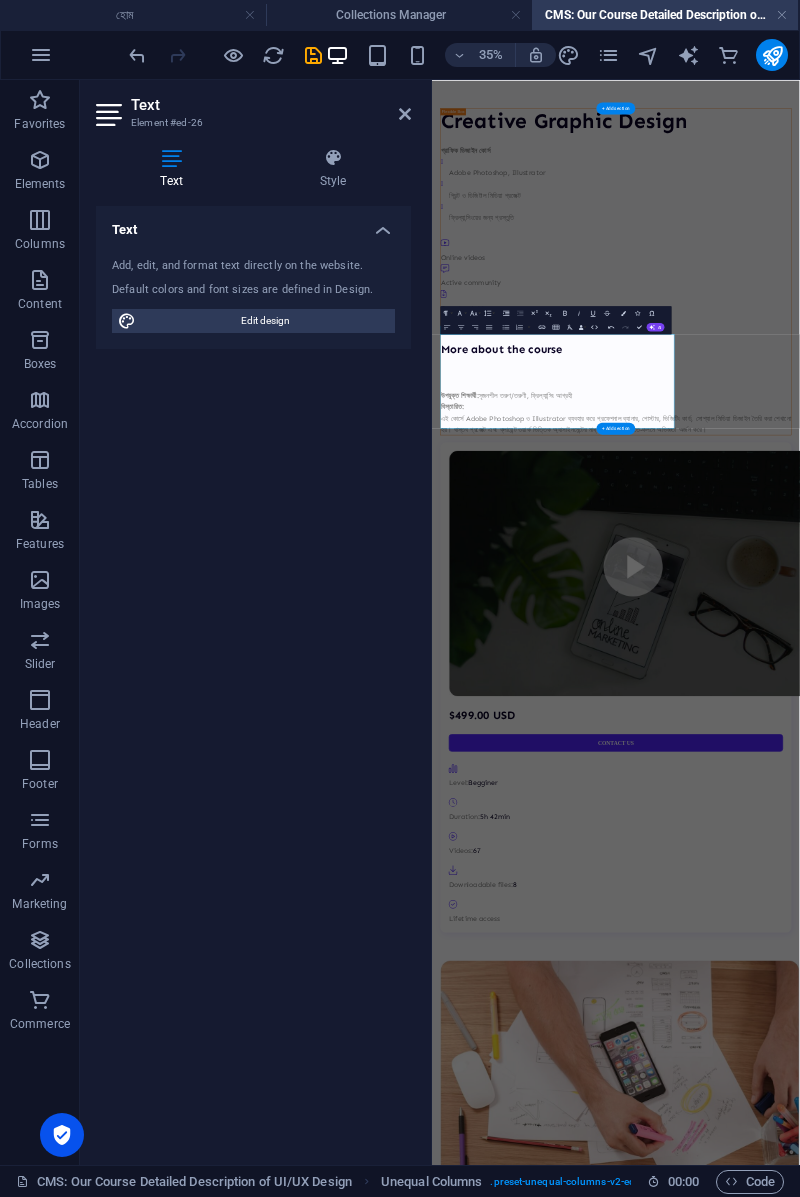 click on "Creative Graphic Design গ্রাফিক ডিজাইন কোর্স Adobe Photoshop, Illustrator প্রিন্ট ও ডিজিটাল মিডিয়া প্রজেক্ট ফ্রিল্যান্সিংয়ের জন্য প্রস্তুতি Online videos Active community Downloadable resources More about the course উপযুক্ত শিক্ষার্থী:  সৃজনশীল তরুণ/তরুণী, ফ্রিল্যান্সিং আগ্রহী বিস্তারিত: $499.00 USD Contact Us Level:  Begginer Duration:  5h 42min Videos:  67 Downloadable files:  8 Lifetime access What will you learn Lorem ipsum dolor sit amet consectetur Lorem ipsum dolor sit amet consectetur Lorem ipsum dolor sit amet consectetur Lorem ipsum dolor sit amet consectetur Lorem ipsum dolor sit amet consectetur" at bounding box center (957, 1960) 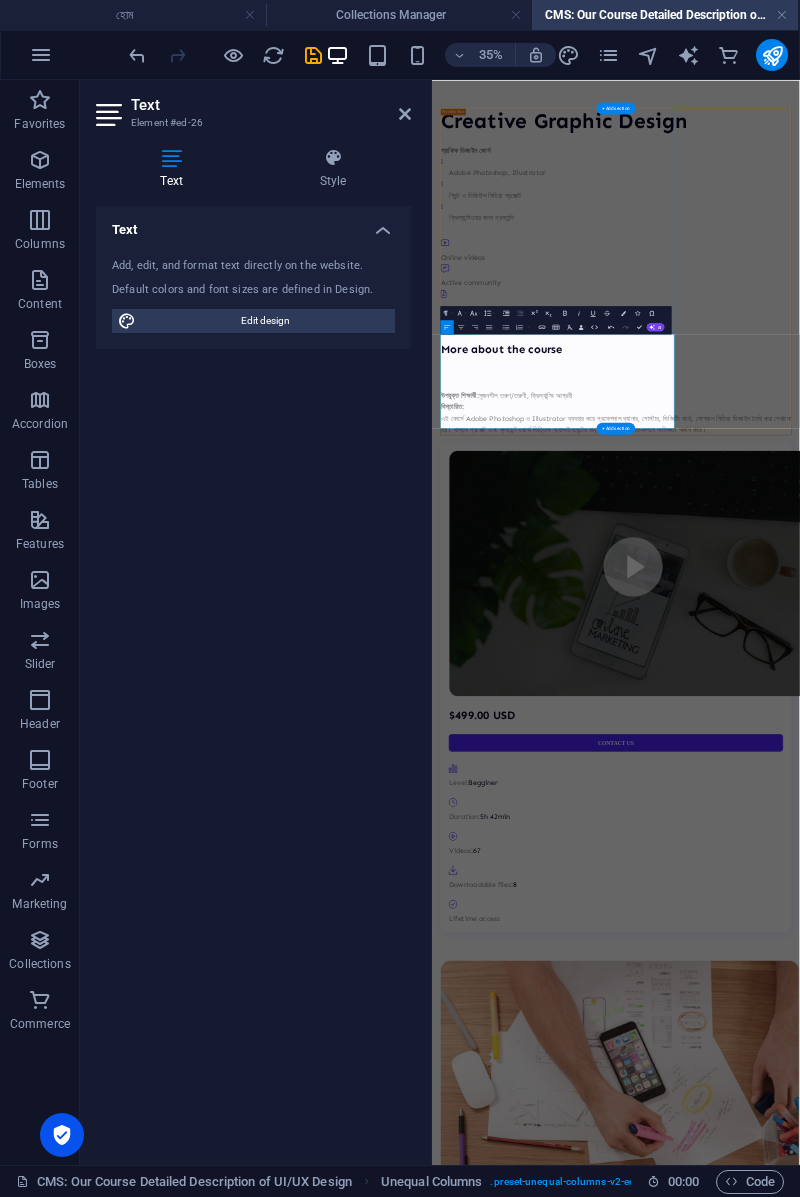 click on "উপযুক্ত শিক্ষার্থী:" at bounding box center [511, 982] 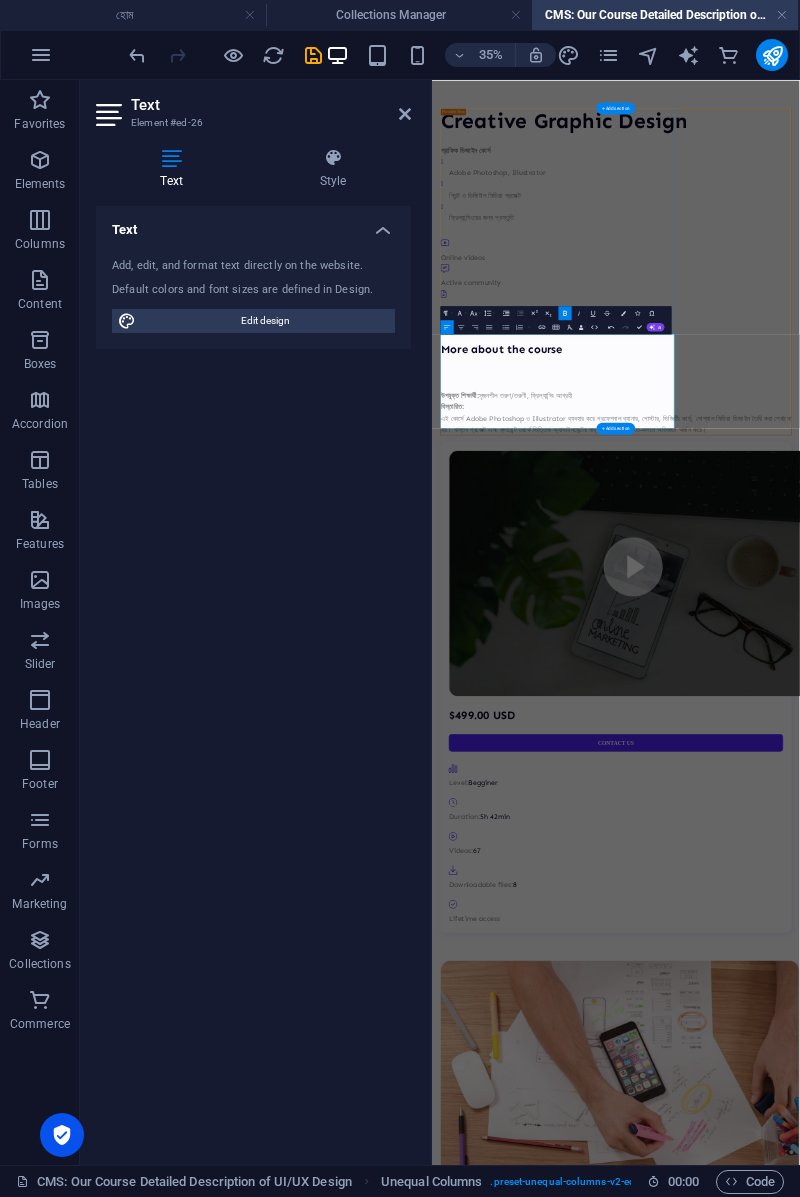 click on "উপযুক্ত শিক্ষার্থী:" at bounding box center [511, 982] 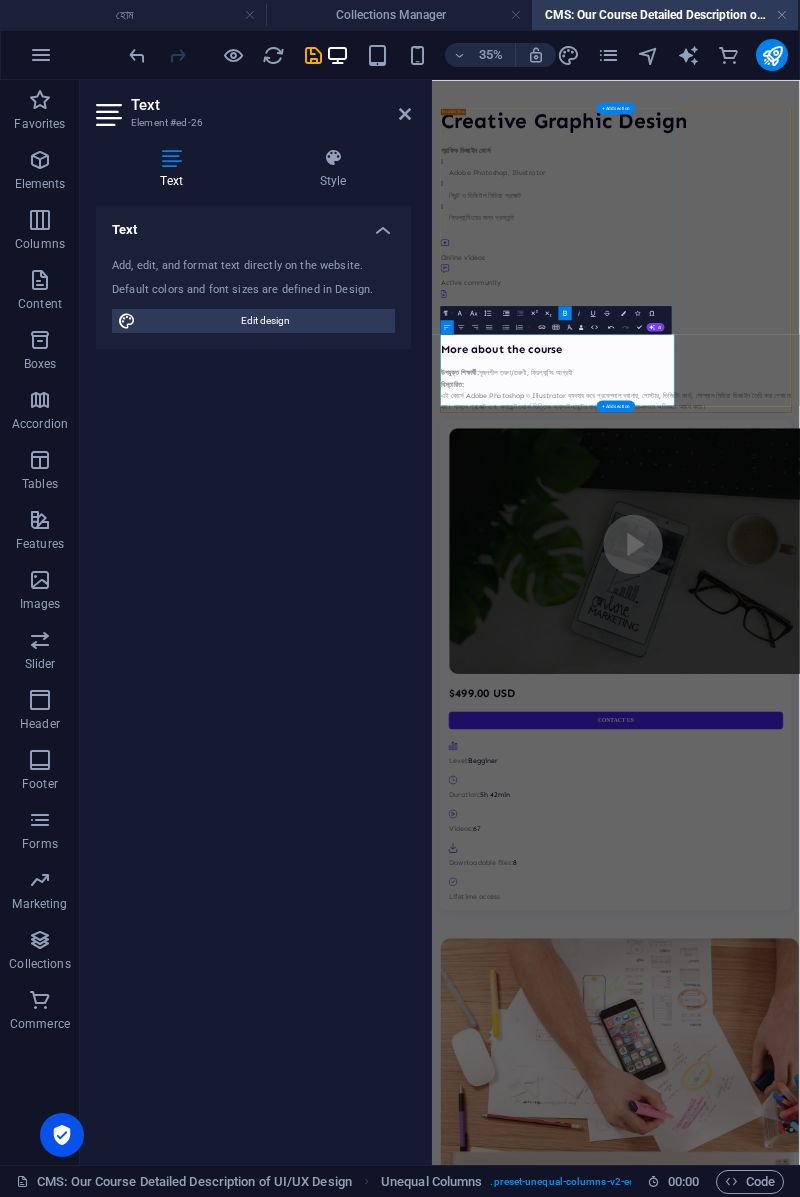 click on "Creative Graphic Design গ্রাফিক ডিজাইন কোর্স Adobe Photoshop, Illustrator প্রিন্ট ও ডিজিটাল মিডিয়া প্রজেক্ট ফ্রিল্যান্সিংয়ের জন্য প্রস্তুতি Online videos Active community Downloadable resources More about the course উপযুক্ত শিক্ষার্থী:  সৃজনশীল তরুণ/তরুণী, ফ্রিল্যান্সিং আগ্রহী বিস্তারিত: $499.00 USD Contact Us Level:  Begginer Duration:  5h 42min Videos:  67 Downloadable files:  8 Lifetime access What will you learn Lorem ipsum dolor sit amet consectetur Lorem ipsum dolor sit amet consectetur Lorem ipsum dolor sit amet consectetur Lorem ipsum dolor sit amet consectetur Lorem ipsum dolor sit amet consectetur" at bounding box center [957, 1928] 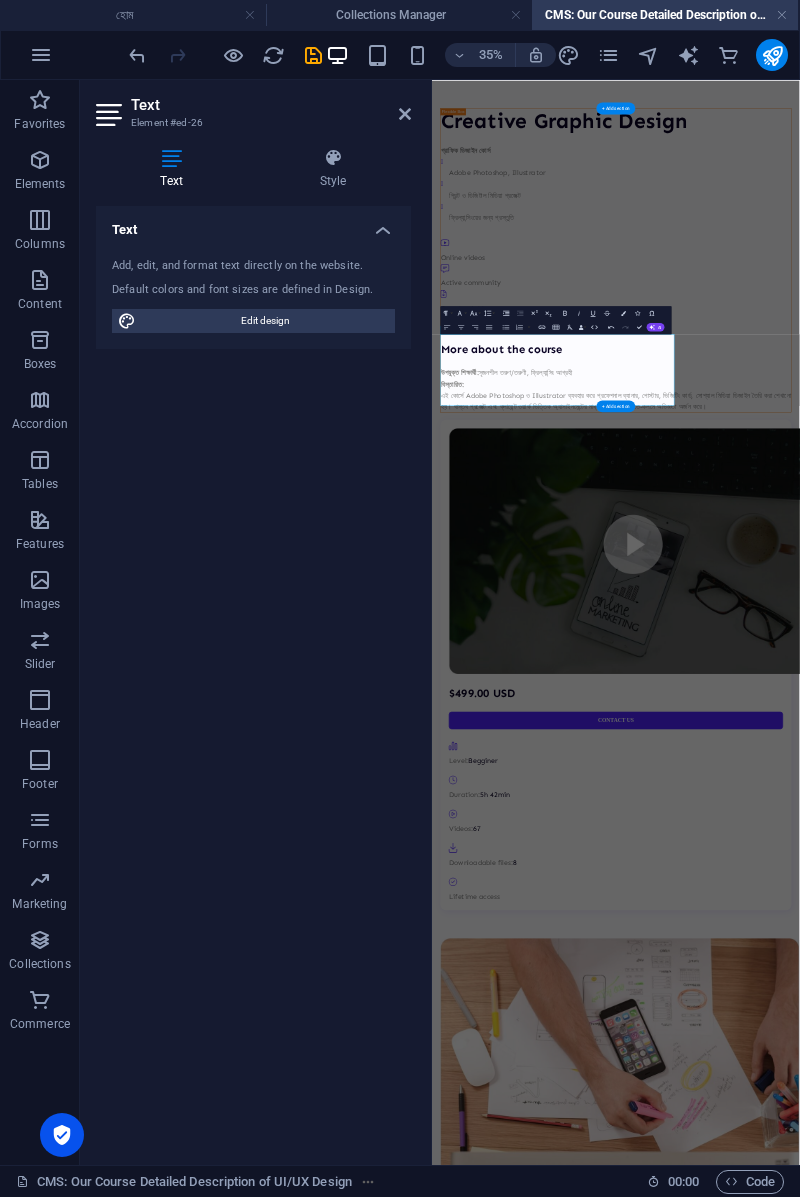 click 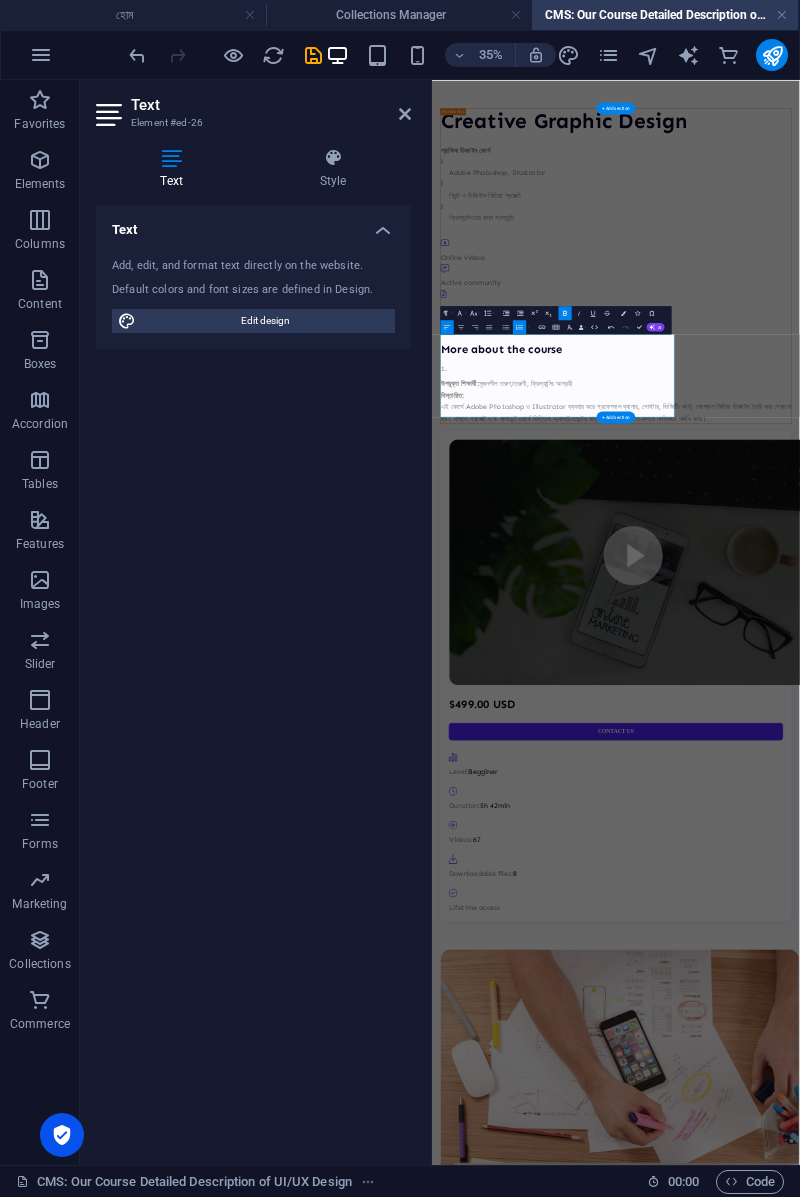 click on "What will you learn Lorem ipsum dolor sit amet consectetur Lorem ipsum dolor sit amet consectetur Lorem ipsum dolor sit amet consectetur Lorem ipsum dolor sit amet consectetur Lorem ipsum dolor sit amet consectetur" at bounding box center [957, 3106] 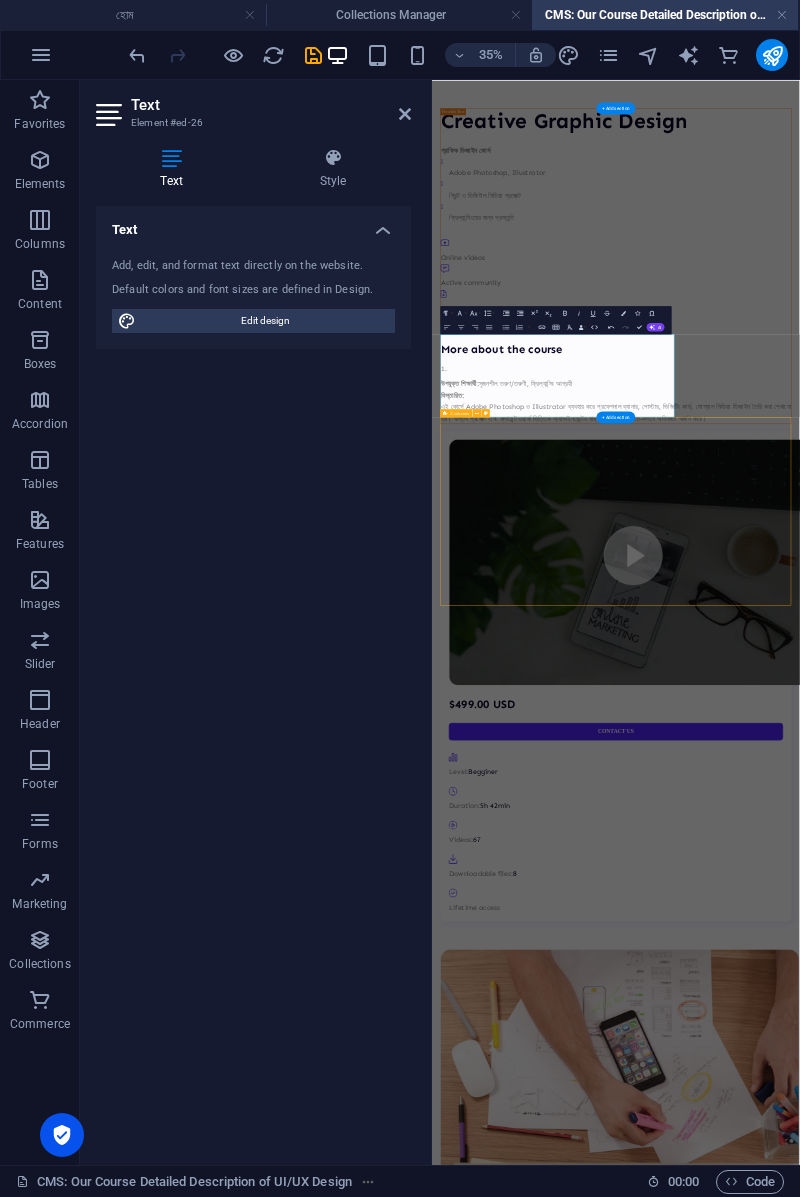 click on "Creative Graphic Design গ্রাফিক ডিজাইন কোর্স Adobe Photoshop, Illustrator প্রিন্ট ও ডিজিটাল মিডিয়া প্রজেক্ট ফ্রিল্যান্সিংয়ের জন্য প্রস্তুতি Online videos Active community Downloadable resources More about the course উপযুক্ত শিক্ষার্থী:  সৃজনশীল তরুণ/তরুণী, ফ্রিল্যান্সিং আগ্রহী বিস্তারিত: $499.00 USD Contact Us Level:  Begginer Duration:  5h 42min Videos:  67 Downloadable files:  8 Lifetime access What will you learn Lorem ipsum dolor sit amet consectetur Lorem ipsum dolor sit amet consectetur Lorem ipsum dolor sit amet consectetur Lorem ipsum dolor sit amet consectetur Lorem ipsum dolor sit amet consectetur" at bounding box center [957, 1944] 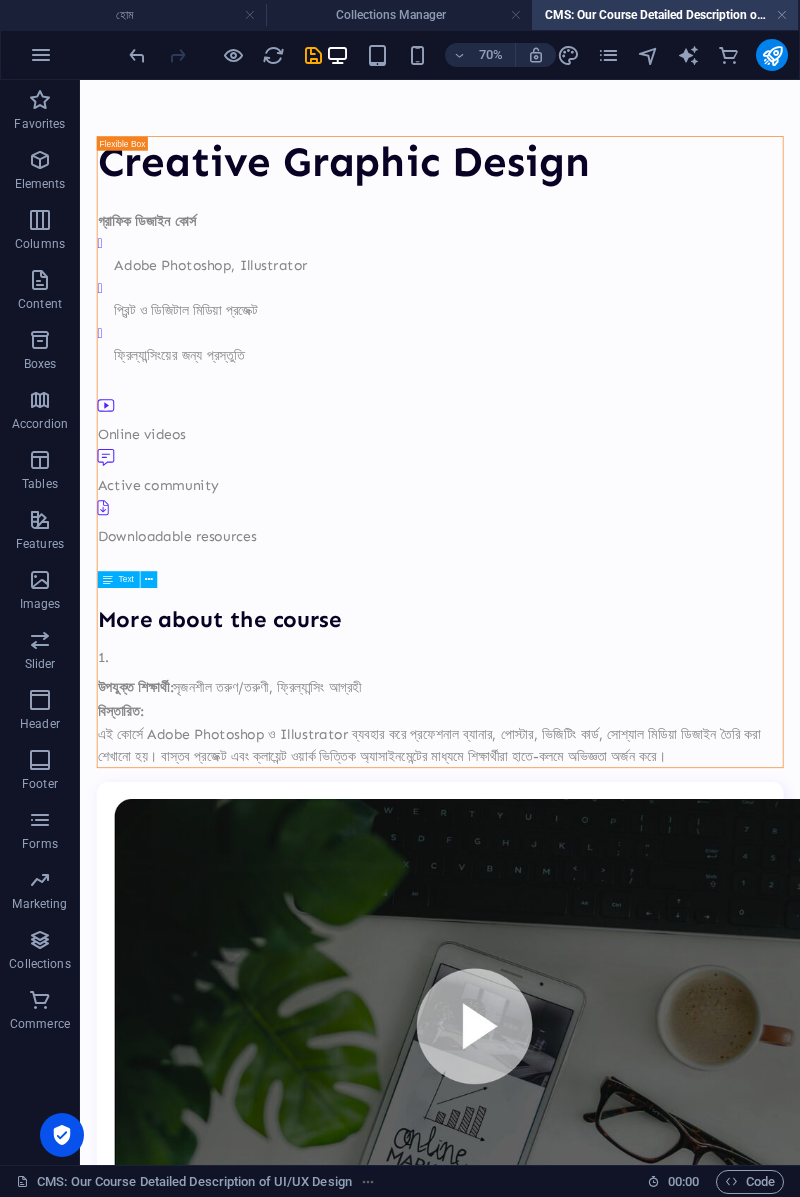 click on "উপযুক্ত শিক্ষার্থী:  সৃজনশীল তরুণ/তরুণী, ফ্রিল্যান্সিং আগ্রহী বিস্তারিত: এই কোর্সে Adobe Photoshop ও Illustrator ব্যবহার করে প্রফেশনাল ব্যানার, পোস্টার, ভিজিটিং কার্ড, সোশ্যাল মিডিয়া ডিজাইন তৈরি করা শেখানো হয়। বাস্তব প্রজেক্ট এবং ক্লায়েন্ট ওয়ার্ক ভিত্তিক অ্যাসাইনমেন্টের মাধ্যমে শিক্ষার্থীরা হাতে-কলমে অভিজ্ঞতা অর্জন করে।" at bounding box center [594, 975] 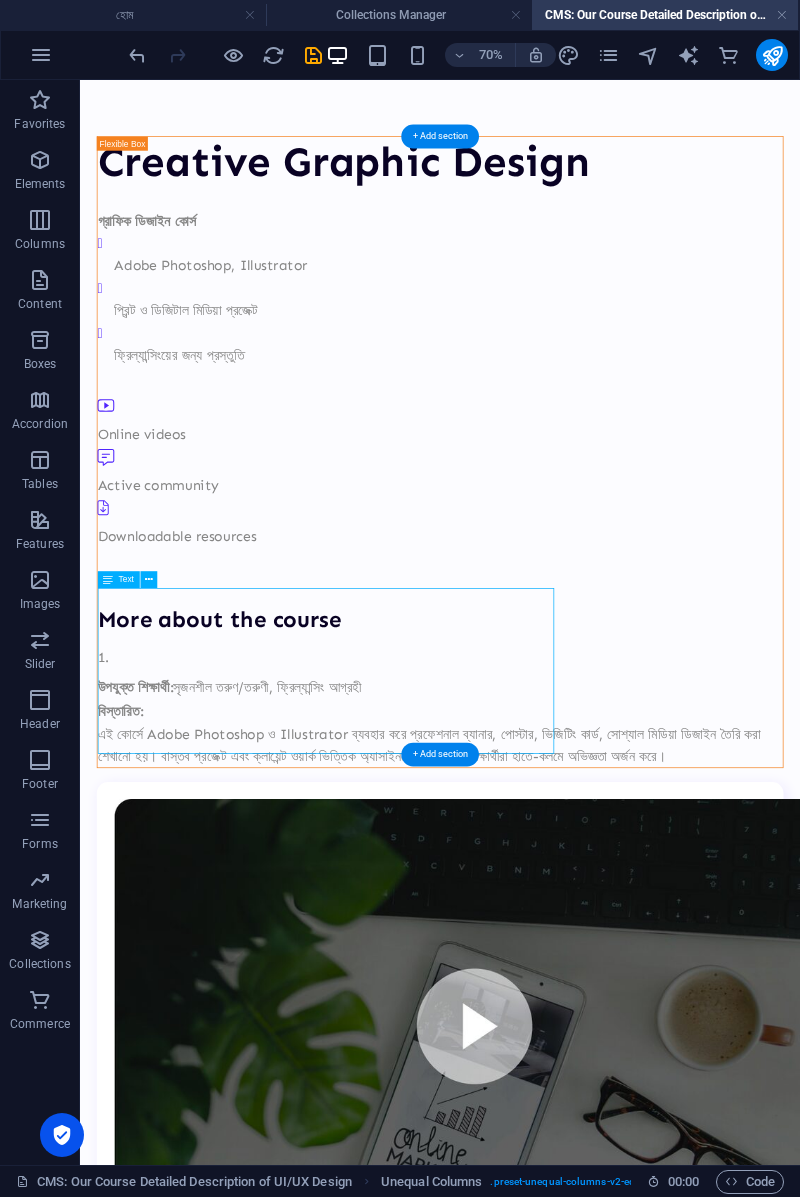 click on "উপযুক্ত শিক্ষার্থী:  সৃজনশীল তরুণ/তরুণী, ফ্রিল্যান্সিং আগ্রহী বিস্তারিত: এই কোর্সে Adobe Photoshop ও Illustrator ব্যবহার করে প্রফেশনাল ব্যানার, পোস্টার, ভিজিটিং কার্ড, সোশ্যাল মিডিয়া ডিজাইন তৈরি করা শেখানো হয়। বাস্তব প্রজেক্ট এবং ক্লায়েন্ট ওয়ার্ক ভিত্তিক অ্যাসাইনমেন্টের মাধ্যমে শিক্ষার্থীরা হাতে-কলমে অভিজ্ঞতা অর্জন করে।" at bounding box center (594, 975) 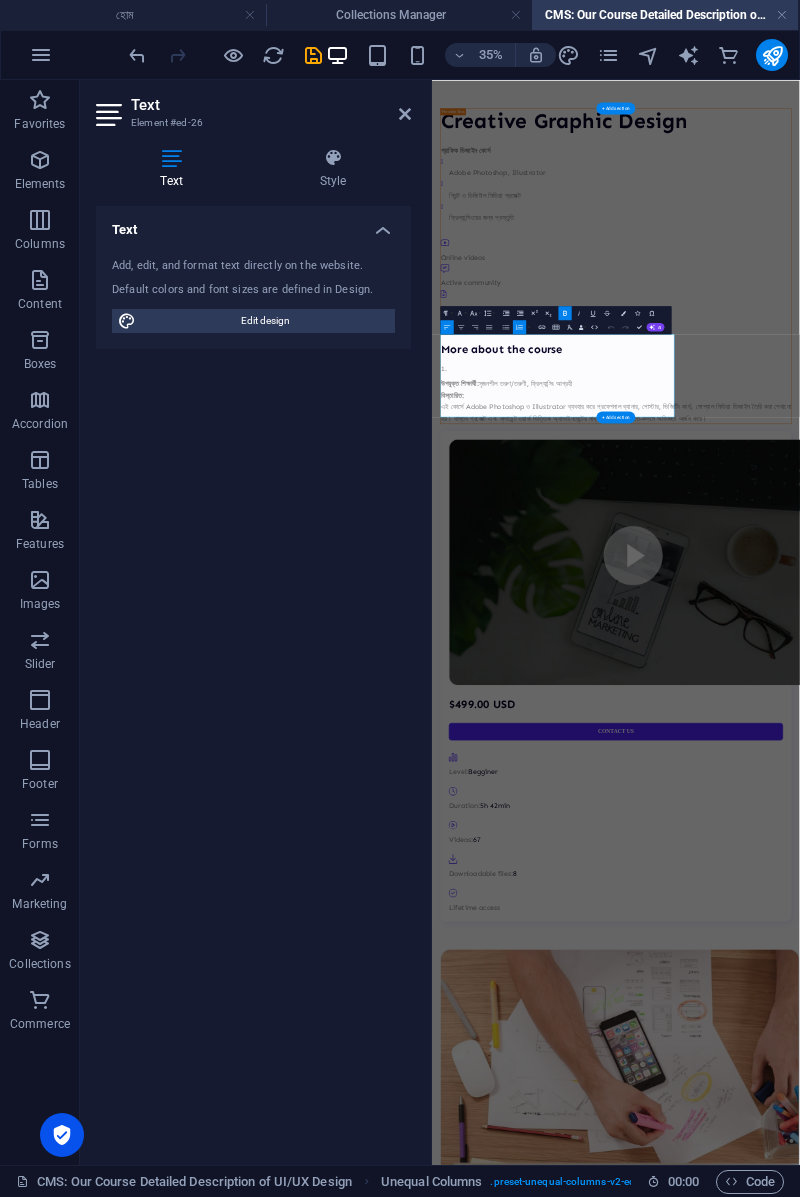 click on "Align Center" at bounding box center (461, 327) 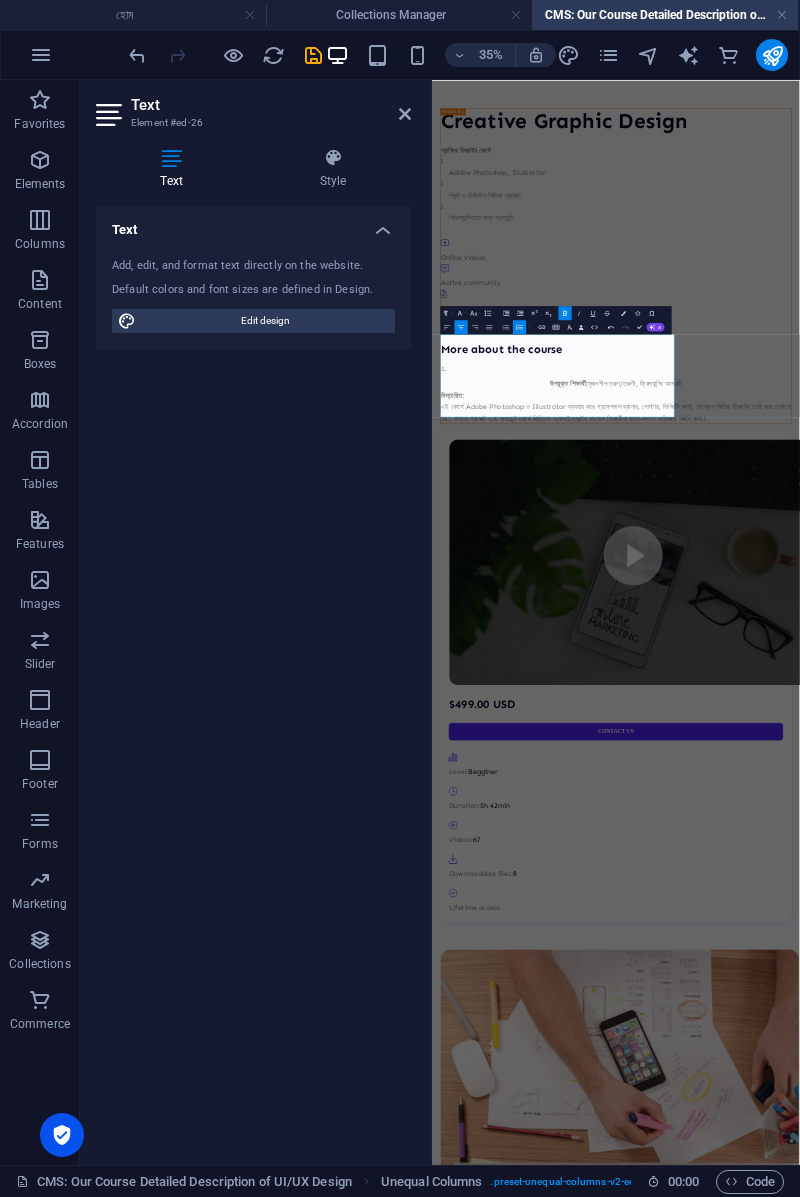click on "উপযুক্ত শিক্ষার্থী:  সৃজনশীল তরুণ/তরুণী, ফ্রিল্যান্সিং আগ্রহী" at bounding box center [957, 927] 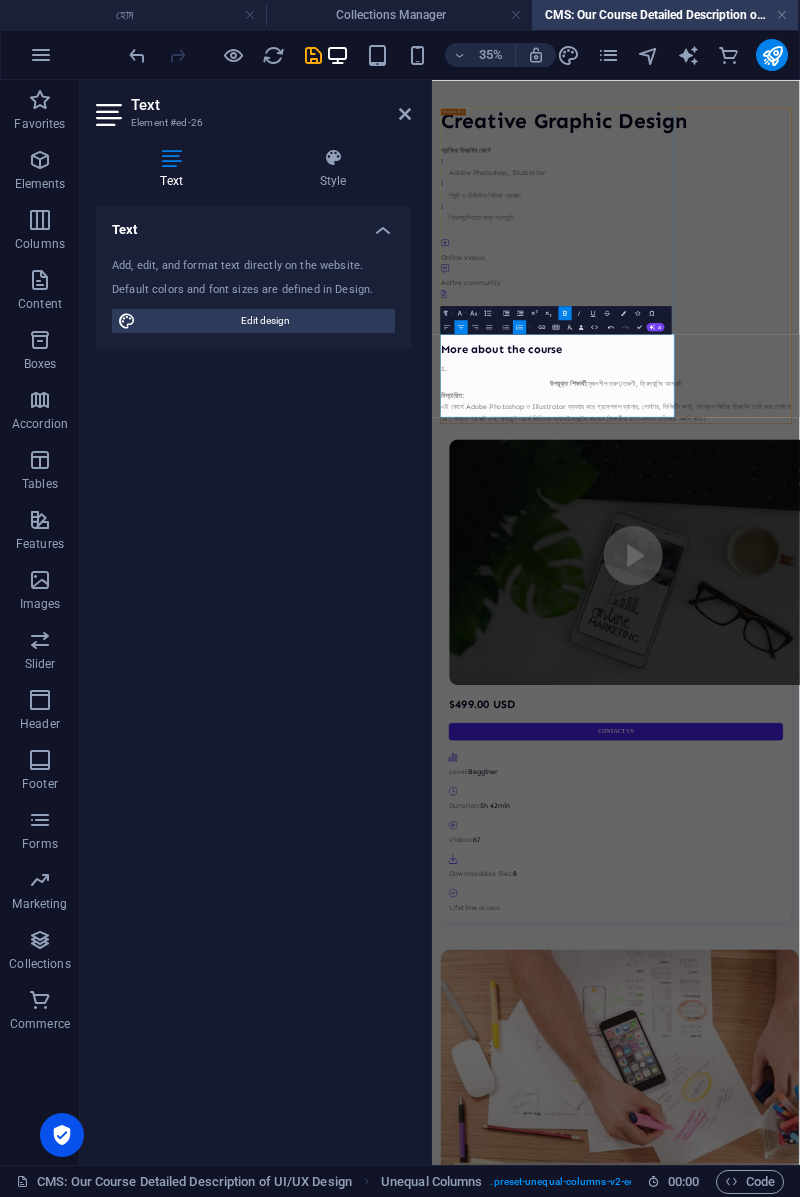 click 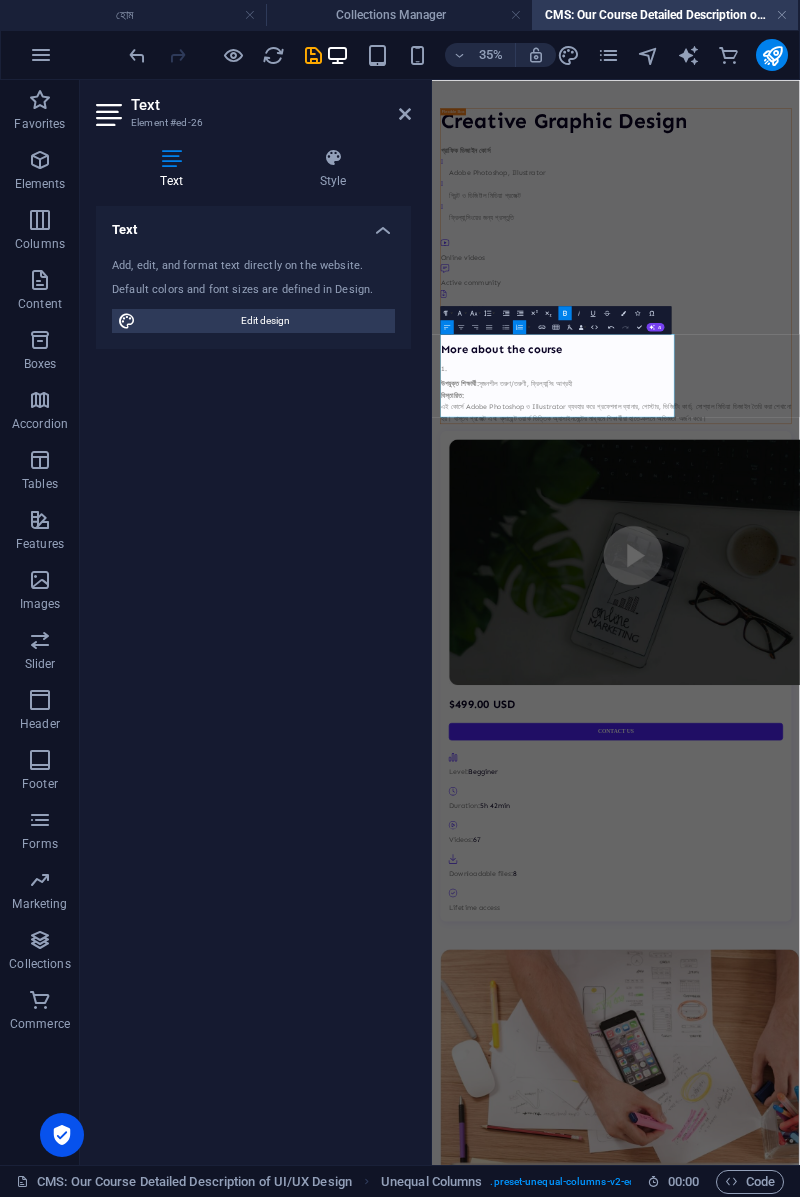 click 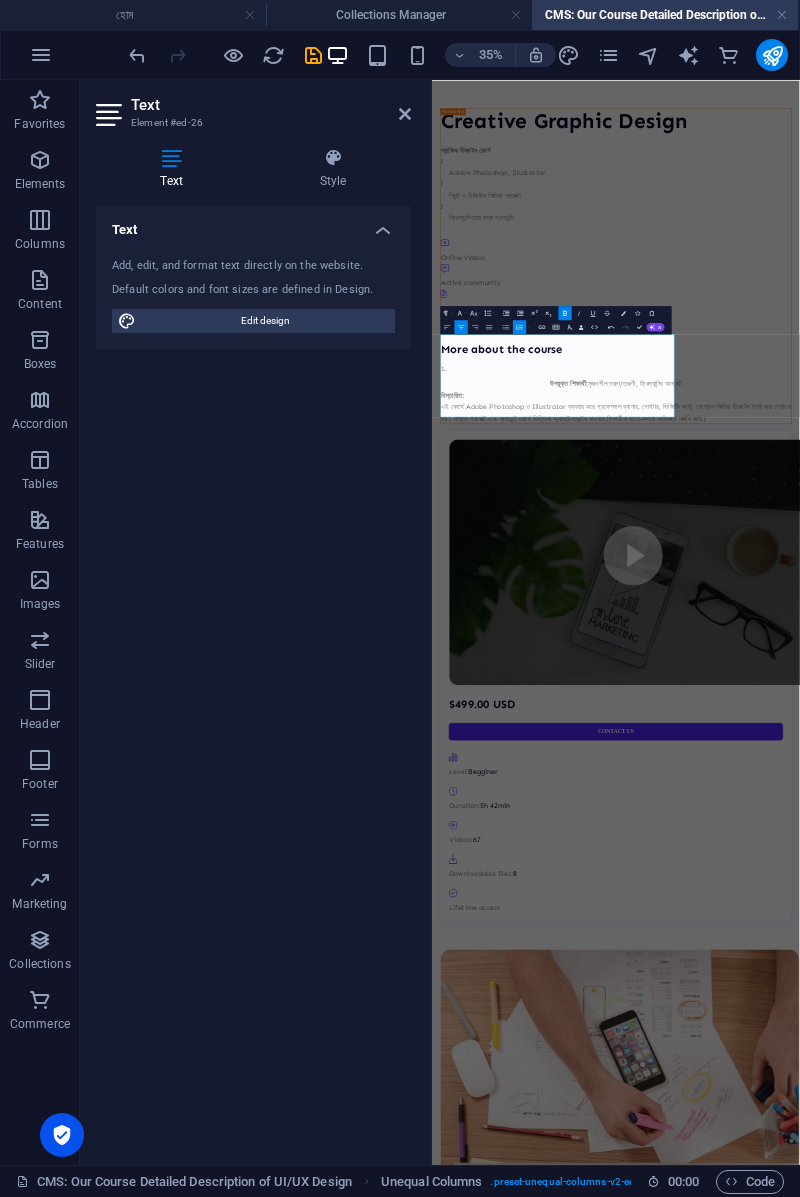 click on "উপযুক্ত শিক্ষার্থী:  সৃজনশীল তরুণ/তরুণী, ফ্রিল্যান্সিং আগ্রহী" at bounding box center (957, 943) 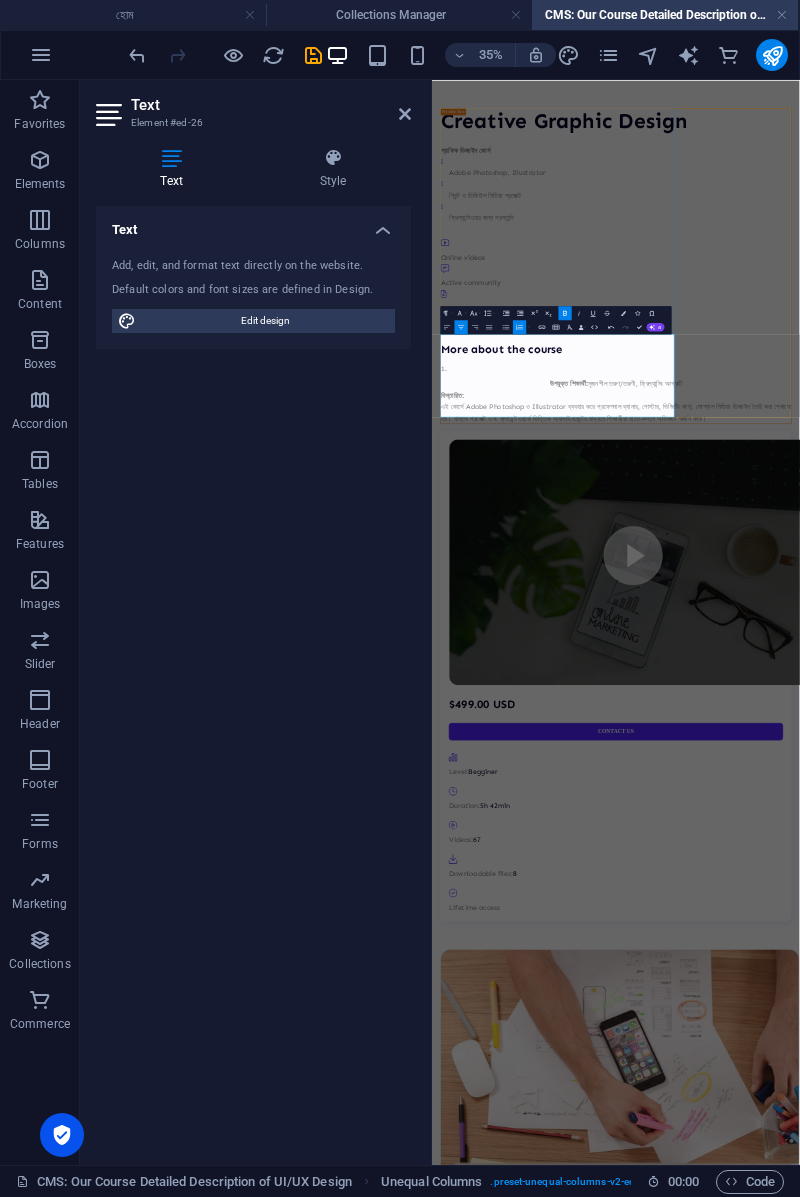 click on "উপযুক্ত শিক্ষার্থী:  সৃজনশীল তরুণ/তরুণী, ফ্রিল্যান্সিং আগ্রহী" at bounding box center [957, 943] 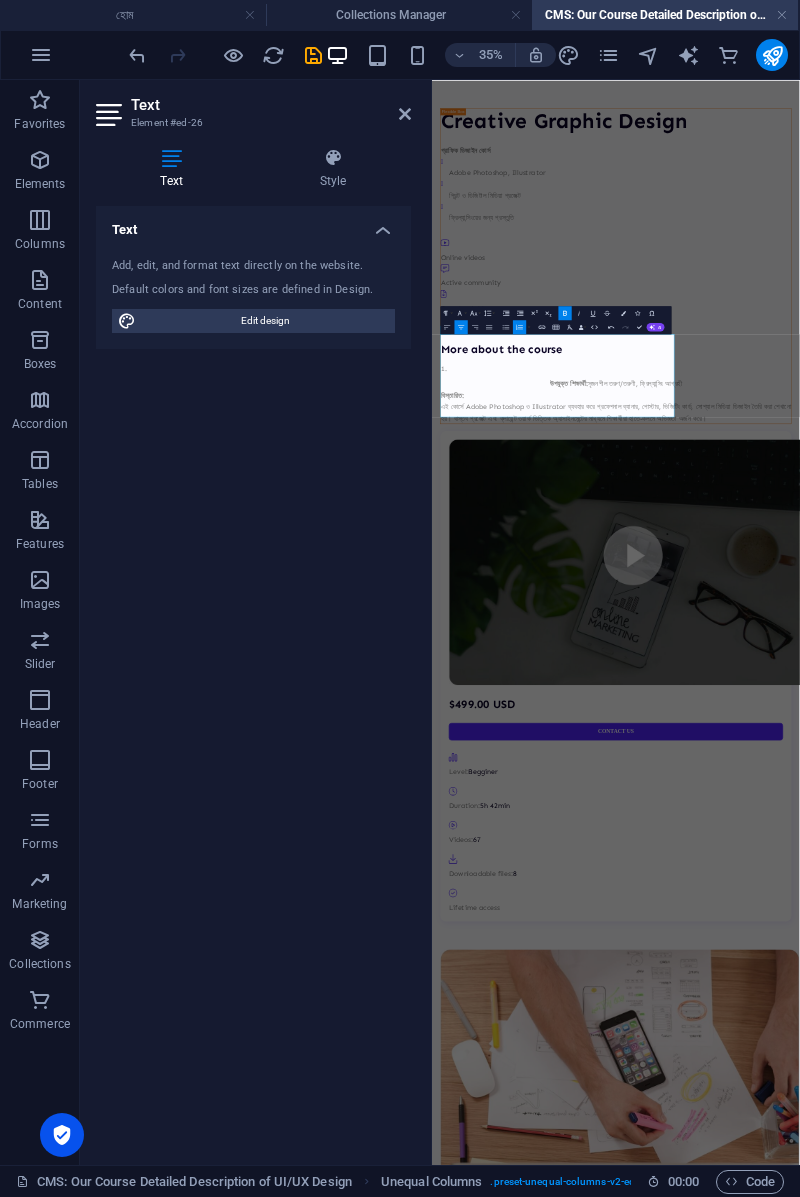 click 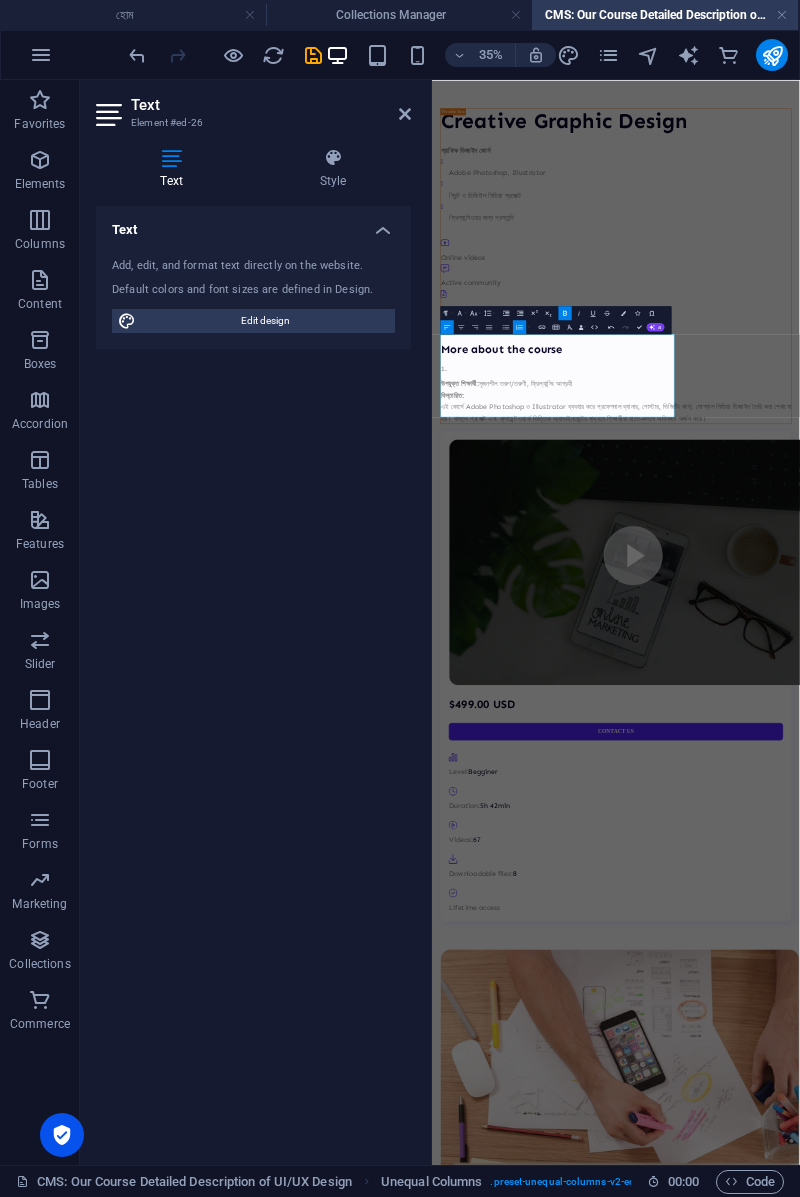 click on "উপযুক্ত শিক্ষার্থী:  সৃজনশীল তরুণ/তরুণী, ফ্রিল্যান্সিং আগ্রহী" at bounding box center (957, 927) 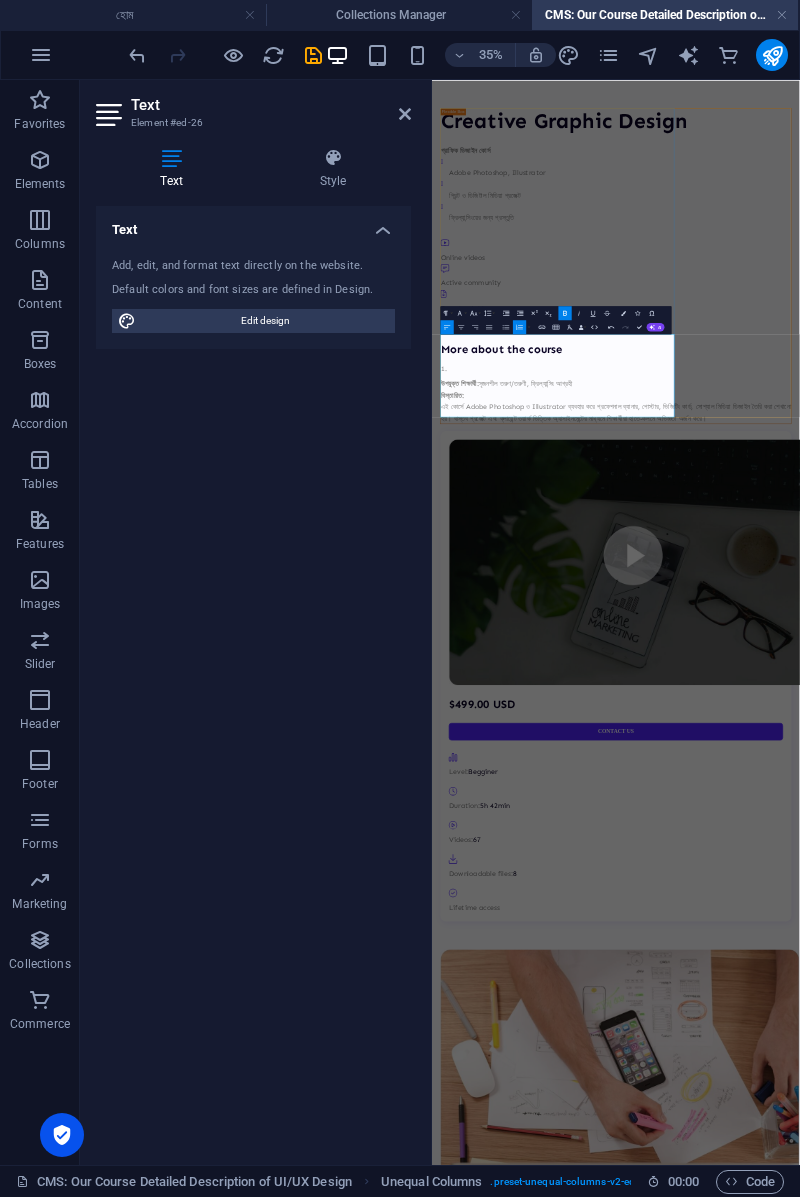 click on "উপযুক্ত শিক্ষার্থী:  সৃজনশীল তরুণ/তরুণী, ফ্রিল্যান্সিং আগ্রহী" at bounding box center [957, 927] 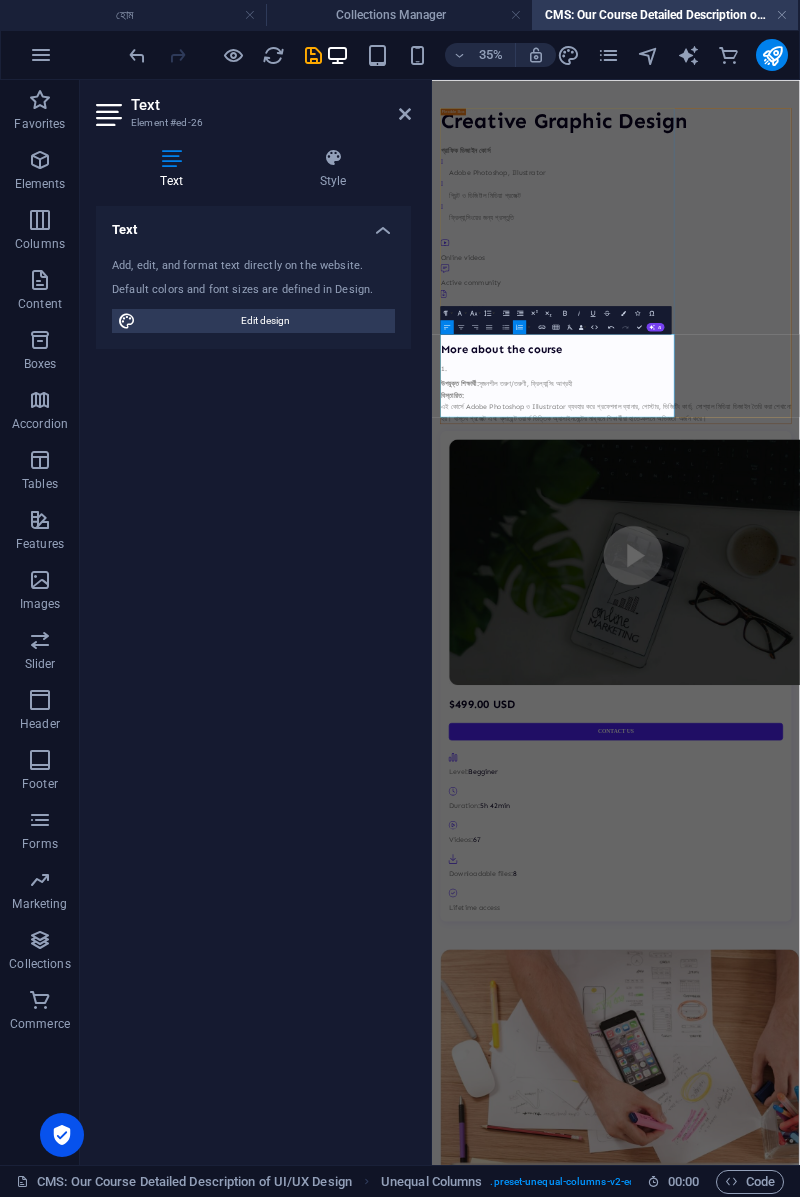 click on "উপযুক্ত শিক্ষার্থী:  সৃজনশীল তরুণ/তরুণী, ফ্রিল্যান্সিং আগ্রহী" at bounding box center [957, 927] 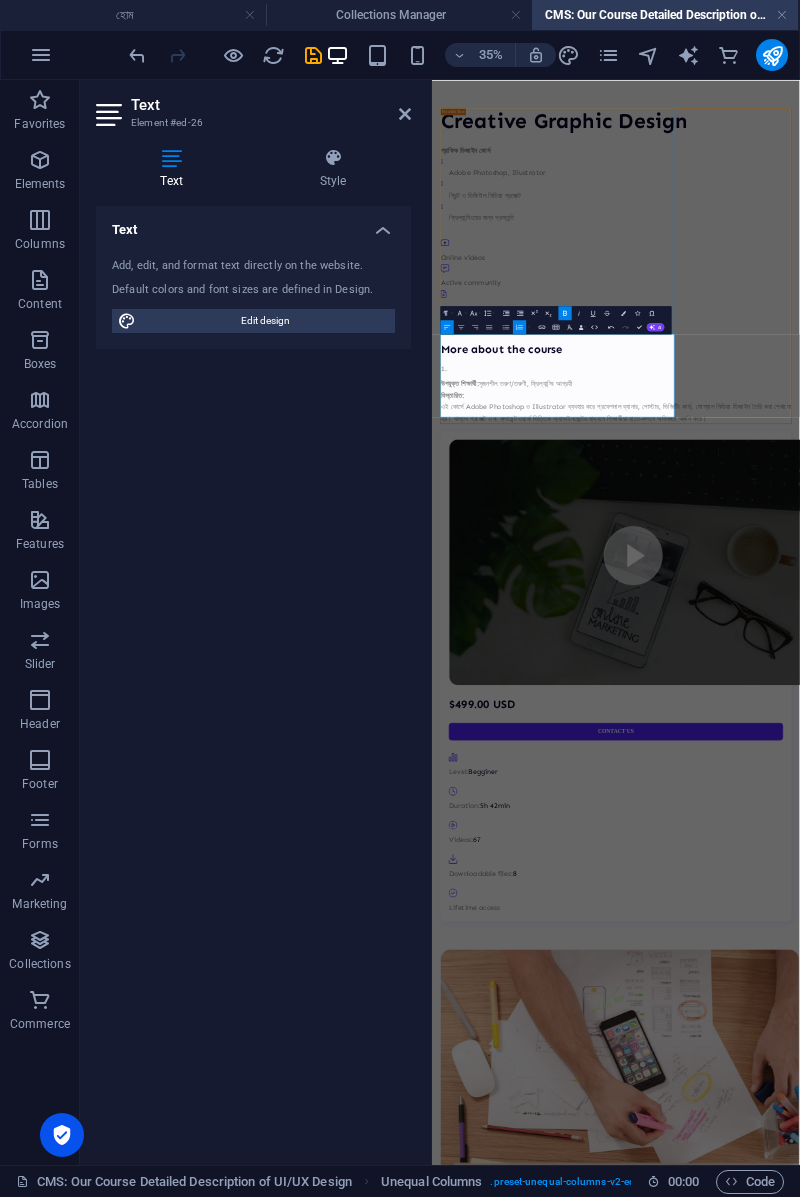 click on "উপযুক্ত শিক্ষার্থী:  সৃজনশীল তরুণ/তরুণী, ফ্রিল্যান্সিং আগ্রহী" at bounding box center (957, 943) 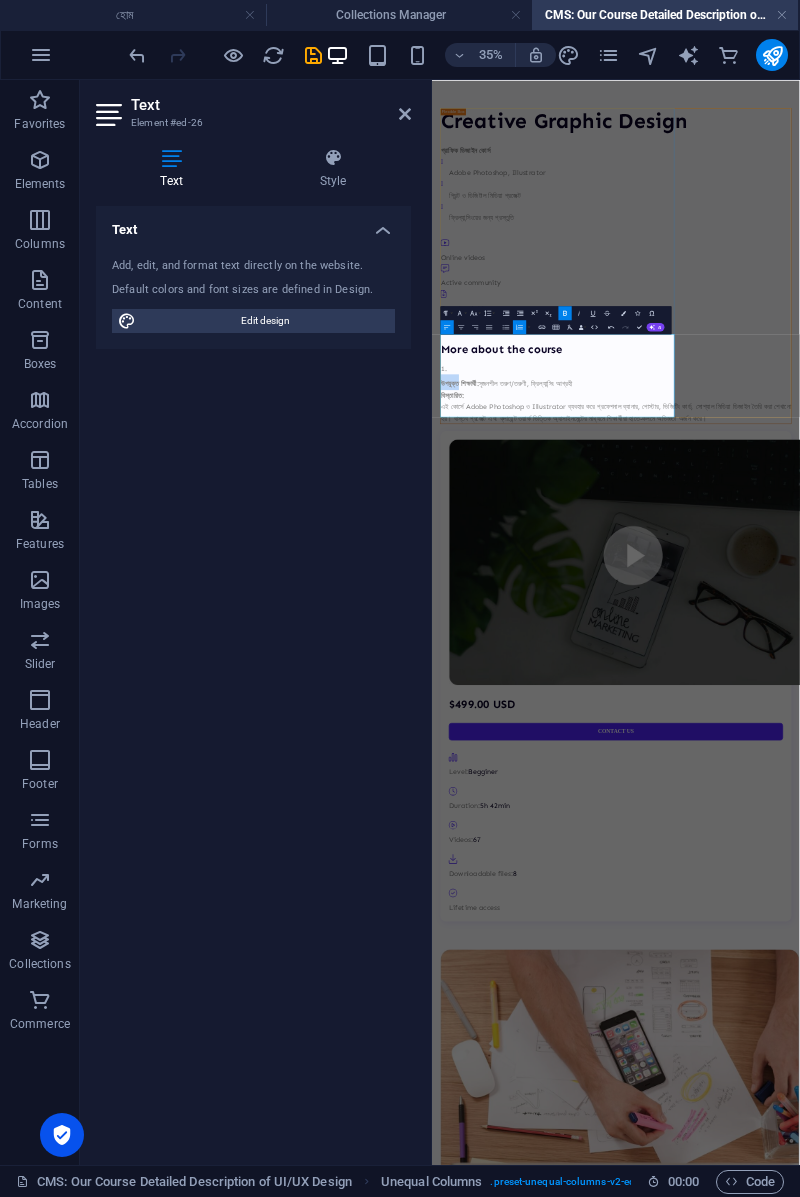 click on "Creative Graphic Design গ্রাফিক ডিজাইন কোর্স Adobe Photoshop, Illustrator প্রিন্ট ও ডিজিটাল মিডিয়া প্রজেক্ট ফ্রিল্যান্সিংয়ের জন্য প্রস্তুতি Online videos Active community Downloadable resources More about the course উপযুক্ত শিক্ষার্থী:  সৃজনশীল তরুণ/তরুণী, ফ্রিল্যান্সিং আগ্রহী বিস্তারিত: $499.00 USD Contact Us Level:  Begginer Duration:  5h 42min Videos:  67 Downloadable files:  8 Lifetime access What will you learn Lorem ipsum dolor sit amet consectetur Lorem ipsum dolor sit amet consectetur Lorem ipsum dolor sit amet consectetur Lorem ipsum dolor sit amet consectetur Lorem ipsum dolor sit amet consectetur" at bounding box center (957, 1944) 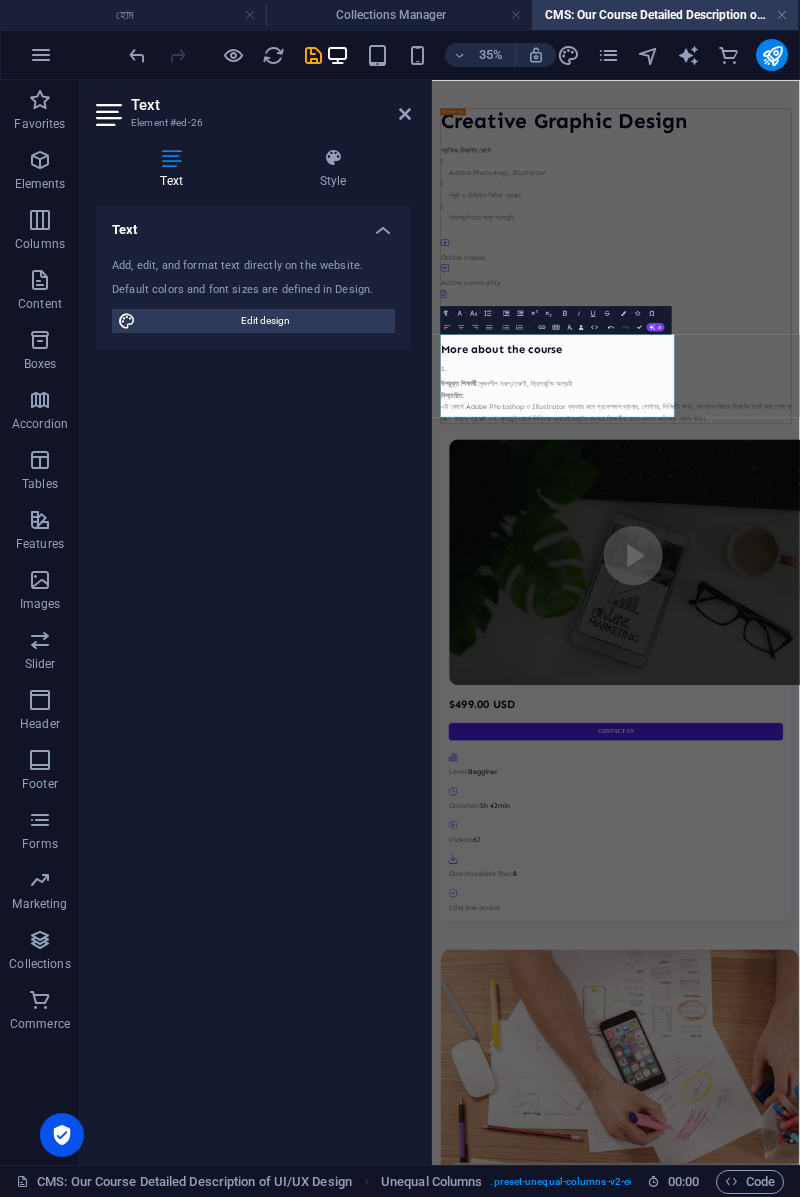 click on "উপযুক্ত শিক্ষার্থী:  সৃজনশীল তরুণ/তরুণী, ফ্রিল্যান্সিং আগ্রহী" at bounding box center [957, 943] 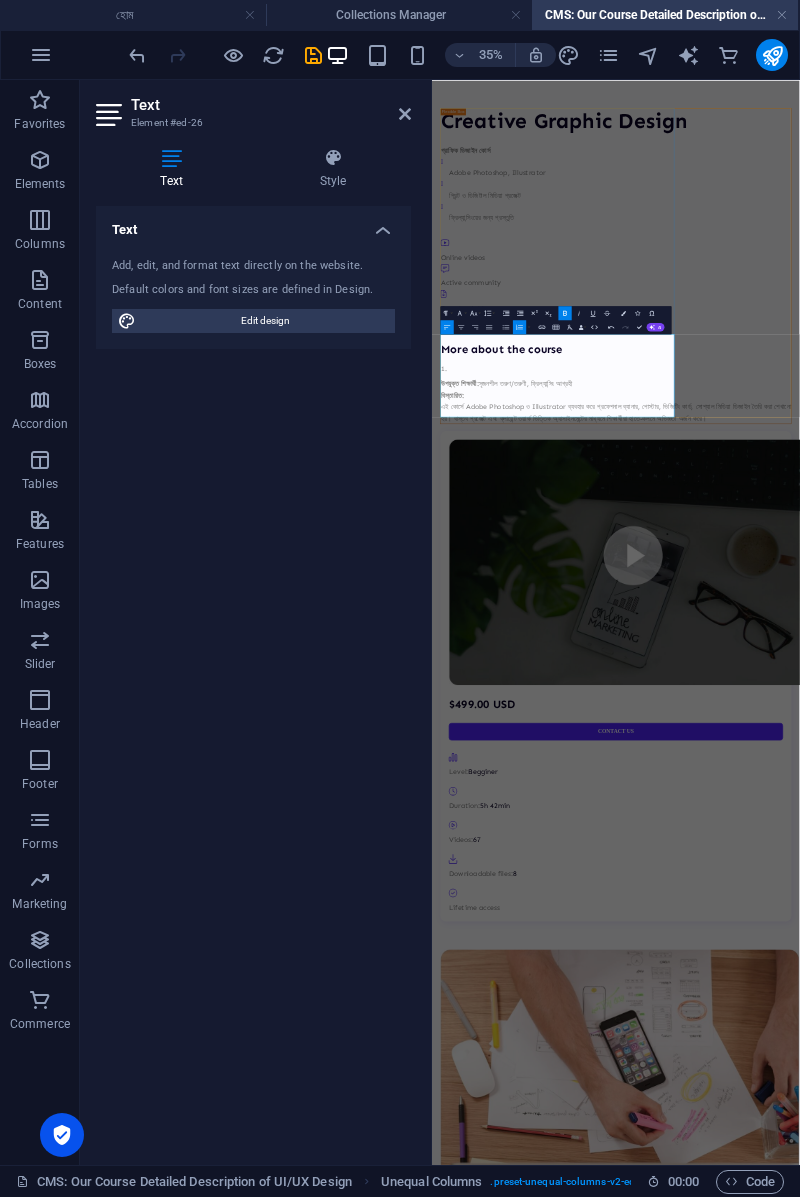 click on "গ্রাফিক ডিজাইন কোর্স Adobe Photoshop, Illustrator প্রিন্ট ও ডিজিটাল মিডিয়া প্রজেক্ট ফ্রিল্যান্সিংয়ের জন্য প্রস্তুতি" at bounding box center (957, 377) 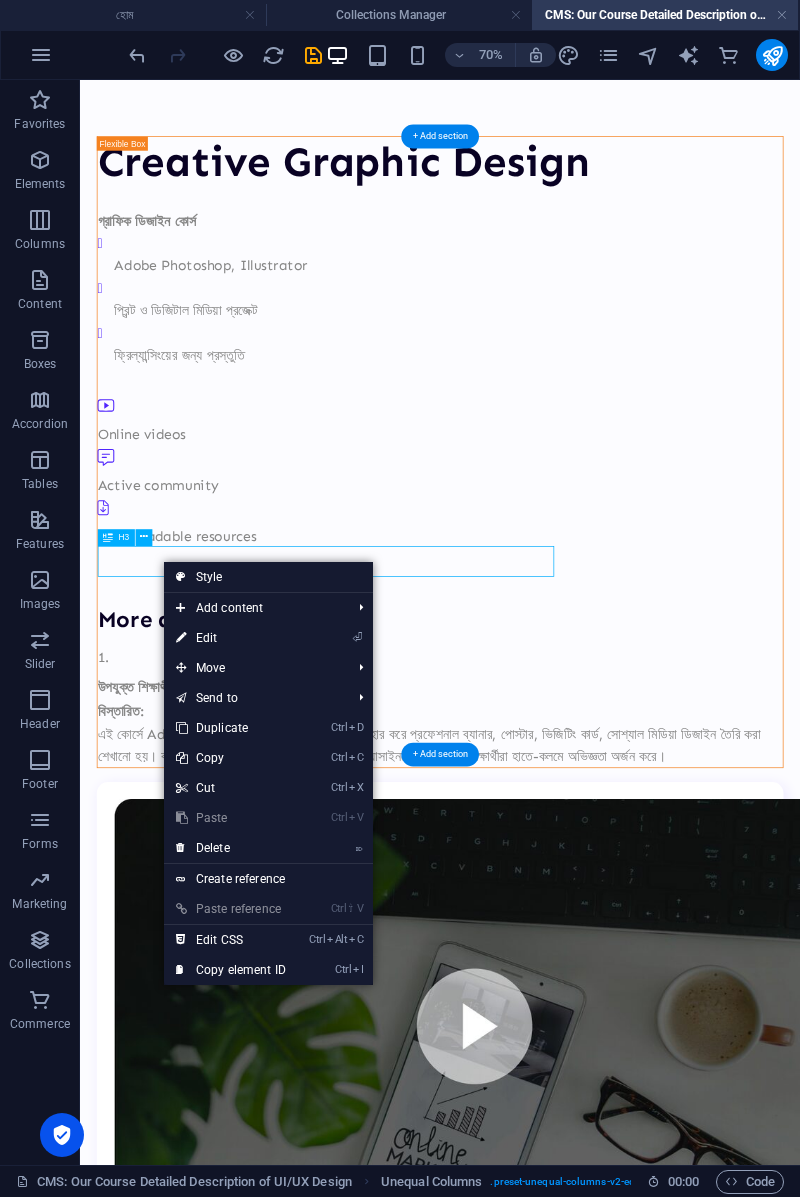 click on "More about the course" at bounding box center (594, 850) 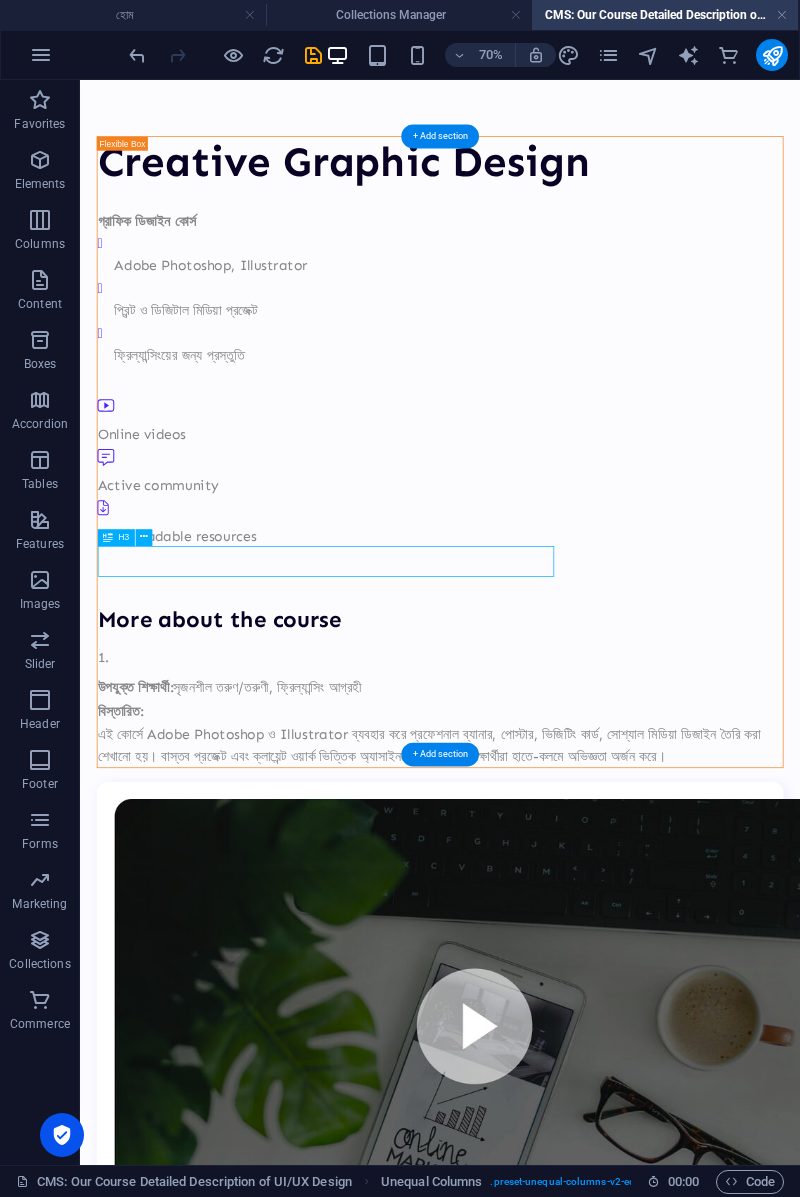 click on "More about the course" at bounding box center [594, 850] 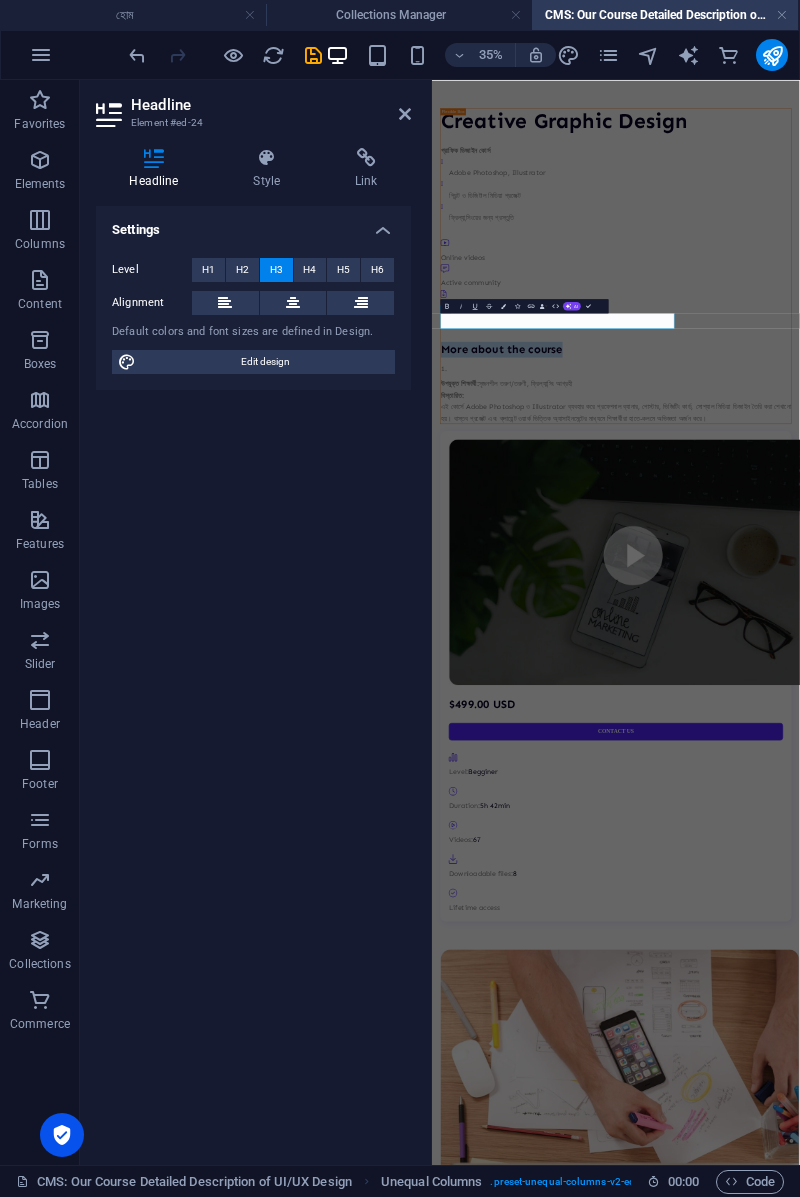 click on "More about the course" at bounding box center (957, 850) 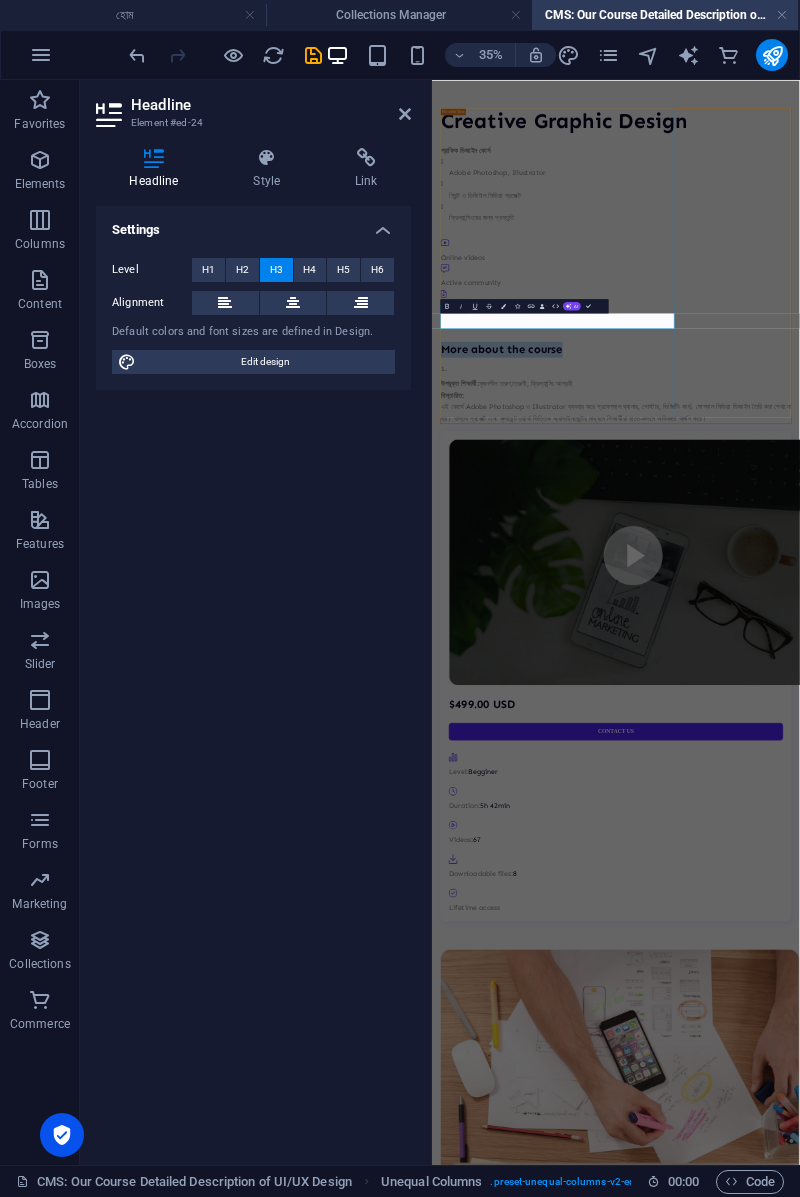 click on "More about the course" at bounding box center [957, 850] 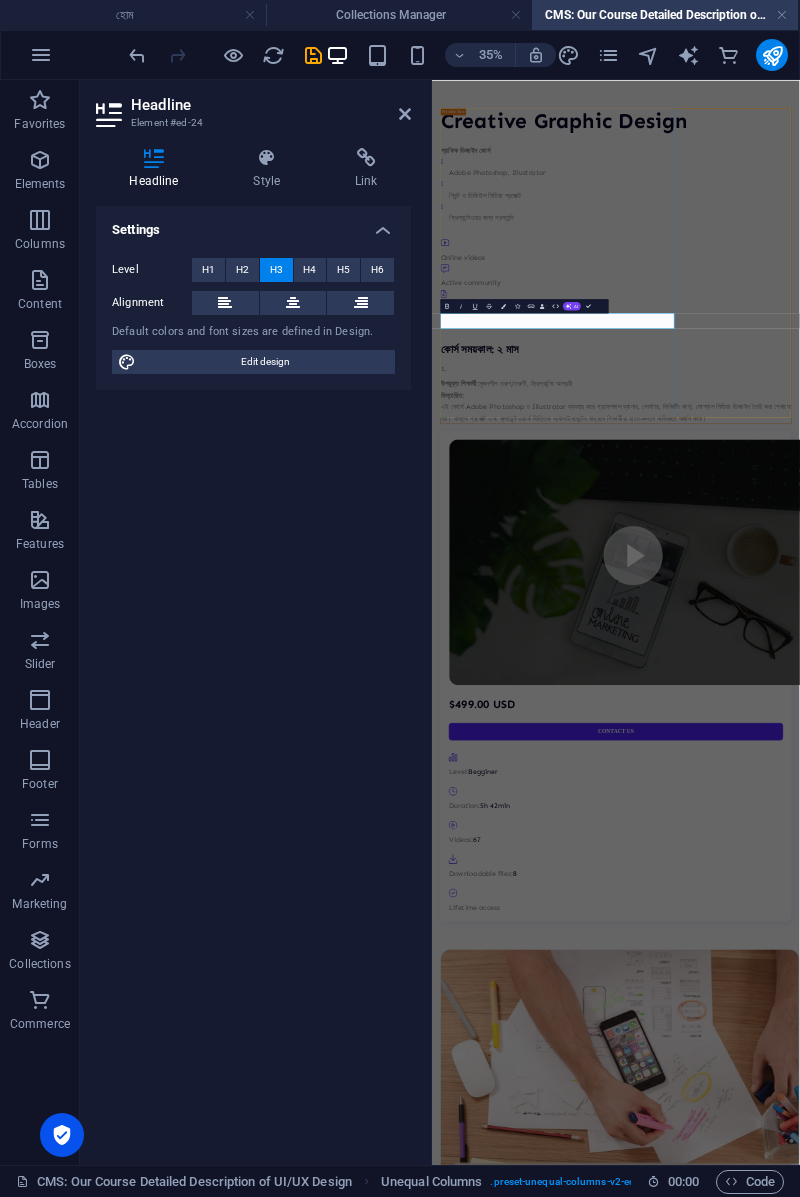 click on "Creative Graphic Design গ্রাফিক ডিজাইন কোর্স Adobe Photoshop, Illustrator প্রিন্ট ও ডিজিটাল মিডিয়া প্রজেক্ট ফ্রিল্যান্সিংয়ের জন্য প্রস্তুতি Online videos Active community Downloadable resources কোর্স সময়কাল: ২ মাস উপযুক্ত শিক্ষার্থী:  সৃজনশীল তরুণ/তরুণী, ফ্রিল্যান্সিং আগ্রহী বিস্তারিত: $499.00 USD Contact Us Level:  Begginer Duration:  5h 42min Videos:  67 Downloadable files:  8 Lifetime access What will you learn Lorem ipsum dolor sit amet consectetur Lorem ipsum dolor sit amet consectetur Lorem ipsum dolor sit amet consectetur Lorem ipsum dolor sit amet consectetur Lorem ipsum dolor sit amet consectetur" at bounding box center (957, 1944) 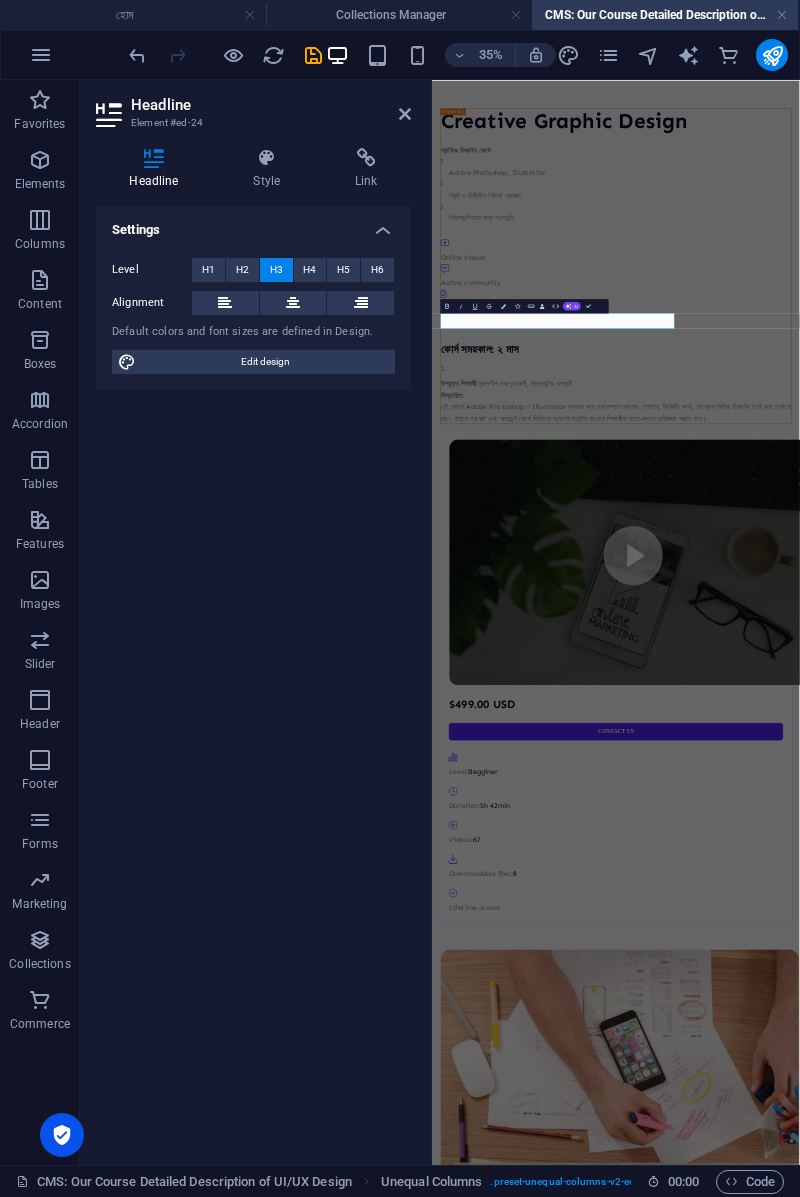 click on "Creative Graphic Design গ্রাফিক ডিজাইন কোর্স Adobe Photoshop, Illustrator প্রিন্ট ও ডিজিটাল মিডিয়া প্রজেক্ট ফ্রিল্যান্সিংয়ের জন্য প্রস্তুতি Online videos Active community Downloadable resources কোর্স সময়কাল: ২ মাস উপযুক্ত শিক্ষার্থী:  সৃজনশীল তরুণ/তরুণী, ফ্রিল্যান্সিং আগ্রহী বিস্তারিত: $499.00 USD Contact Us Level:  Begginer Duration:  5h 42min Videos:  67 Downloadable files:  8 Lifetime access What will you learn Lorem ipsum dolor sit amet consectetur Lorem ipsum dolor sit amet consectetur Lorem ipsum dolor sit amet consectetur Lorem ipsum dolor sit amet consectetur Lorem ipsum dolor sit amet consectetur" at bounding box center [957, 1944] 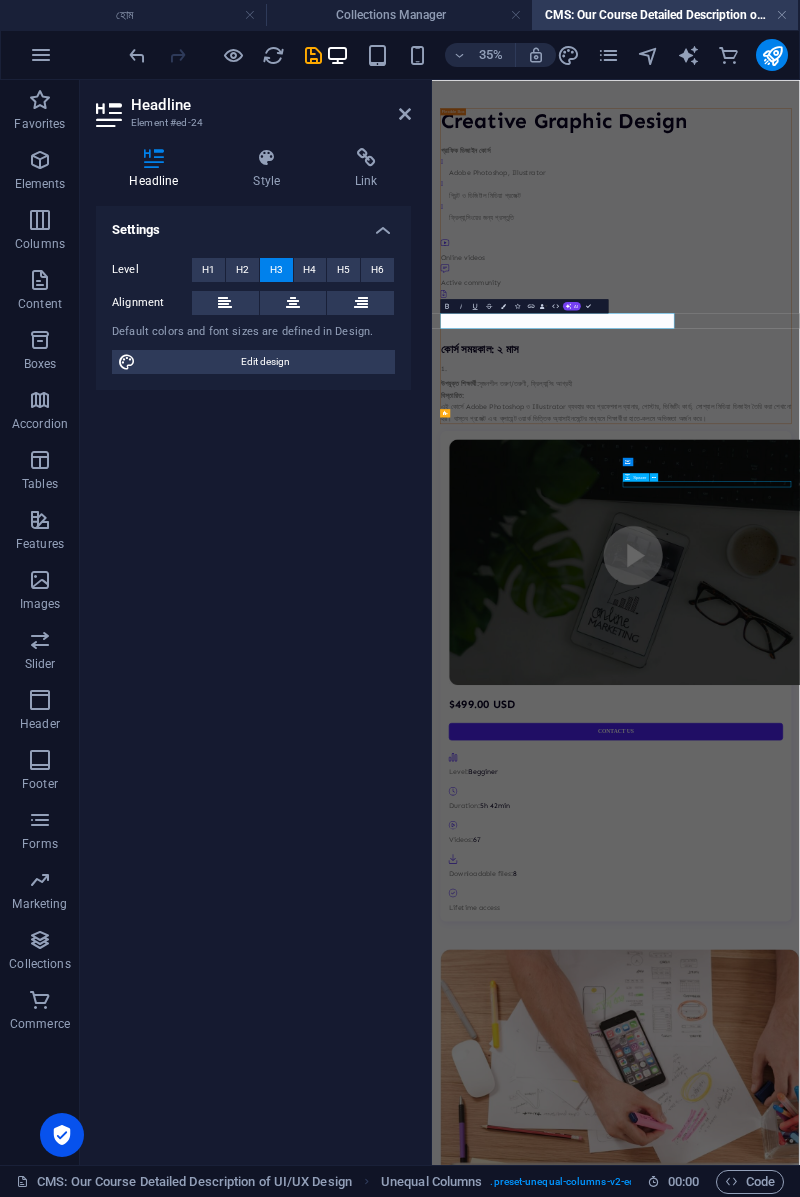 click on "What will you learn" at bounding box center [697, 3410] 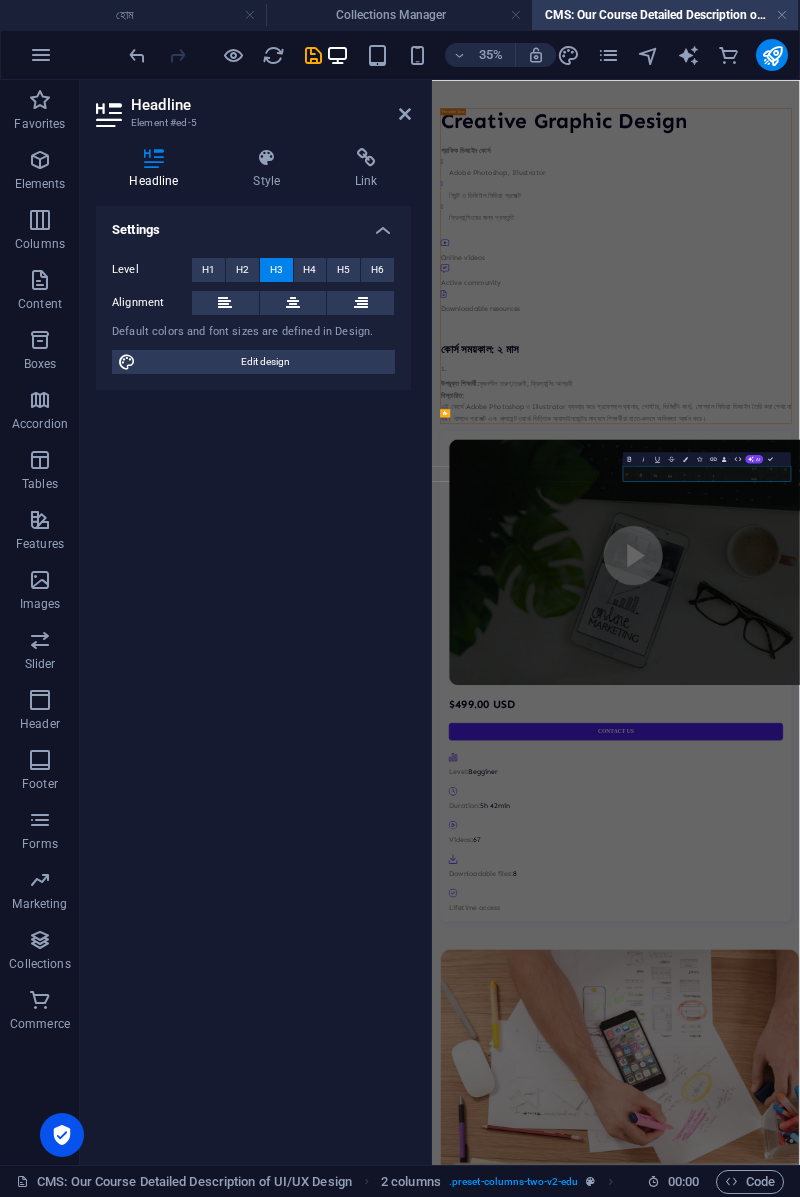click on "Lorem ipsum dolor sit amet consectetur Lorem ipsum dolor sit amet consectetur Lorem ipsum dolor sit amet consectetur Lorem ipsum dolor sit amet consectetur Lorem ipsum dolor sit amet consectetur" at bounding box center [697, 3549] 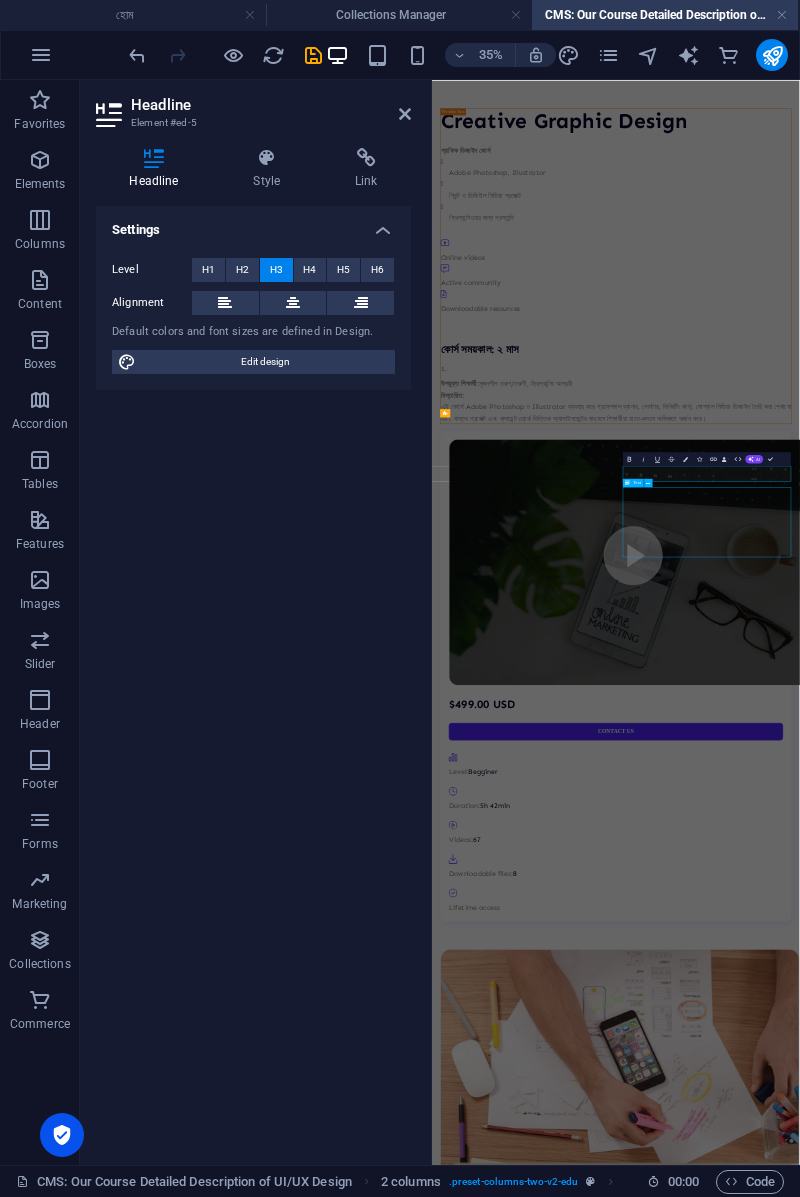click on "Lorem ipsum dolor sit amet consectetur Lorem ipsum dolor sit amet consectetur Lorem ipsum dolor sit amet consectetur Lorem ipsum dolor sit amet consectetur Lorem ipsum dolor sit amet consectetur" at bounding box center [697, 3549] 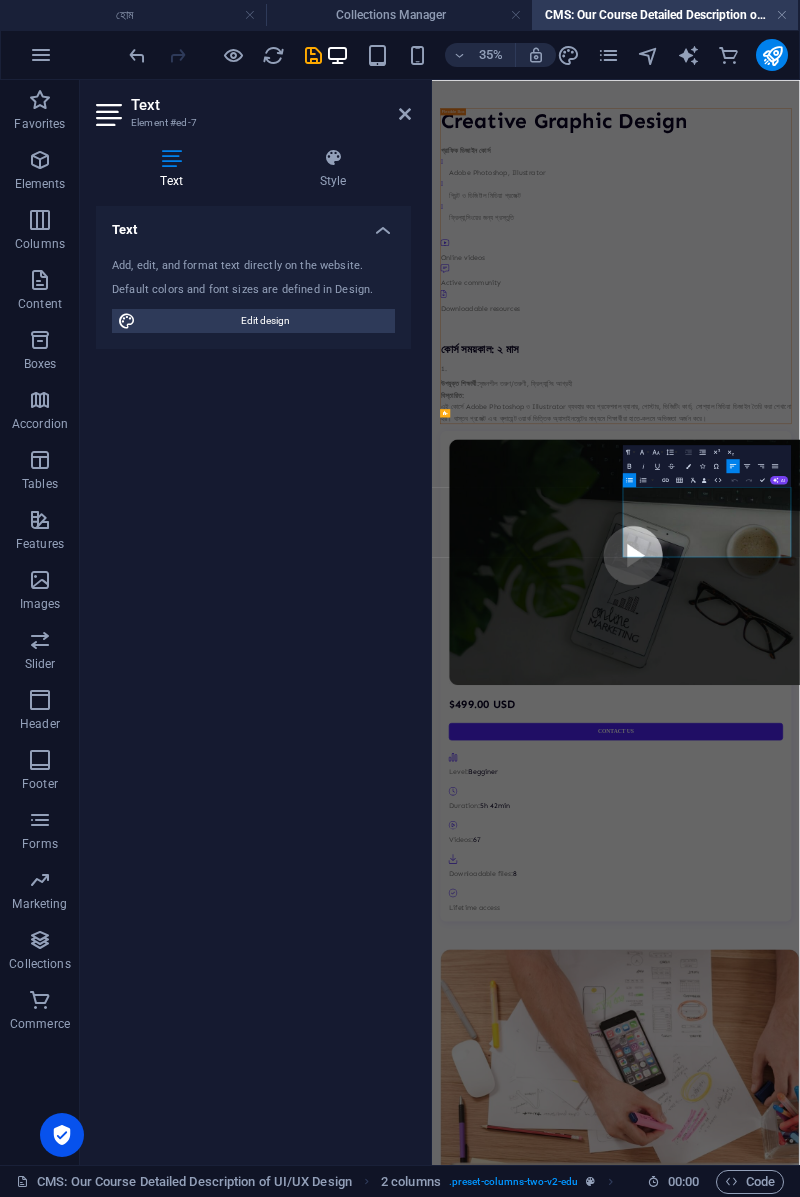 click on "Lorem ipsum dolor sit amet consectetur" at bounding box center (709, 3509) 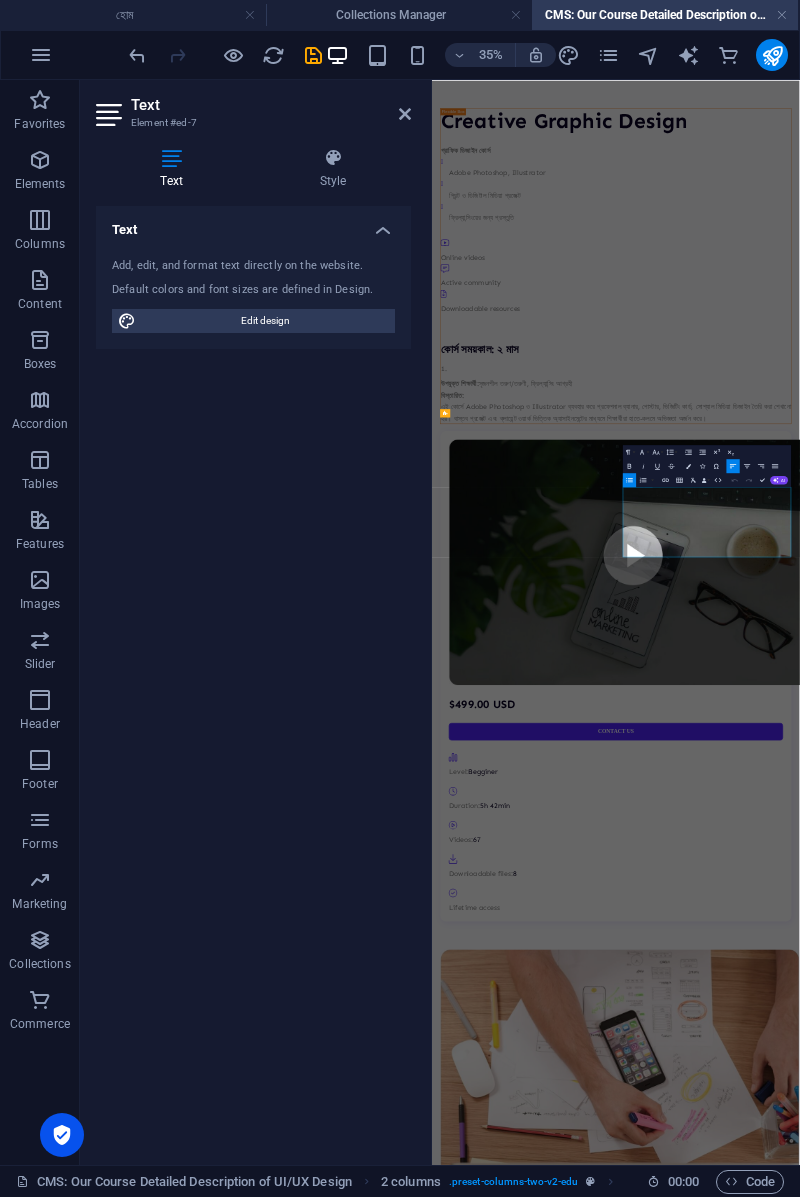 click on "Lorem ipsum dolor sit amet consectetur" at bounding box center [709, 3509] 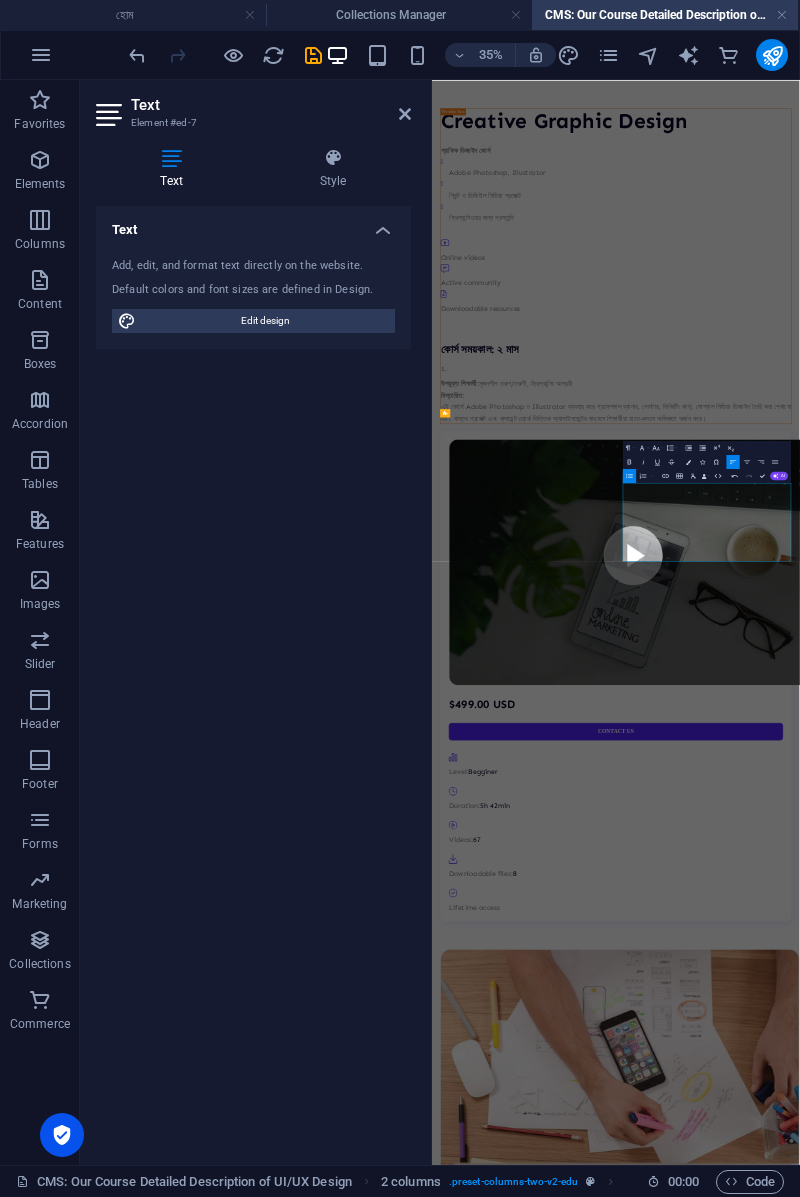 click on "গ্রাফিক ডিজাইন কোর্স" at bounding box center [550, 3465] 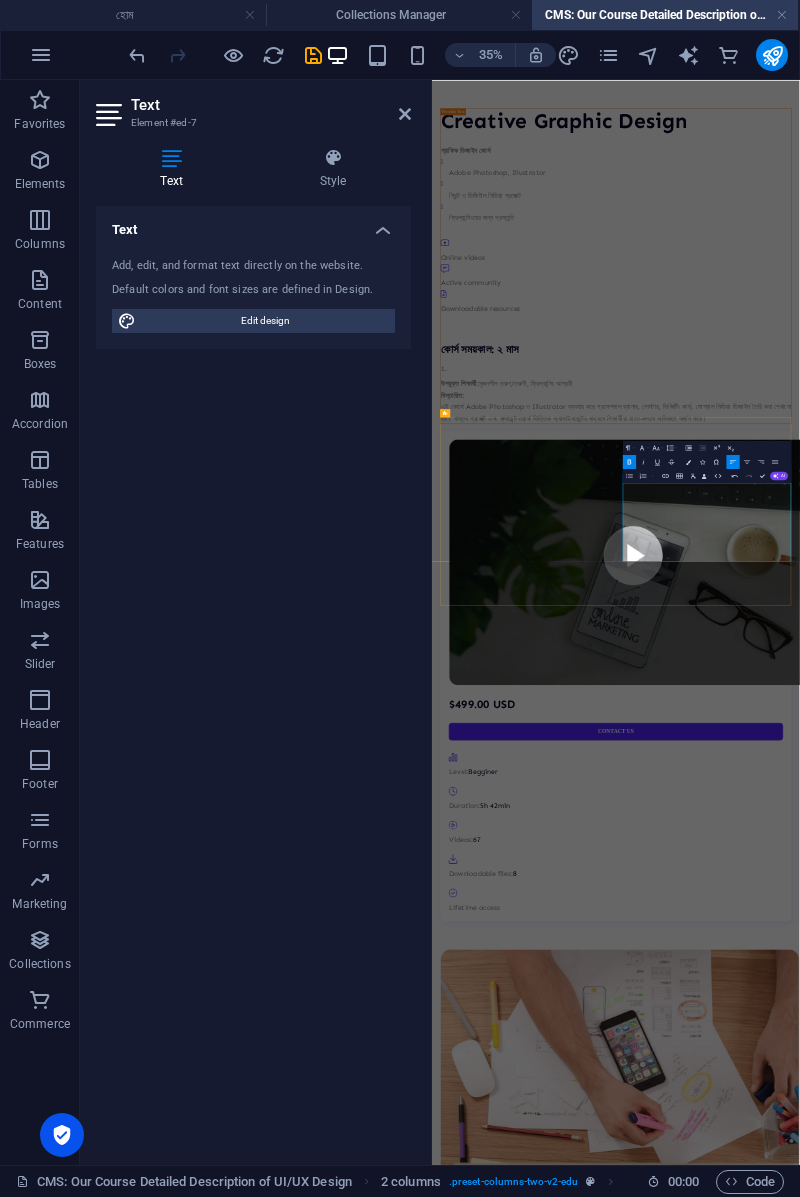 click on "গ্রাফিক ডিজাইন কোর্স Adobe Photoshop, Illustrator প্রিন্ট ও ডিজিটাল মিডিয়া প্রজেক্ট ফ্রিল্যান্সিংয়ের জন্য প্রস্তুতি" at bounding box center (697, 3561) 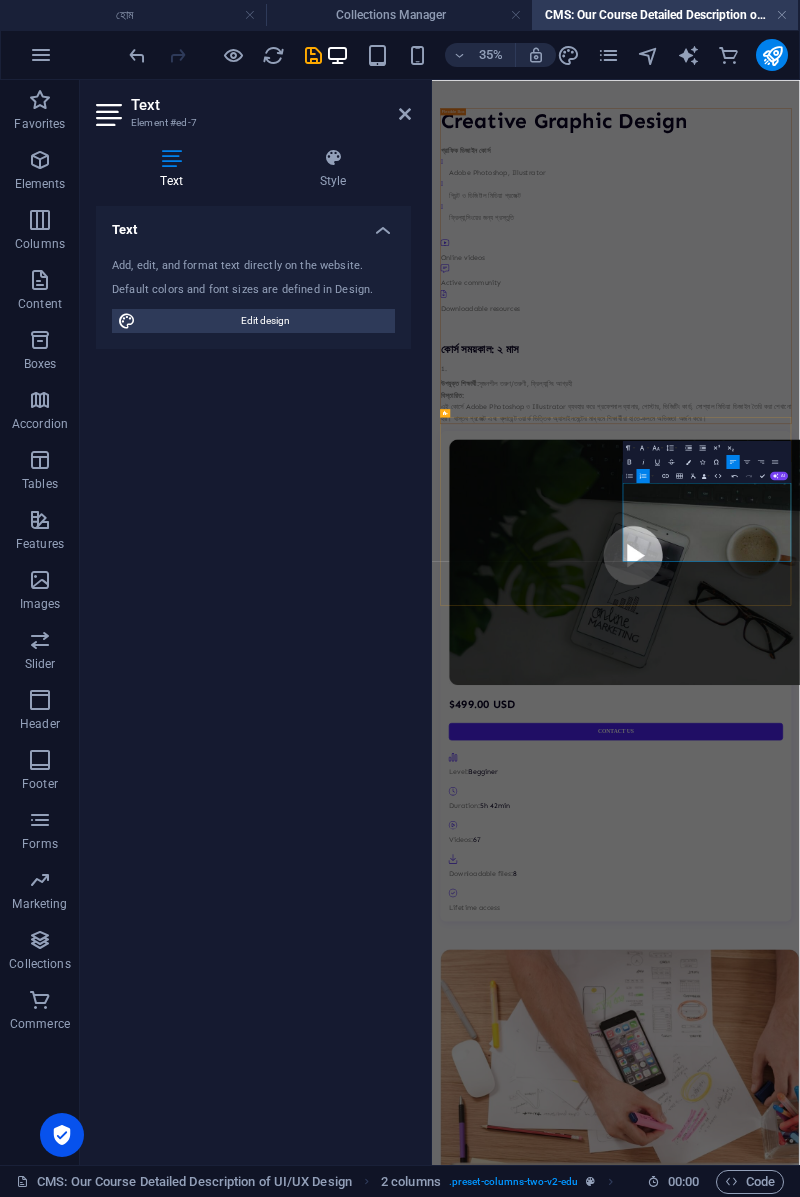 type 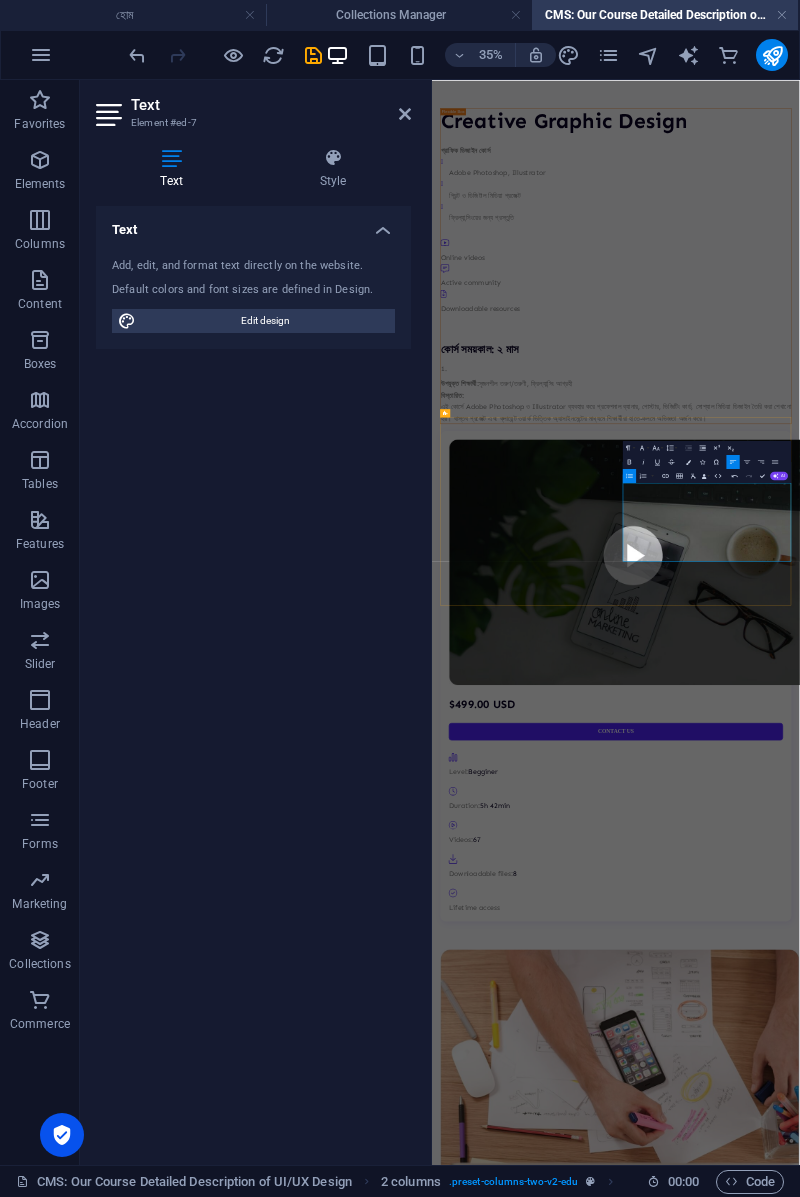 click on "Adobe Photoshop, Illustrator" at bounding box center [709, 3513] 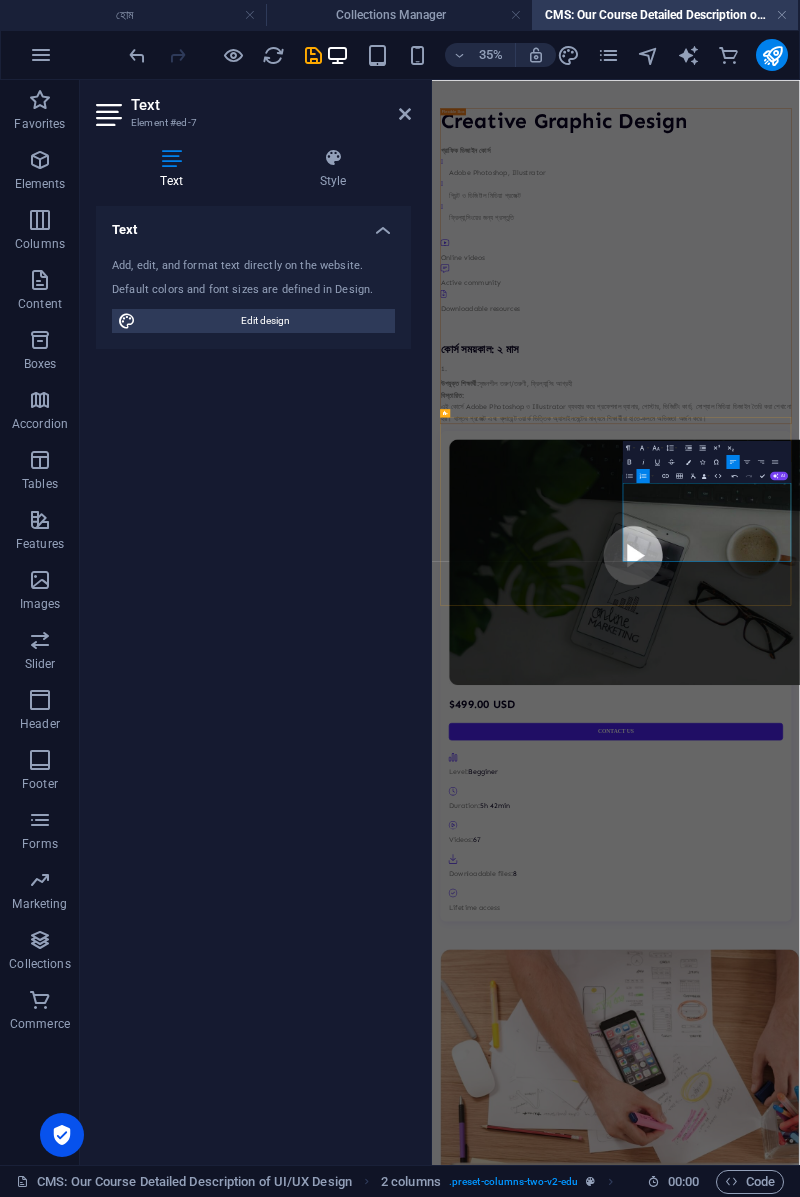 click 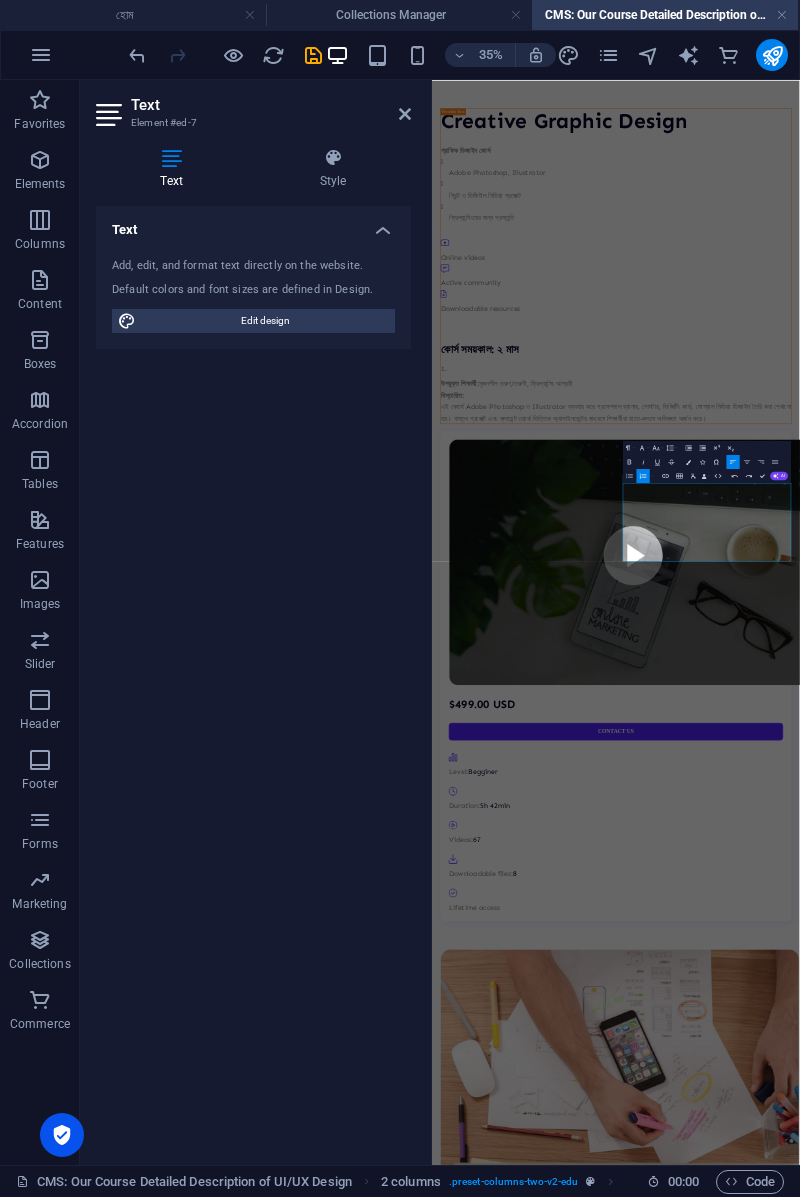 click on "Adobe Photoshop, Illustrator" at bounding box center [709, 3513] 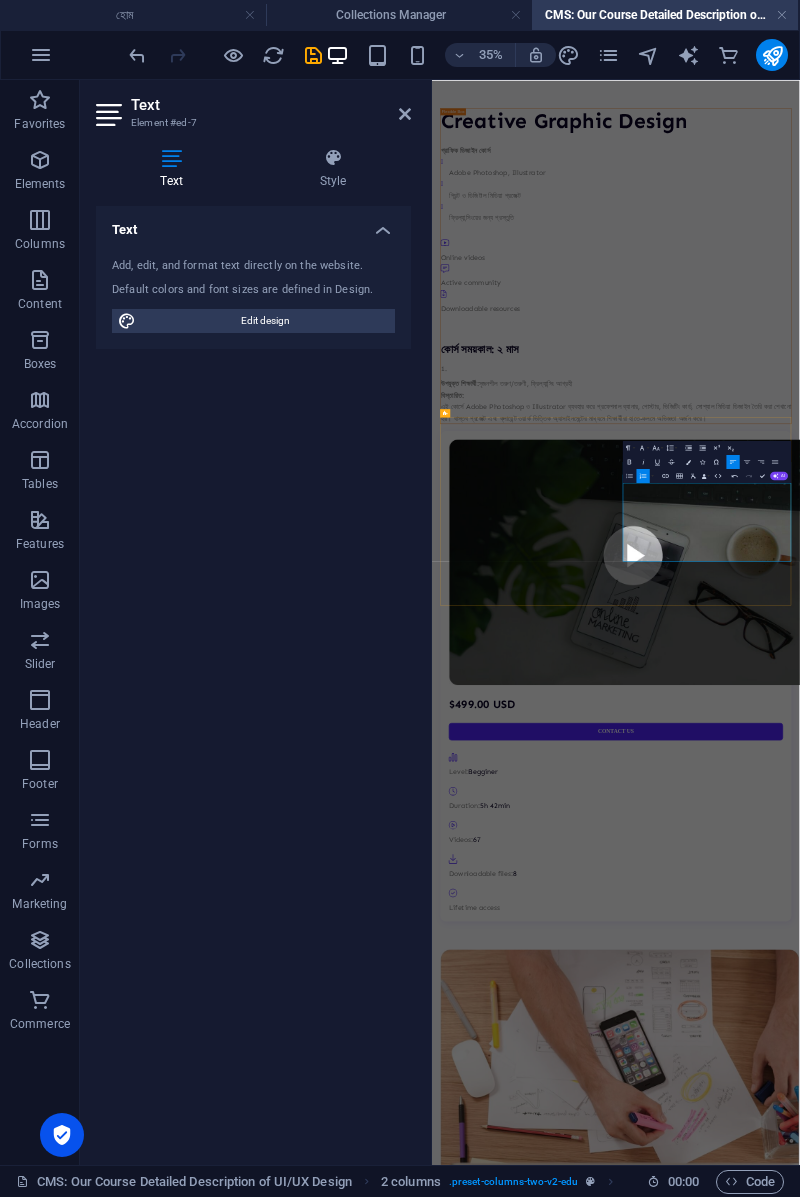 click on "Adobe Photoshop, Illustrator" at bounding box center (709, 3513) 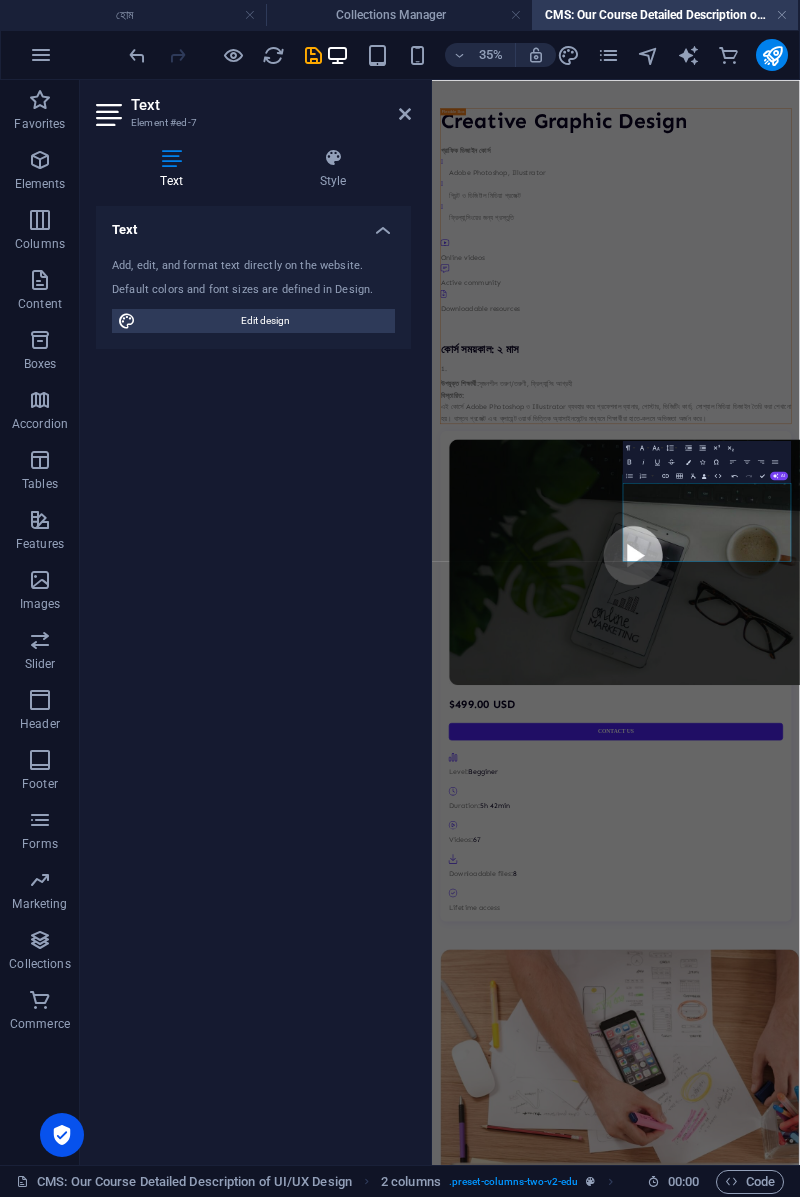 click on "Creative Graphic Design গ্রাফিক ডিজাইন কোর্স Adobe Photoshop, Illustrator প্রিন্ট ও ডিজিটাল মিডিয়া প্রজেক্ট ফ্রিল্যান্সিংয়ের জন্য প্রস্তুতি Online videos Active community Downloadable resources কোর্স সময়কাল: ২ মাস উপযুক্ত শিক্ষার্থী:  সৃজনশীল তরুণ/তরুণী, ফ্রিল্যান্সিং আগ্রহী বিস্তারিত: $499.00 USD Contact Us Level:  Begginer Duration:  5h 42min Videos:  67 Downloadable files:  8 Lifetime access What will you learn    Adobe Photoshop, Illustrator প্রিন্ট ও ডিজিটাল মিডিয়া প্রজেক্ট ফ্রিল্যান্সিংয়ের জন্য প্রস্তুতি" at bounding box center [957, 1956] 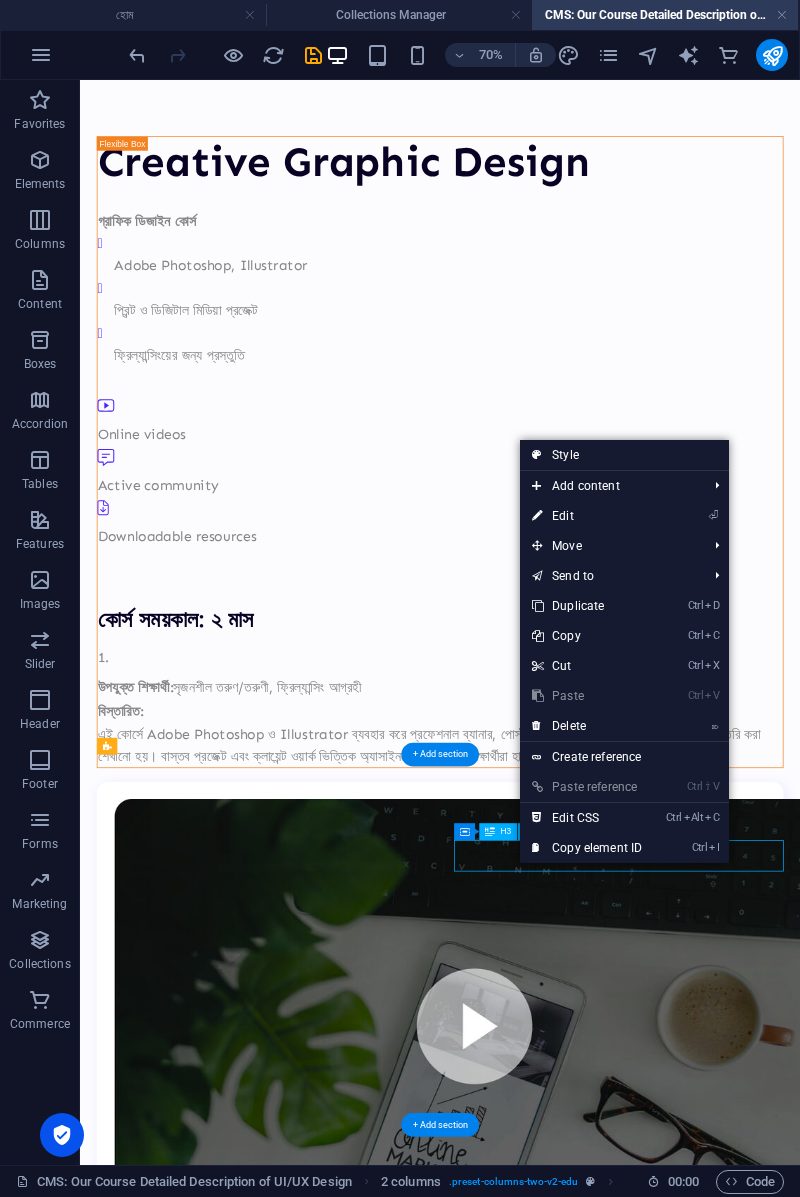 click on "What will you learn" at bounding box center [339, 3396] 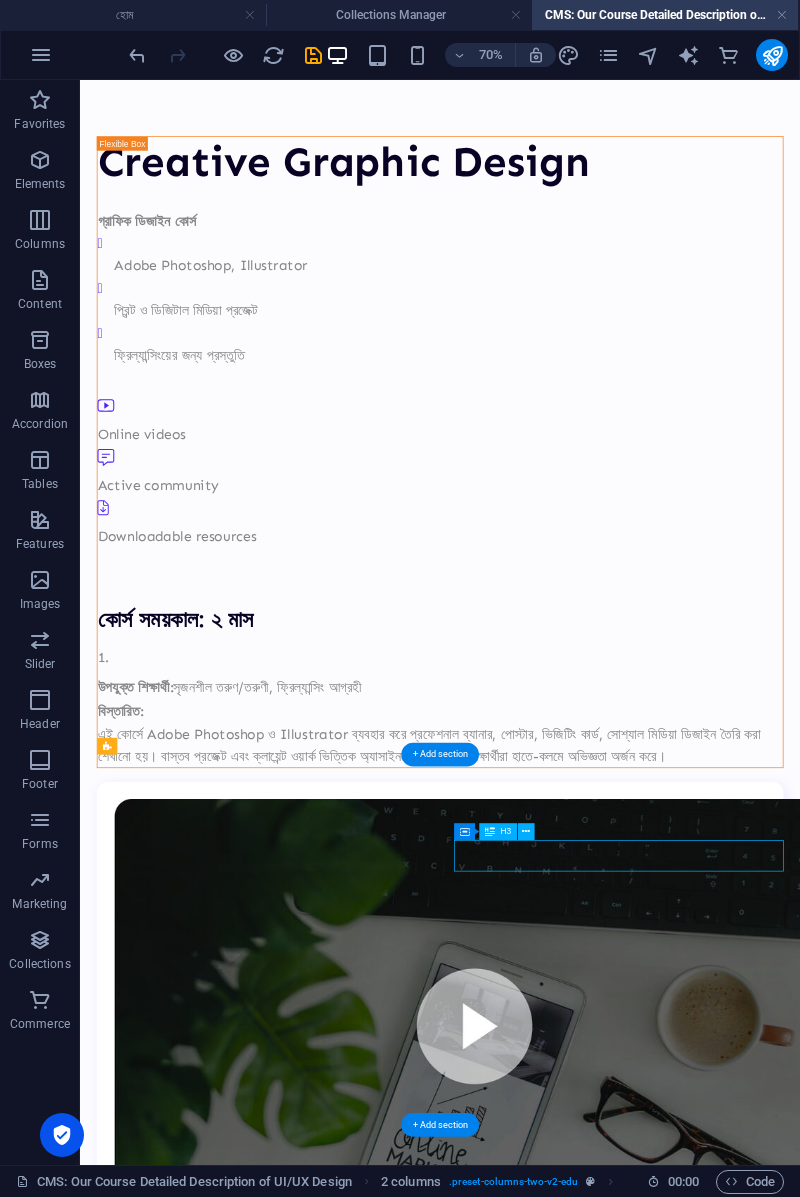 click on "What will you learn" at bounding box center (339, 3396) 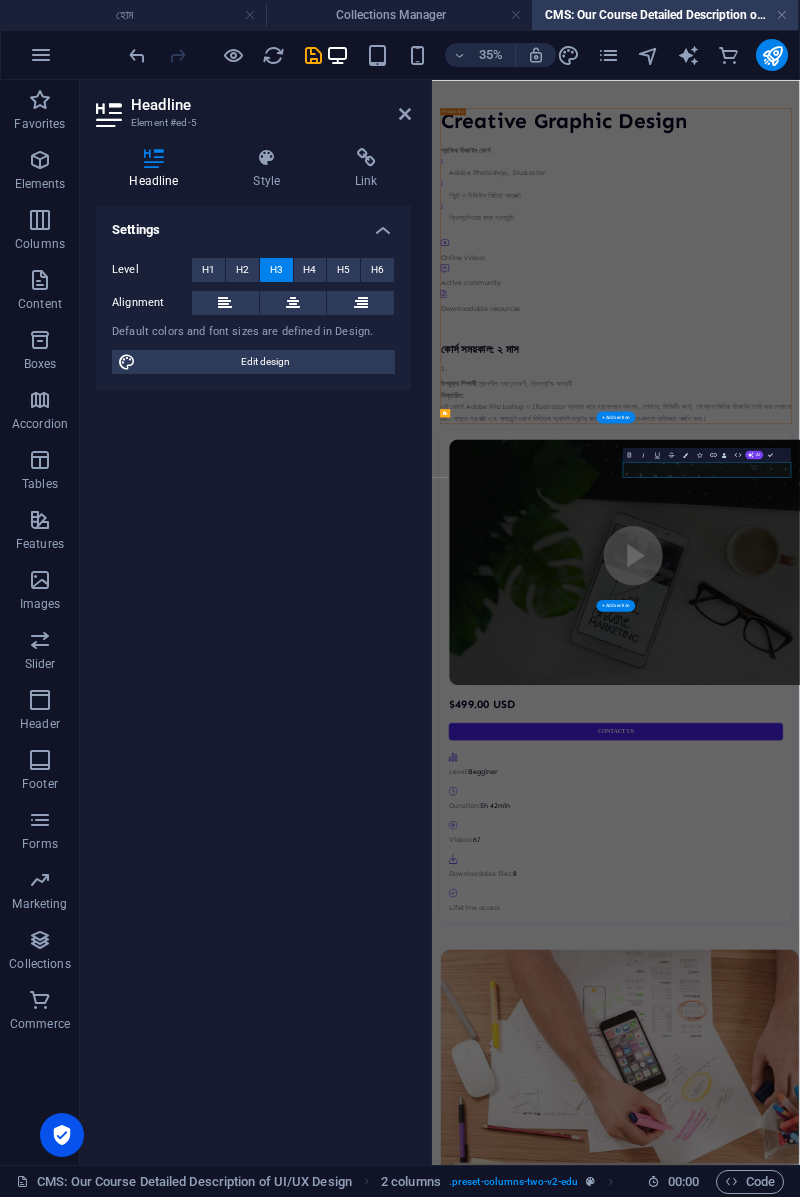 click on "What will you learn" at bounding box center (697, 3410) 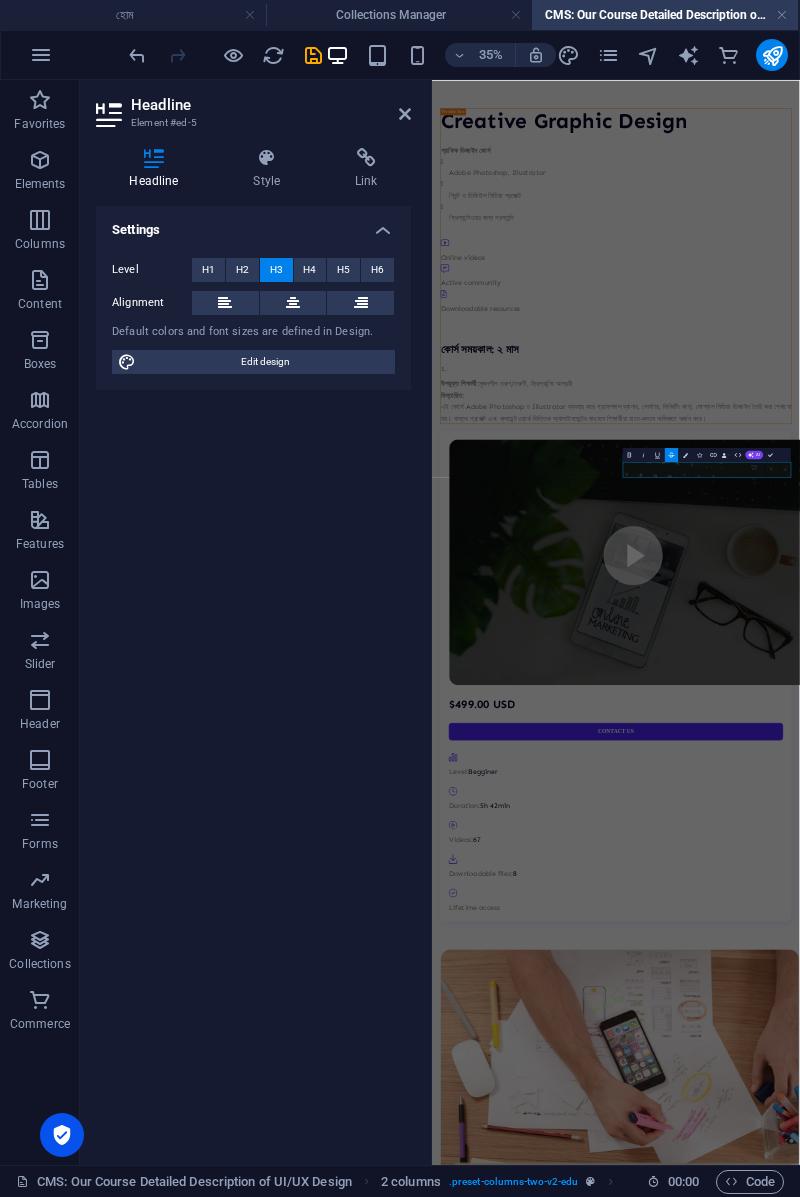 click on "What will you learn" at bounding box center [606, 3410] 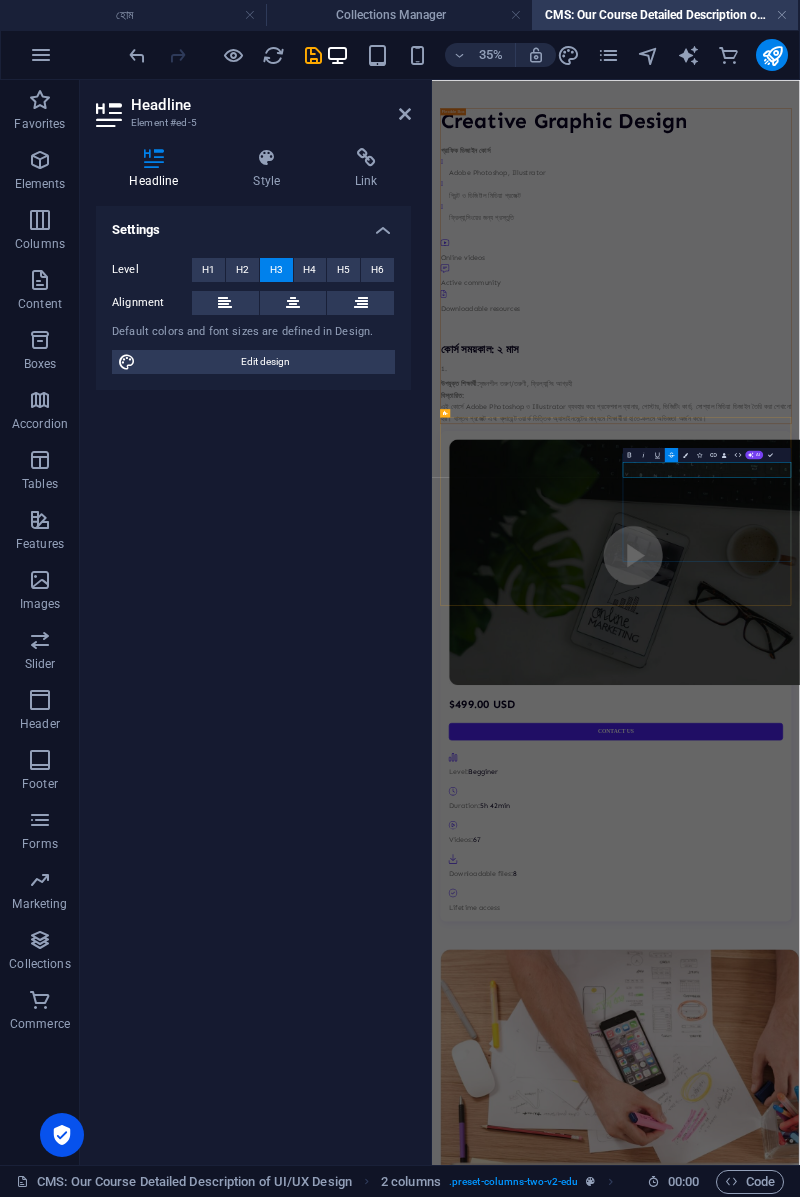 click on "What will you learn" at bounding box center (606, 3410) 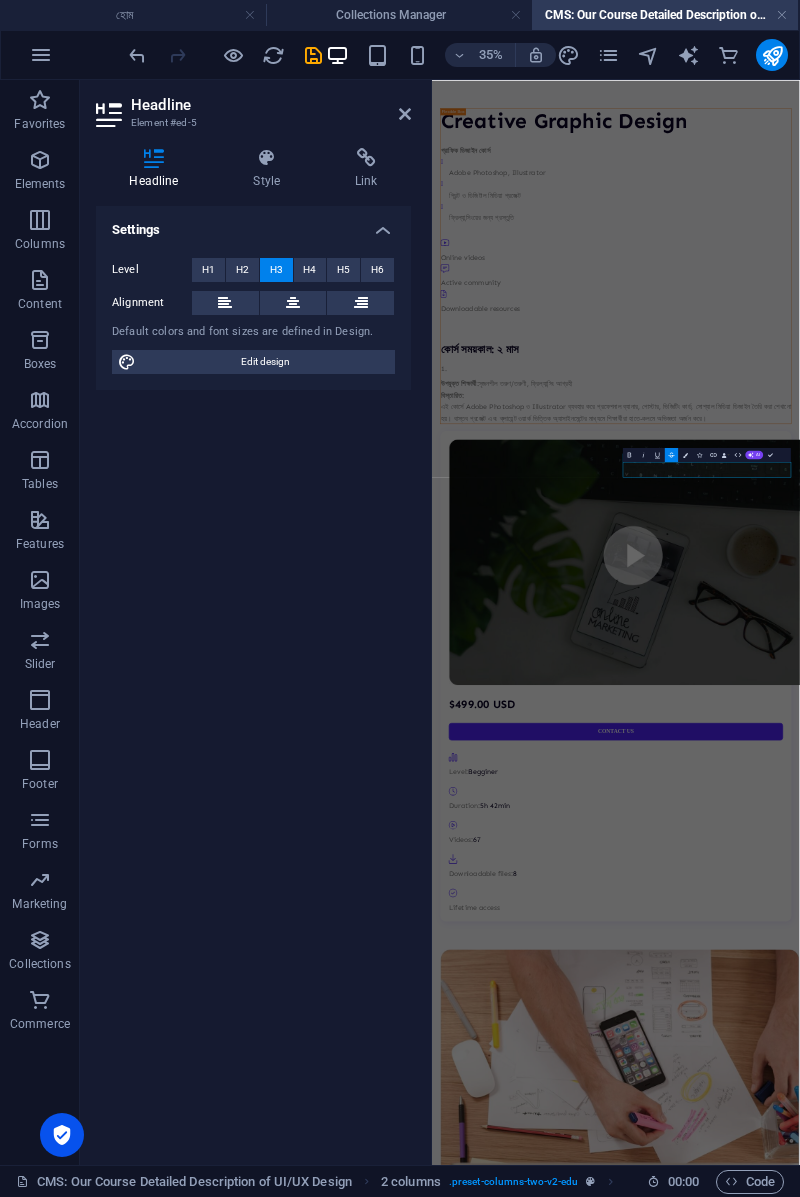 click on "What will yo" at bounding box center (553, 3410) 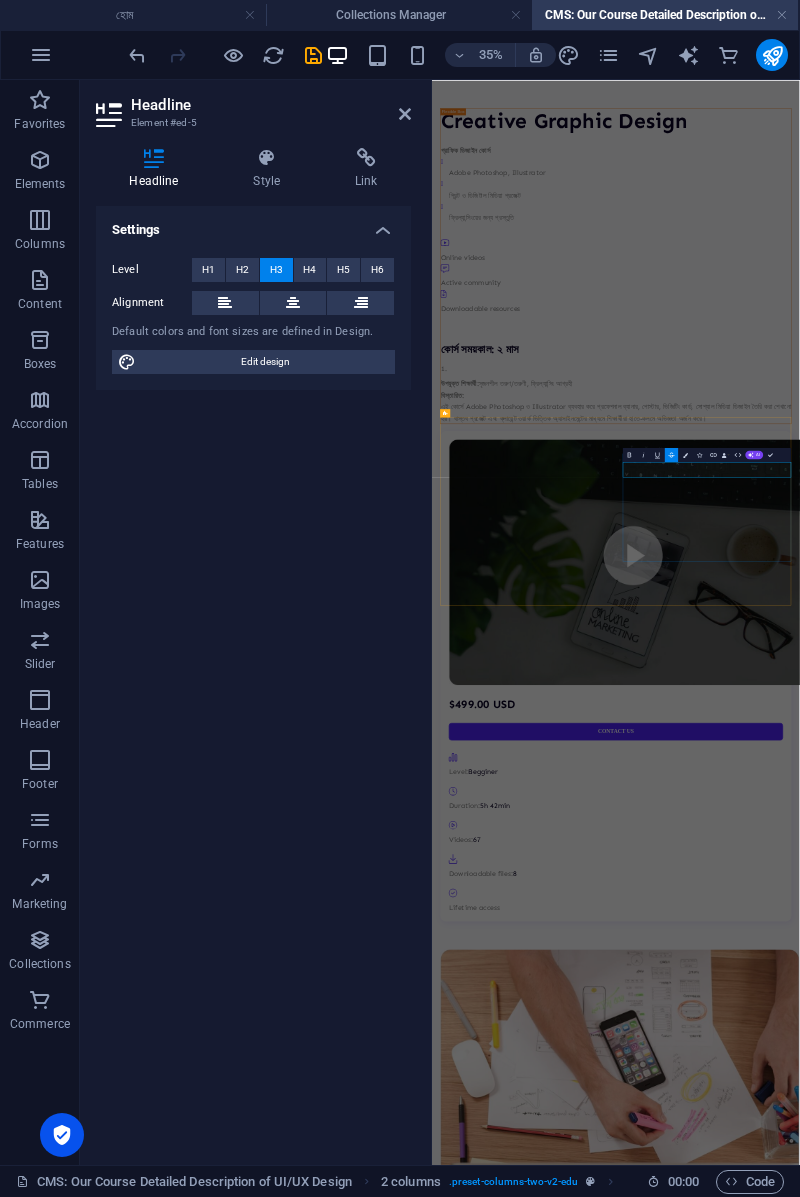 click on "গ্রাফিক ডিজাইন কোর্স    Adobe Photoshop, Illustrator প্রিন্ট ও ডিজিটাল মিডিয়া প্রজেক্ট ফ্রিল্যান্সিংয়ের জন্য প্রস্তুতি" at bounding box center [957, 3118] 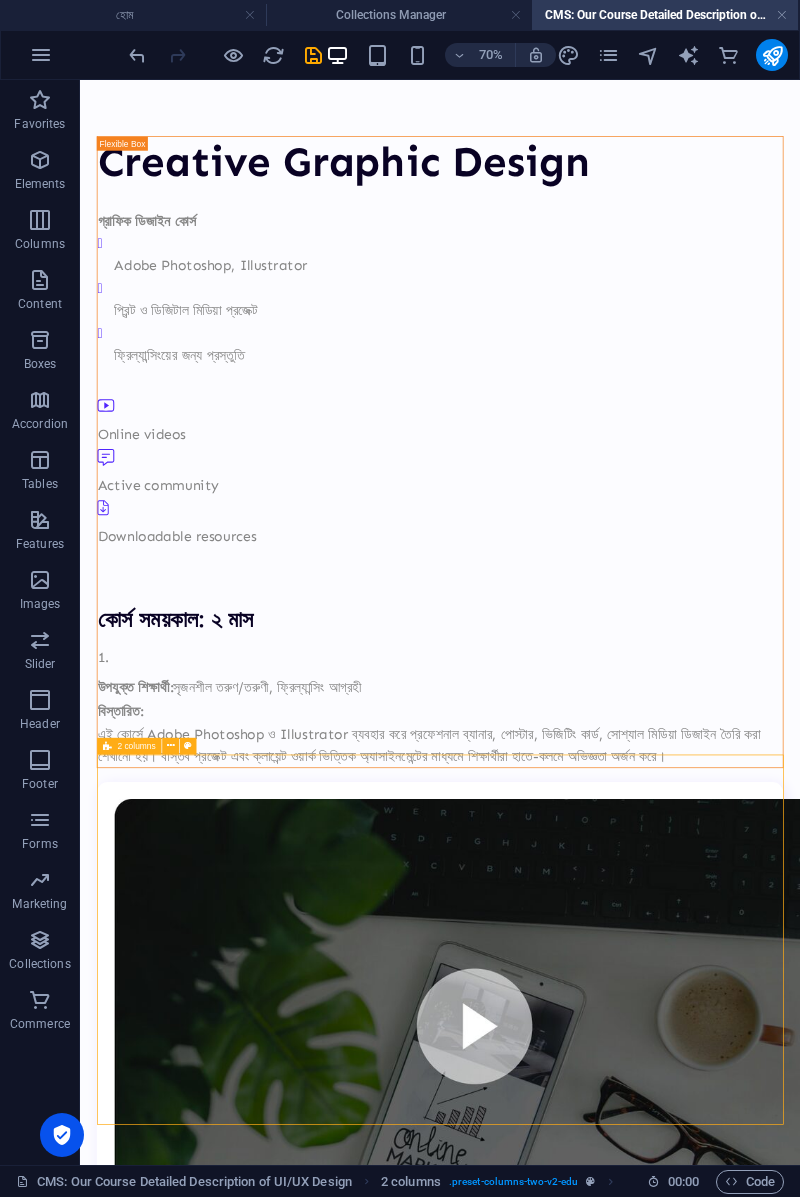 click on "গ্রাফিক ডিজাইন কোর্স" at bounding box center [339, 3396] 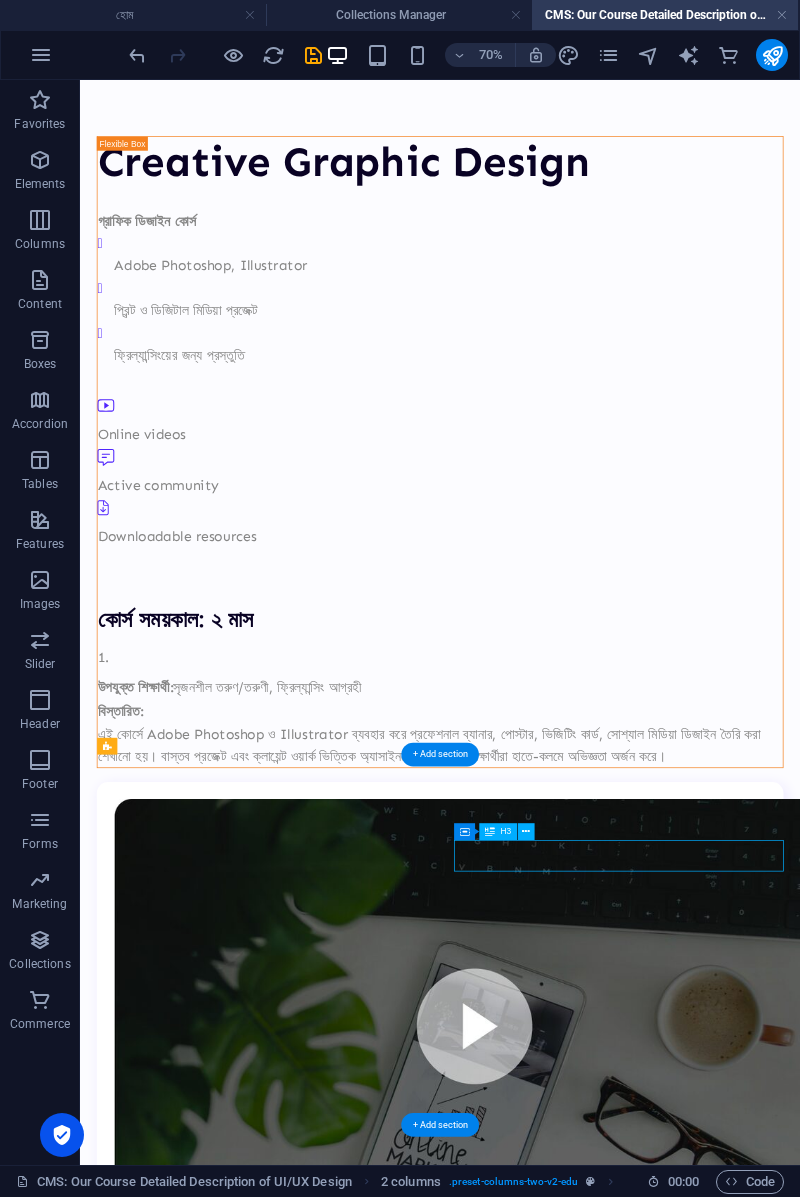 click on "গ্রাফিক ডিজাইন কোর্স" at bounding box center (339, 3396) 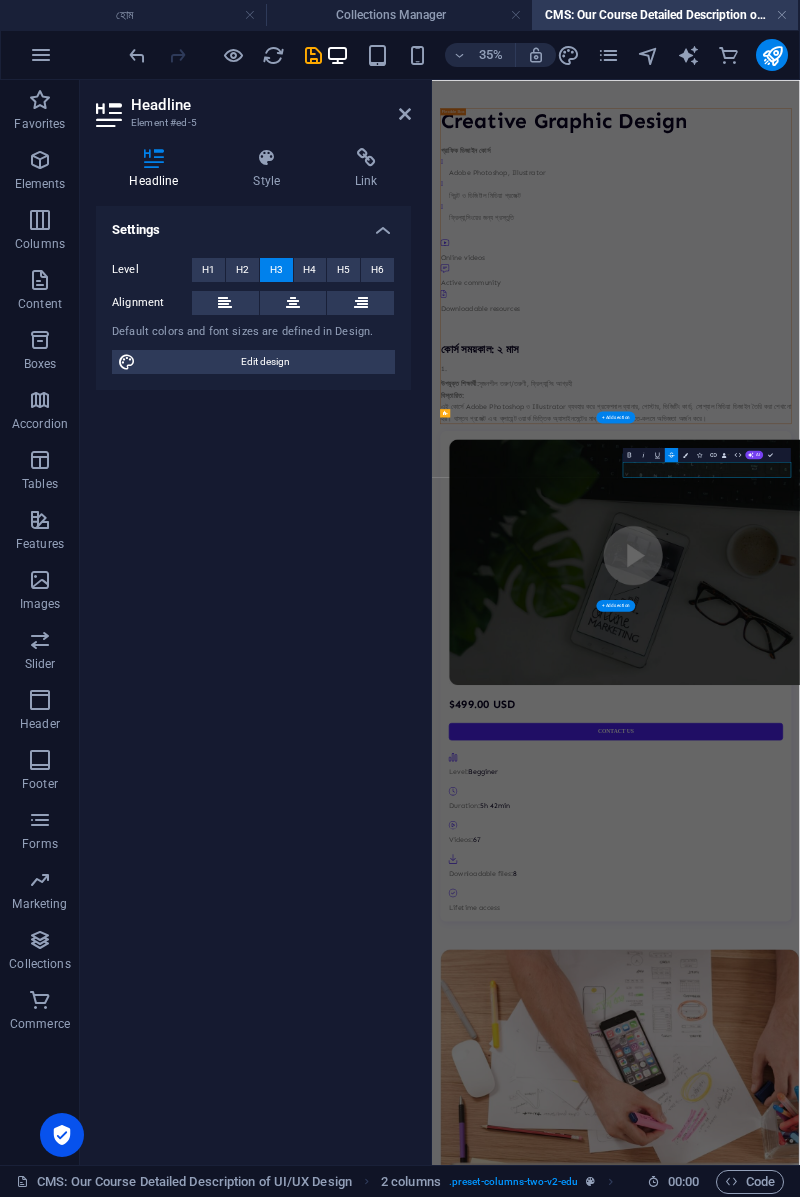 click 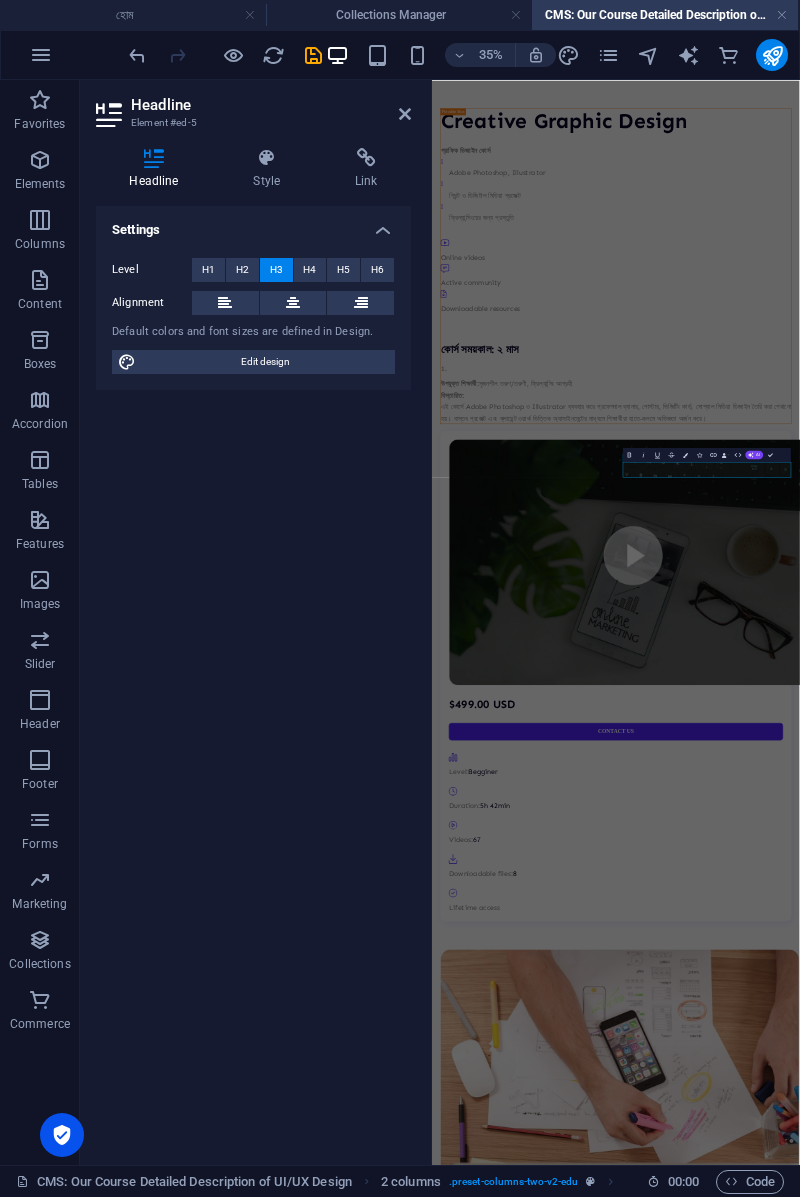 click on "Creative Graphic Design গ্রাফিক ডিজাইন কোর্স Adobe Photoshop, Illustrator প্রিন্ট ও ডিজিটাল মিডিয়া প্রজেক্ট ফ্রিল্যান্সিংয়ের জন্য প্রস্তুতি Online videos Active community Downloadable resources কোর্স সময়কাল: ২ মাস উপযুক্ত শিক্ষার্থী:  সৃজনশীল তরুণ/তরুণী, ফ্রিল্যান্সিং আগ্রহী বিস্তারিত: $499.00 USD Contact Us Level:  Begginer Duration:  5h 42min Videos:  67 Downloadable files:  8 Lifetime access গ্রাফিক ডিজাইন কোর্স    Adobe Photoshop, Illustrator প্রিন্ট ও ডিজিটাল মিডিয়া প্রজেক্ট ফ্রিল্যান্সিংয়ের জন্য প্রস্তুতি" at bounding box center [957, 1956] 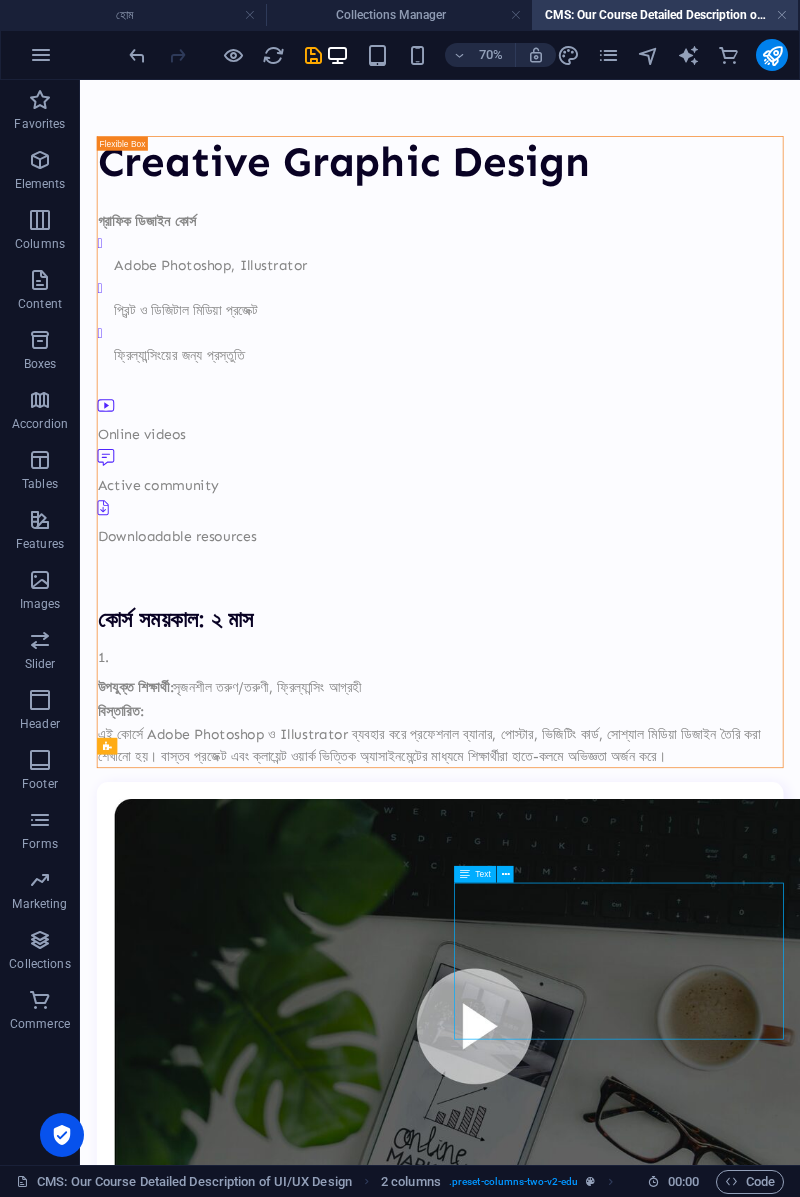 click on "Adobe Photoshop, Illustrator প্রিন্ট ও ডিজিটাল মিডিয়া প্রজেক্ট ফ্রিল্যান্সিংয়ের জন্য প্রস্তুতি" at bounding box center [339, 3547] 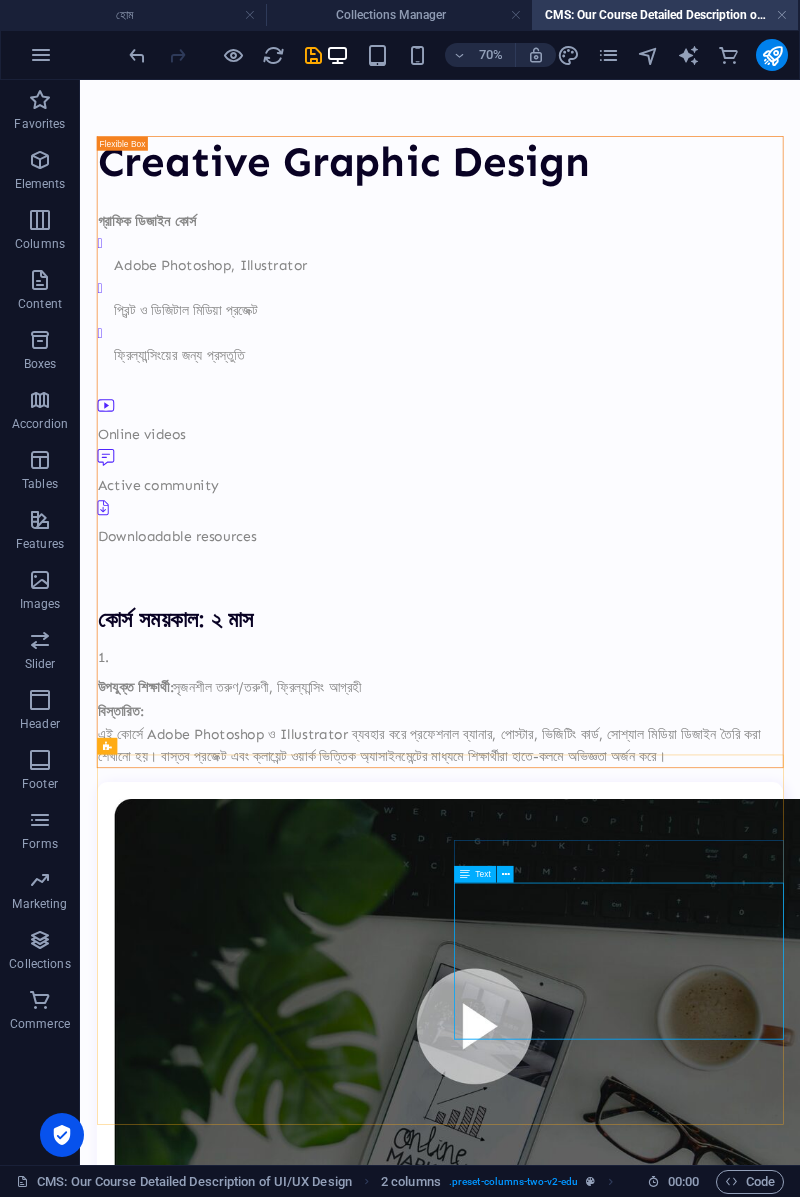 click at bounding box center [465, 873] 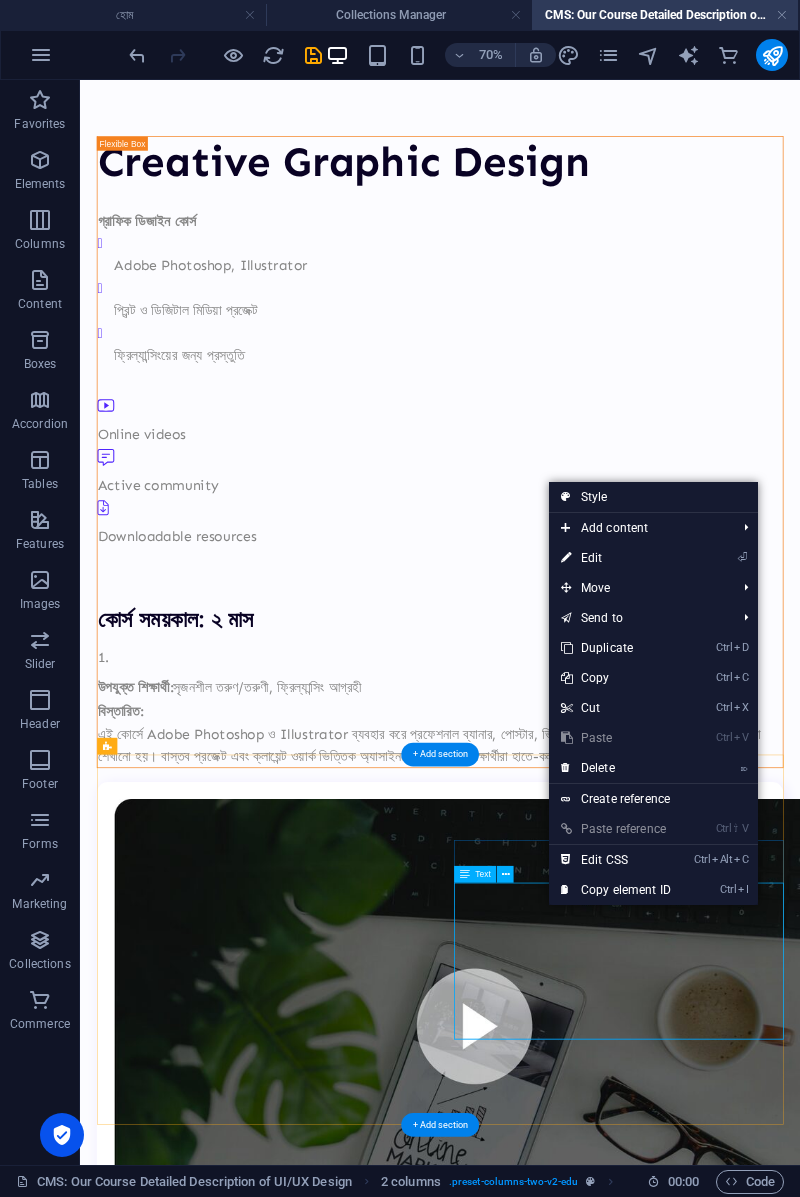 click on "⏎  Edit" at bounding box center (616, 558) 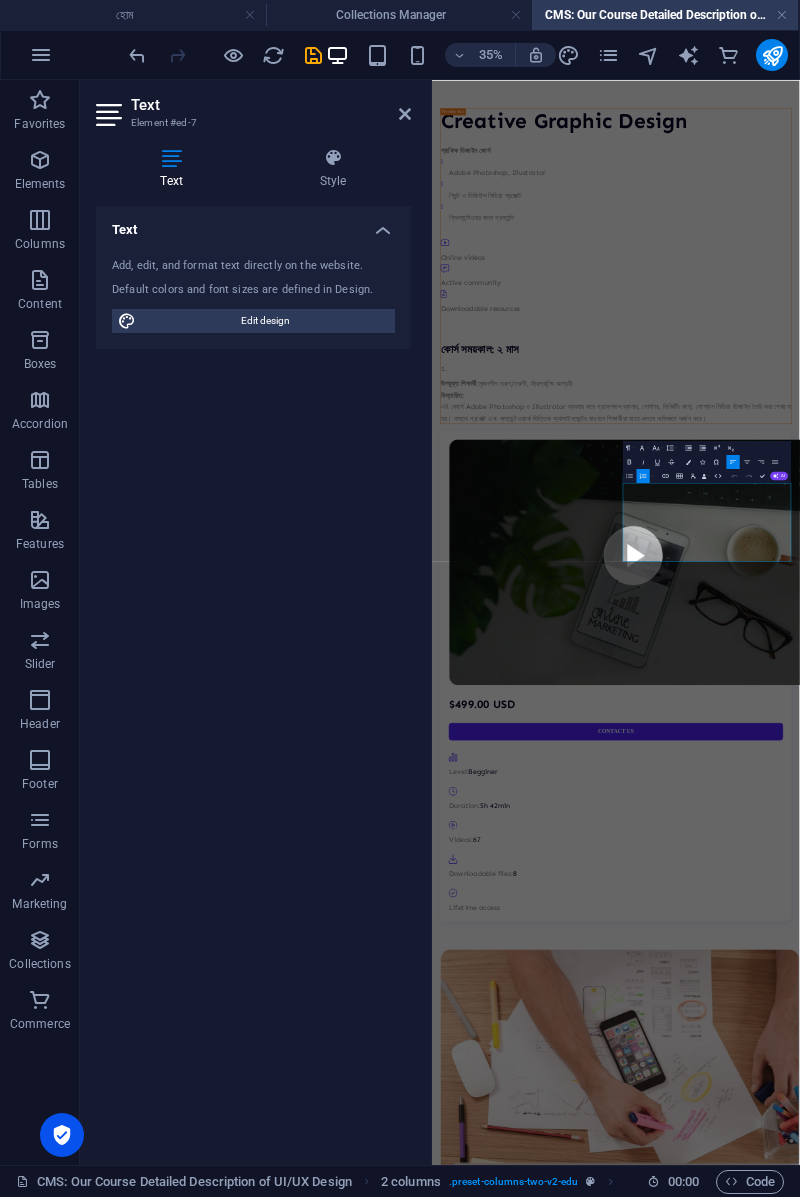 click 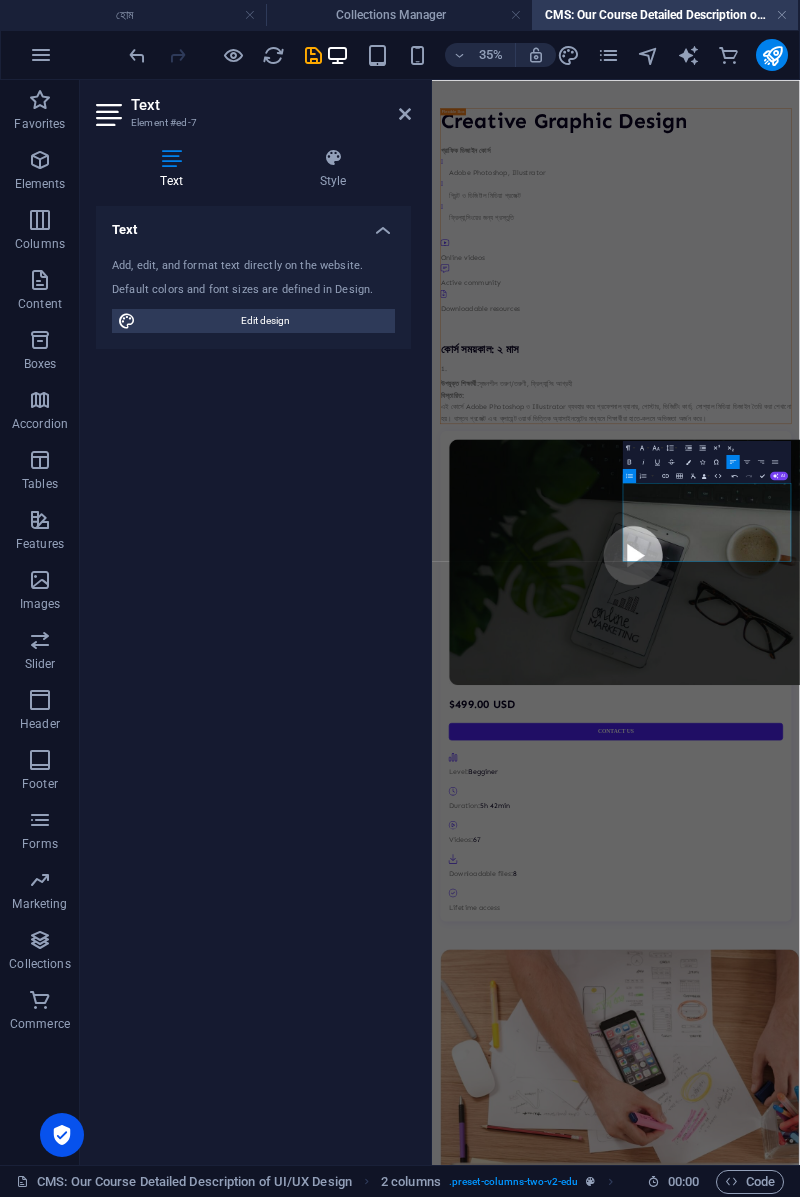 type 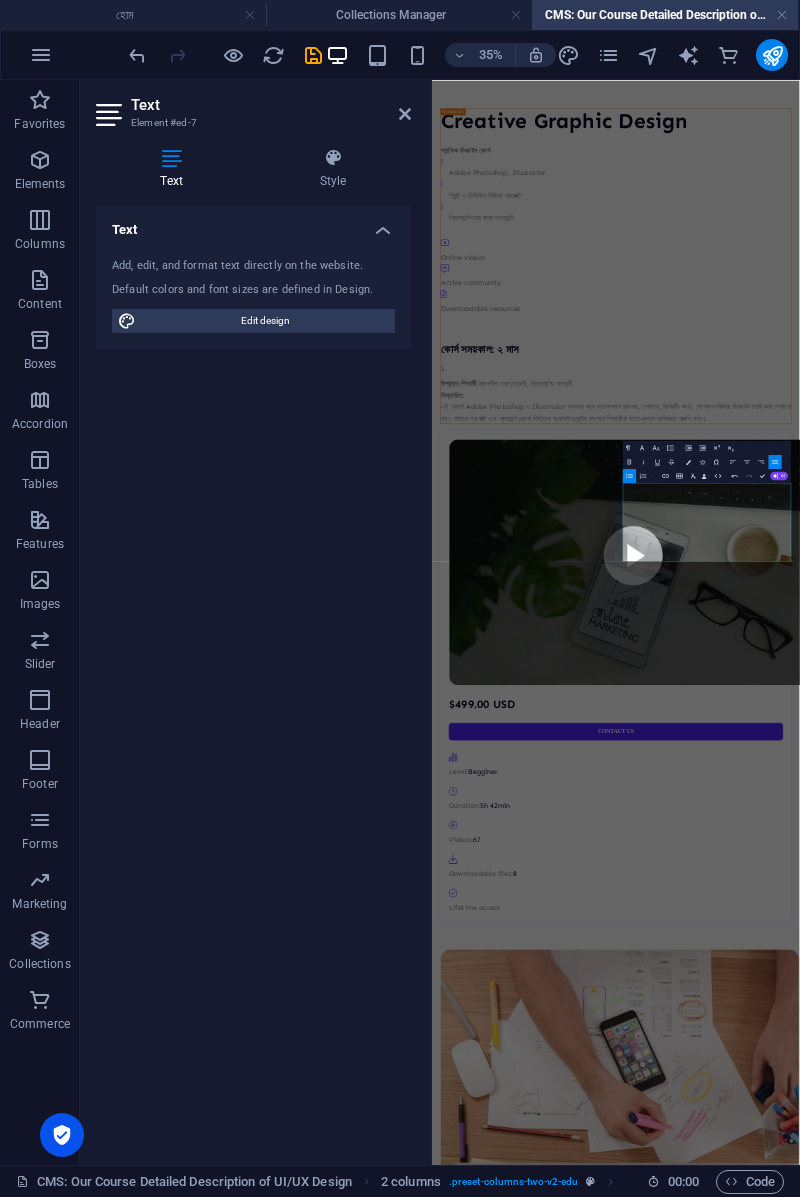 click 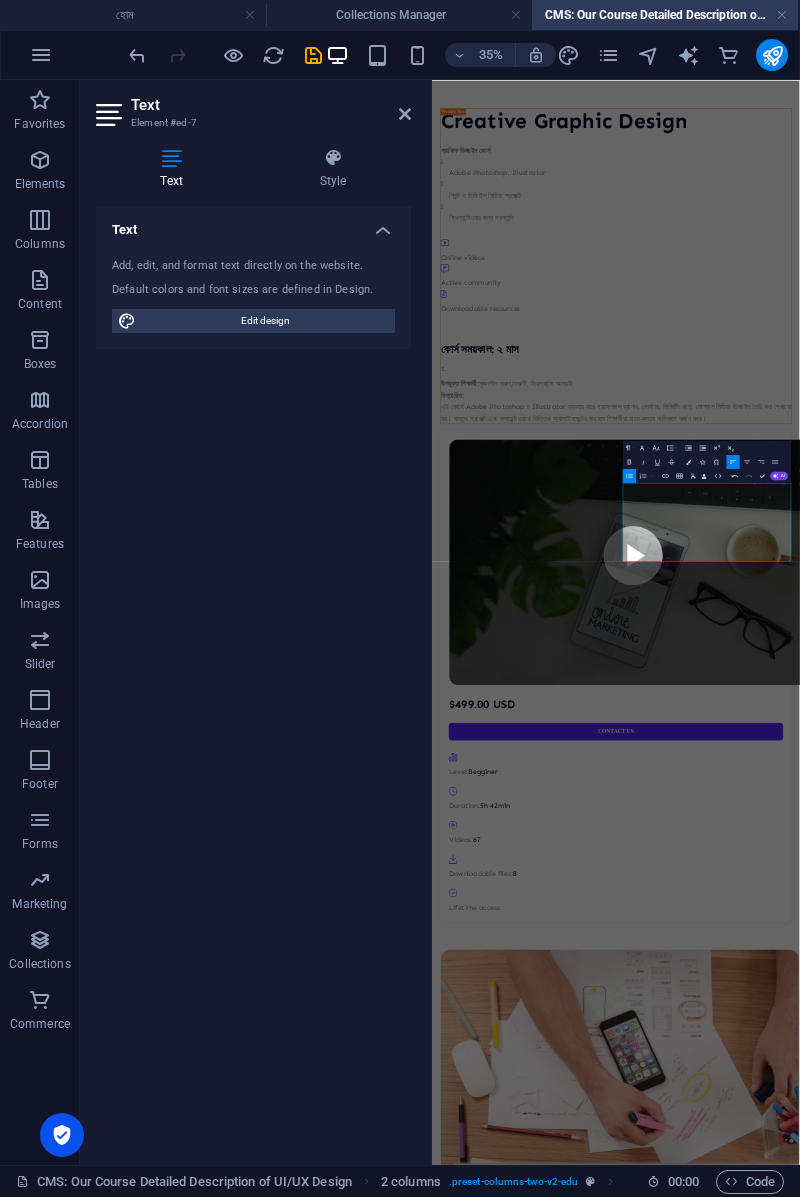 click on "প্রিন্ট ও ডিজিটাল মিডিয়া প্রজেক্ট" at bounding box center [721, 3577] 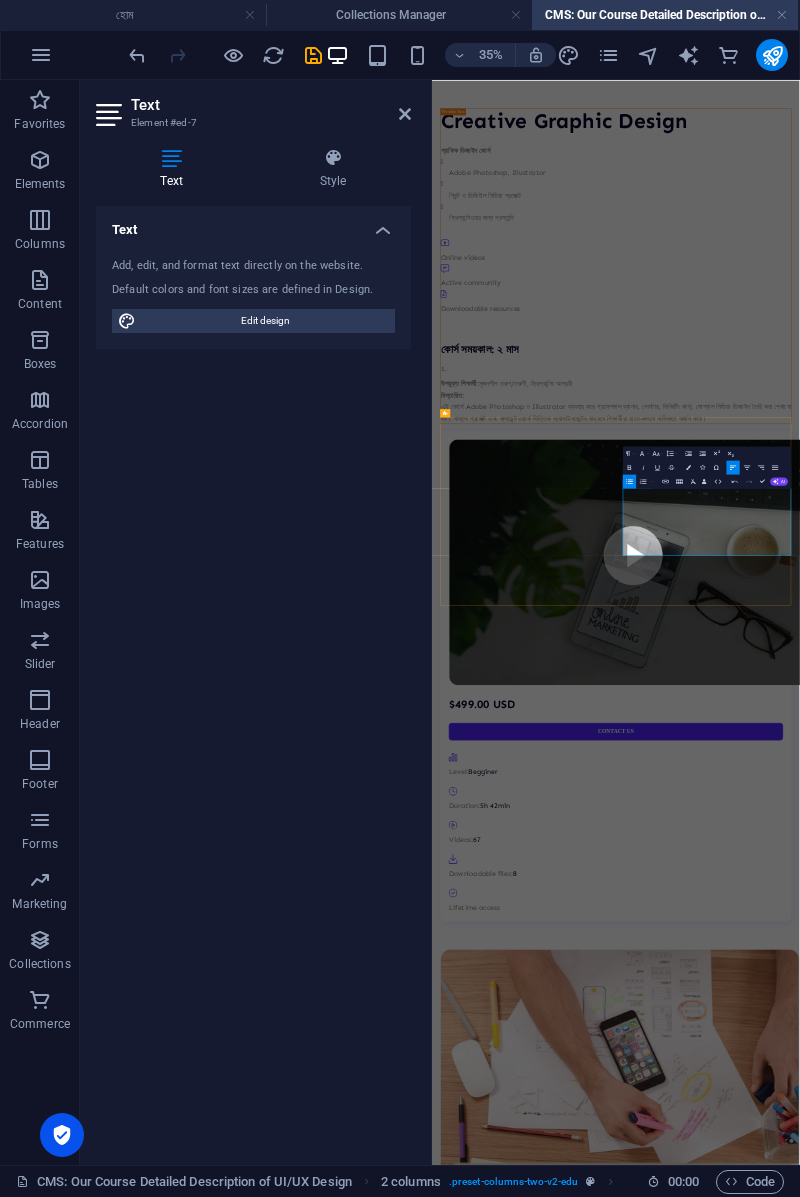 click 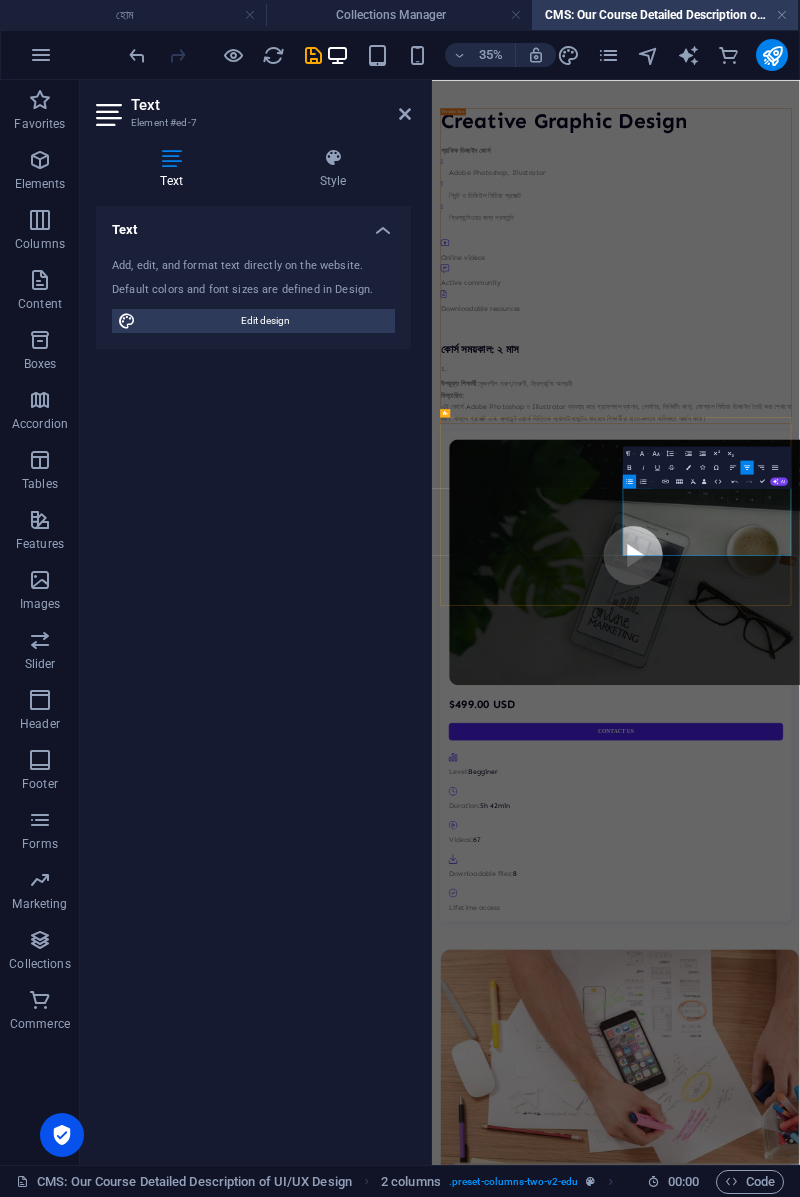 click 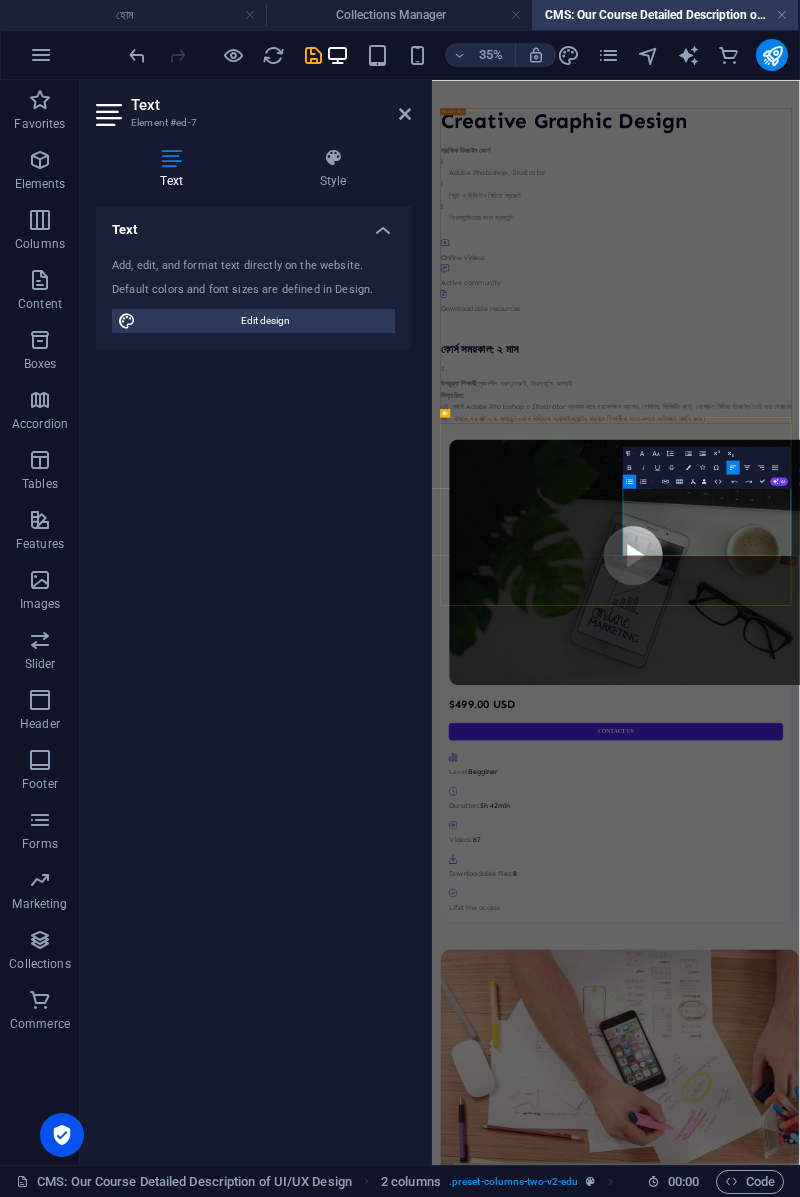 click 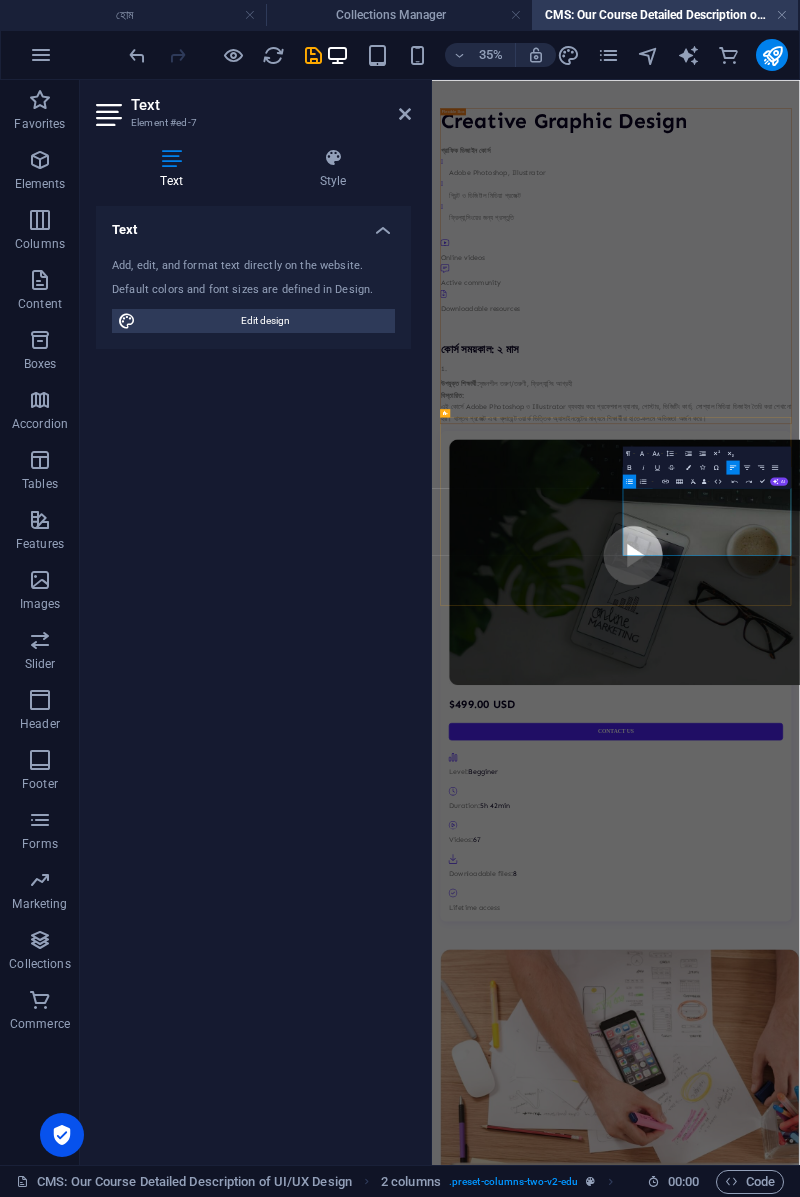 click 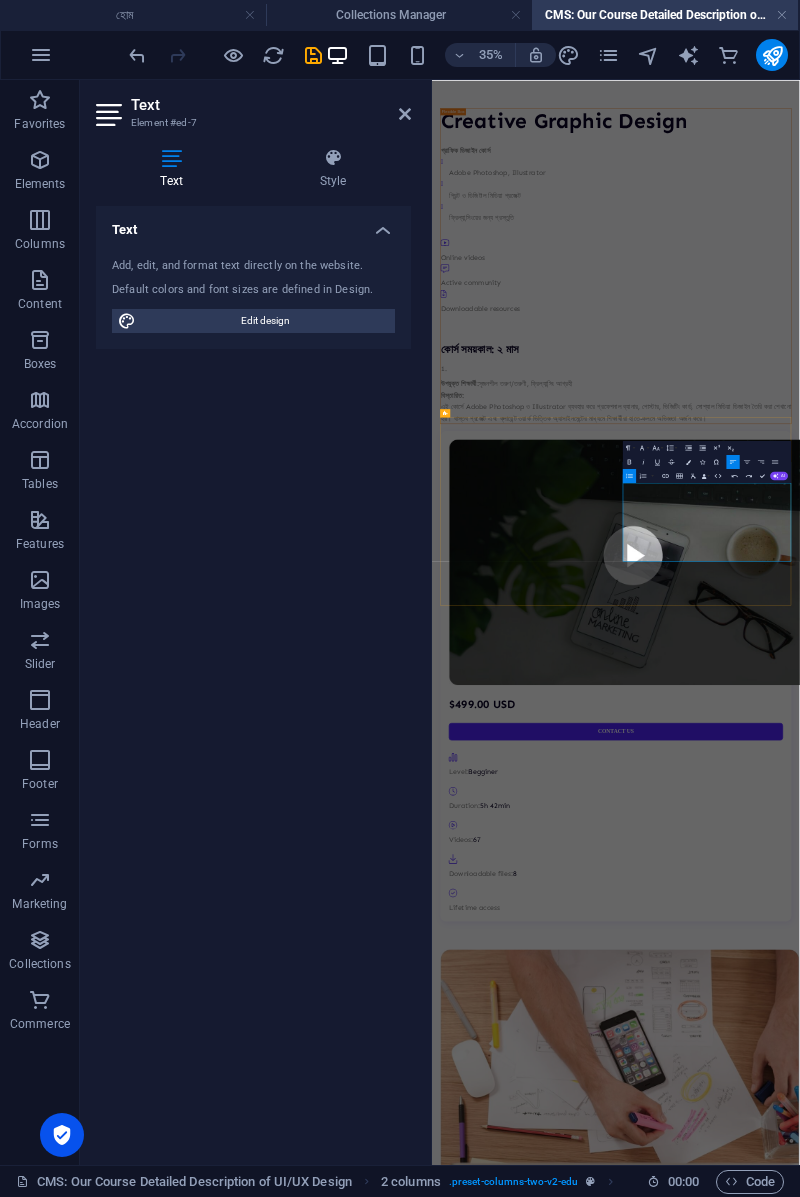 click on "Creative Graphic Design গ্রাফিক ডিজাইন কোর্স Adobe Photoshop, Illustrator প্রিন্ট ও ডিজিটাল মিডিয়া প্রজেক্ট ফ্রিল্যান্সিংয়ের জন্য প্রস্তুতি Online videos Active community Downloadable resources কোর্স সময়কাল: ২ মাস উপযুক্ত শিক্ষার্থী:  সৃজনশীল তরুণ/তরুণী, ফ্রিল্যান্সিং আগ্রহী বিস্তারিত: $499.00 USD Contact Us Level:  Begginer Duration:  5h 42min Videos:  67 Downloadable files:  8 Lifetime access গ্রাফিক ডিজাইন কোর্স    Adobe Photoshop, Illustrator প্রিন্ট ও ডিজিটাল মিডিয়া প্রজেক্ট ফ্রিল্যান্সিংয়ের জন্য প্রস্তুতি" at bounding box center [957, 1956] 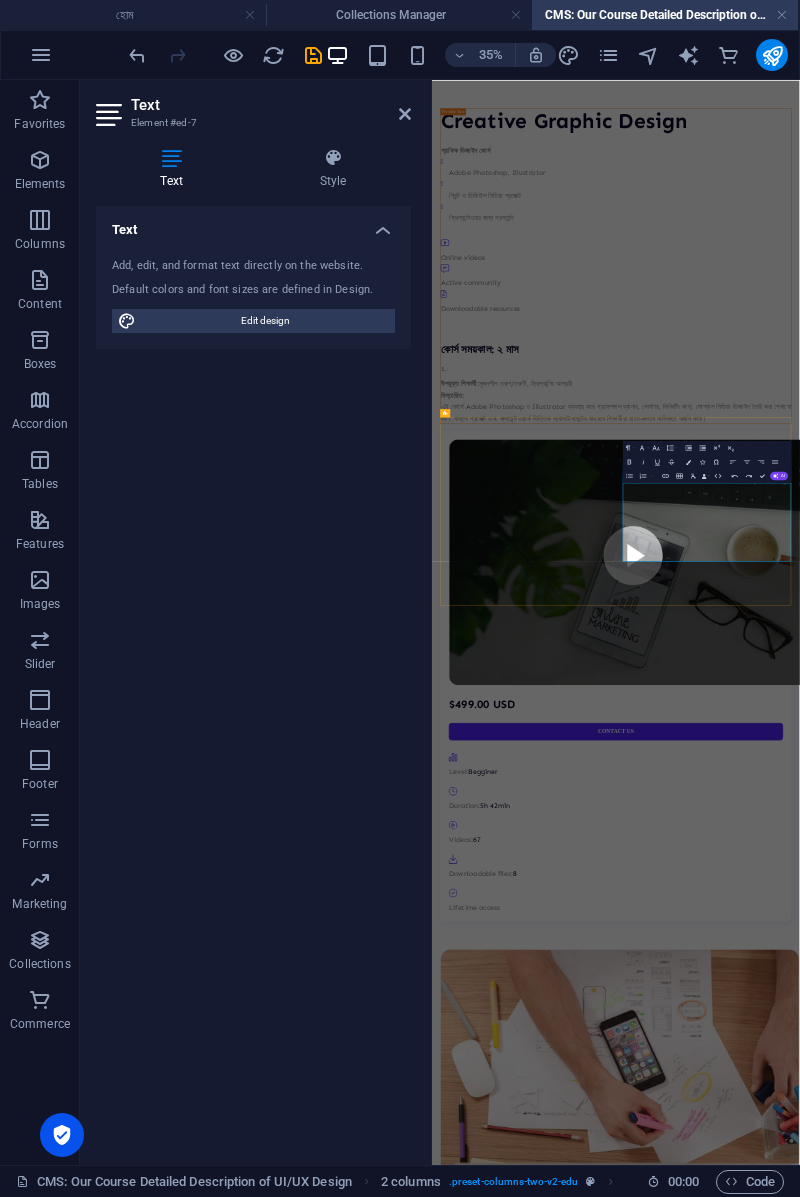click on "Creative Graphic Design গ্রাফিক ডিজাইন কোর্স Adobe Photoshop, Illustrator প্রিন্ট ও ডিজিটাল মিডিয়া প্রজেক্ট ফ্রিল্যান্সিংয়ের জন্য প্রস্তুতি Online videos Active community Downloadable resources কোর্স সময়কাল: ২ মাস উপযুক্ত শিক্ষার্থী:  সৃজনশীল তরুণ/তরুণী, ফ্রিল্যান্সিং আগ্রহী বিস্তারিত: $499.00 USD Contact Us Level:  Begginer Duration:  5h 42min Videos:  67 Downloadable files:  8 Lifetime access গ্রাফিক ডিজাইন কোর্স    Adobe Photoshop, Illustrator প্রিন্ট ও ডিজিটাল মিডিয়া প্রজেক্ট ফ্রিল্যান্সিংয়ের জন্য প্রস্তুতি" at bounding box center (957, 1956) 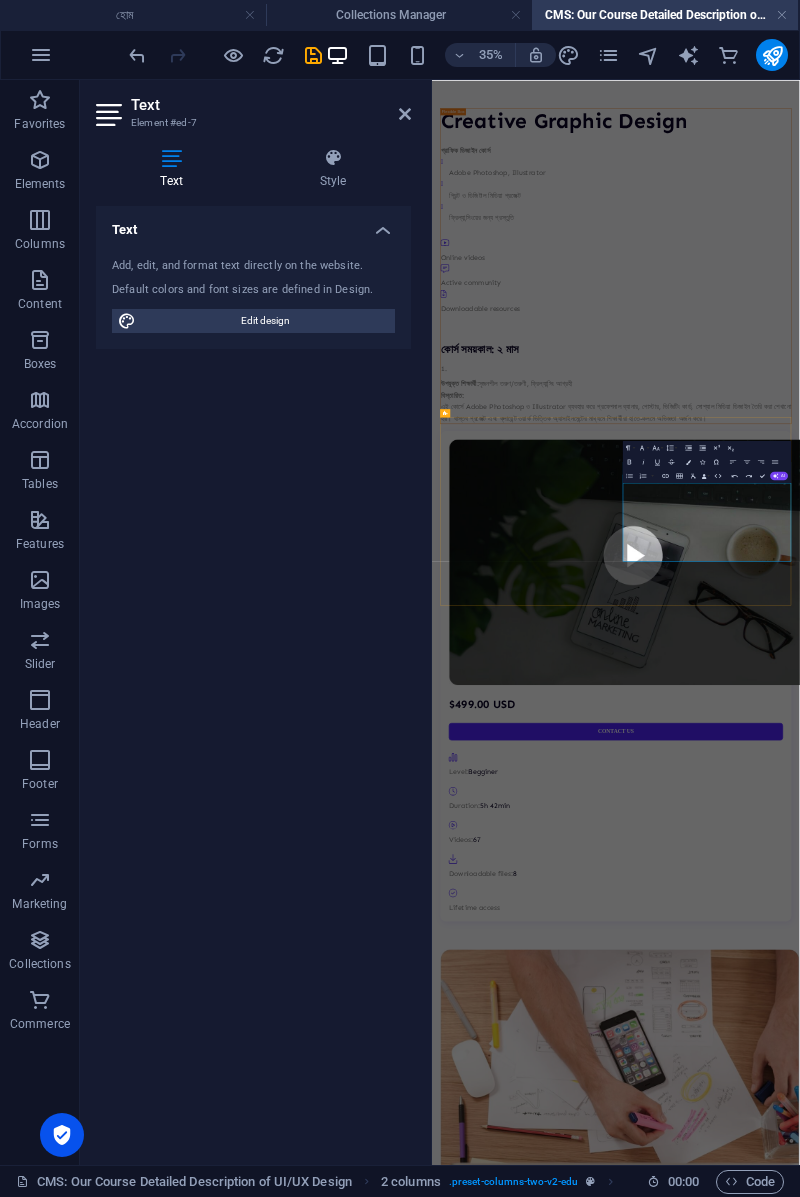click on "$499.00 USD Contact Us Level:  Begginer Duration:  5h 42min Videos:  67 Downloadable files:  8 Lifetime access" at bounding box center (957, 1784) 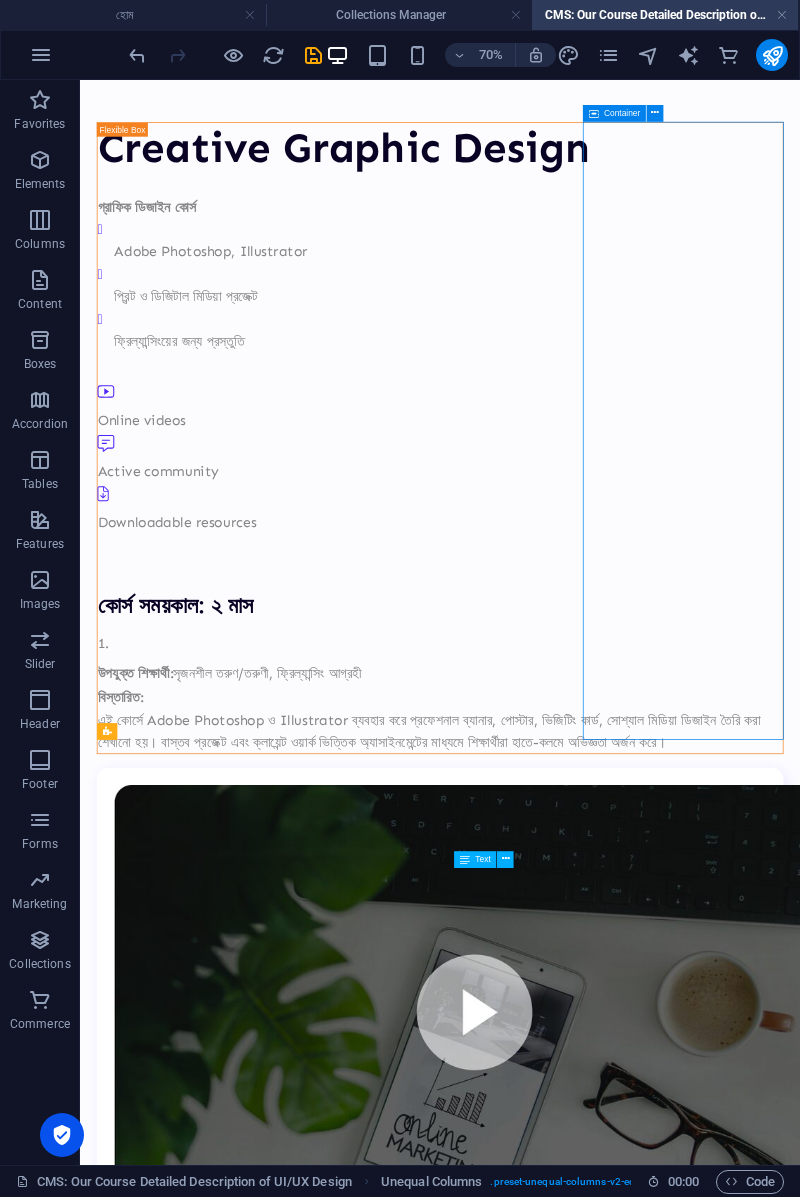 scroll, scrollTop: 0, scrollLeft: 0, axis: both 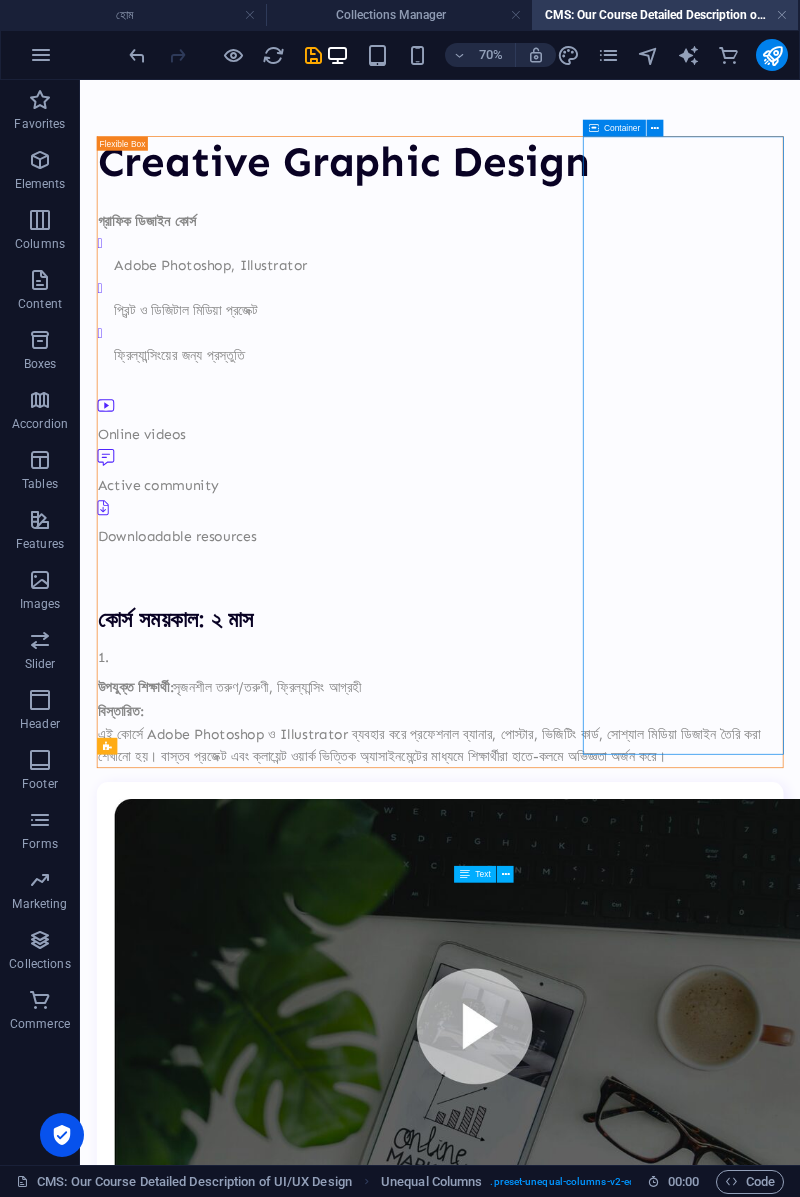 click on "$499.00 USD" at bounding box center (594, 1848) 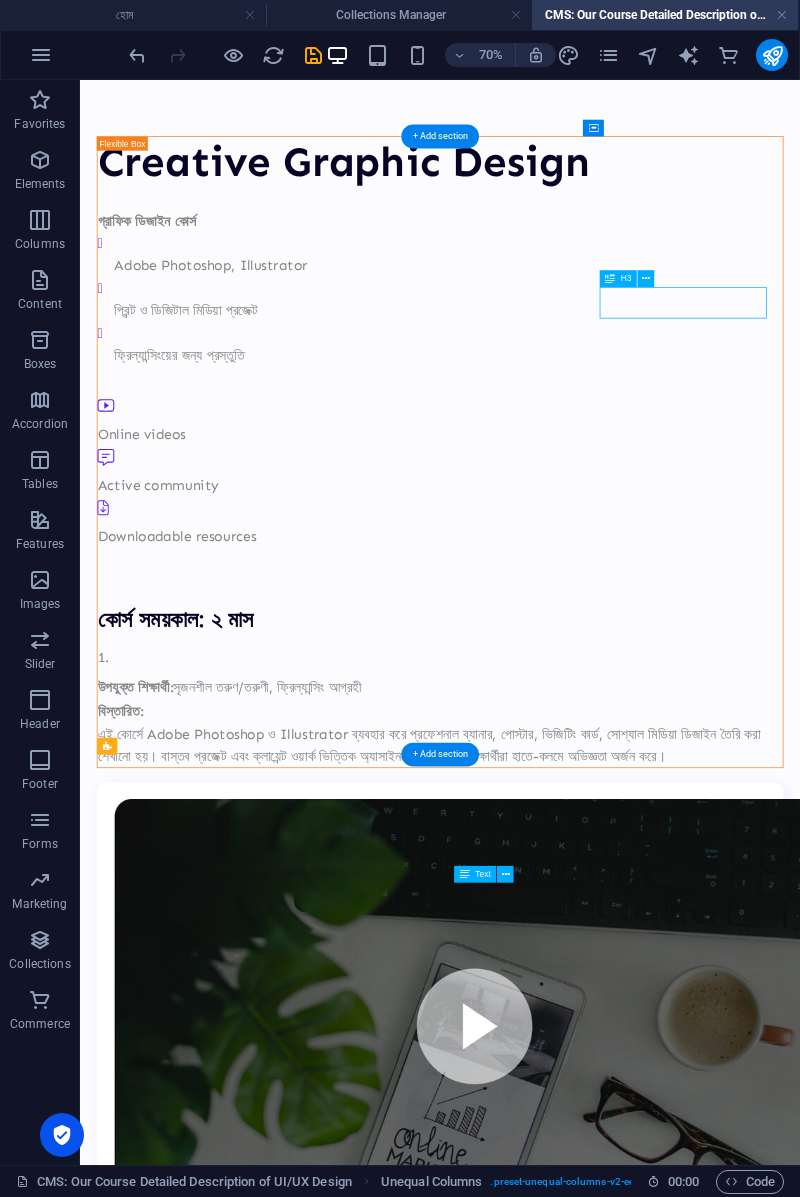 click on "$499.00 USD" at bounding box center (594, 1848) 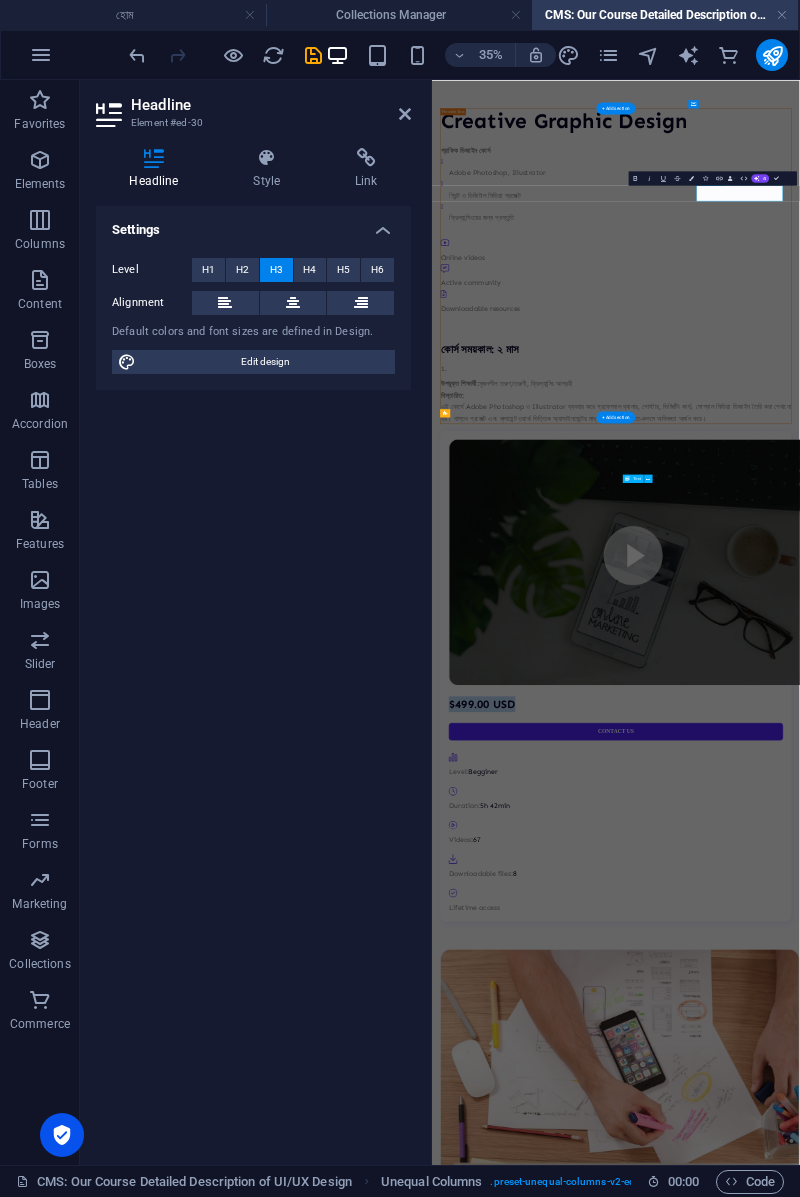 type 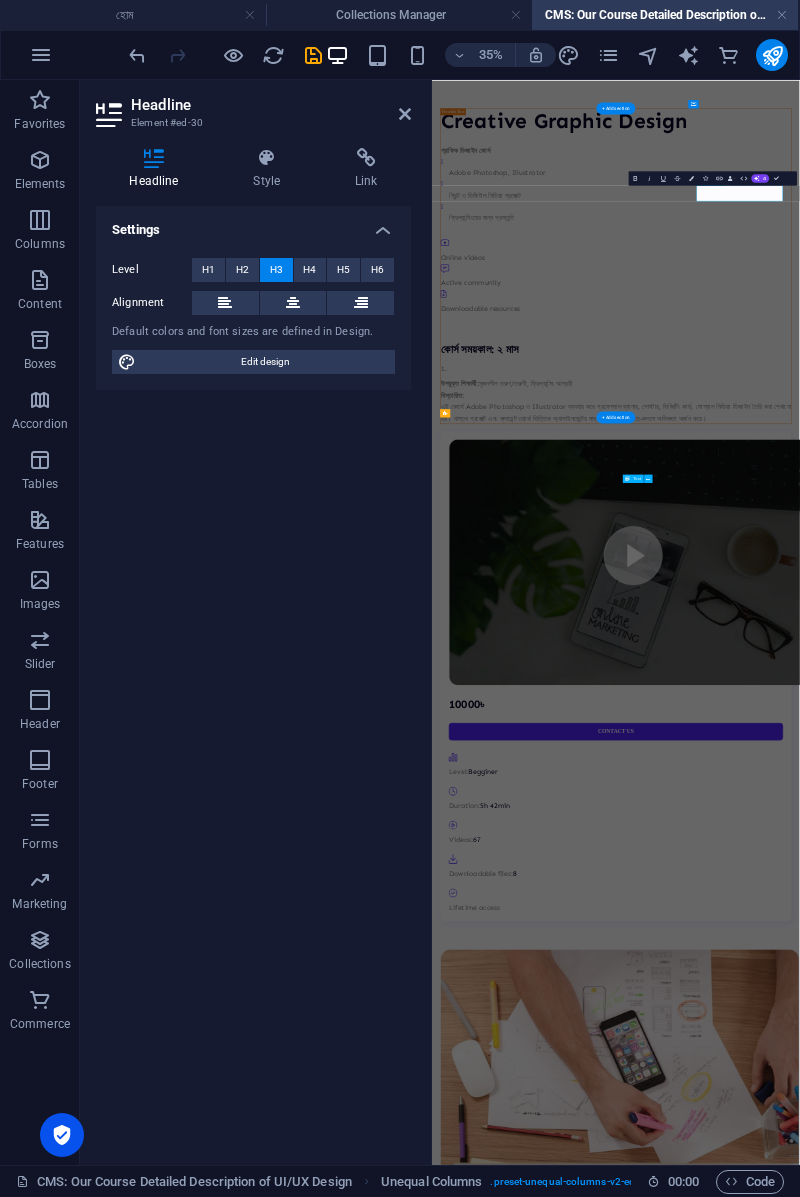 click on "Creative Graphic Design গ্রাফিক ডিজাইন কোর্স Adobe Photoshop, Illustrator প্রিন্ট ও ডিজিটাল মিডিয়া প্রজেক্ট ফ্রিল্যান্সিংয়ের জন্য প্রস্তুতি Online videos Active community Downloadable resources কোর্স সময়কাল: ২ মাস উপযুক্ত শিক্ষার্থী:  সৃজনশীল তরুণ/তরুণী, ফ্রিল্যান্সিং আগ্রহী বিস্তারিত: 10000৳ Contact Us Level:  Begginer Duration:  5h 42min Videos:  67 Downloadable files:  8 Lifetime access গ্রাফিক ডিজাইন কোর্স    Adobe Photoshop, Illustrator প্রিন্ট ও ডিজিটাল মিডিয়া প্রজেক্ট ফ্রিল্যান্সিংয়ের জন্য প্রস্তুতি" at bounding box center (957, 1956) 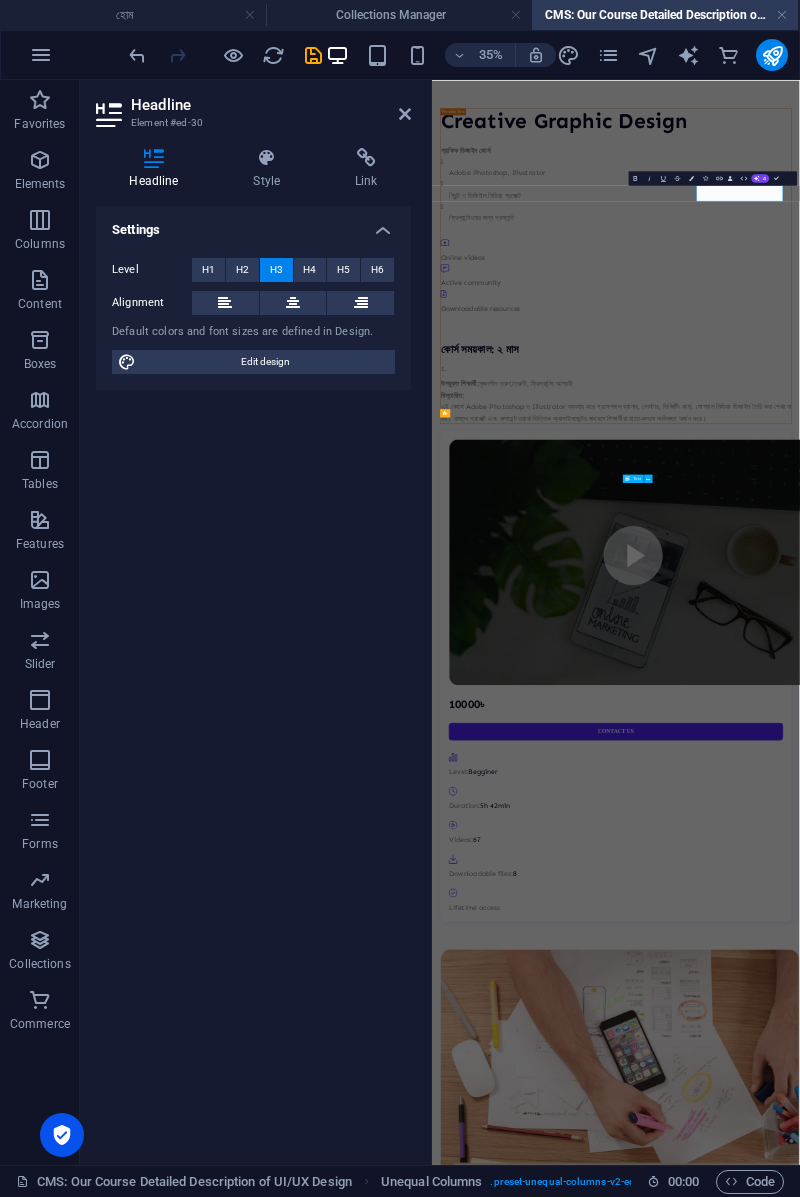 click on "Creative Graphic Design গ্রাফিক ডিজাইন কোর্স Adobe Photoshop, Illustrator প্রিন্ট ও ডিজিটাল মিডিয়া প্রজেক্ট ফ্রিল্যান্সিংয়ের জন্য প্রস্তুতি Online videos Active community Downloadable resources কোর্স সময়কাল: ২ মাস উপযুক্ত শিক্ষার্থী:  সৃজনশীল তরুণ/তরুণী, ফ্রিল্যান্সিং আগ্রহী বিস্তারিত: 10000৳ Contact Us Level:  Begginer Duration:  5h 42min Videos:  67 Downloadable files:  8 Lifetime access গ্রাফিক ডিজাইন কোর্স    Adobe Photoshop, Illustrator প্রিন্ট ও ডিজিটাল মিডিয়া প্রজেক্ট ফ্রিল্যান্সিংয়ের জন্য প্রস্তুতি" at bounding box center [957, 1956] 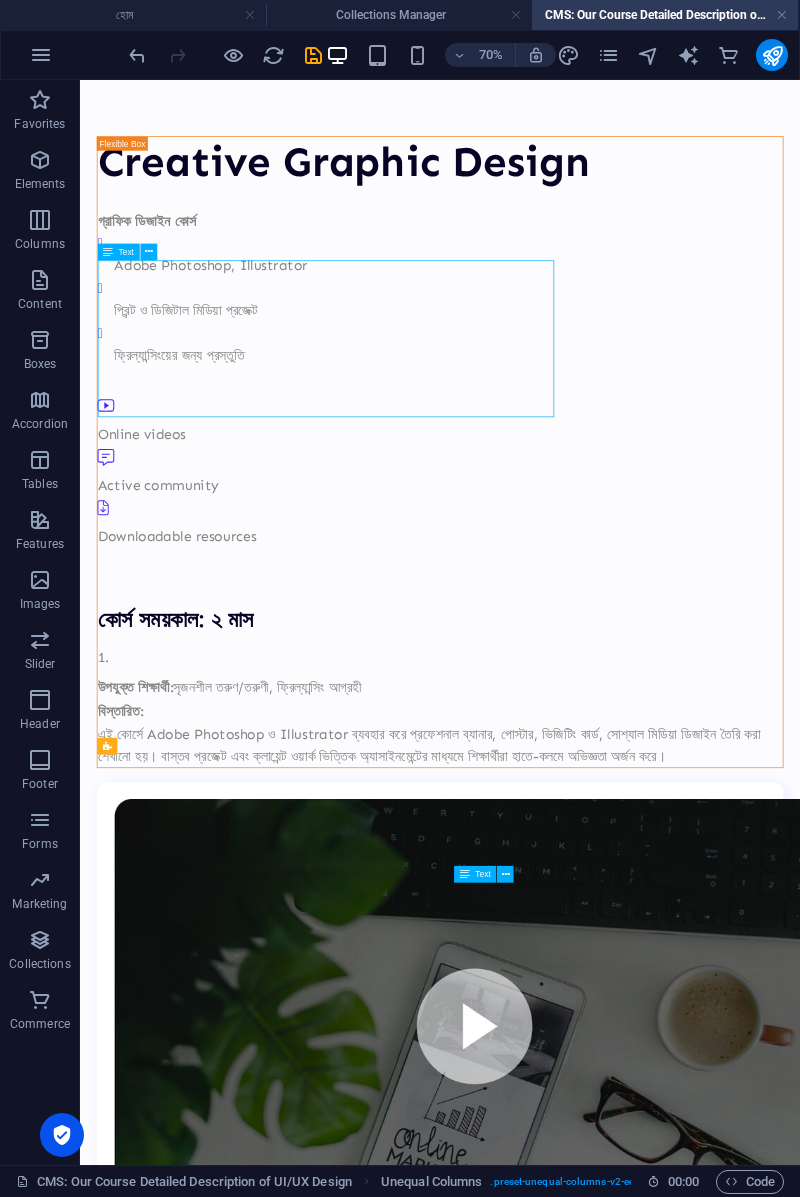 scroll, scrollTop: 21, scrollLeft: 0, axis: vertical 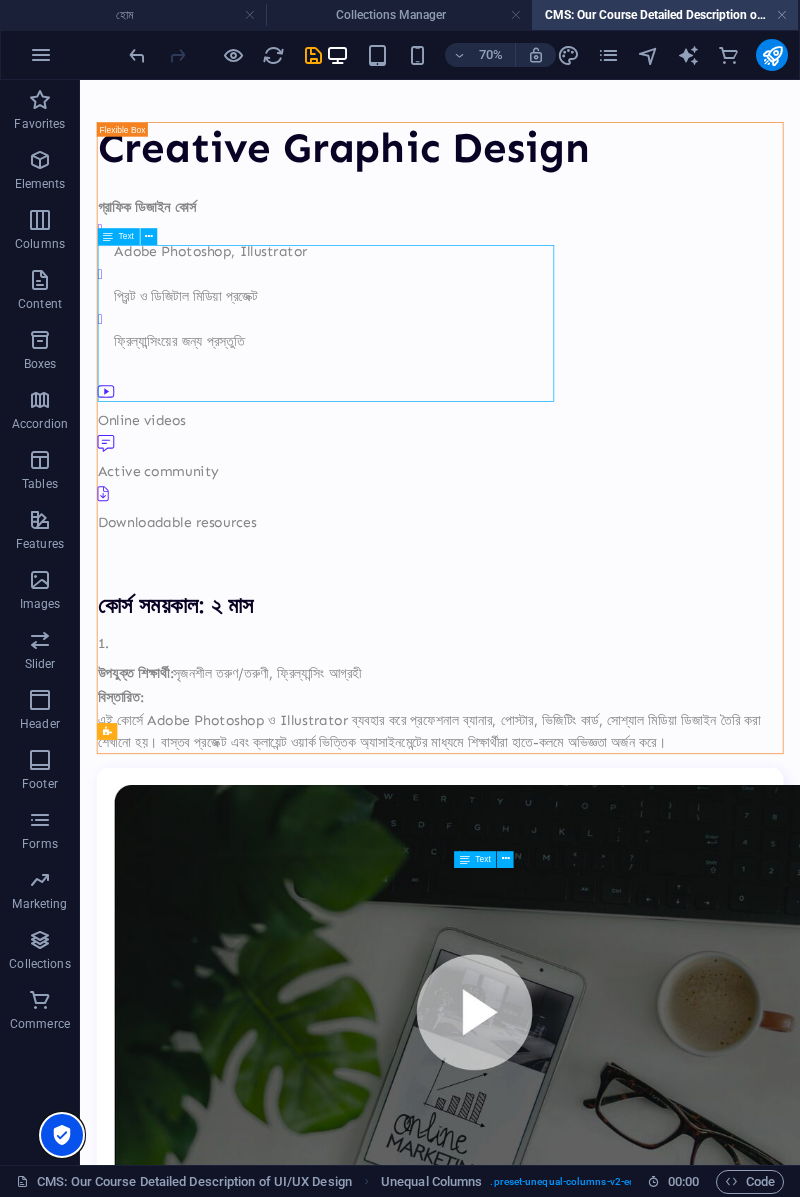 click at bounding box center (62, 1135) 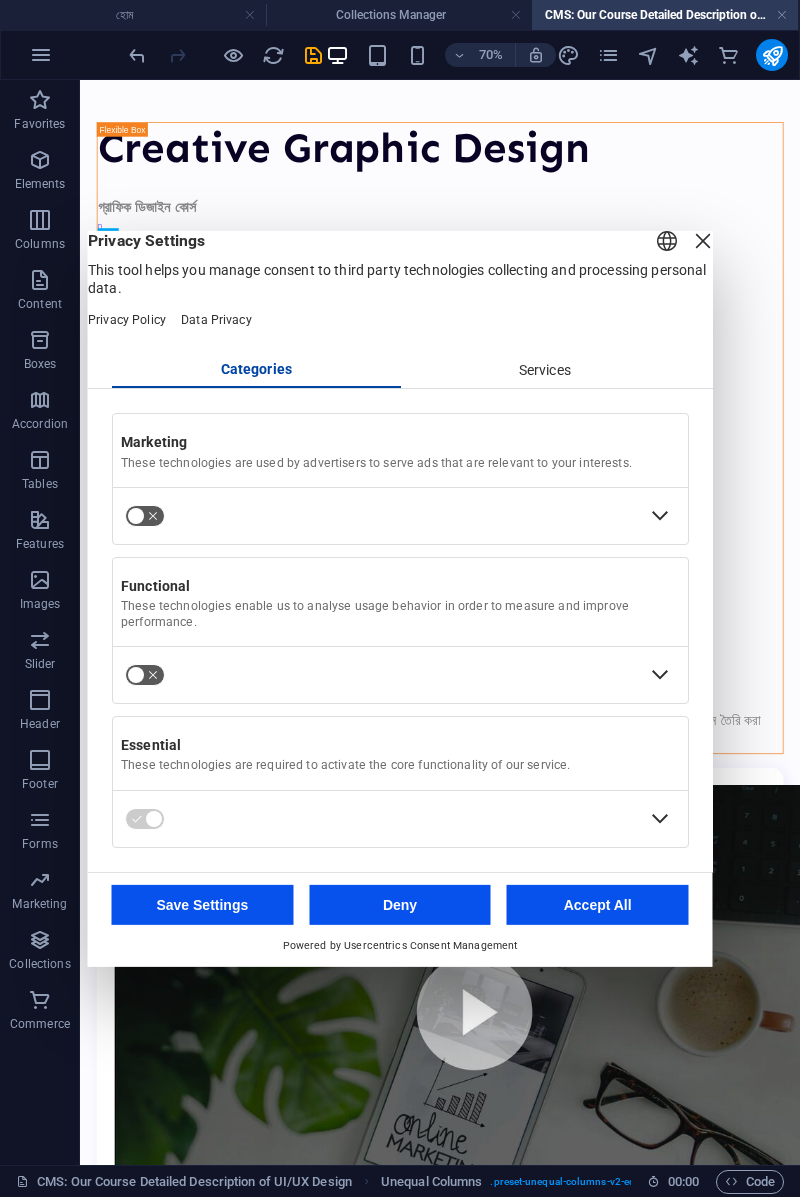 click on "Save Settings" at bounding box center (203, 905) 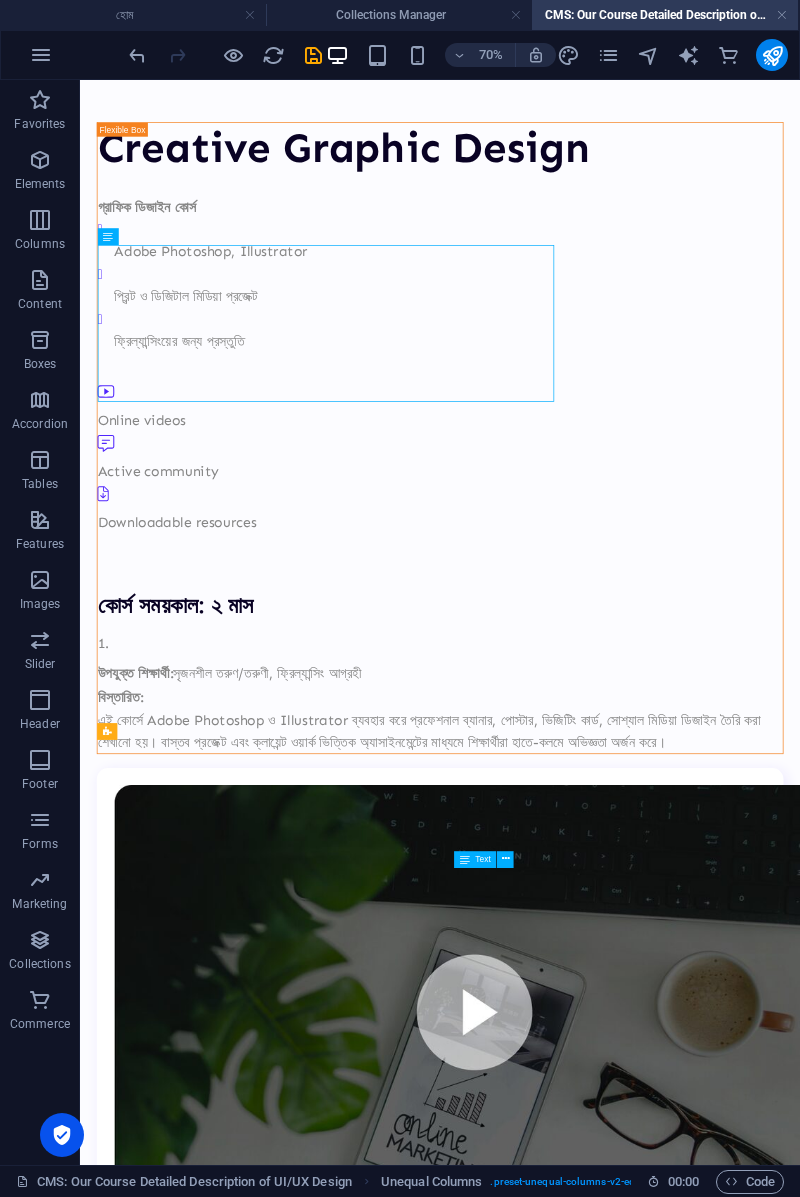 click at bounding box center (41, 55) 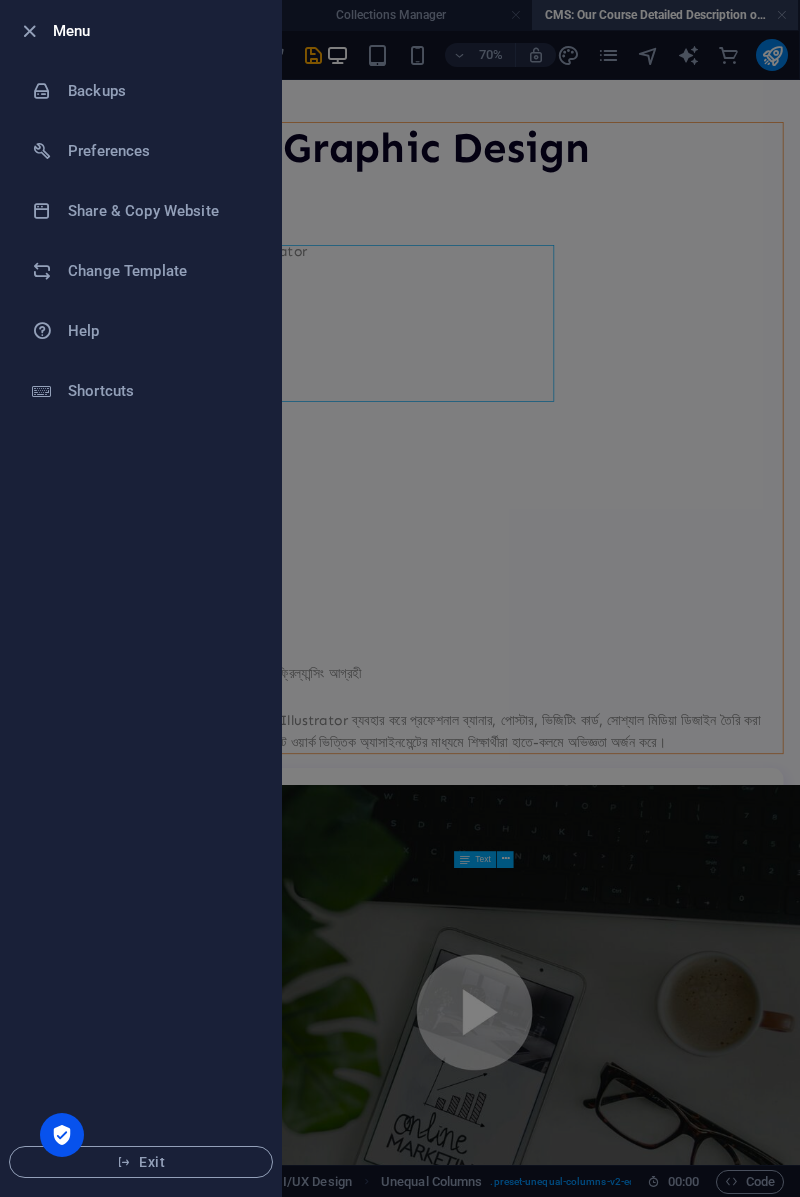 click at bounding box center [400, 598] 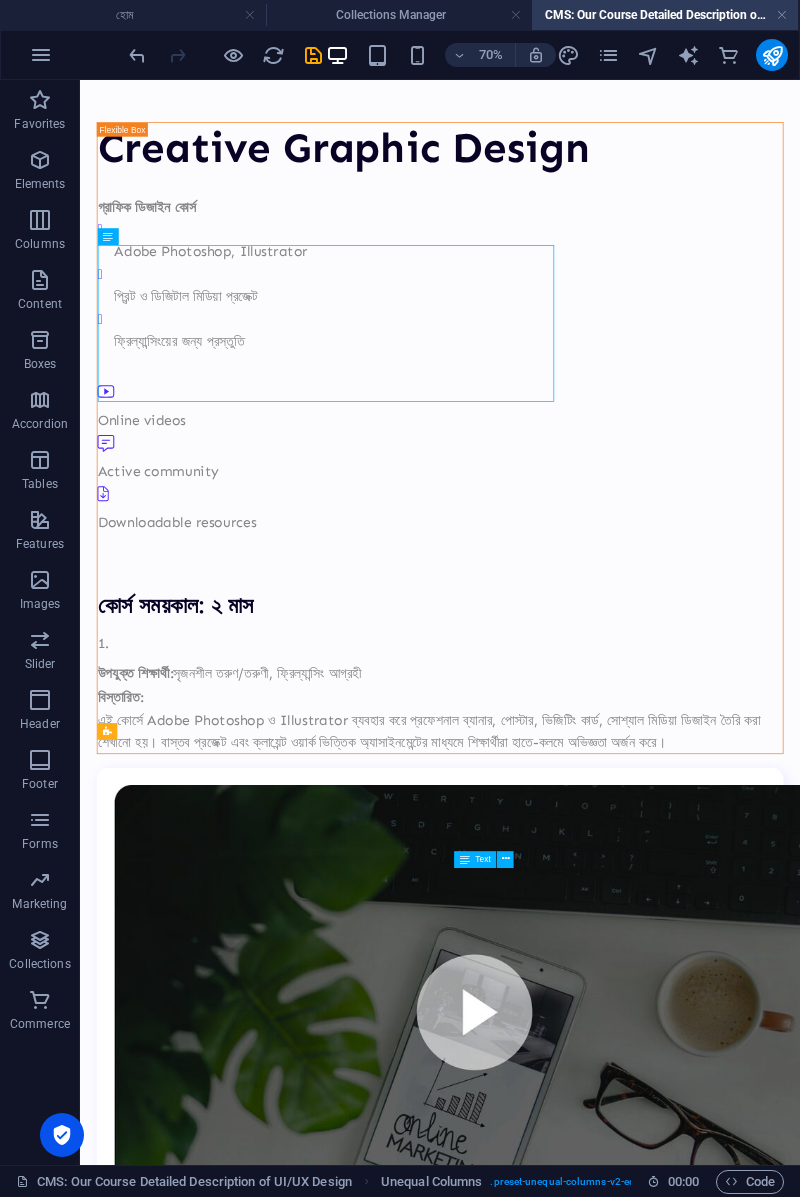 click at bounding box center (772, 55) 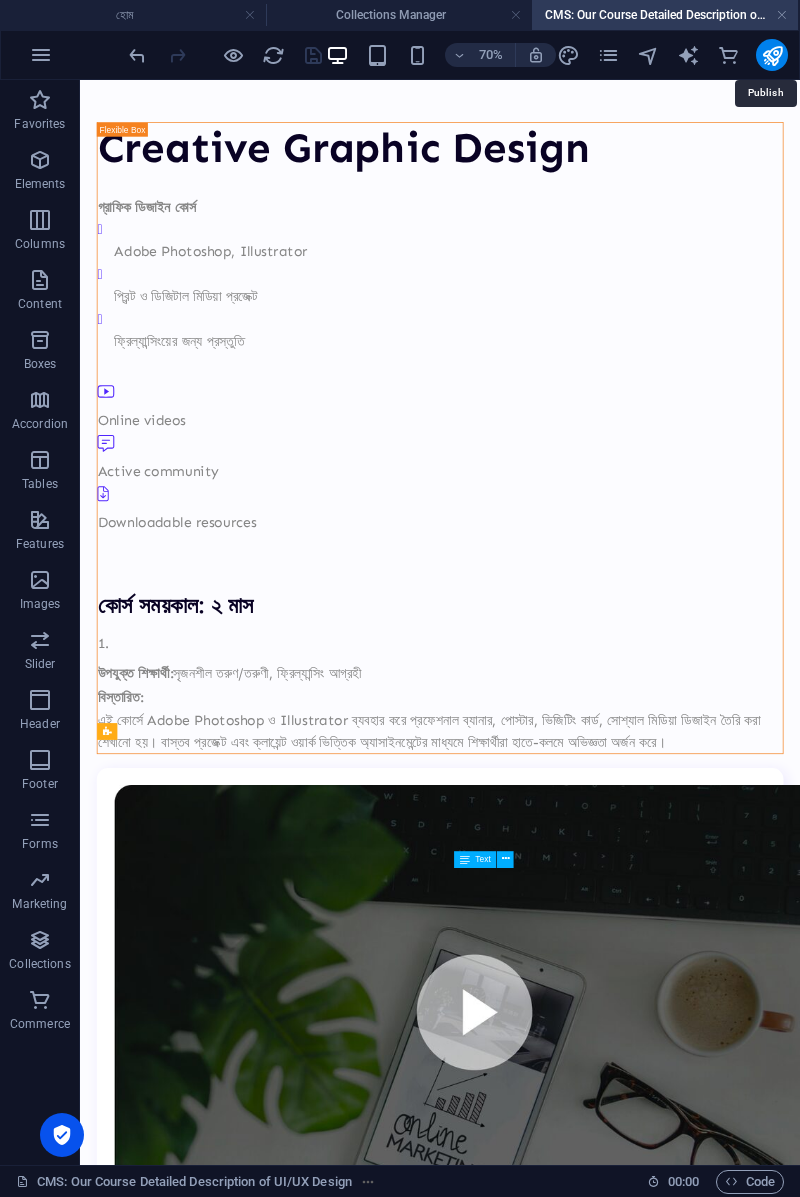 click on "70% More" at bounding box center (400, 55) 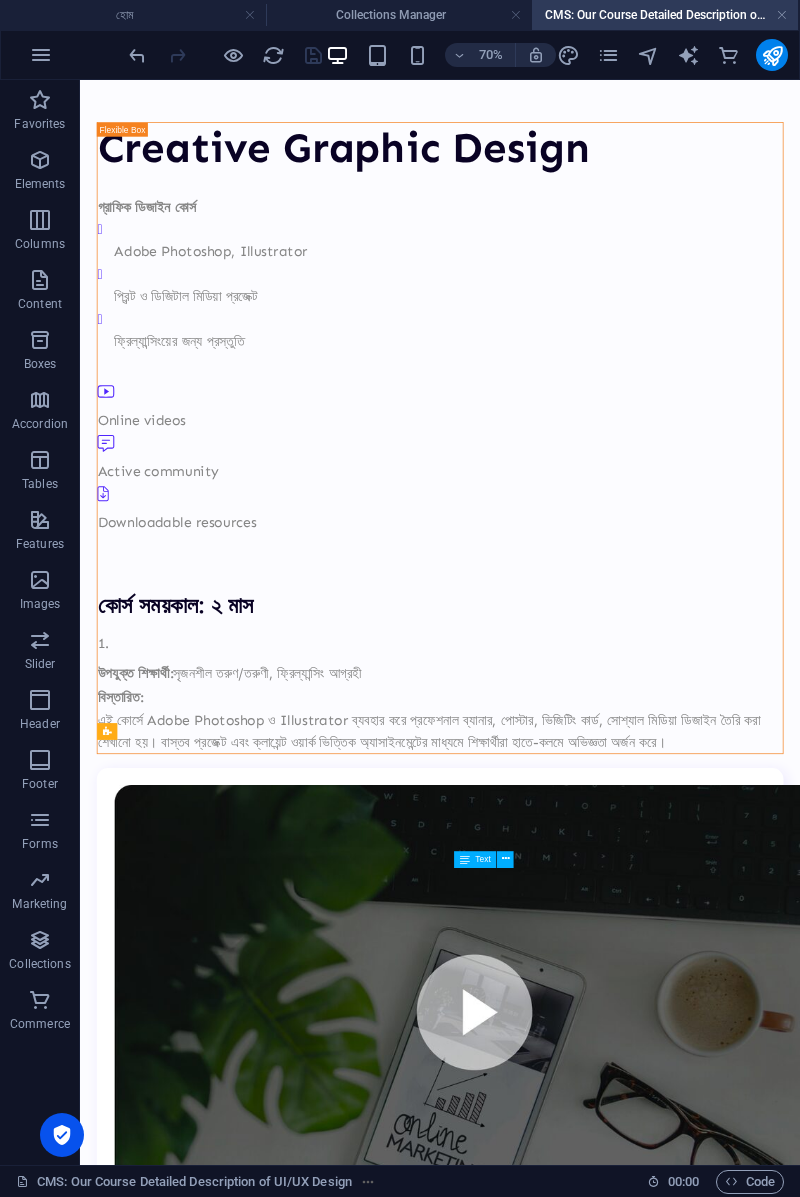 click at bounding box center (608, 55) 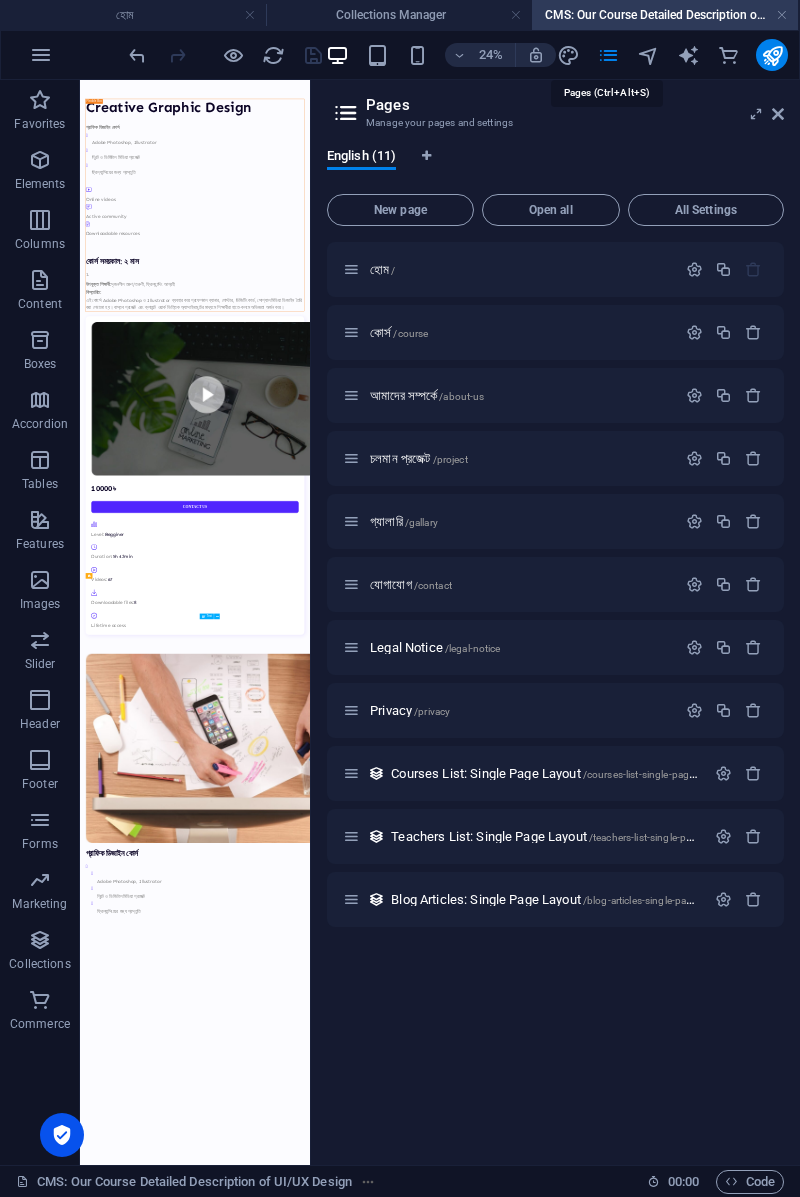scroll, scrollTop: 0, scrollLeft: 0, axis: both 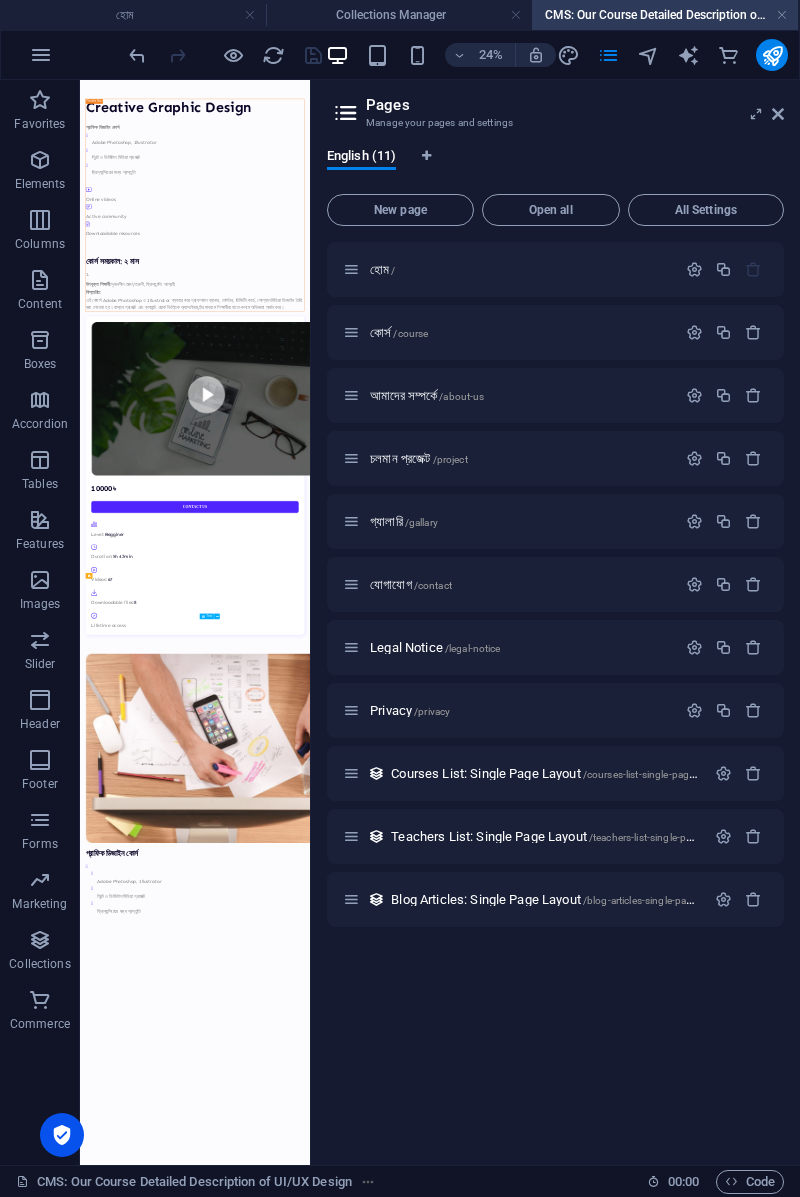 click on "Creative Graphic Design গ্রাফিক ডিজাইন কোর্স Adobe Photoshop, Illustrator প্রিন্ট ও ডিজিটাল মিডিয়া প্রজেক্ট ফ্রিল্যান্সিংয়ের জন্য প্রস্তুতি Online videos Active community Downloadable resources কোর্স সময়কাল: ২ মাস উপযুক্ত শিক্ষার্থী:  সৃজনশীল তরুণ/তরুণী, ফ্রিল্যান্সিং আগ্রহী বিস্তারিত: 10000৳ Contact Us Level:  Begginer Duration:  5h 42min Videos:  67 Downloadable files:  8 Lifetime access গ্রাফিক ডিজাইন কোর্স    Adobe Photoshop, Illustrator প্রিন্ট ও ডিজিটাল মিডিয়া প্রজেক্ট ফ্রিল্যান্সিংয়ের জন্য প্রস্তুতি" at bounding box center [568, 1931] 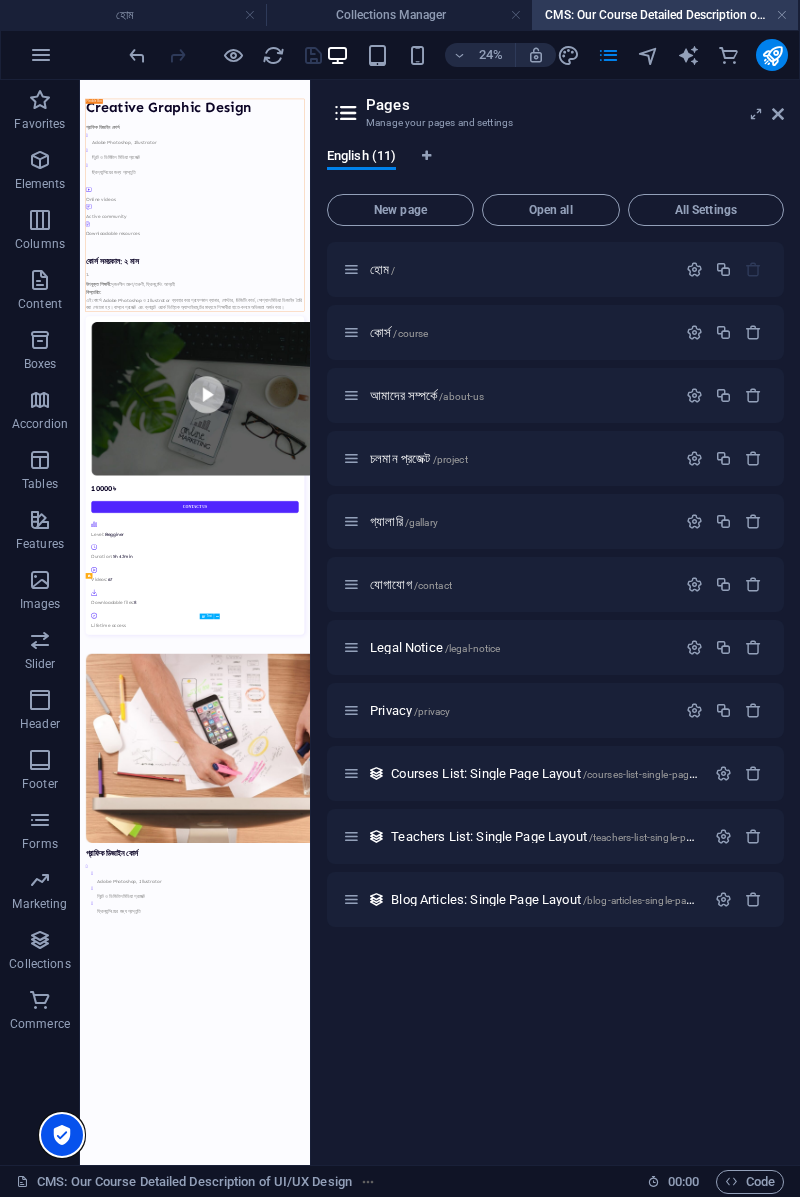 click at bounding box center [62, 1135] 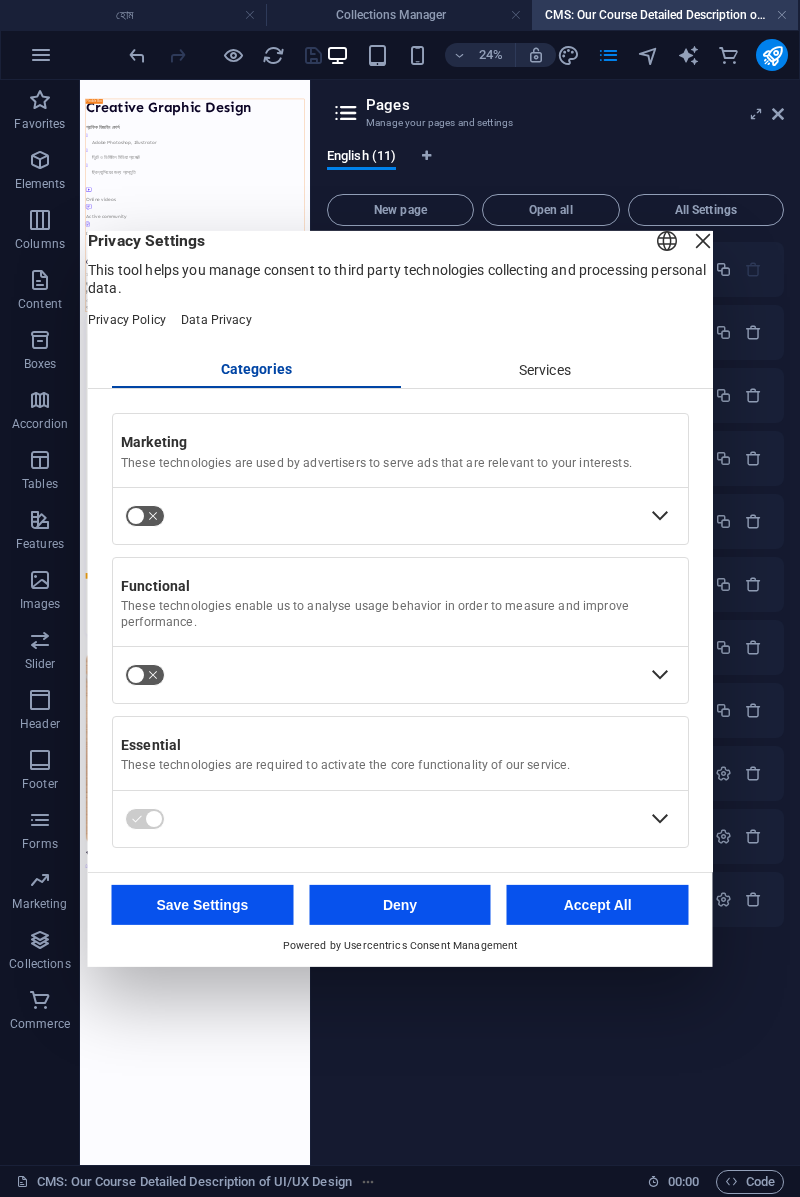 click on "Save Settings" at bounding box center (203, 905) 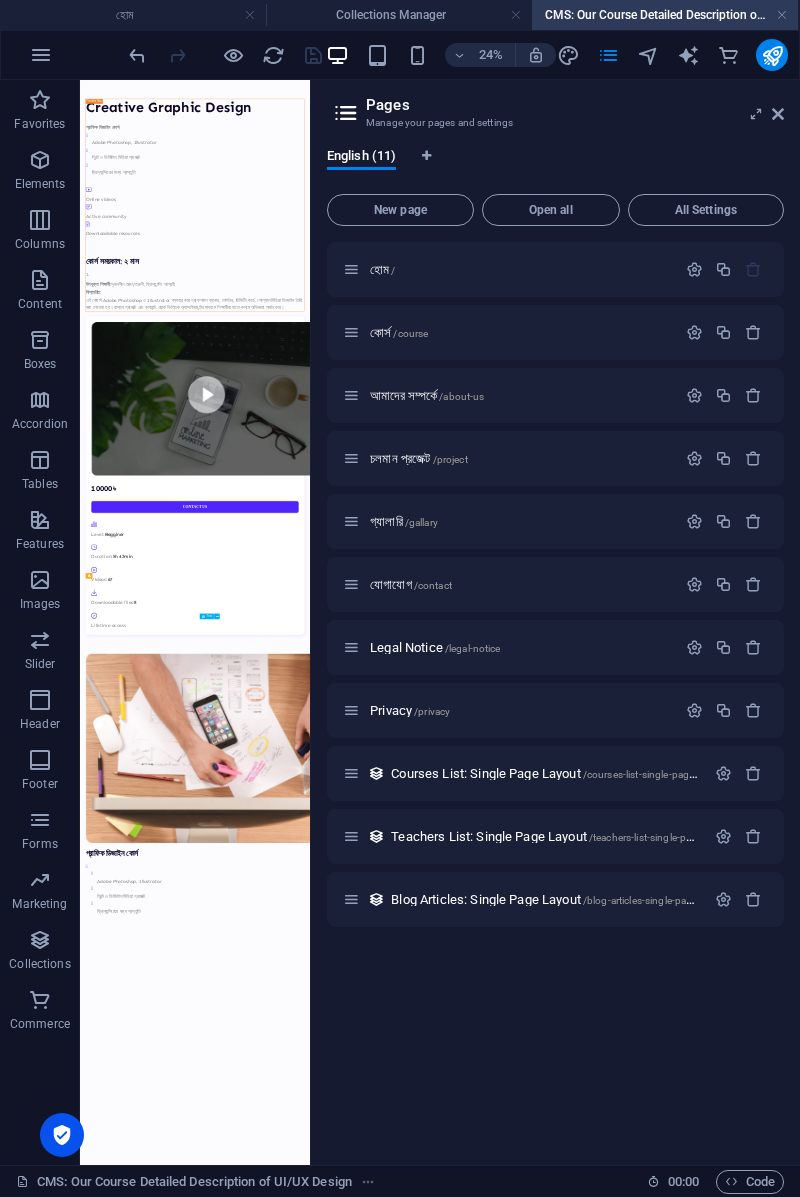 click on "Creative Graphic Design গ্রাফিক ডিজাইন কোর্স Adobe Photoshop, Illustrator প্রিন্ট ও ডিজিটাল মিডিয়া প্রজেক্ট ফ্রিল্যান্সিংয়ের জন্য প্রস্তুতি Online videos Active community Downloadable resources কোর্স সময়কাল: ২ মাস উপযুক্ত শিক্ষার্থী:  সৃজনশীল তরুণ/তরুণী, ফ্রিল্যান্সিং আগ্রহী বিস্তারিত: 10000৳ Contact Us Level:  Begginer Duration:  5h 42min Videos:  67 Downloadable files:  8 Lifetime access গ্রাফিক ডিজাইন কোর্স    Adobe Photoshop, Illustrator প্রিন্ট ও ডিজিটাল মিডিয়া প্রজেক্ট ফ্রিল্যান্সিংয়ের জন্য প্রস্তুতি" at bounding box center (568, 1931) 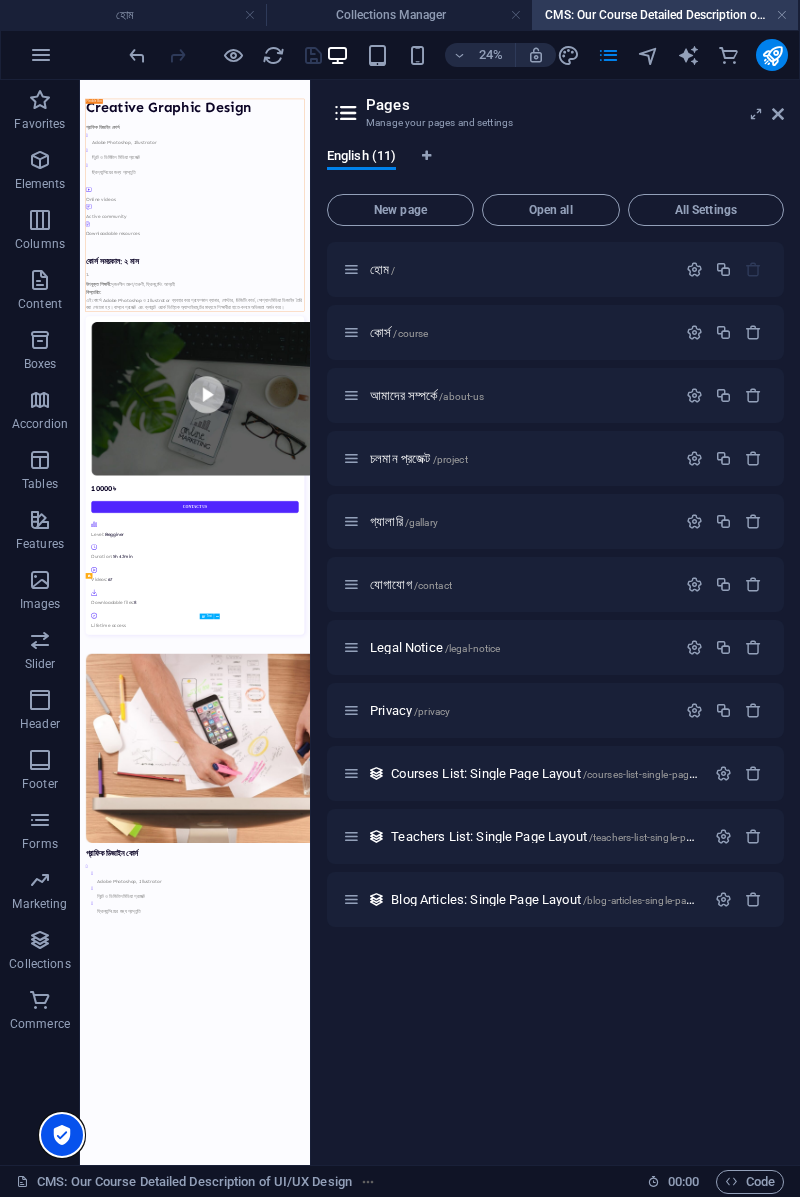 click at bounding box center [62, 1135] 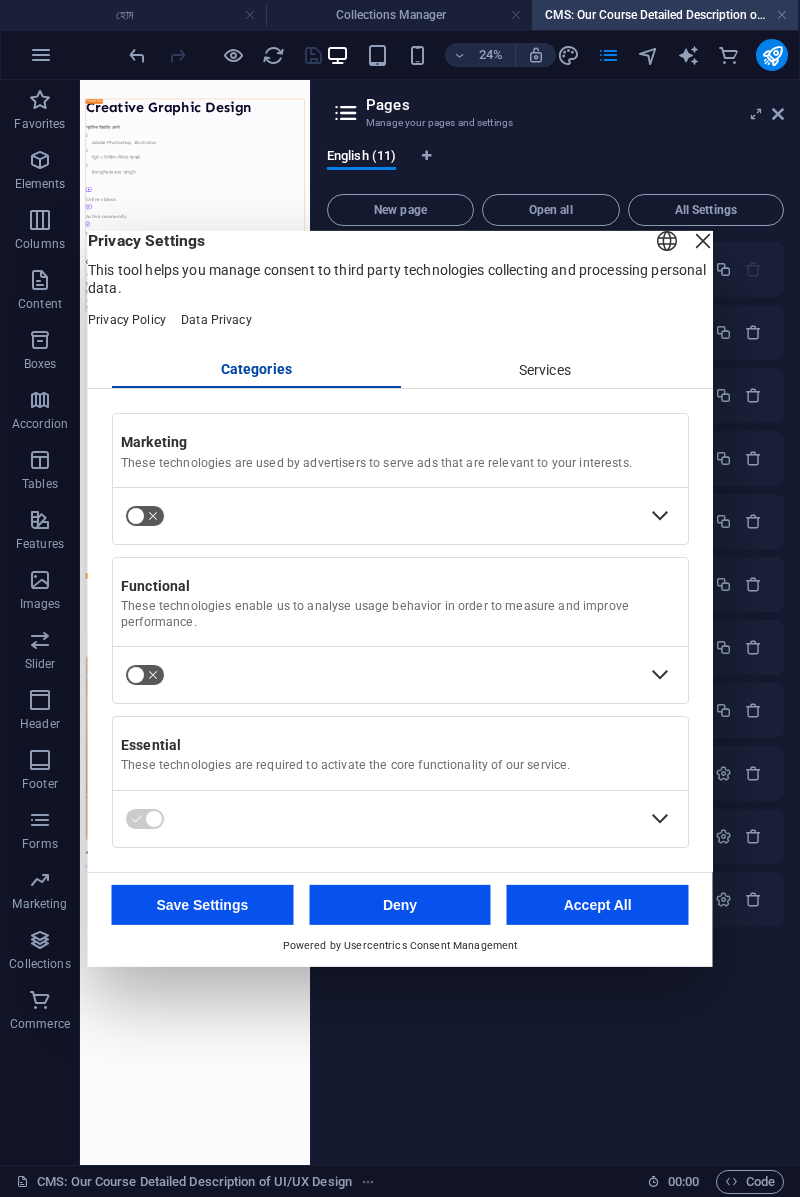 click on "Services" at bounding box center (544, 370) 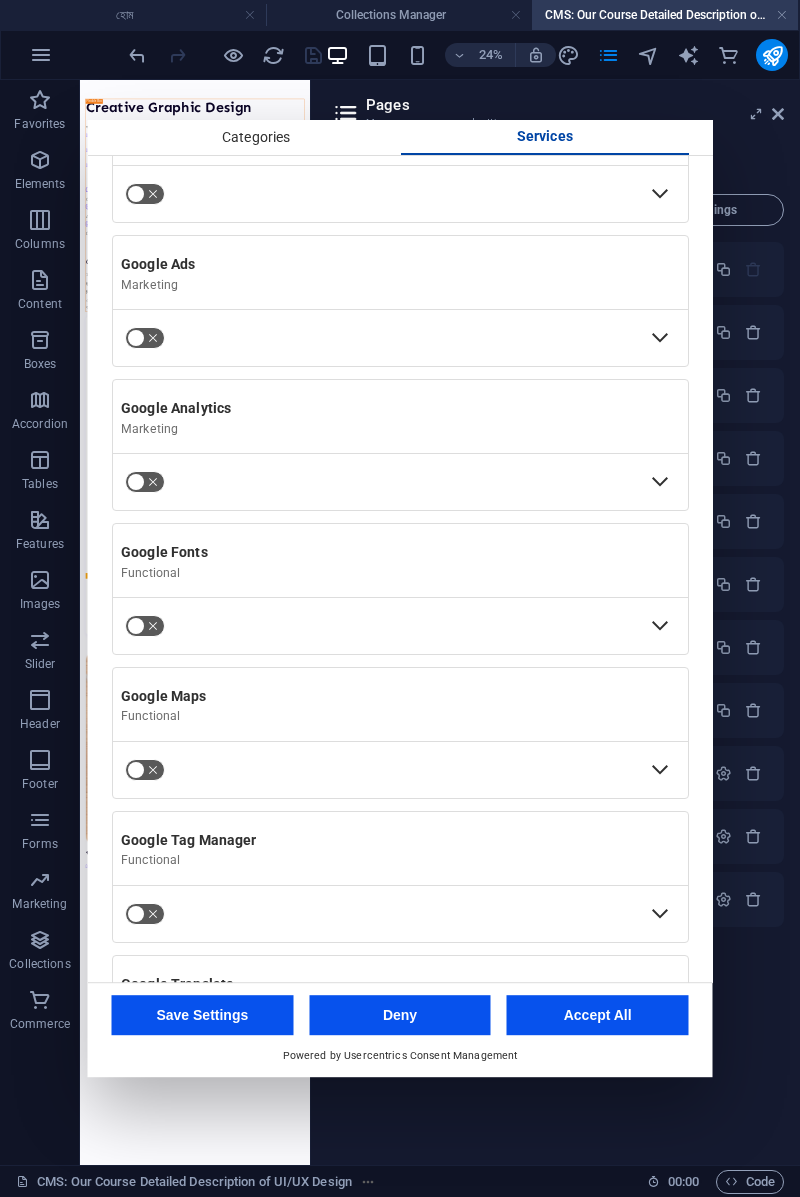 scroll, scrollTop: 513, scrollLeft: 0, axis: vertical 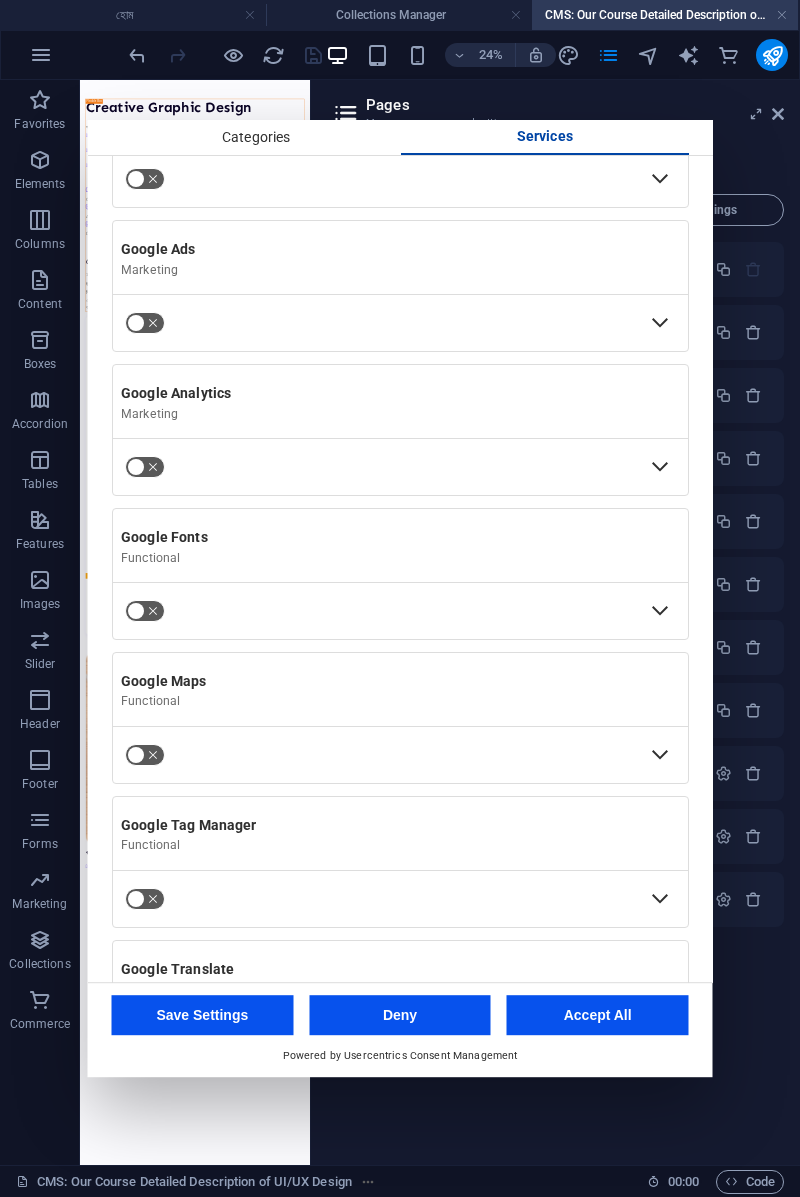 click on "Save Settings" at bounding box center [203, 1015] 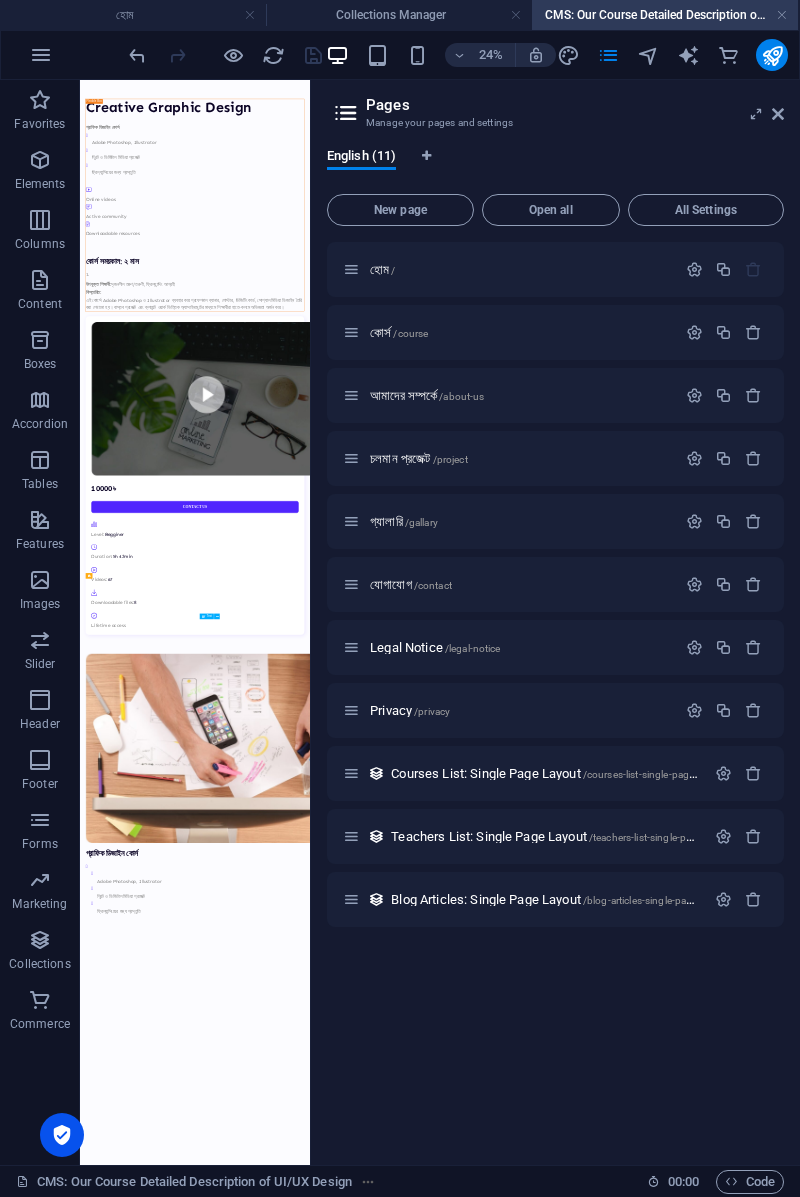 click at bounding box center [41, 55] 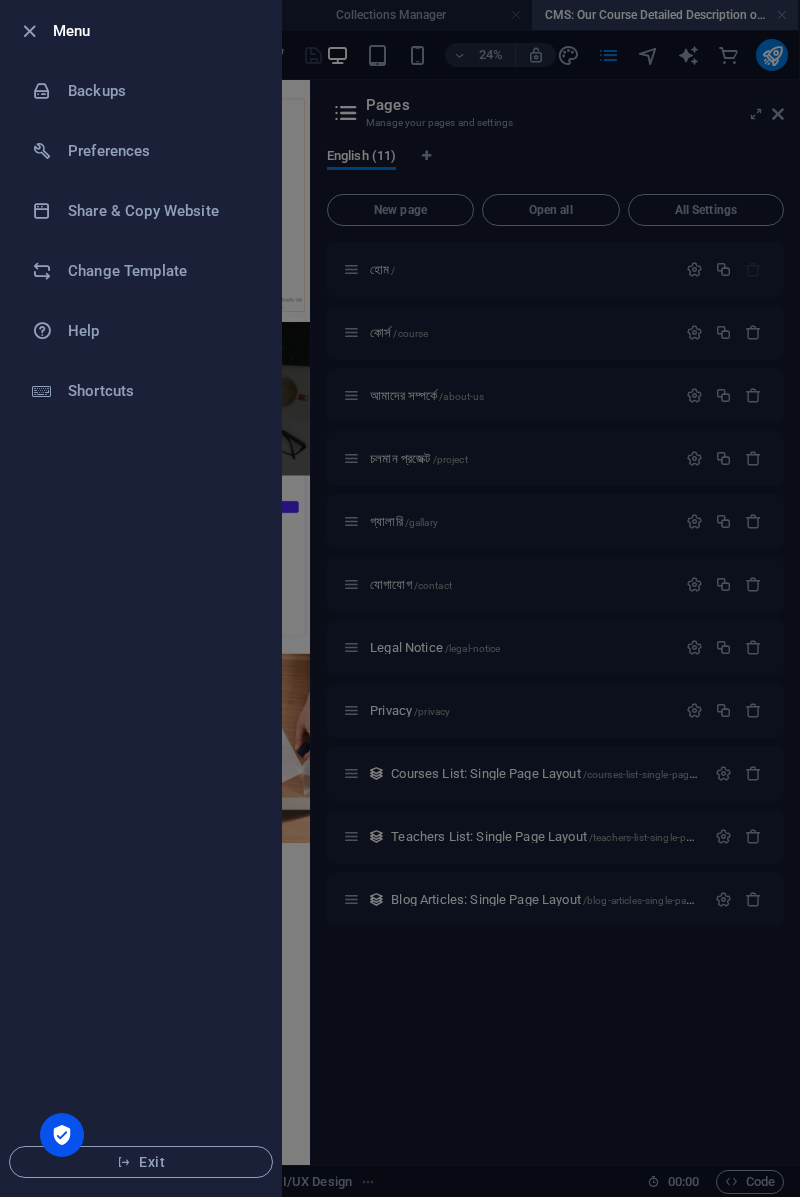 click on "Menu Backups Preferences Share & Copy Website Change Template Help Shortcuts Exit" at bounding box center (141, 598) 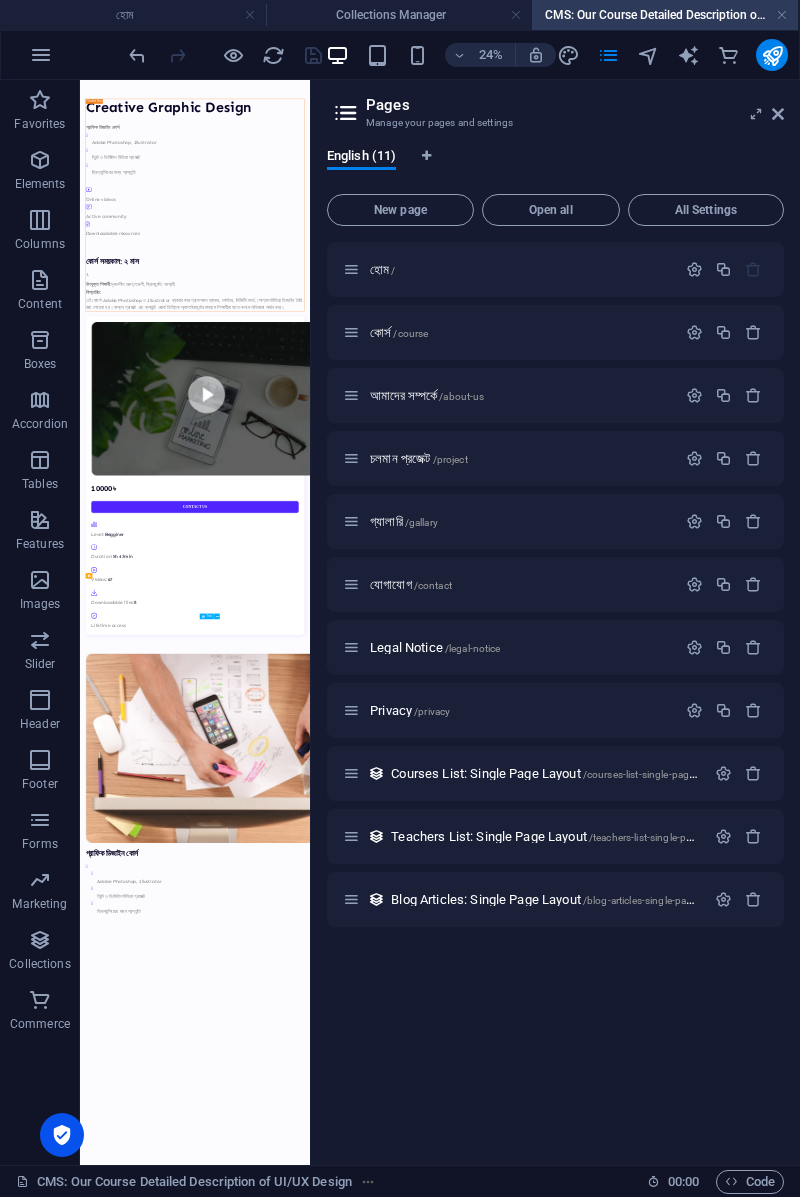 click on "Creative Graphic Design গ্রাফিক ডিজাইন কোর্স Adobe Photoshop, Illustrator প্রিন্ট ও ডিজিটাল মিডিয়া প্রজেক্ট ফ্রিল্যান্সিংয়ের জন্য প্রস্তুতি Online videos Active community Downloadable resources কোর্স সময়কাল: ২ মাস উপযুক্ত শিক্ষার্থী:  সৃজনশীল তরুণ/তরুণী, ফ্রিল্যান্সিং আগ্রহী বিস্তারিত: 10000৳ Contact Us Level:  Begginer Duration:  5h 42min Videos:  67 Downloadable files:  8 Lifetime access গ্রাফিক ডিজাইন কোর্স    Adobe Photoshop, Illustrator প্রিন্ট ও ডিজিটাল মিডিয়া প্রজেক্ট ফ্রিল্যান্সিংয়ের জন্য প্রস্তুতি" at bounding box center (568, 1931) 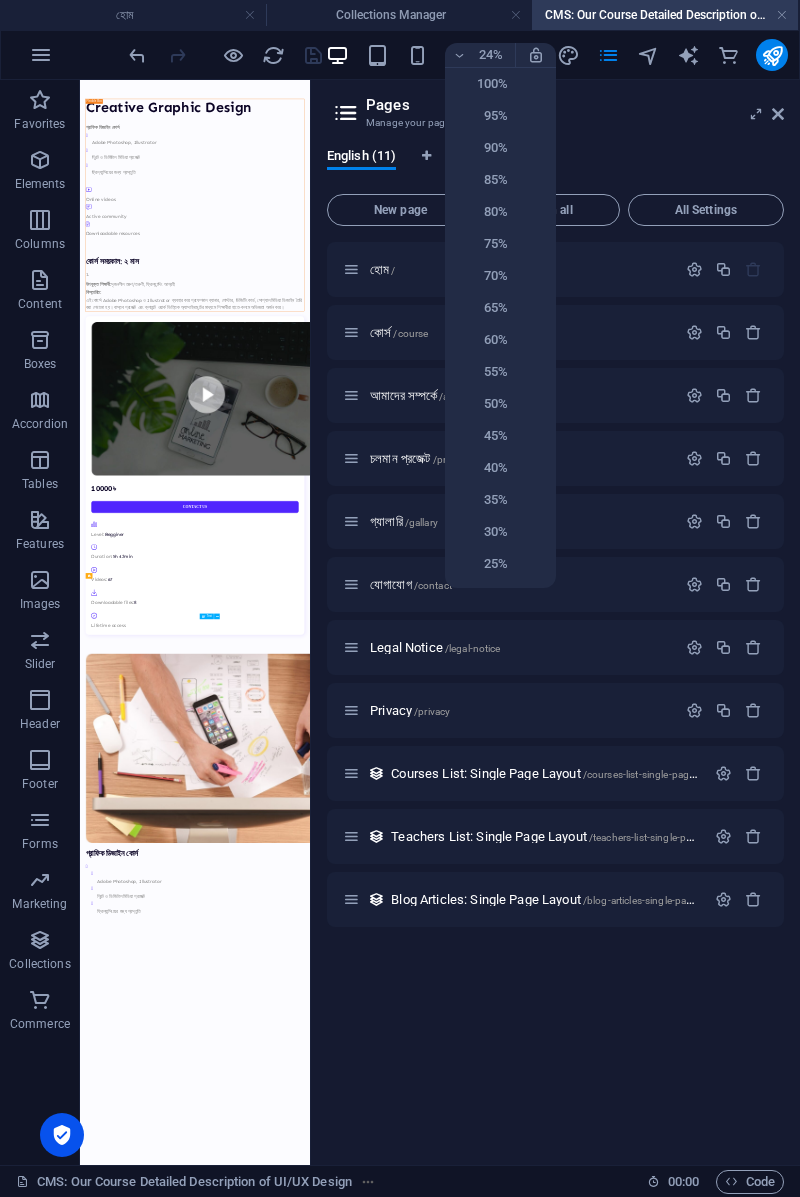 click on "100%" at bounding box center [500, 84] 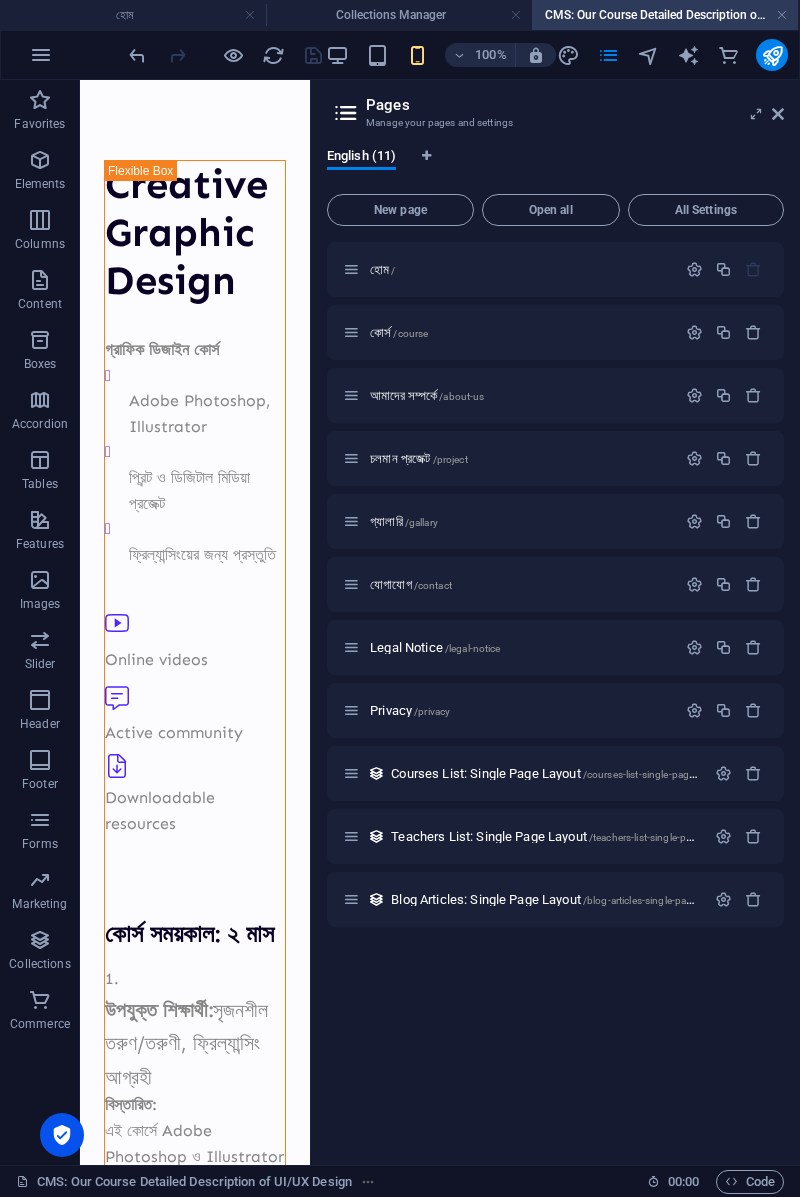 click at bounding box center [778, 114] 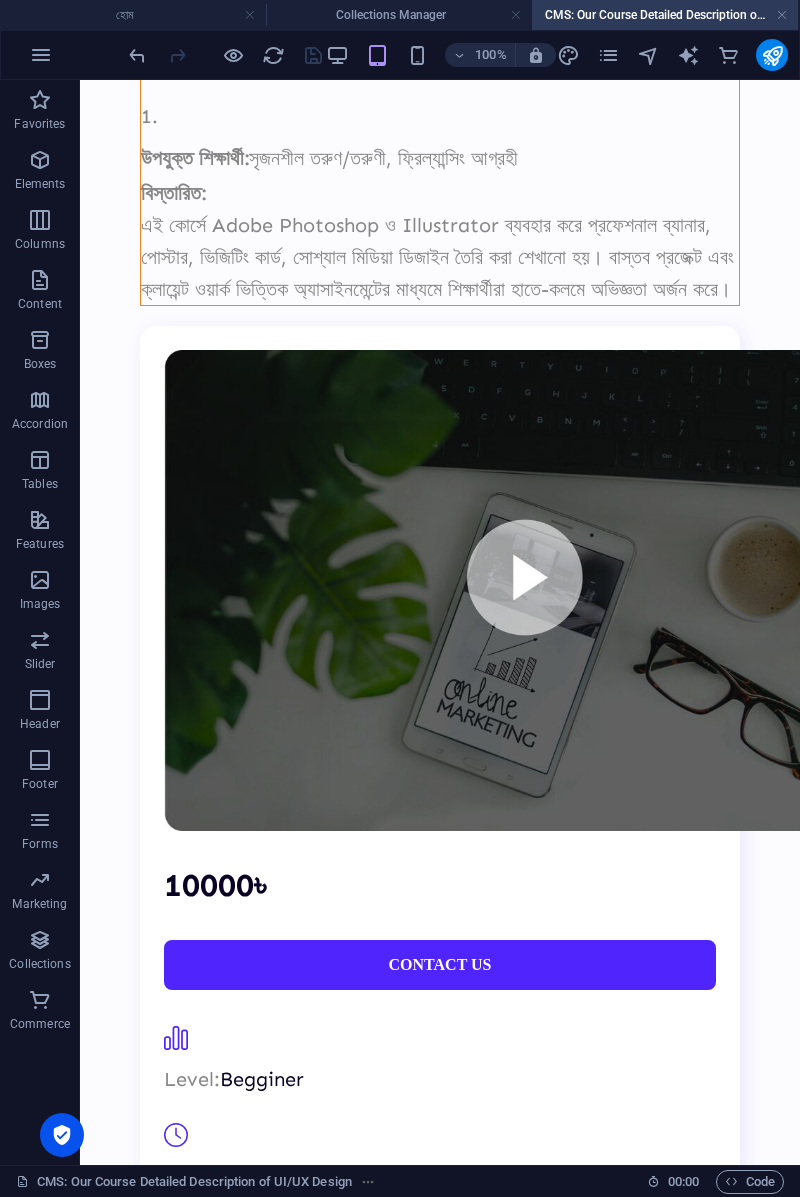 scroll, scrollTop: 834, scrollLeft: 0, axis: vertical 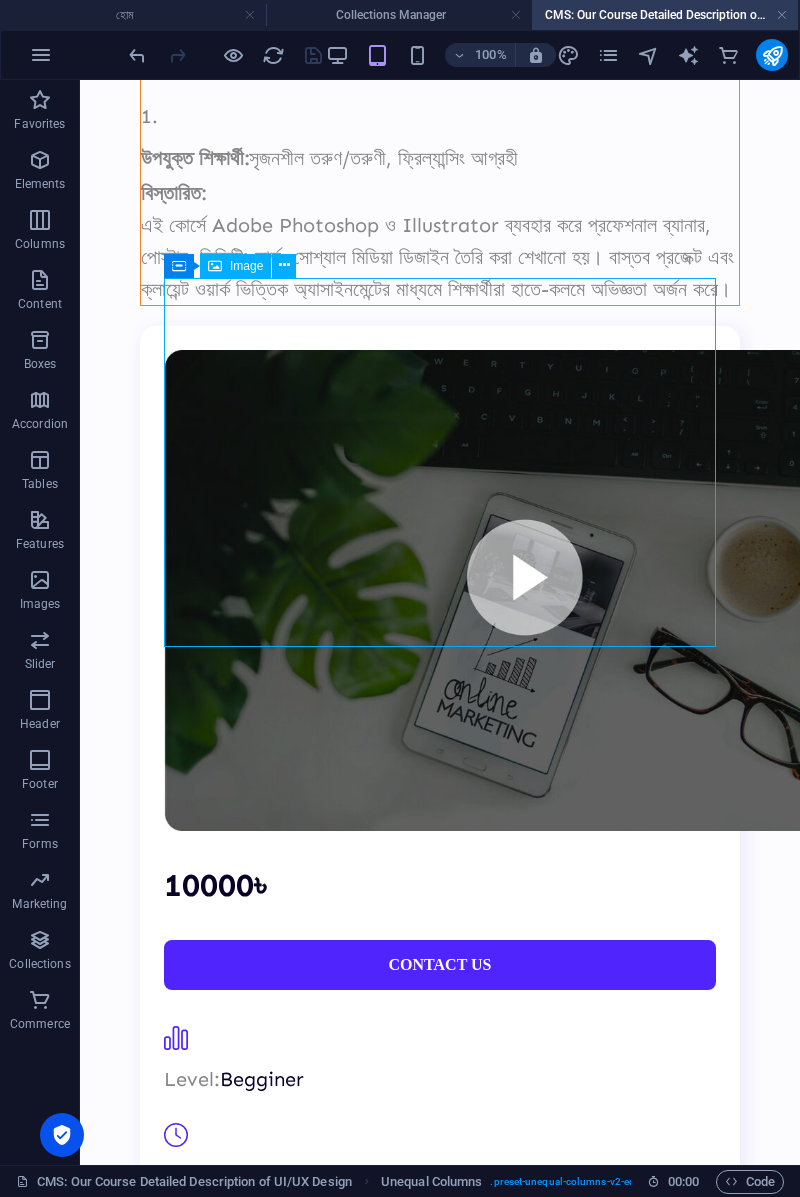 click at bounding box center (440, 590) 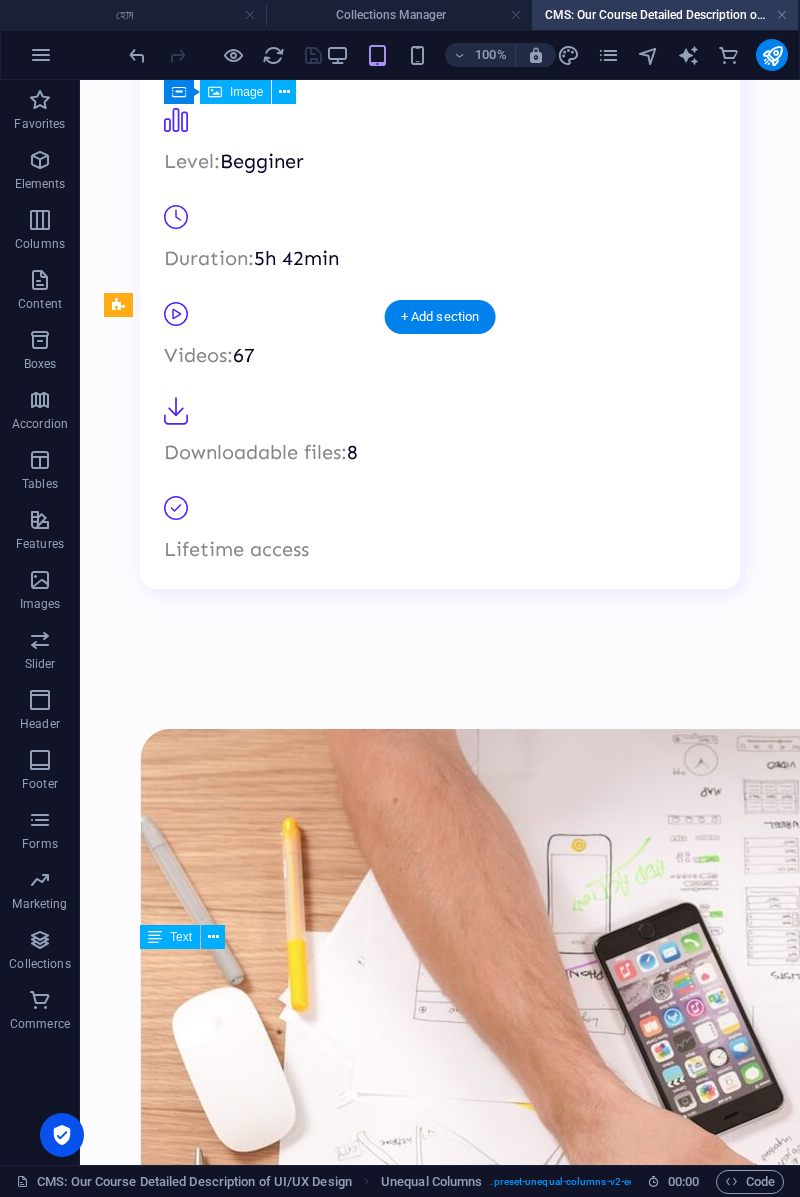 scroll, scrollTop: 1842, scrollLeft: 0, axis: vertical 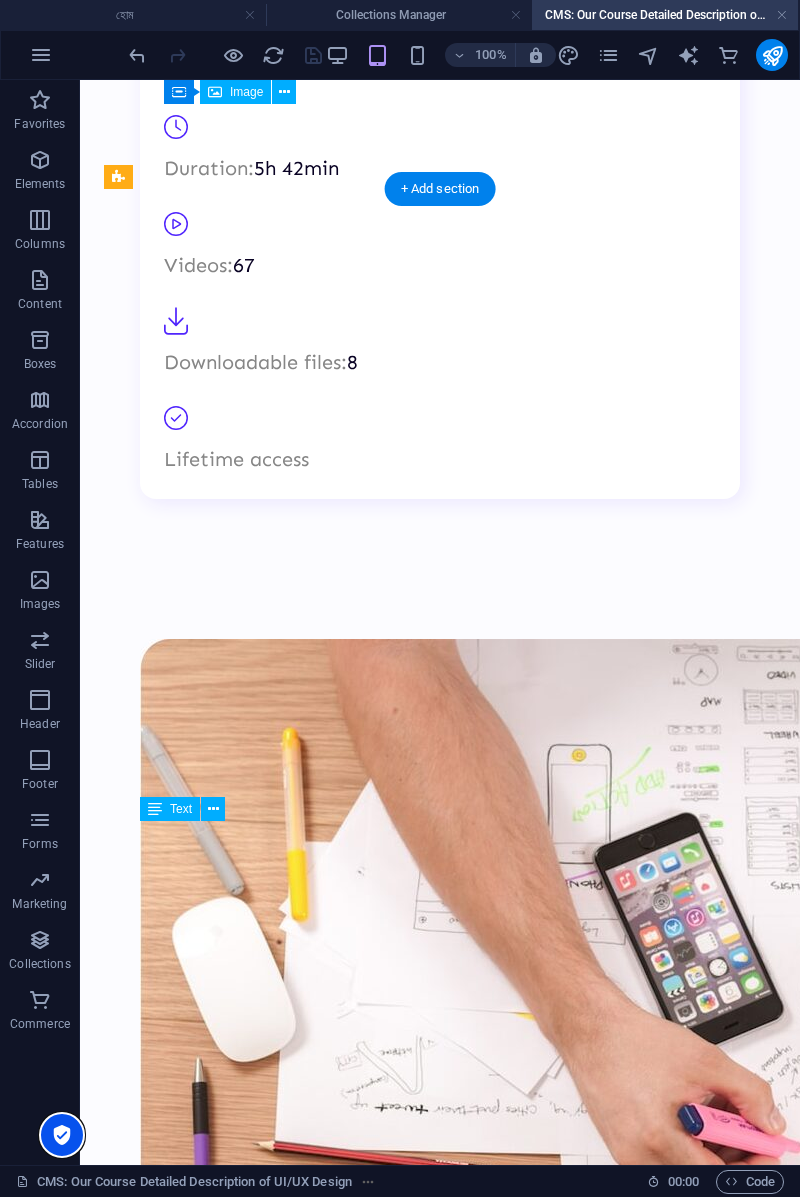 click at bounding box center (62, 1135) 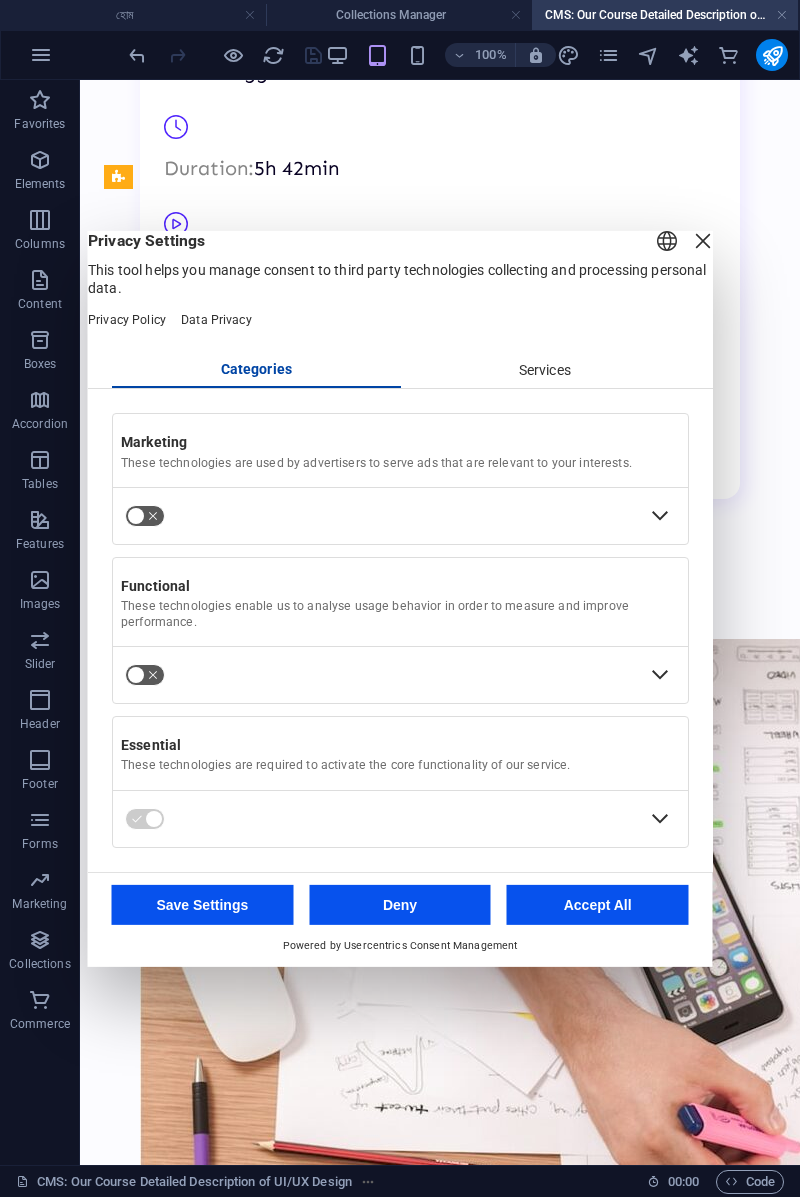 click on "Accept All" at bounding box center (598, 905) 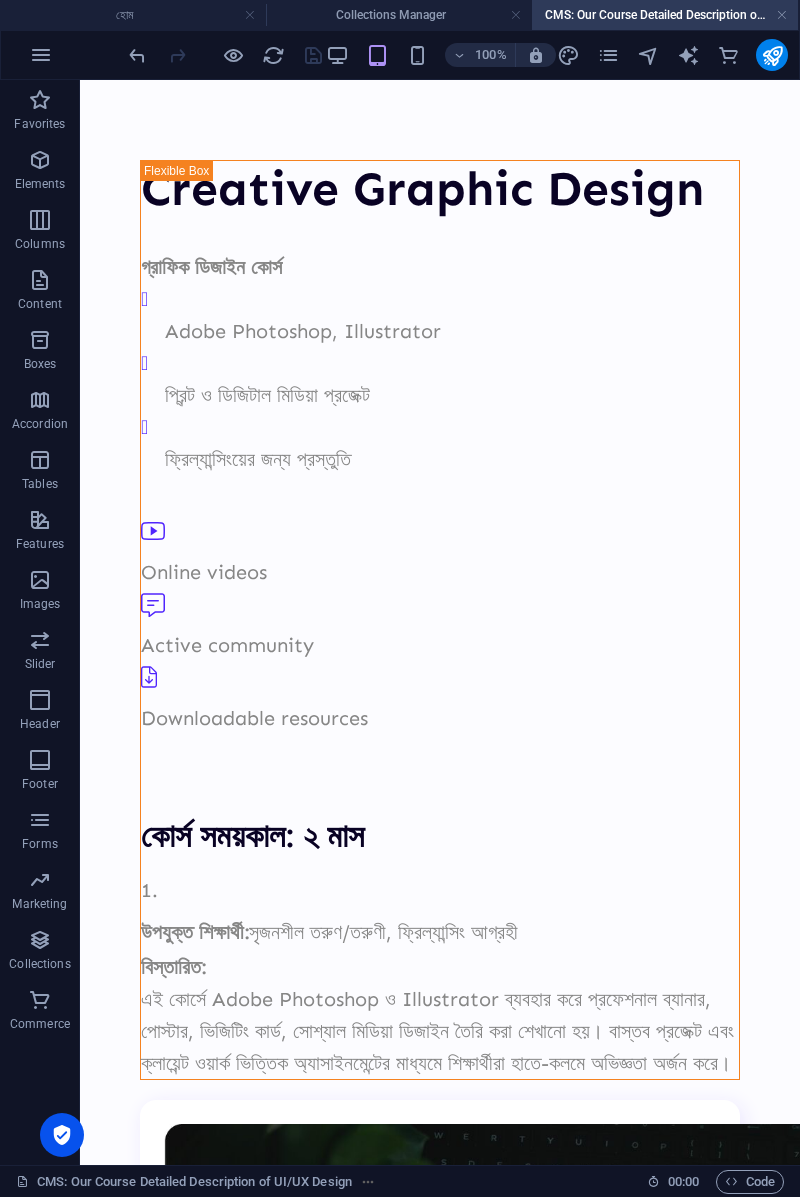 scroll, scrollTop: 0, scrollLeft: 0, axis: both 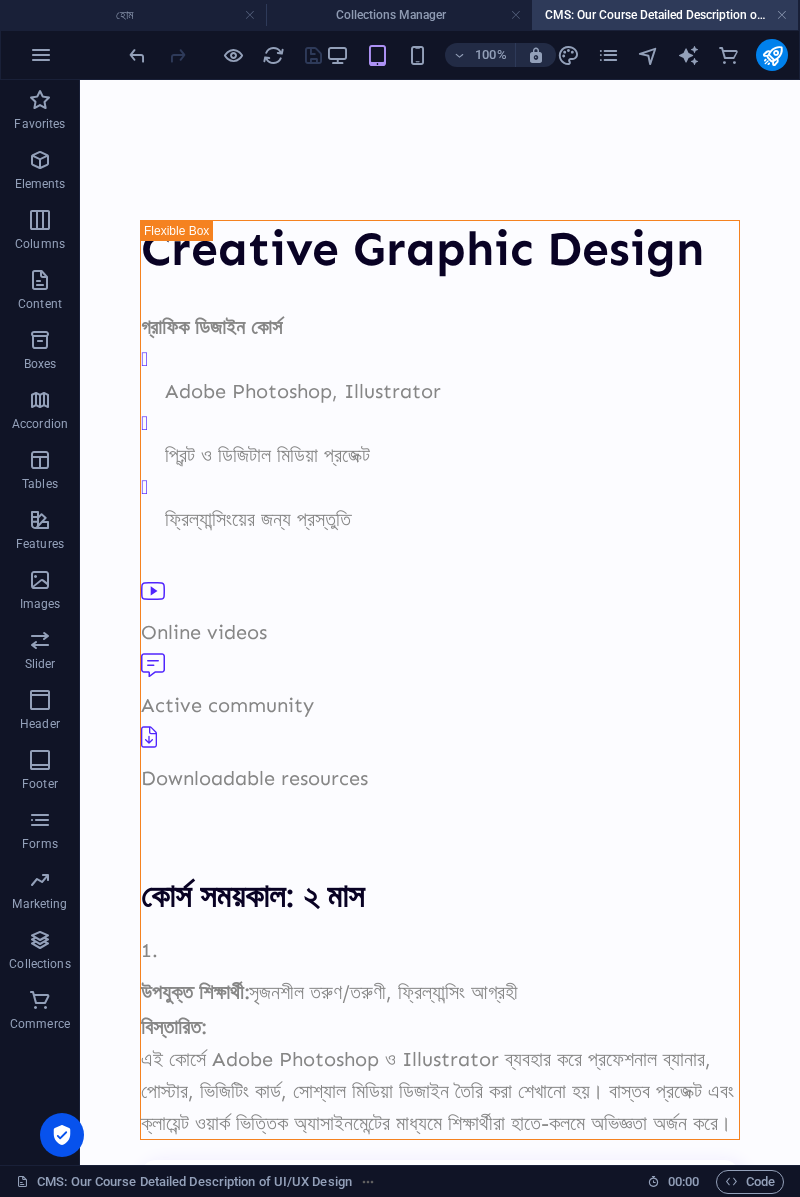 click at bounding box center (772, 55) 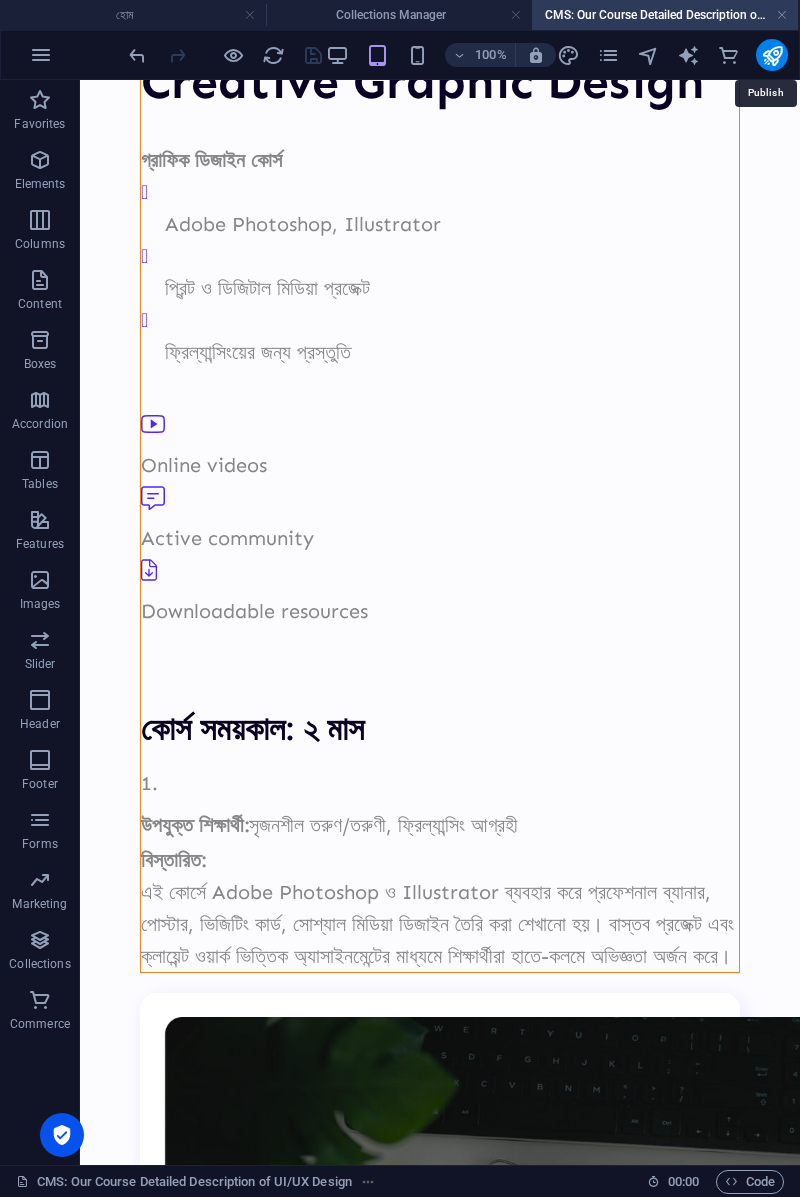 scroll, scrollTop: 0, scrollLeft: 0, axis: both 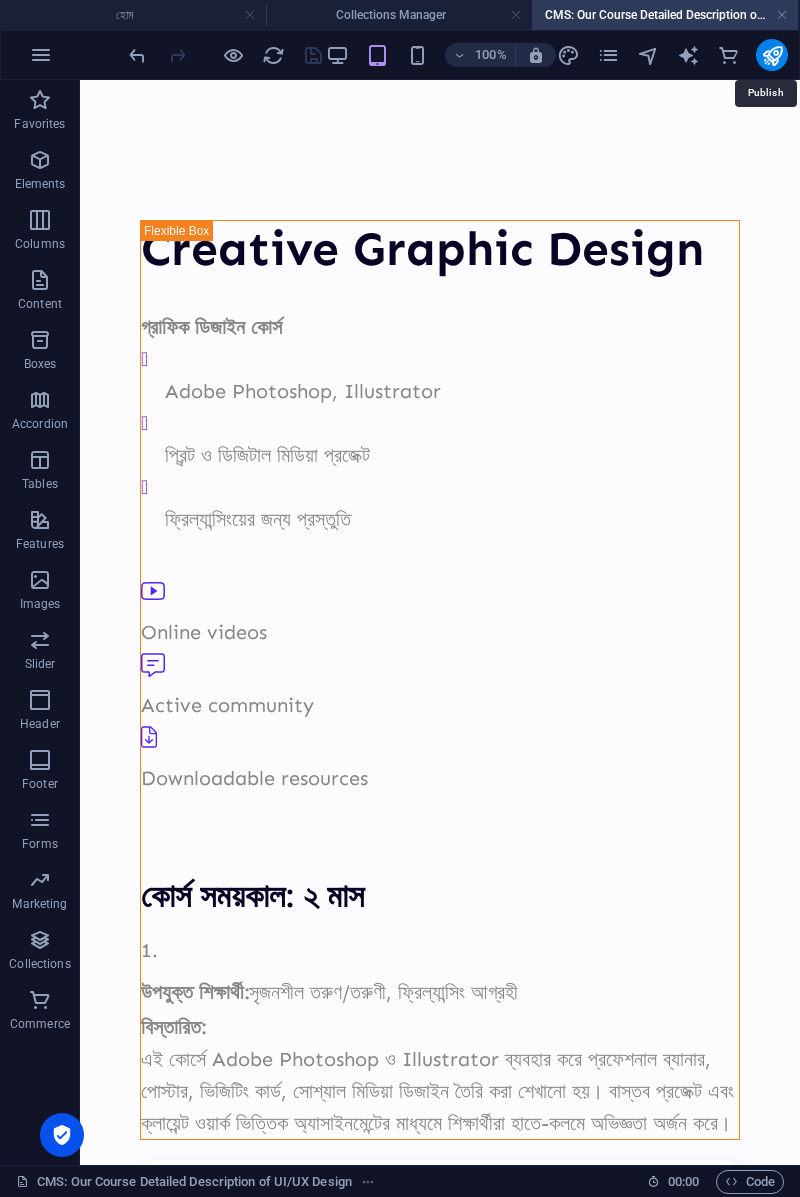 click at bounding box center [337, 55] 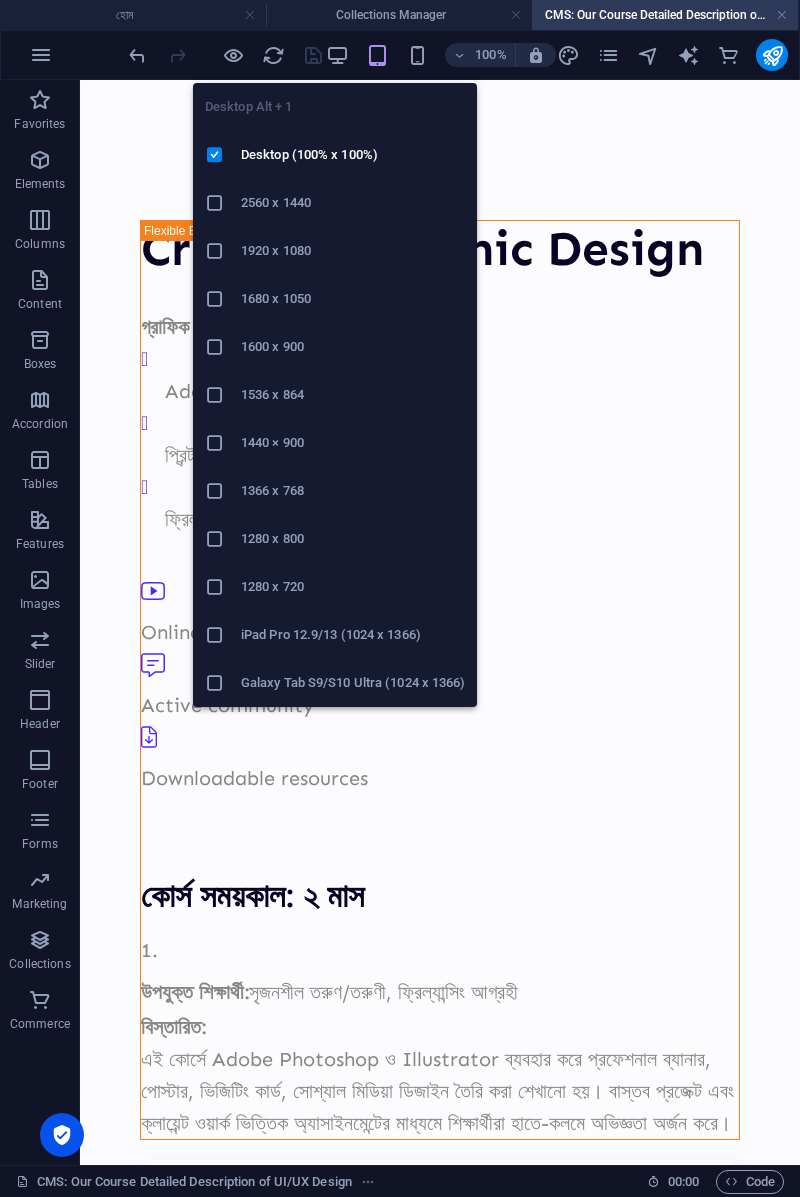 click on "গ্রাফিক ডিজাইন কোর্স Adobe Photoshop, Illustrator প্রিন্ট ও ডিজিটাল মিডিয়া প্রজেক্ট ফ্রিল্যান্সিংয়ের জন্য প্রস্তুতি" at bounding box center [440, 423] 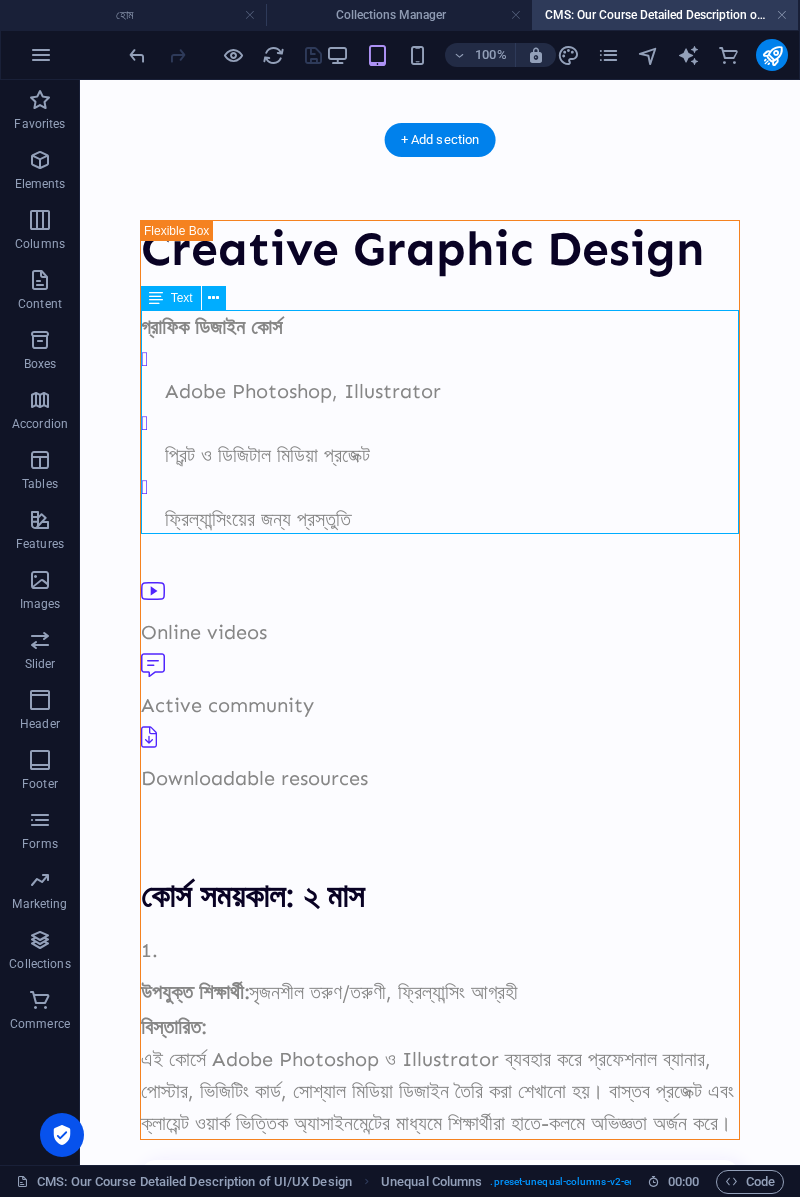 click at bounding box center [225, 55] 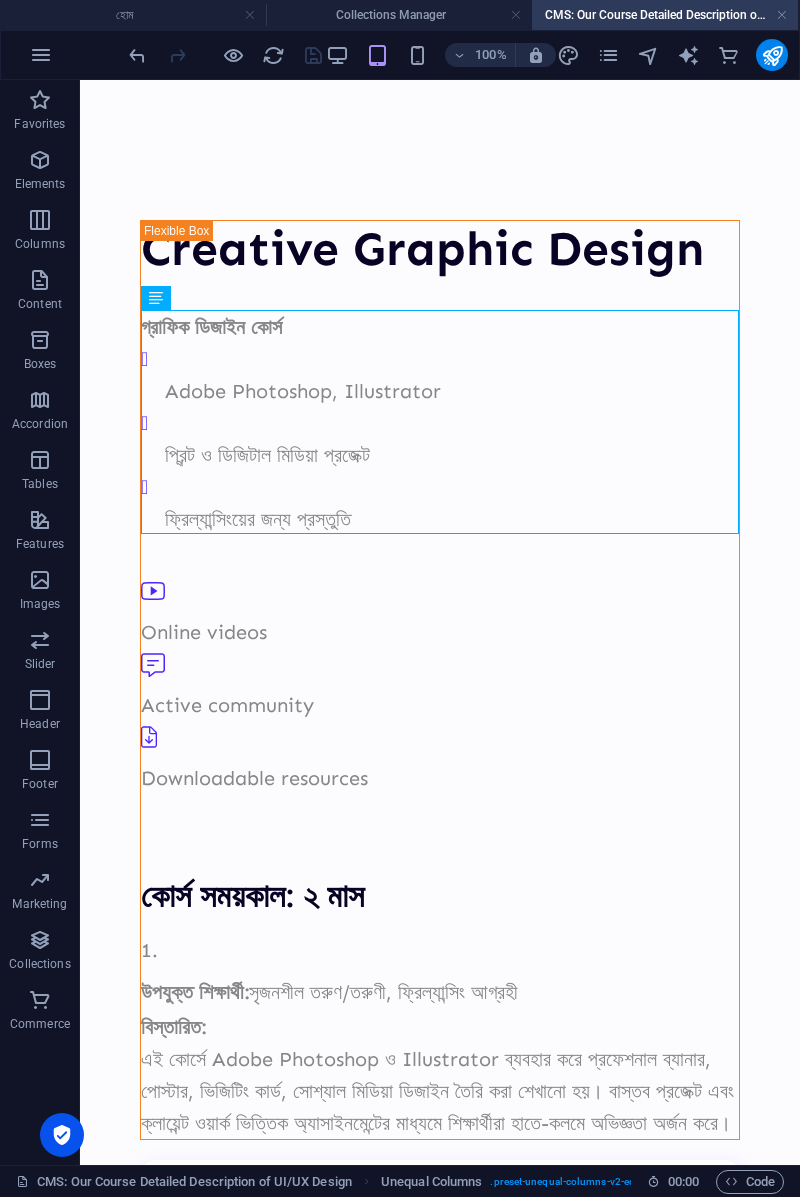 click at bounding box center [648, 55] 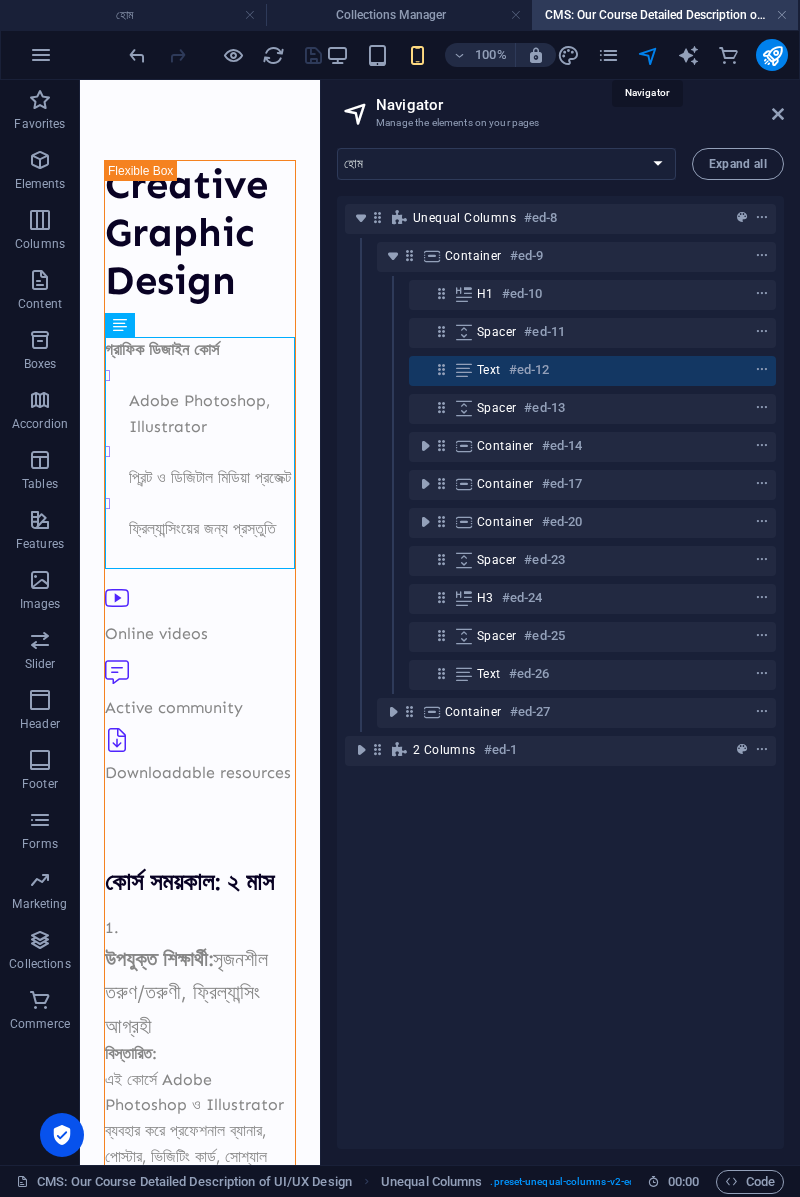 click at bounding box center [778, 114] 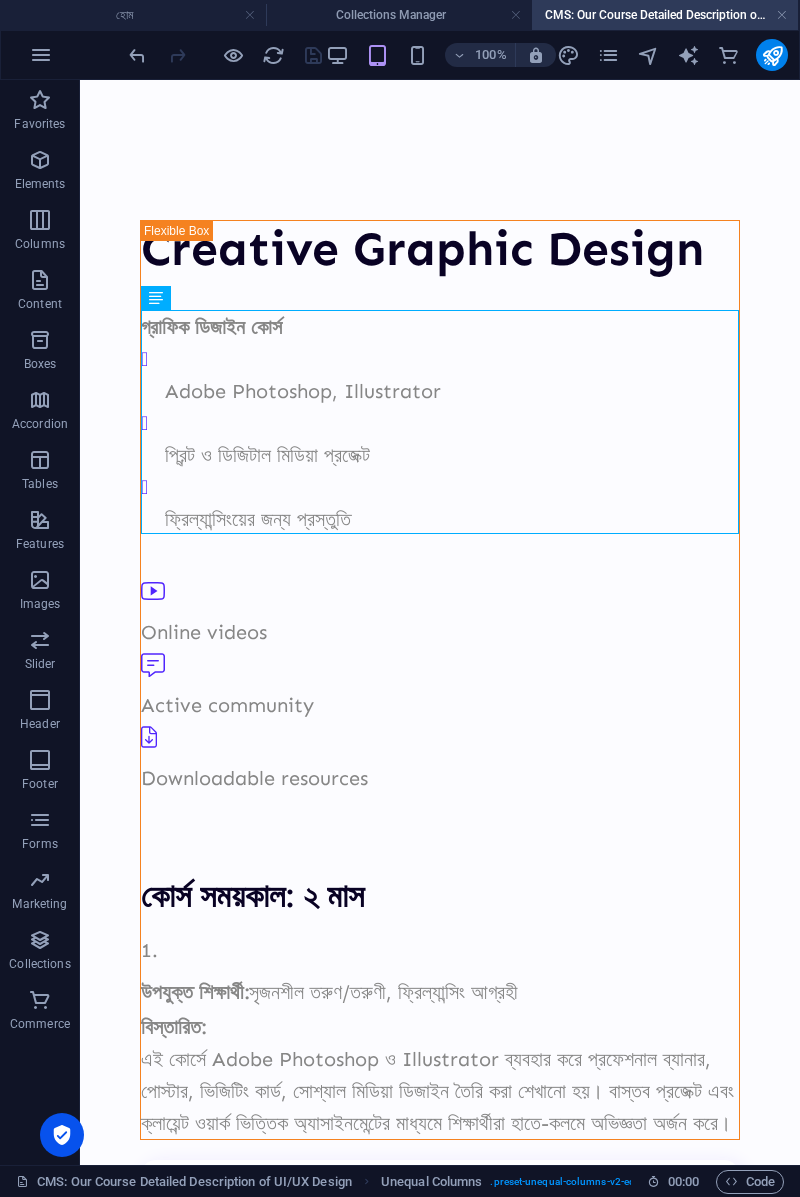 click at bounding box center (688, 55) 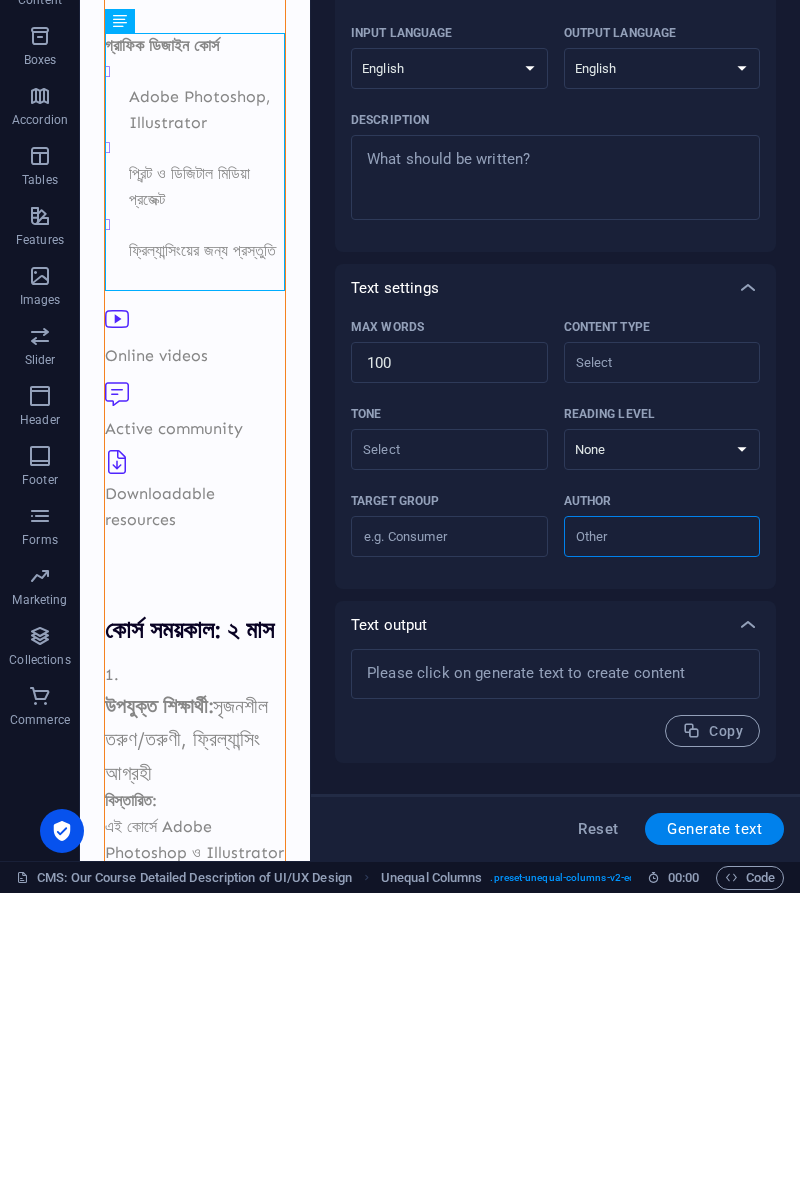 type on "x" 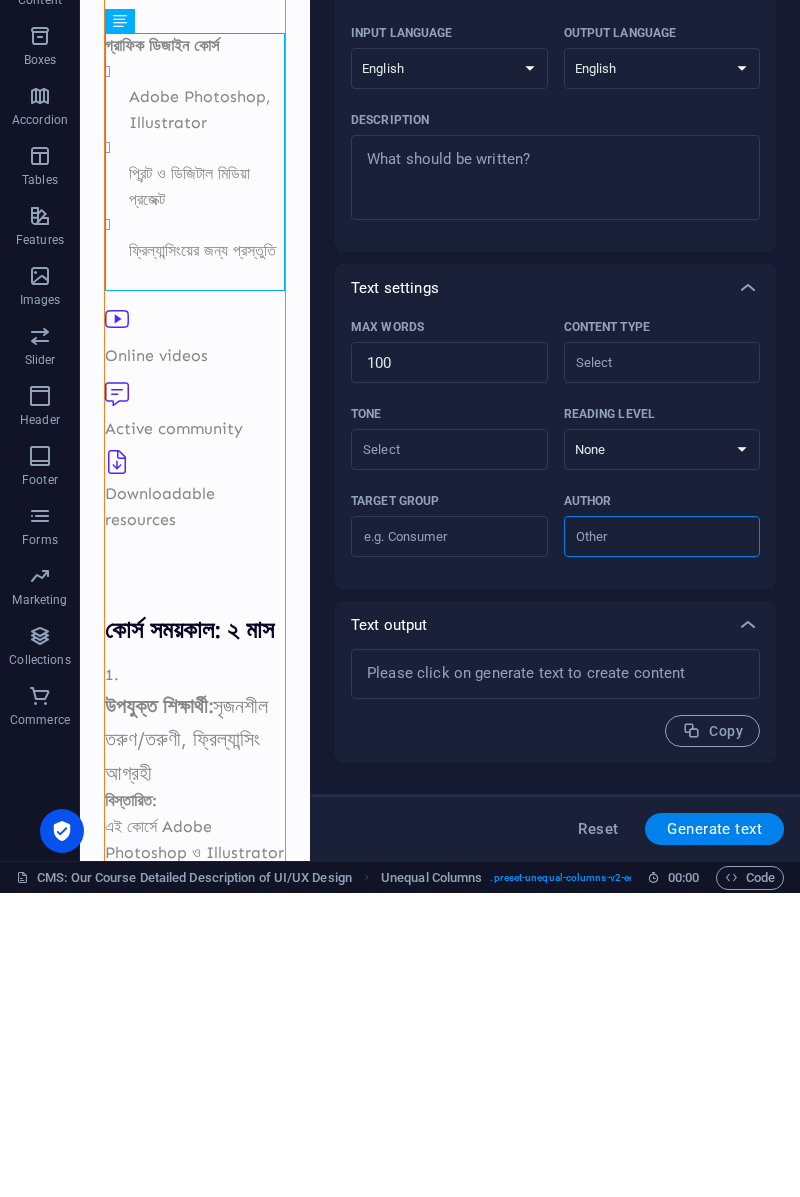type on "x" 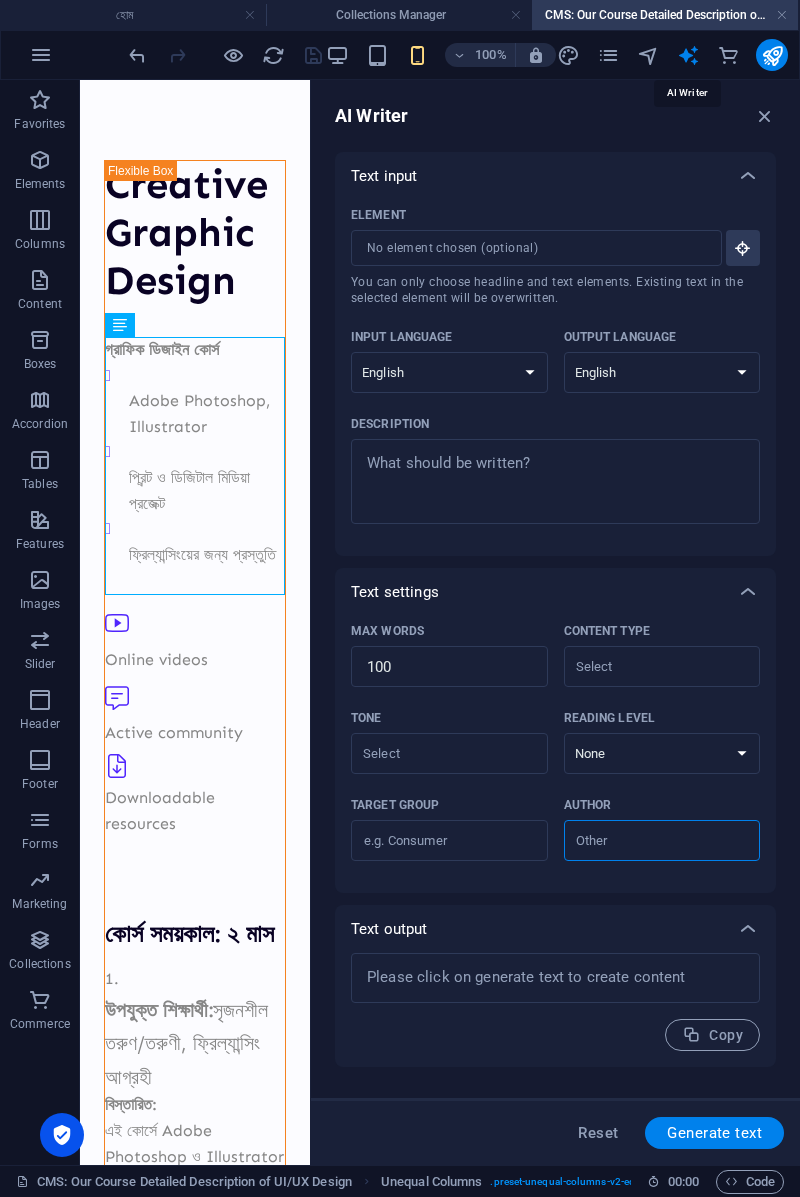 click at bounding box center (728, 55) 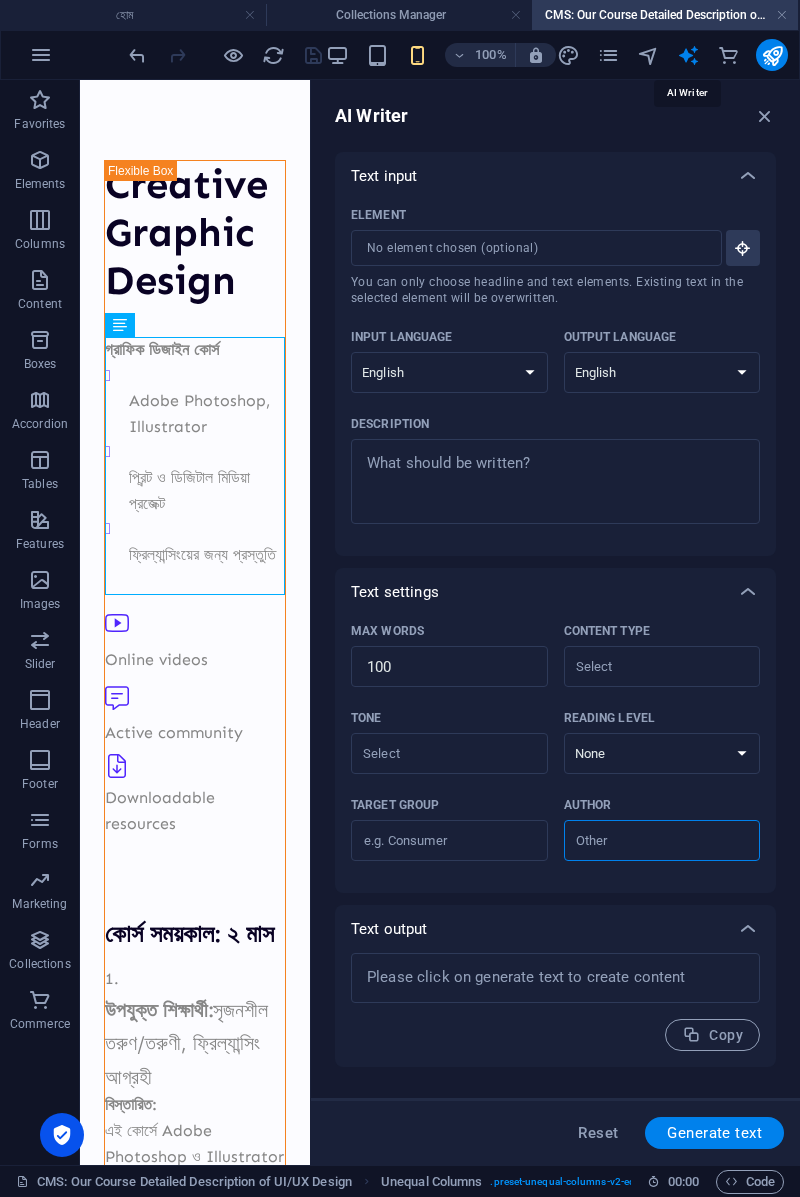click at bounding box center [772, 55] 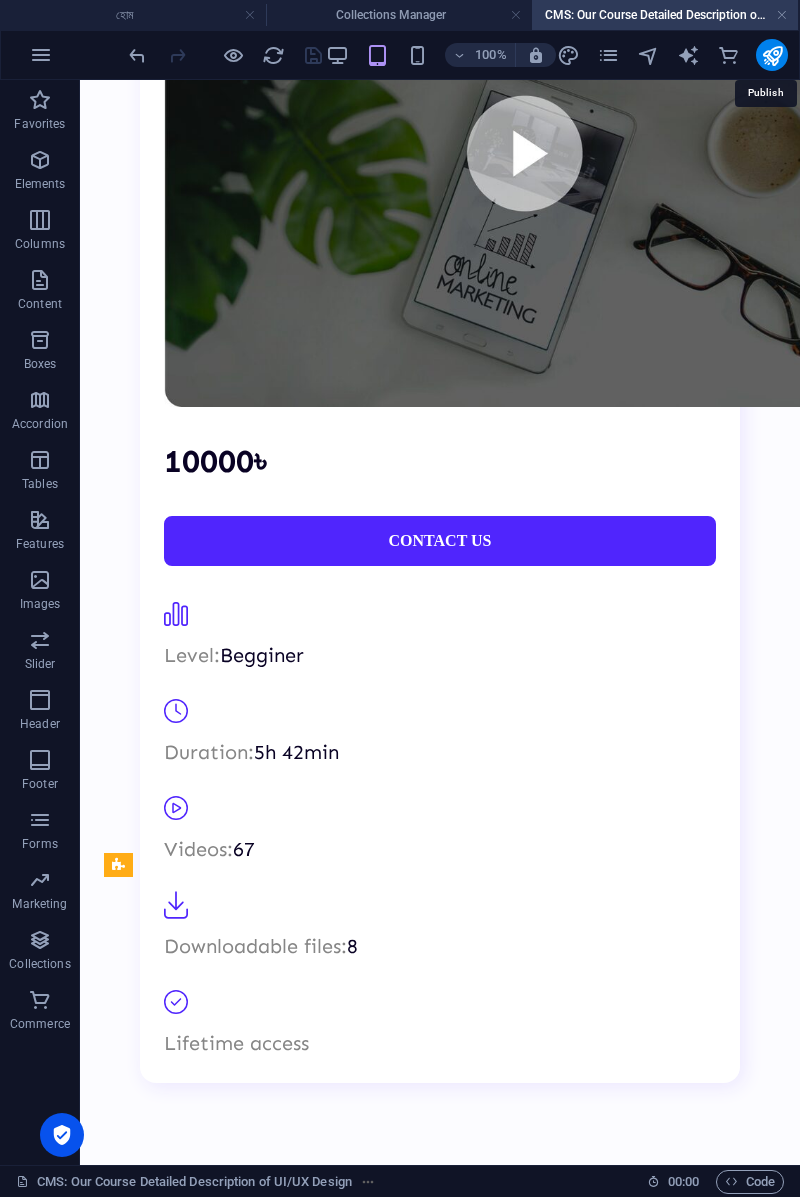 scroll, scrollTop: 1842, scrollLeft: 0, axis: vertical 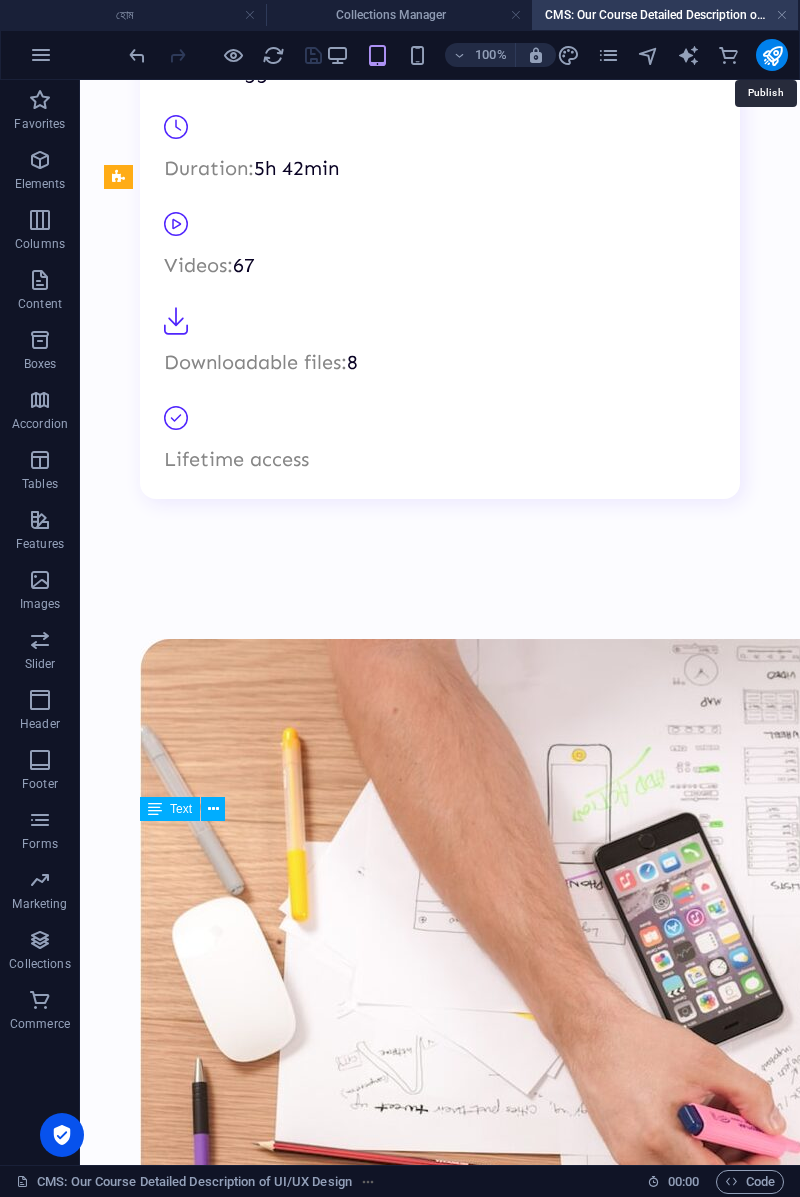click on "Code" at bounding box center [750, 1182] 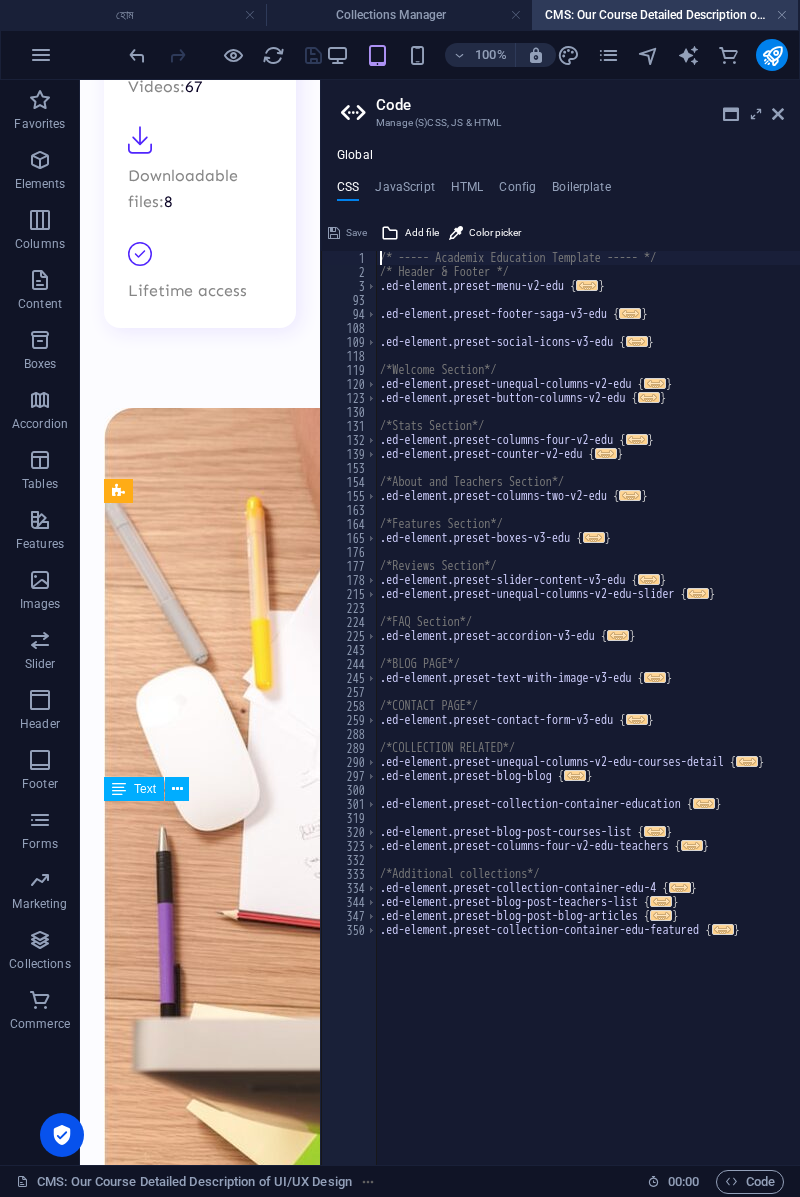 scroll, scrollTop: 1569, scrollLeft: 0, axis: vertical 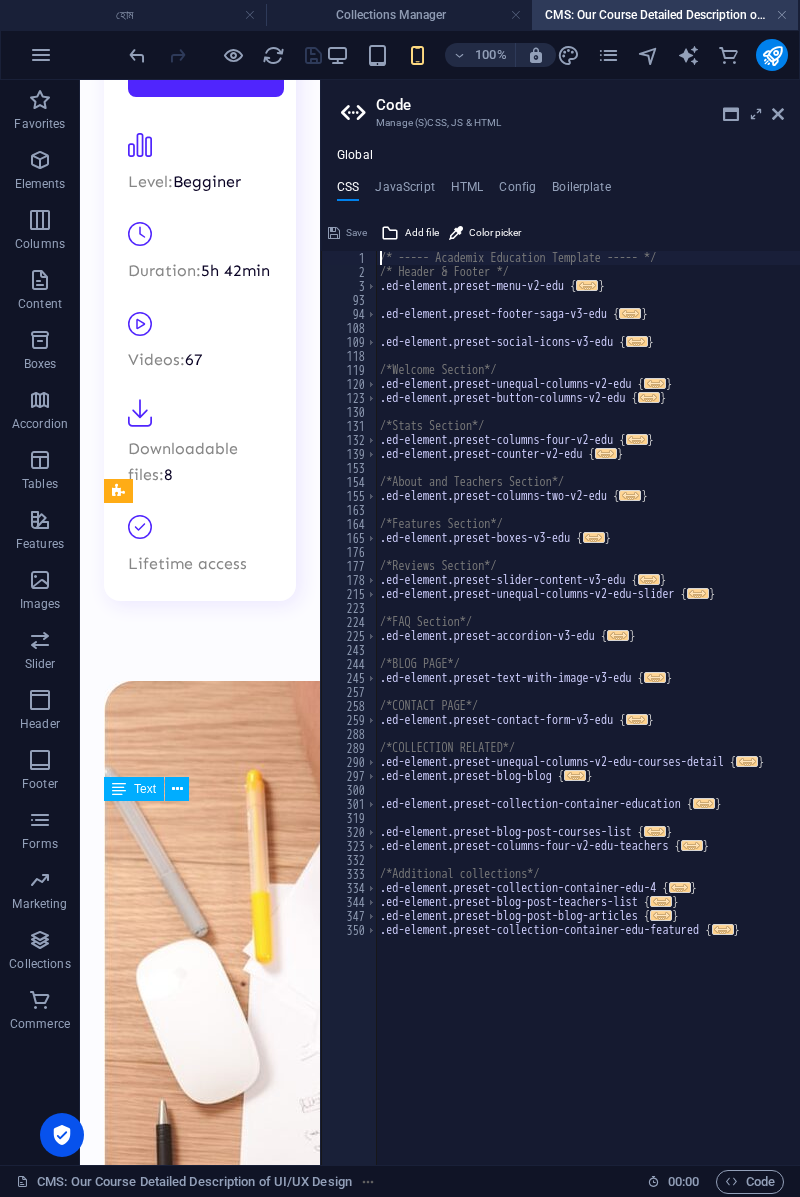 click at bounding box center (731, 114) 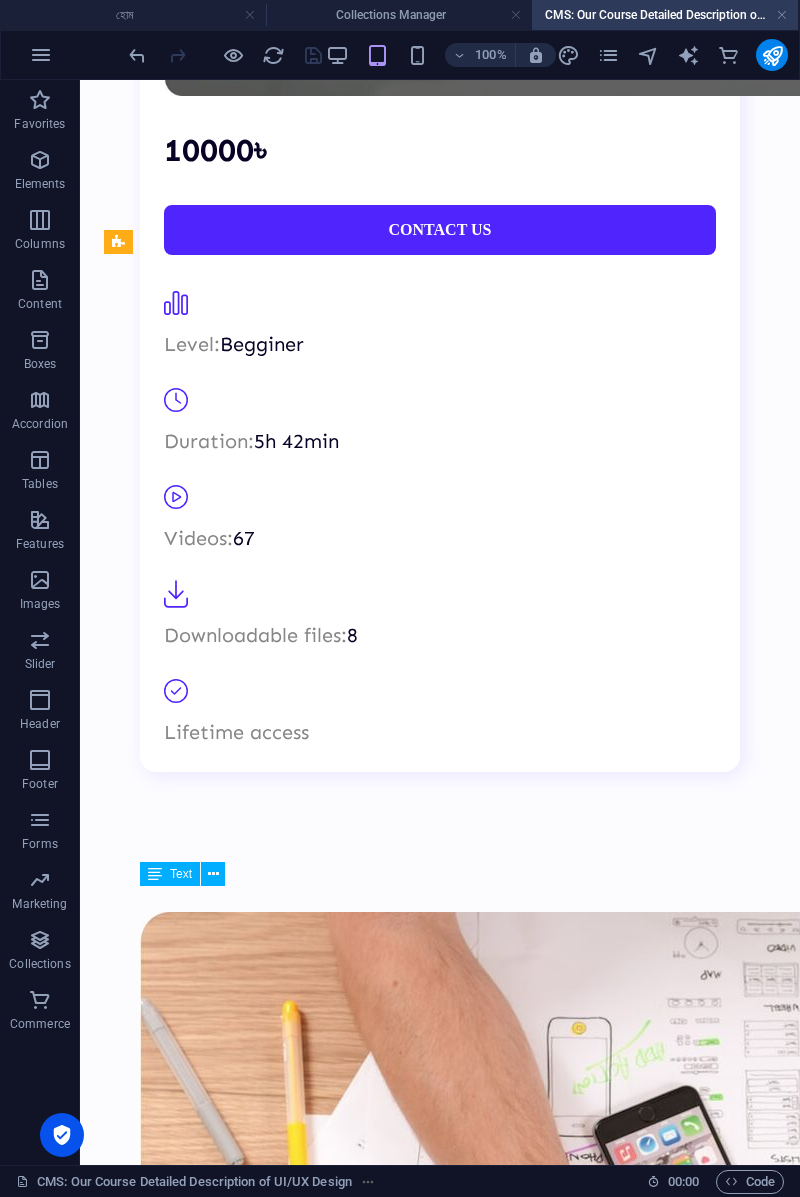 scroll, scrollTop: 1778, scrollLeft: 0, axis: vertical 